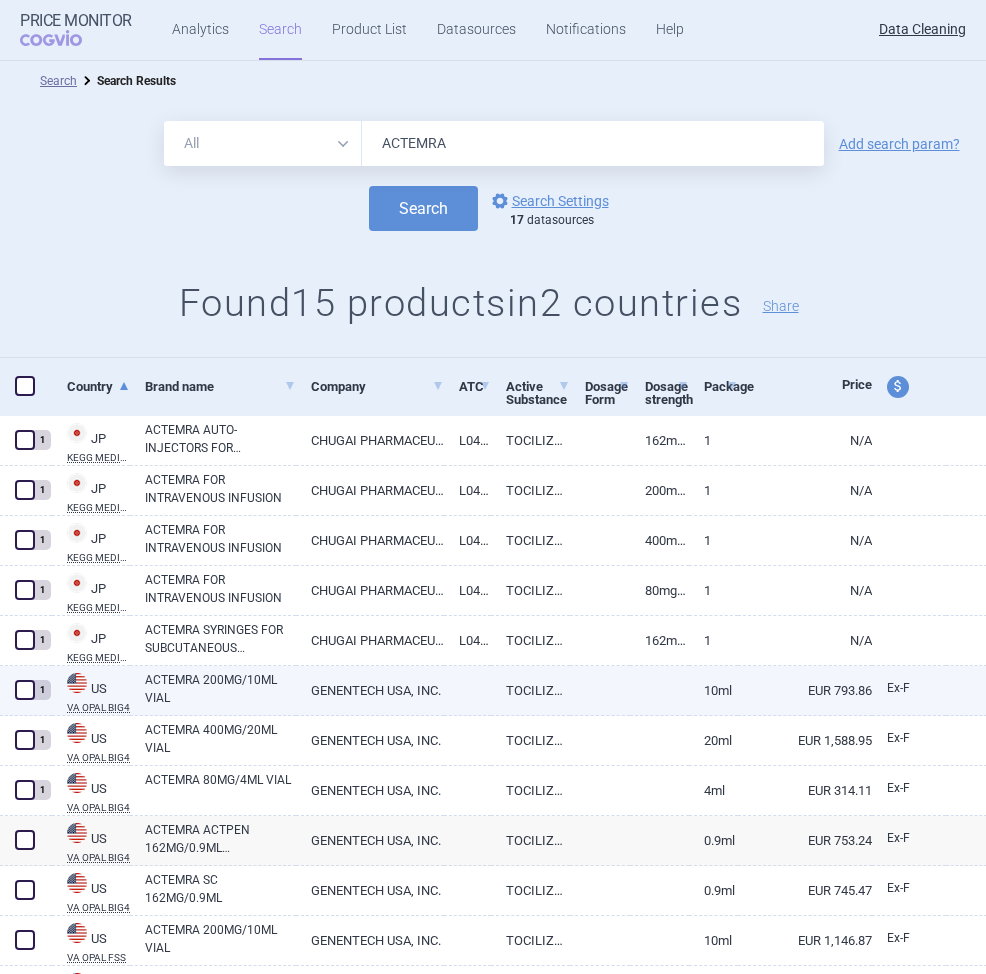 scroll, scrollTop: 0, scrollLeft: 0, axis: both 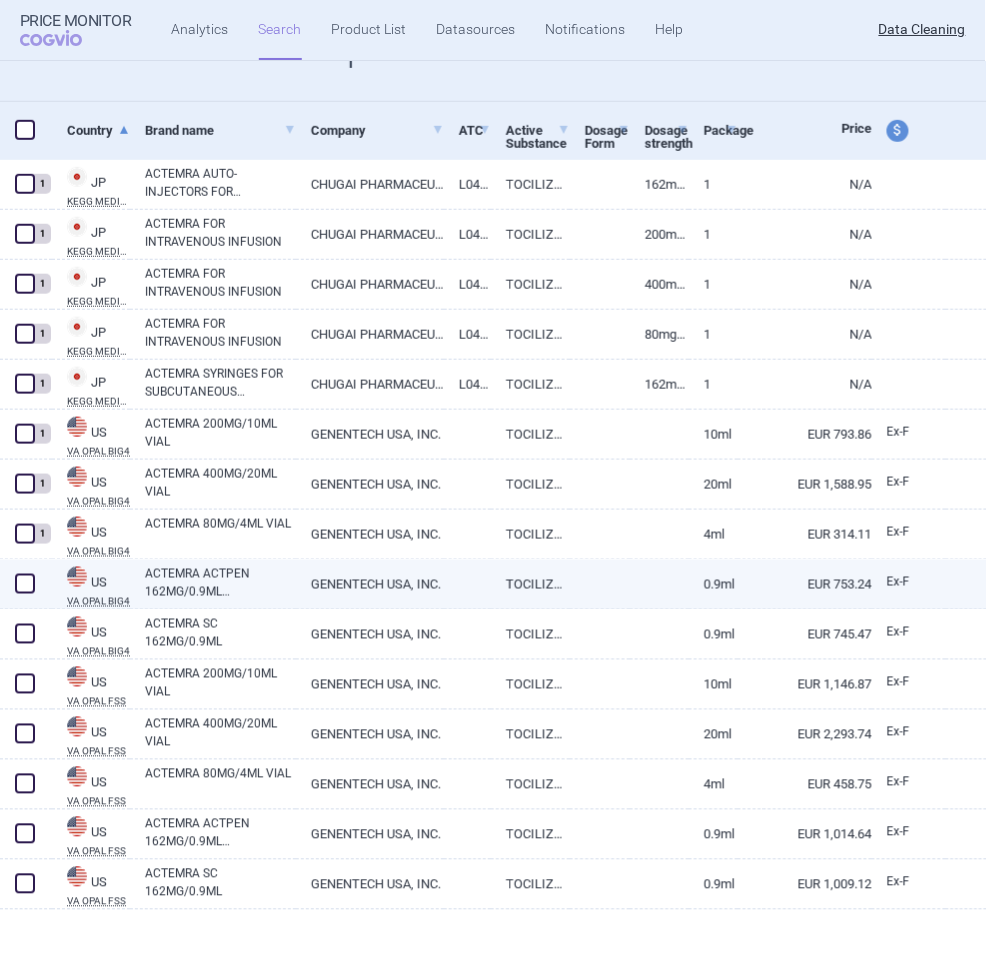 click on "ACTEMRA ACTPEN 162MG/0.9ML INJ,SYRINGE,0.9ML" at bounding box center [220, 583] 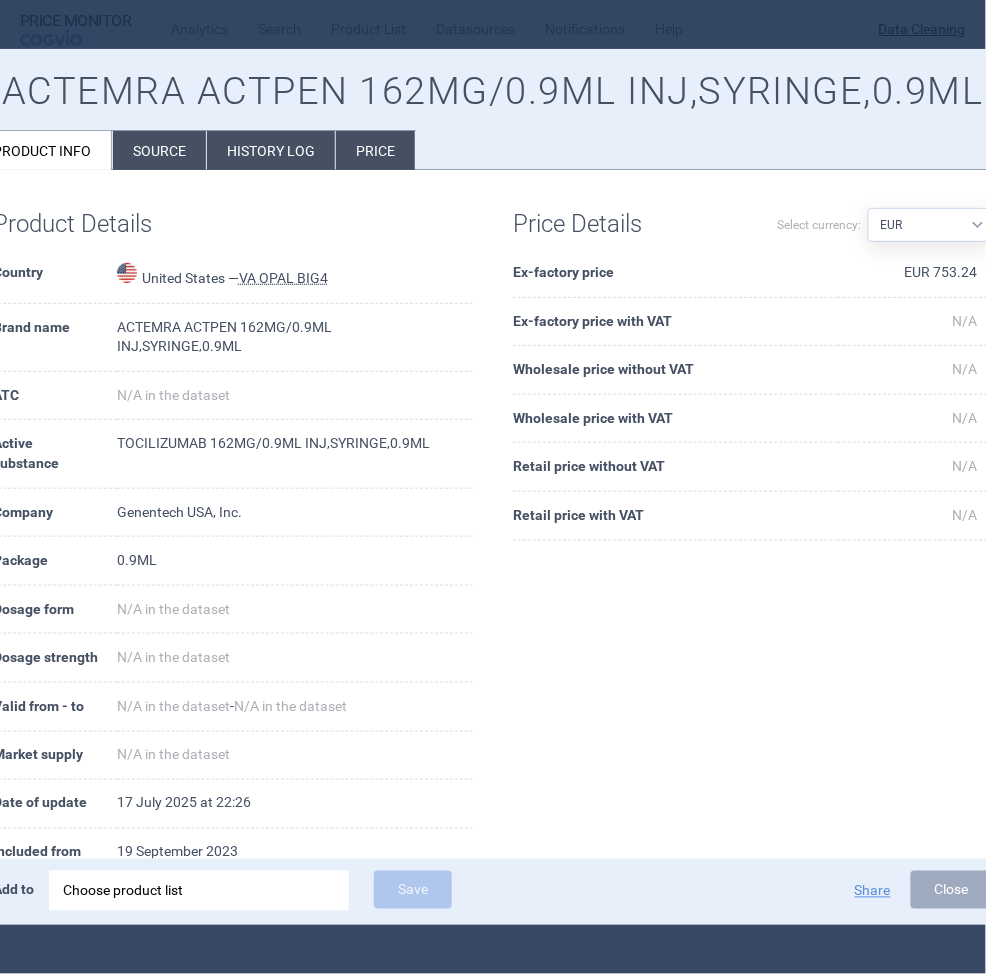 click on "Choose product list" at bounding box center (199, 891) 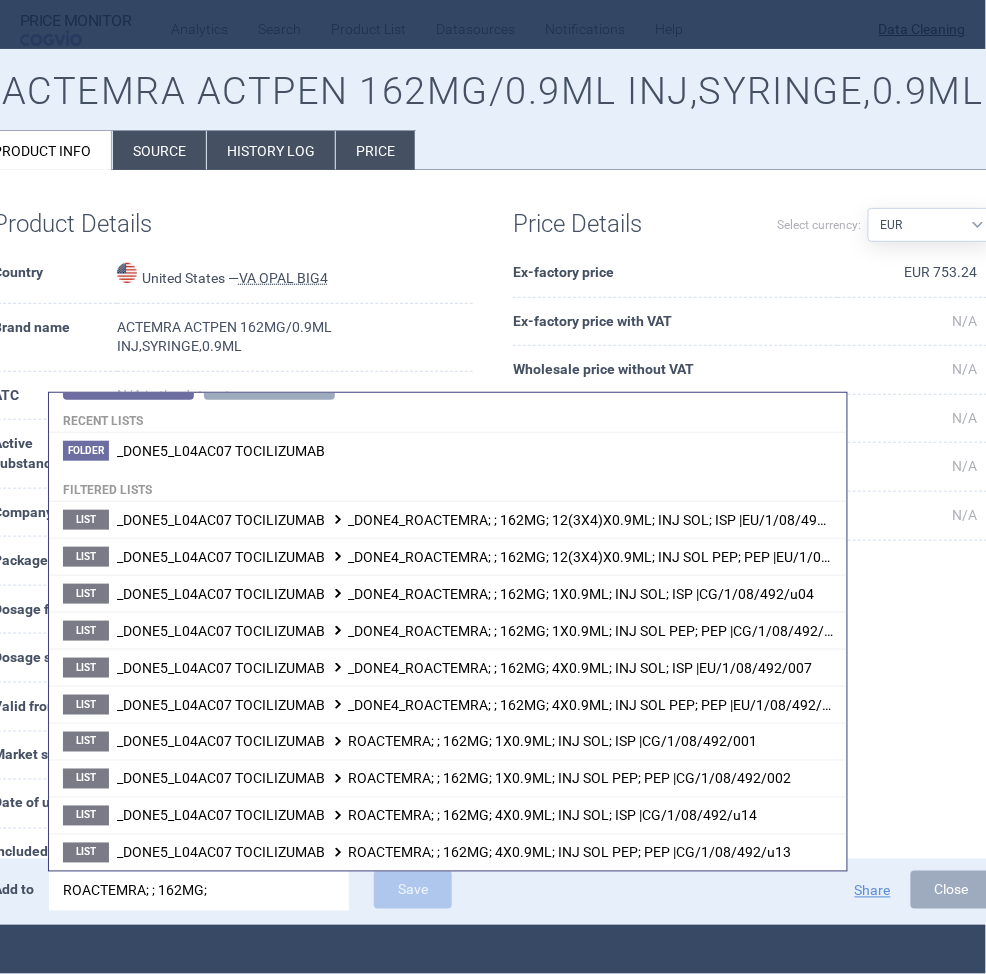 scroll, scrollTop: 0, scrollLeft: 0, axis: both 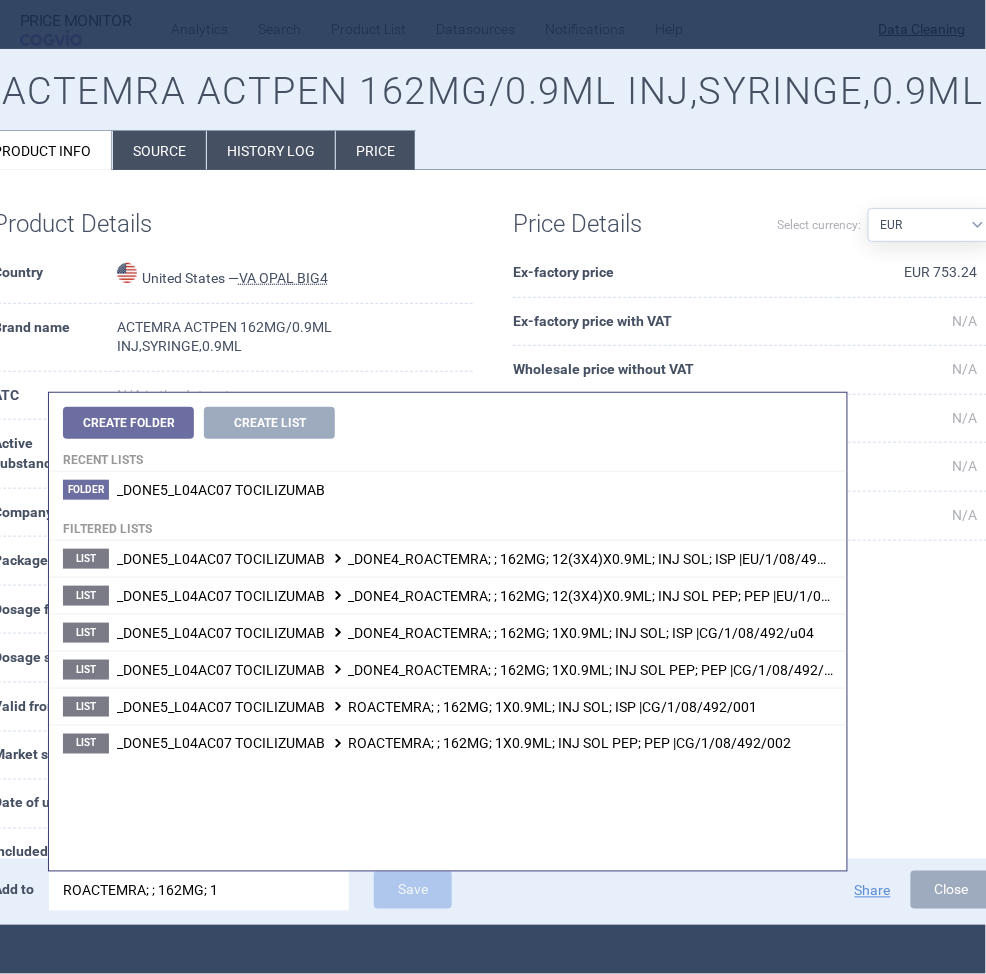 type on "ROACTEMRA; ; 162MG; 1" 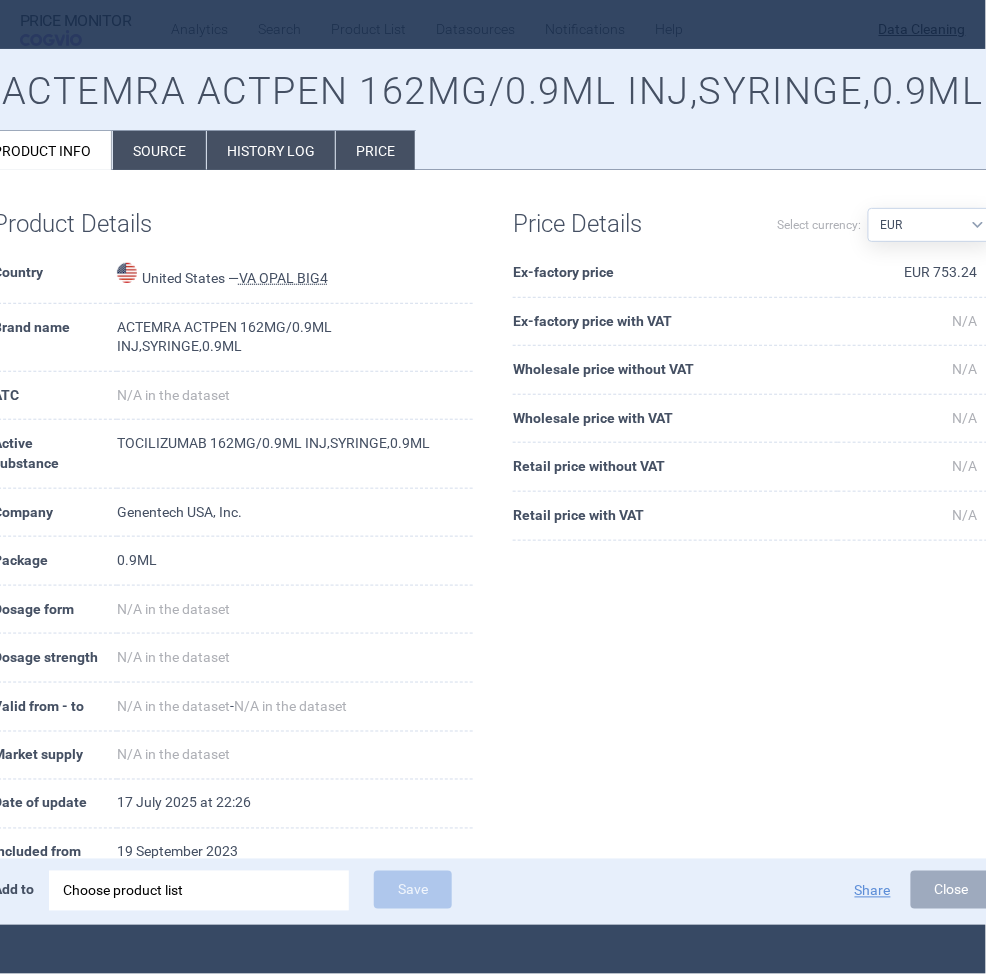 click on "Source" at bounding box center (159, 150) 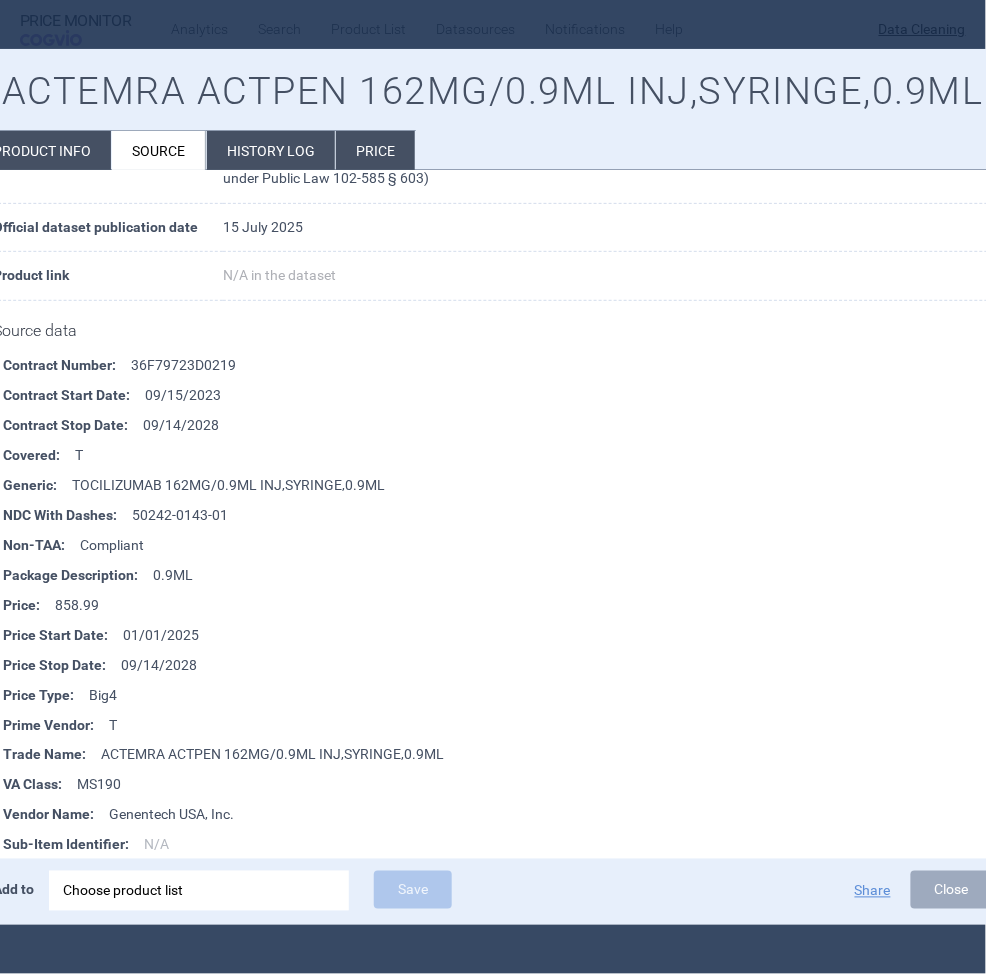 scroll, scrollTop: 196, scrollLeft: 0, axis: vertical 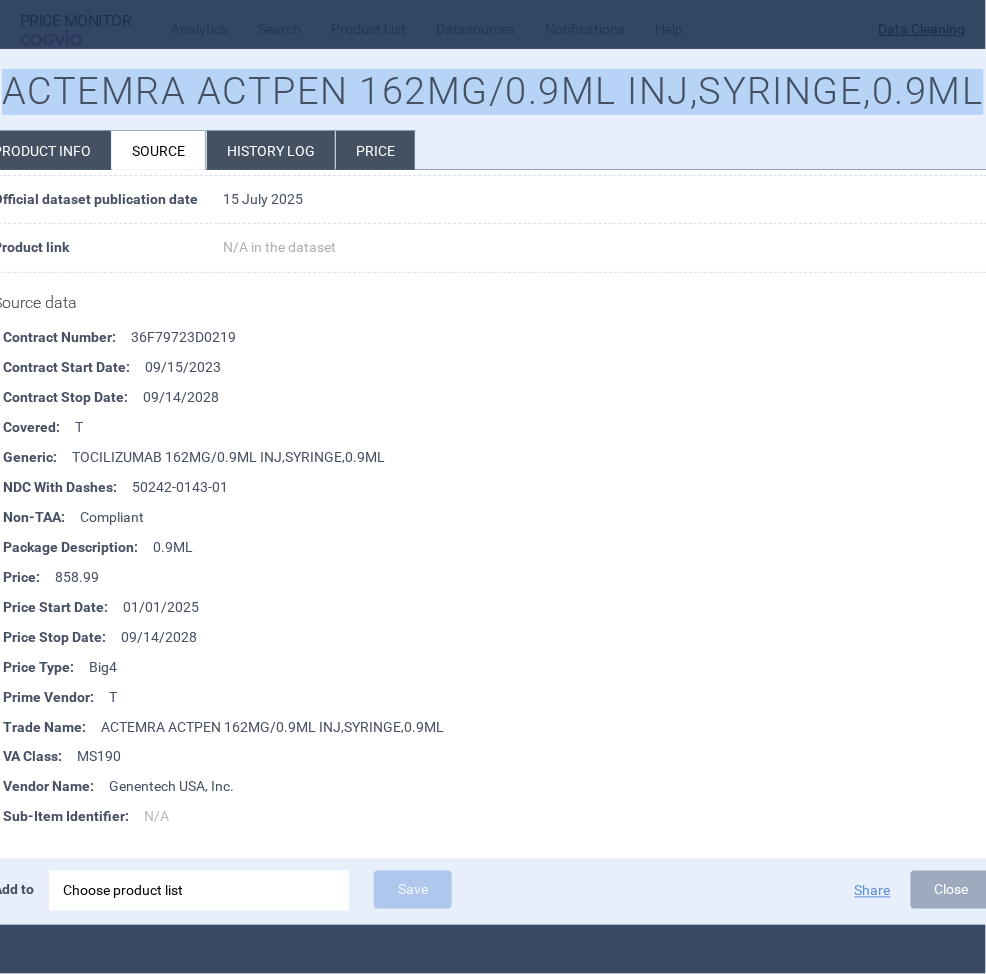 drag, startPoint x: 3, startPoint y: 93, endPoint x: 985, endPoint y: 104, distance: 982.0616 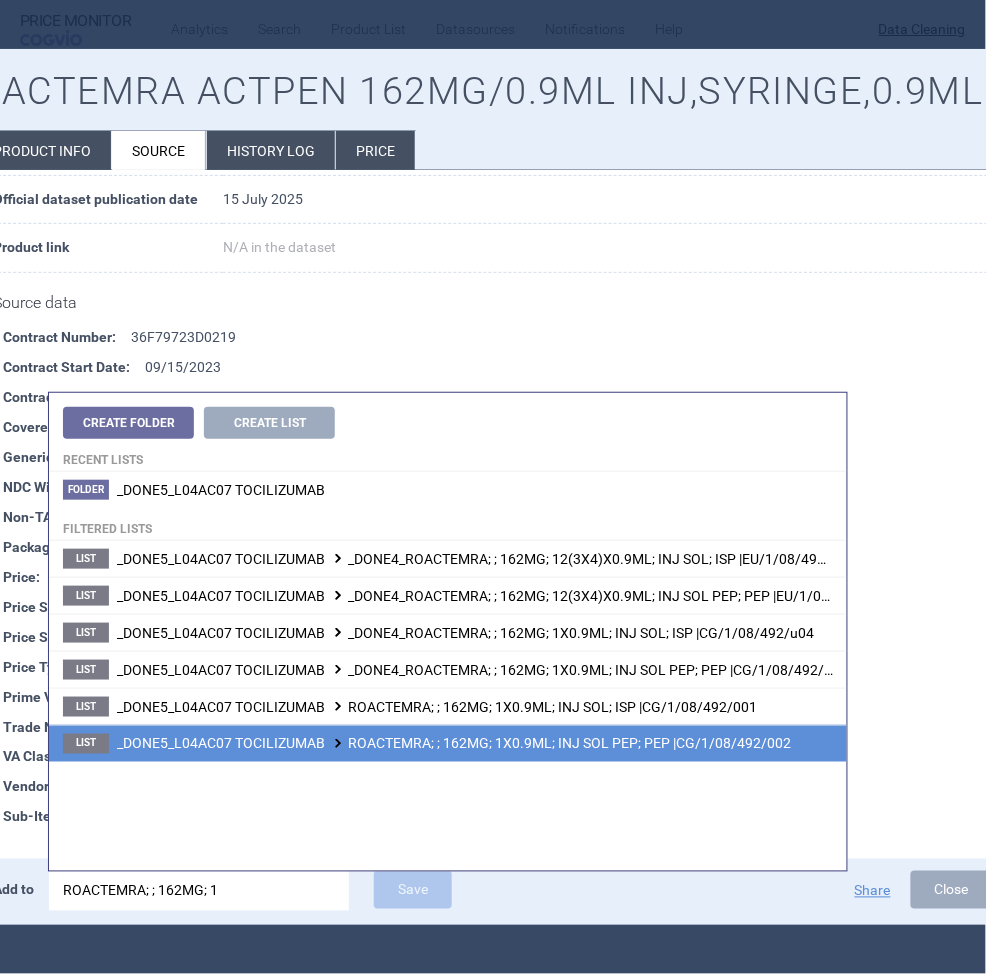 click on "_DONE5_L04AC07 TOCILIZUMAB   ROACTEMRA; ; 162MG; 1X0.9ML; INJ SOL PEP; PEP |CG/1/08/492/002" at bounding box center [454, 744] 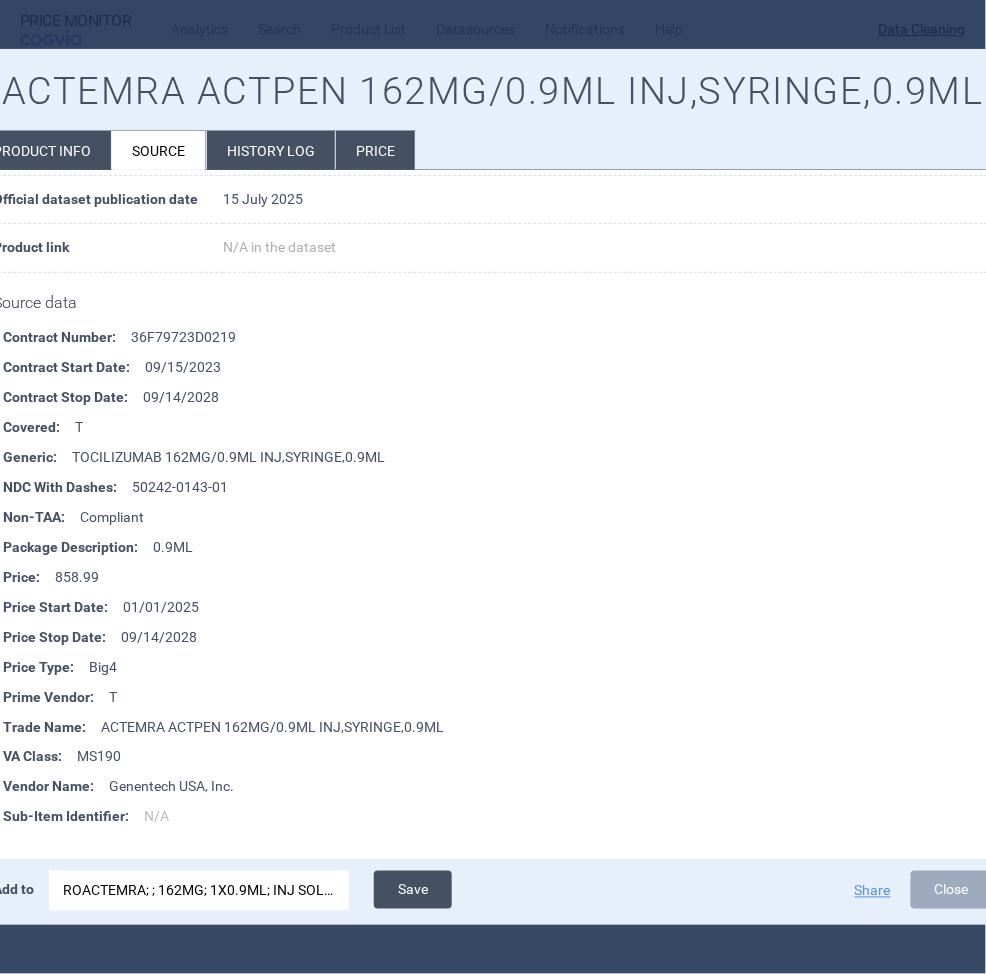 click on "Save" at bounding box center [413, 890] 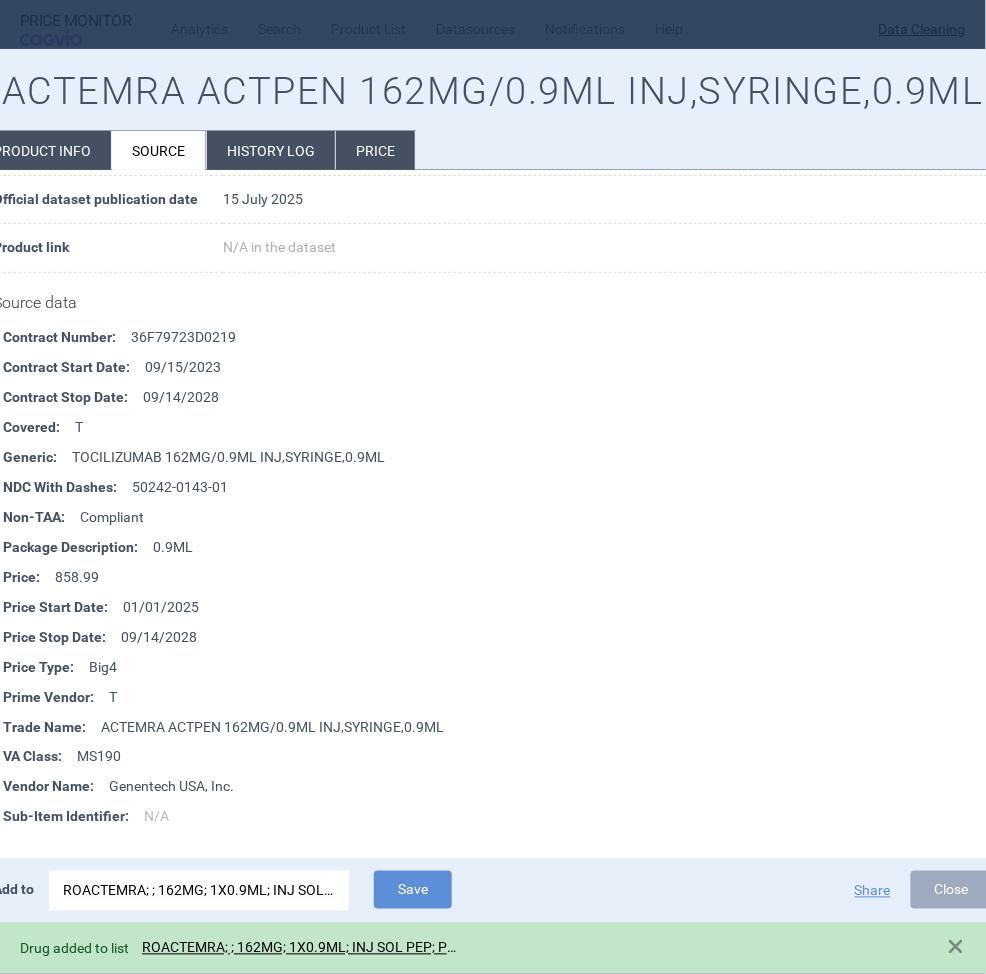 click at bounding box center (493, 487) 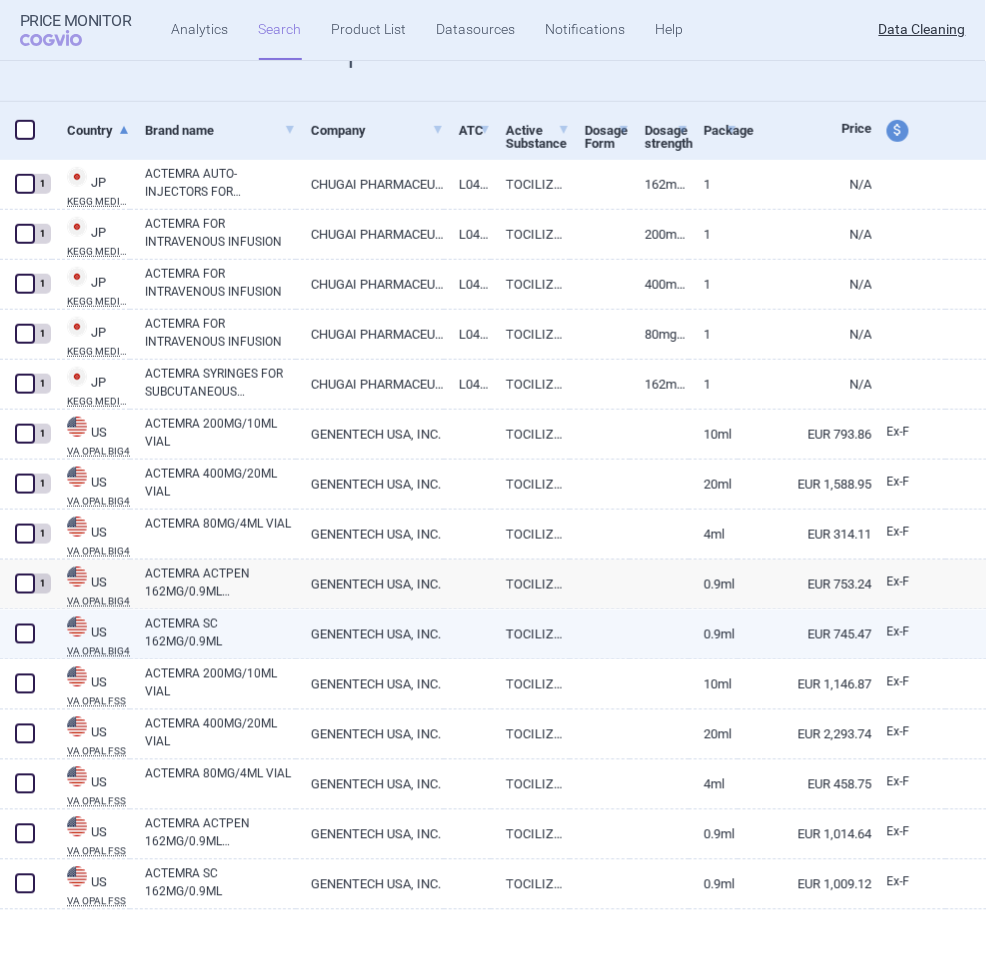 click on "ACTEMRA SC 162MG/0.9ML" at bounding box center (220, 633) 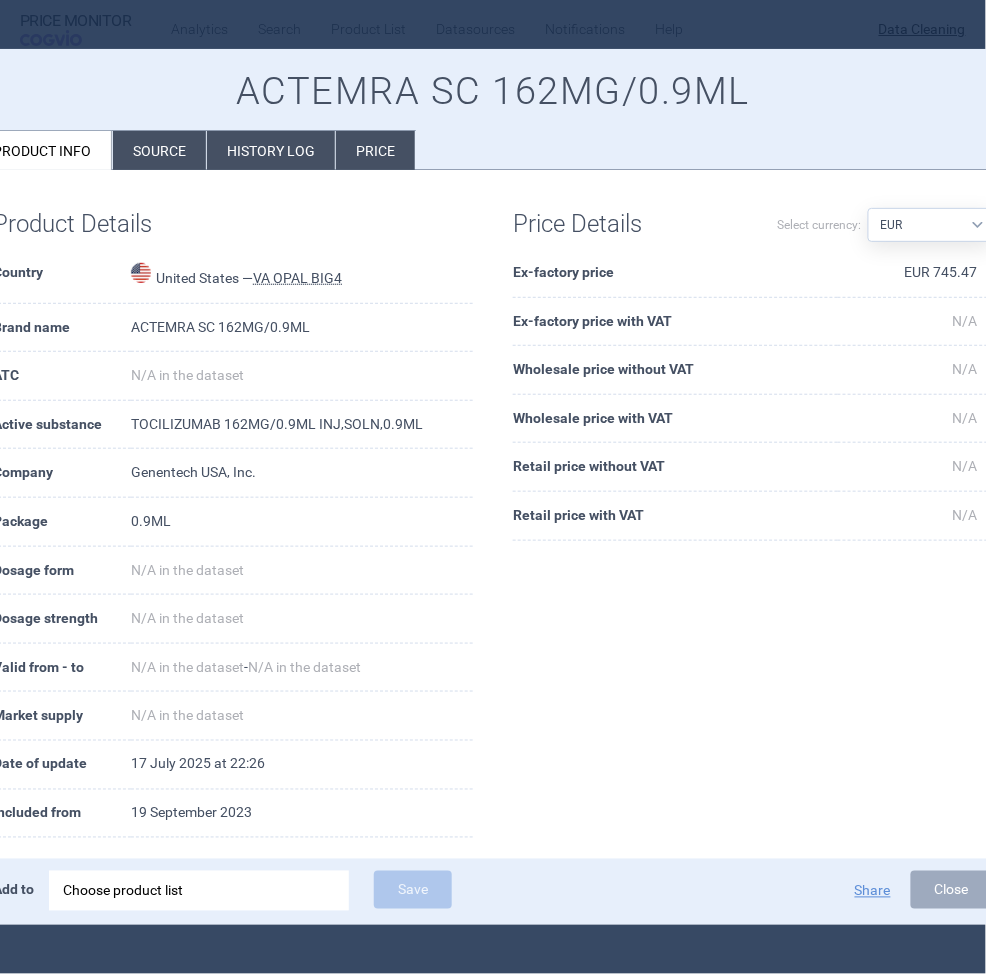 click on "Source" at bounding box center (159, 150) 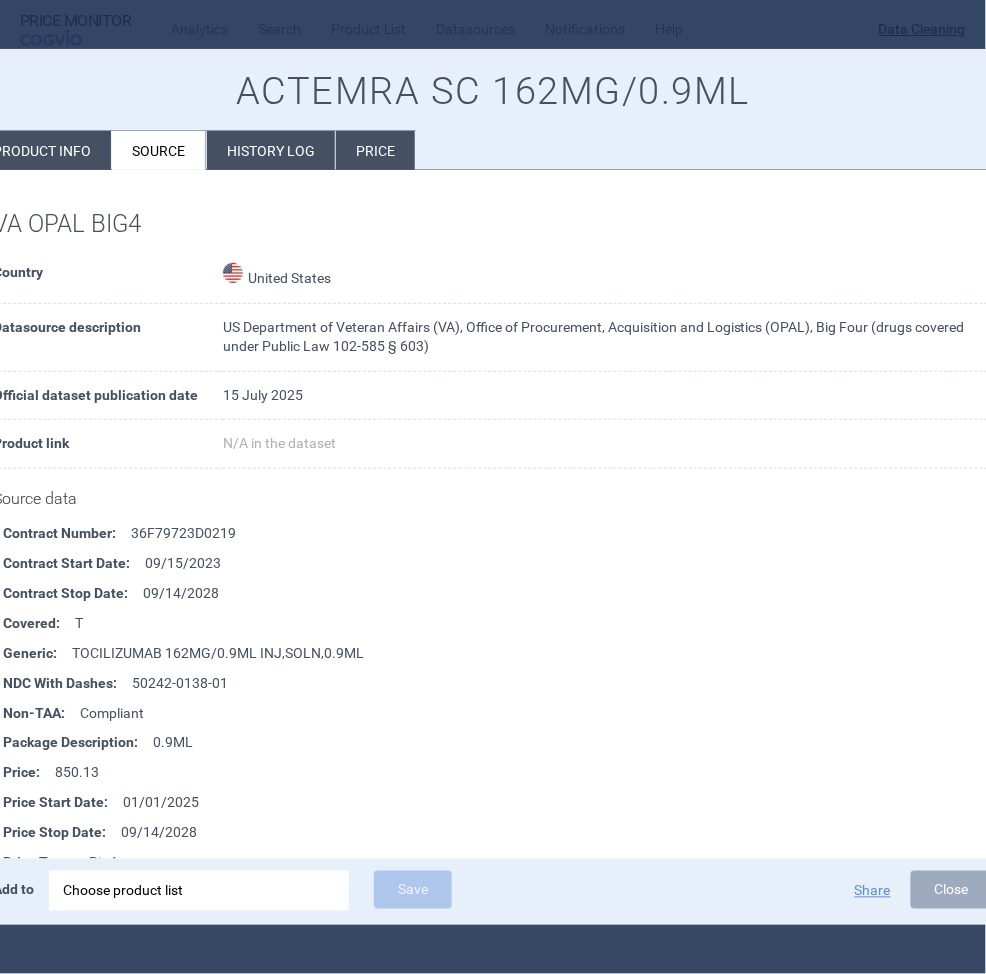click on "Product info" at bounding box center (42, 150) 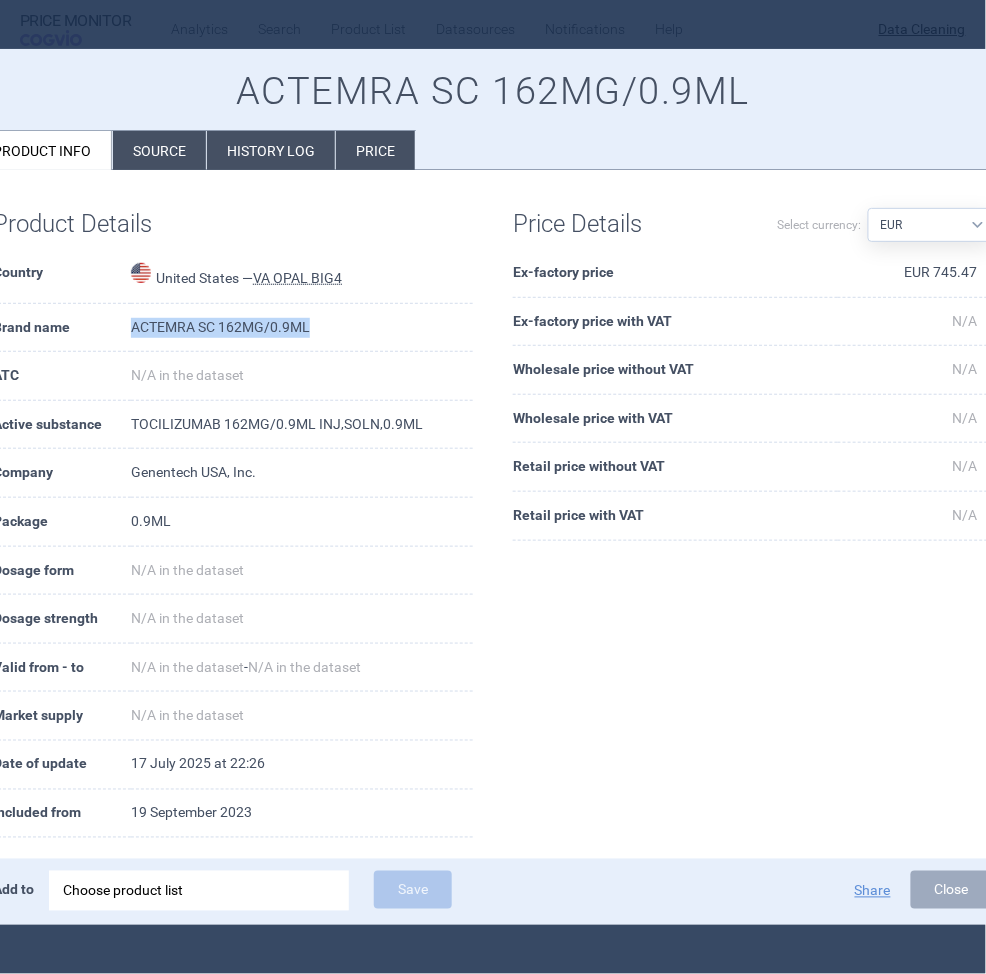 drag, startPoint x: 304, startPoint y: 318, endPoint x: 124, endPoint y: 329, distance: 180.3358 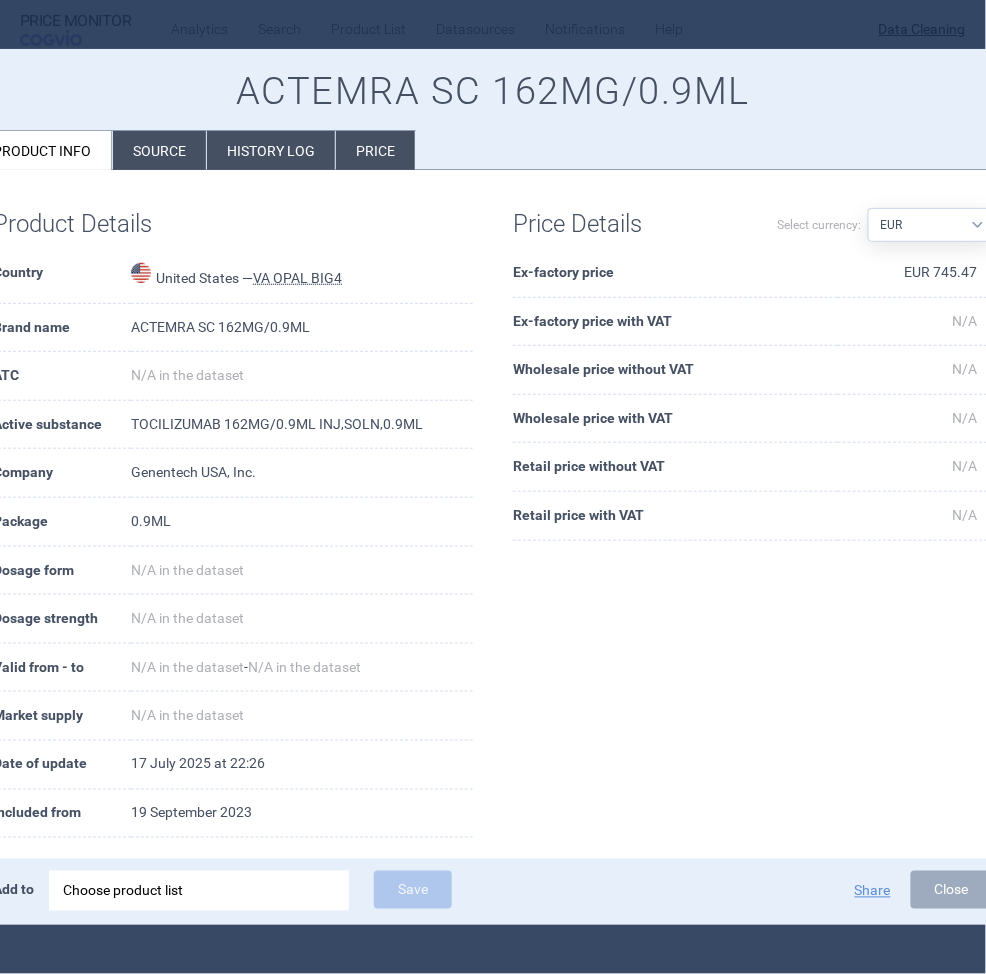 click on "Source" at bounding box center (159, 150) 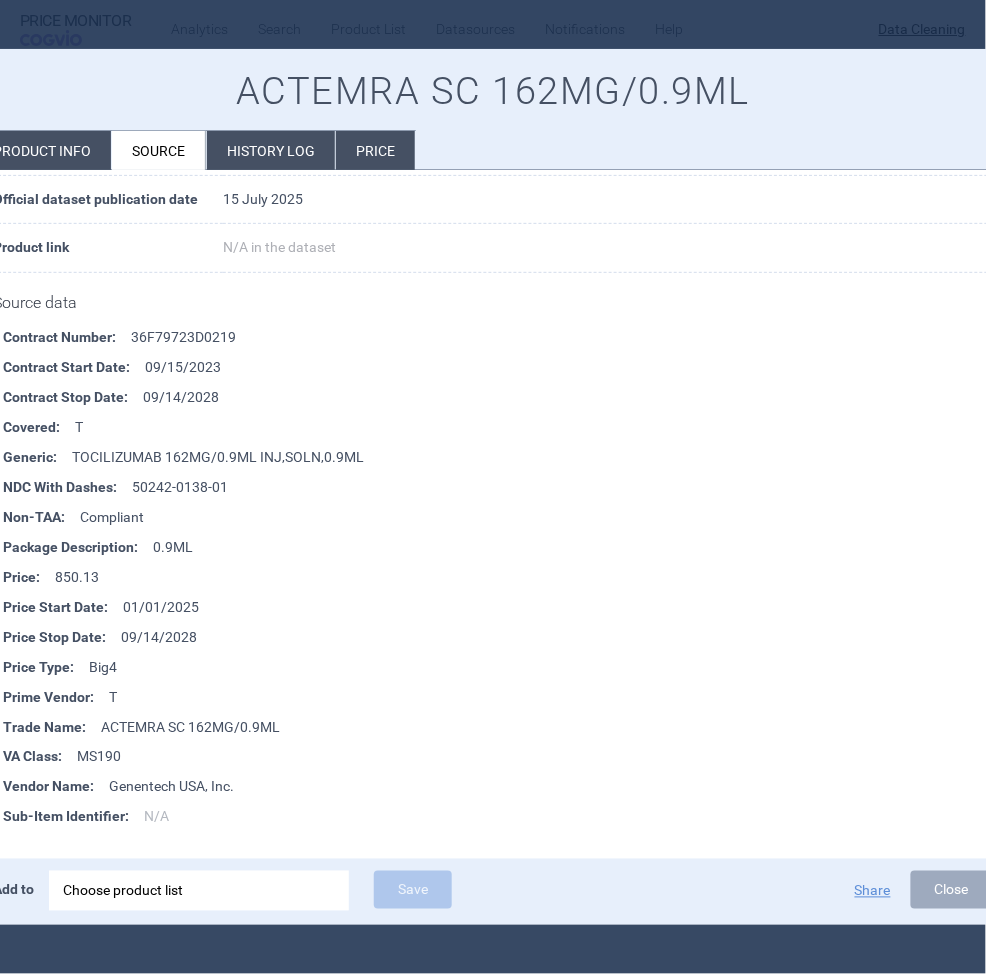 scroll, scrollTop: 0, scrollLeft: 0, axis: both 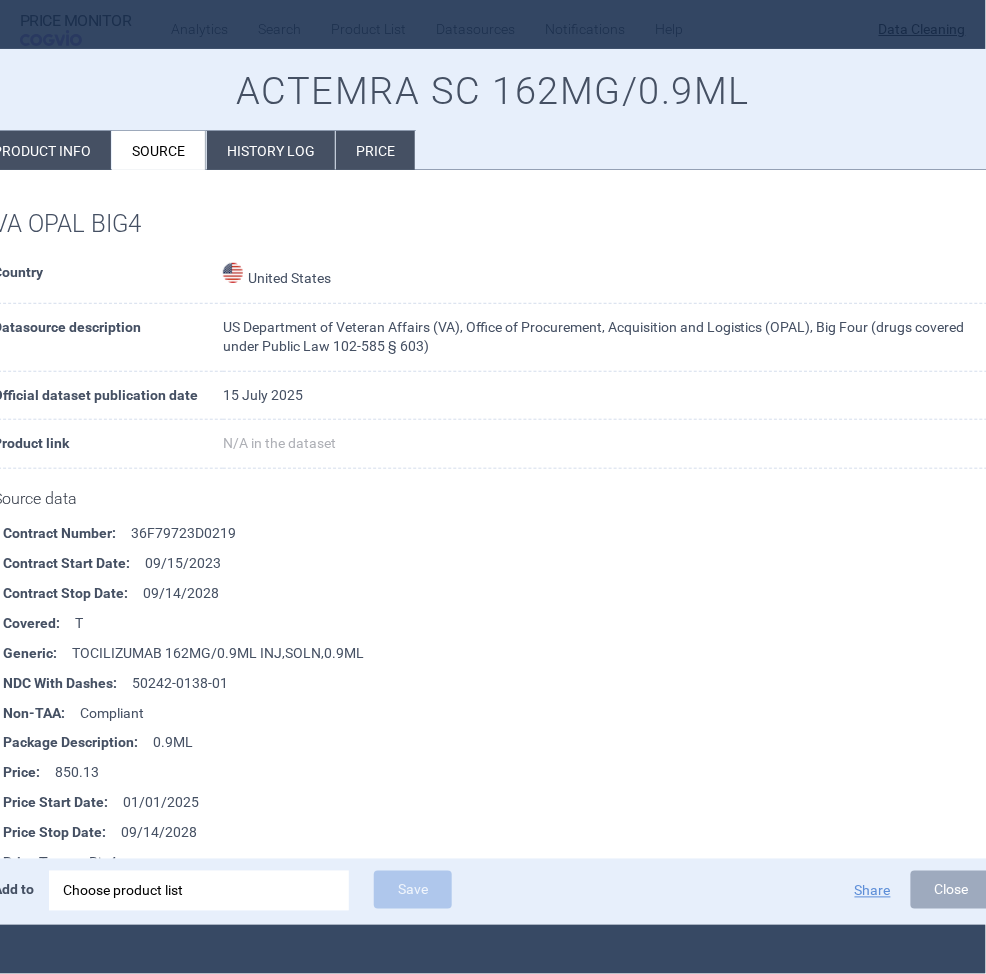 click at bounding box center (493, 487) 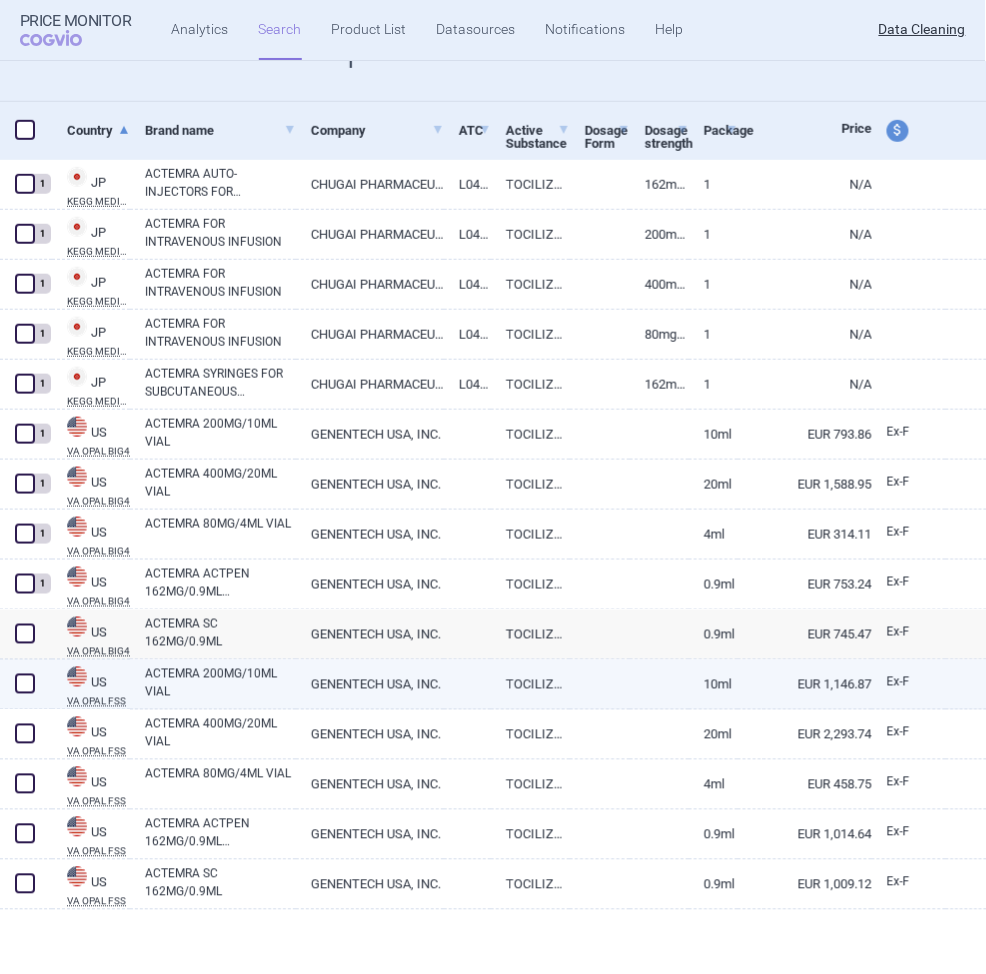 click on "GENENTECH USA, INC." at bounding box center [370, 684] 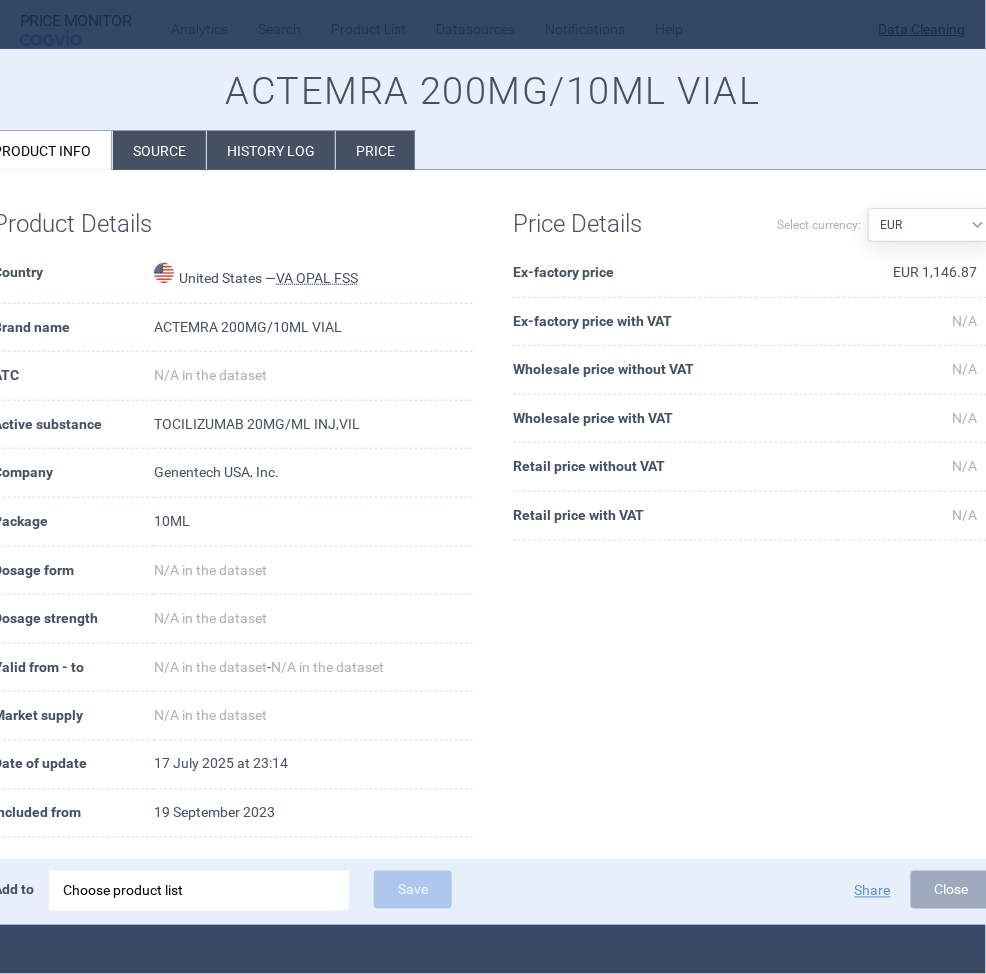 click on "Choose product list" at bounding box center [199, 891] 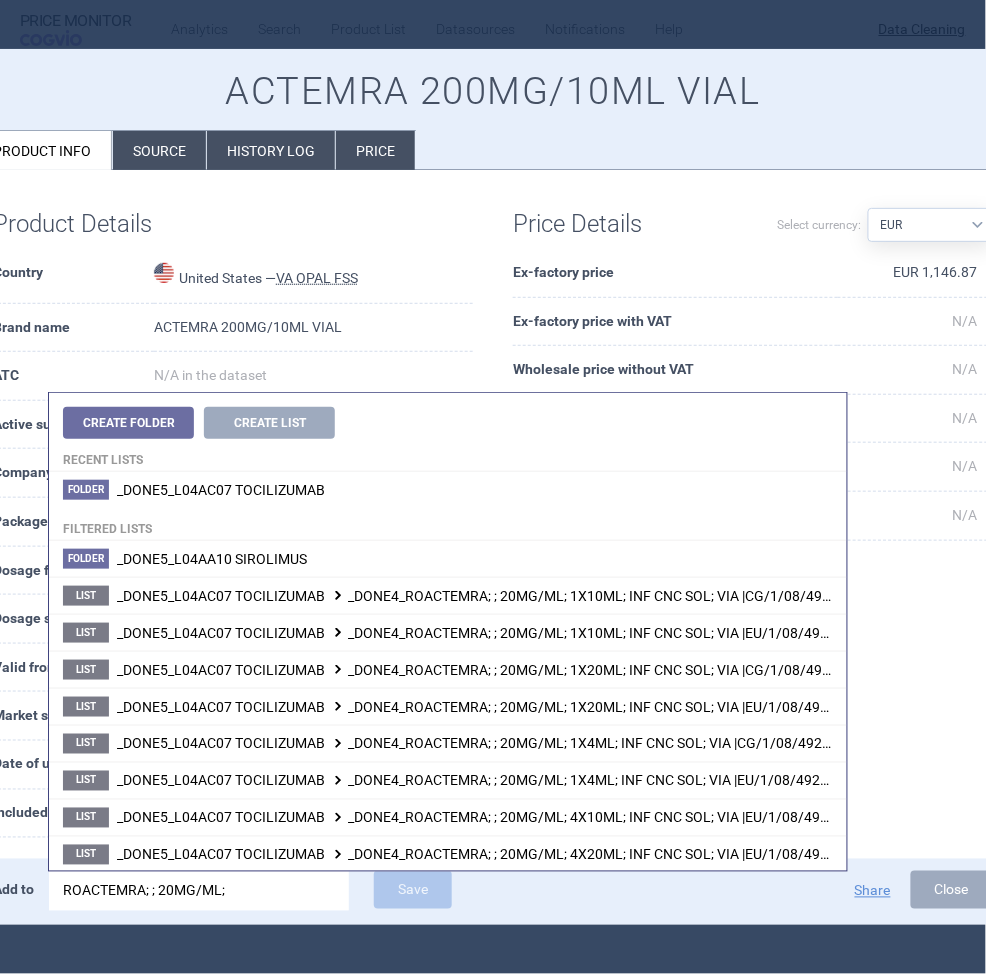 type on "ROACTEMRA; ; 20MG/ML;" 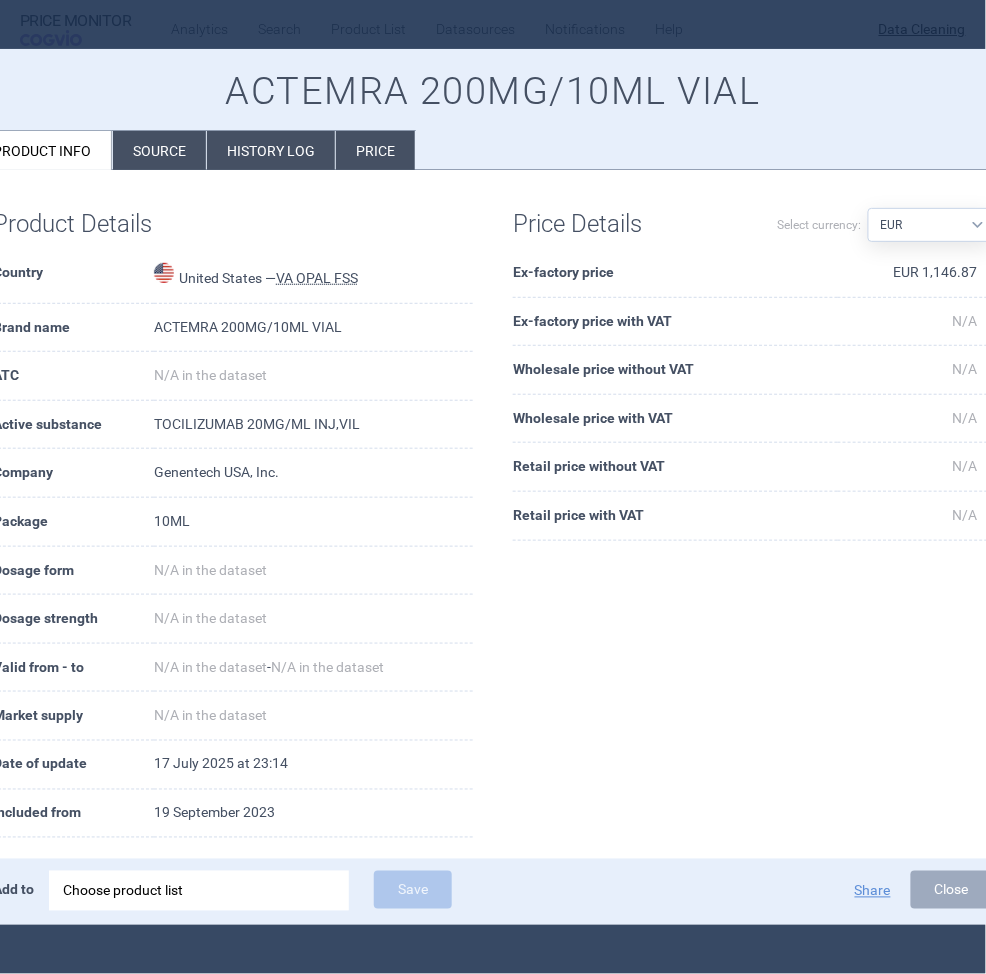 click on "Price Details Select currency: Source AED AUD BGN BHD BOB BRL CAD CHF CNY COP CZK DKK DZD EUR GBP HUF ILS INR ISK JOD JPY KRW KWD KZT LBP MDL MYR NOK NZD OMR PLN QAR RON RSD RUB SAR SEK USD UZS ZAR Ex-factory price EUR 1,146.87 Ex-factory price with VAT N/A Wholesale price without VAT N/A Wholesale price with VAT N/A Retail price without VAT N/A Retail price with VAT N/A" at bounding box center [753, 375] 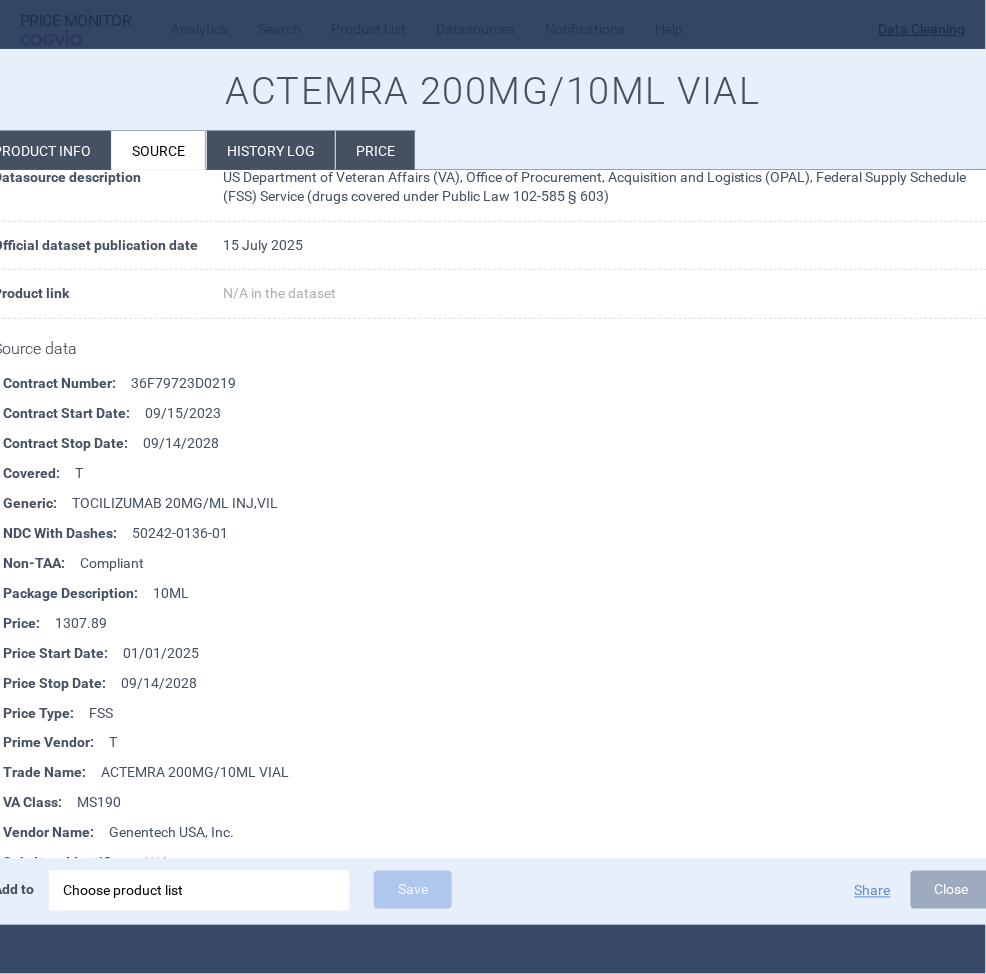 scroll, scrollTop: 152, scrollLeft: 0, axis: vertical 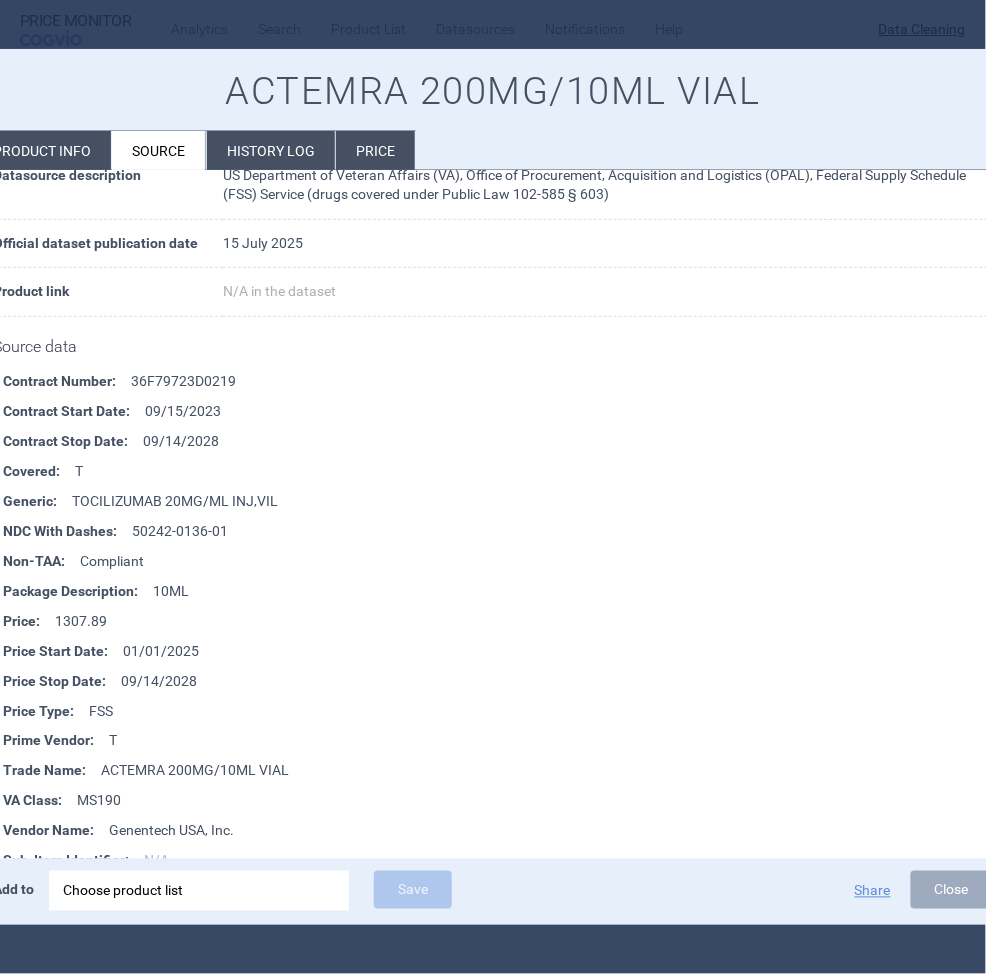 click on "Choose product list" at bounding box center (199, 891) 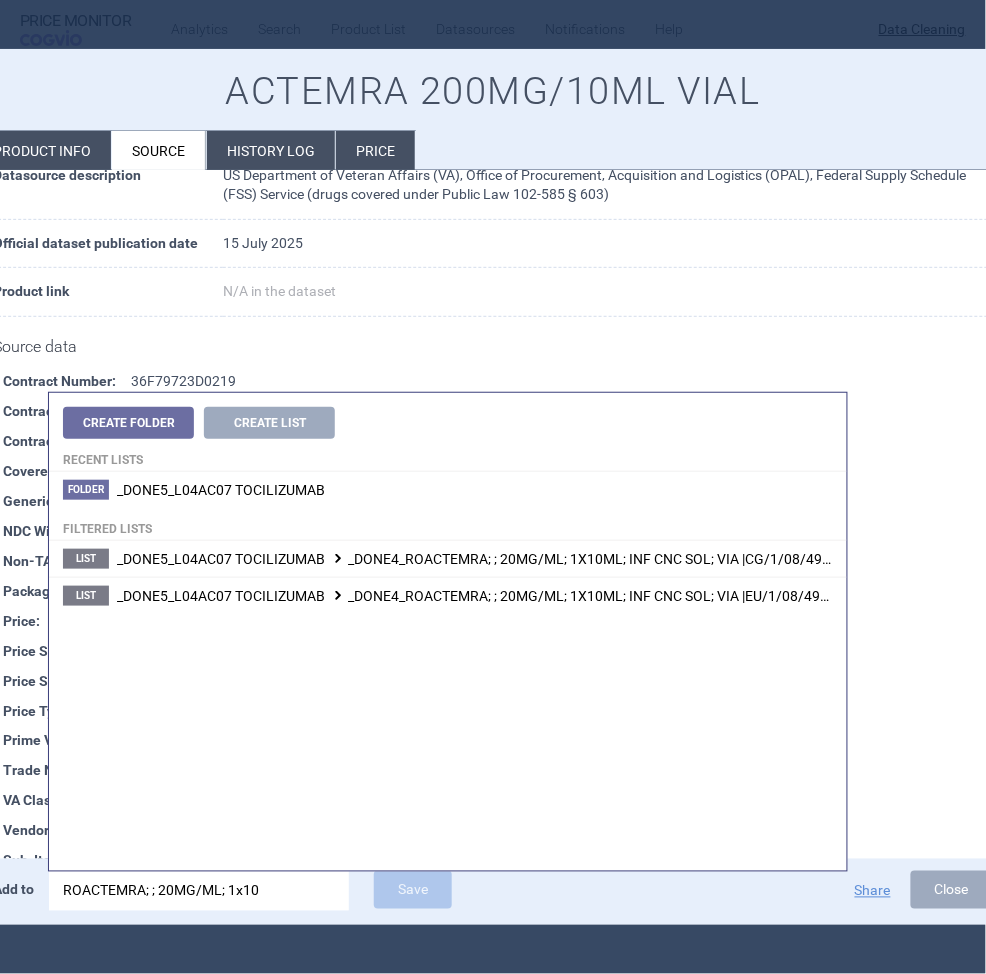 type on "ROACTEMRA; ; 20MG/ML; 1x10" 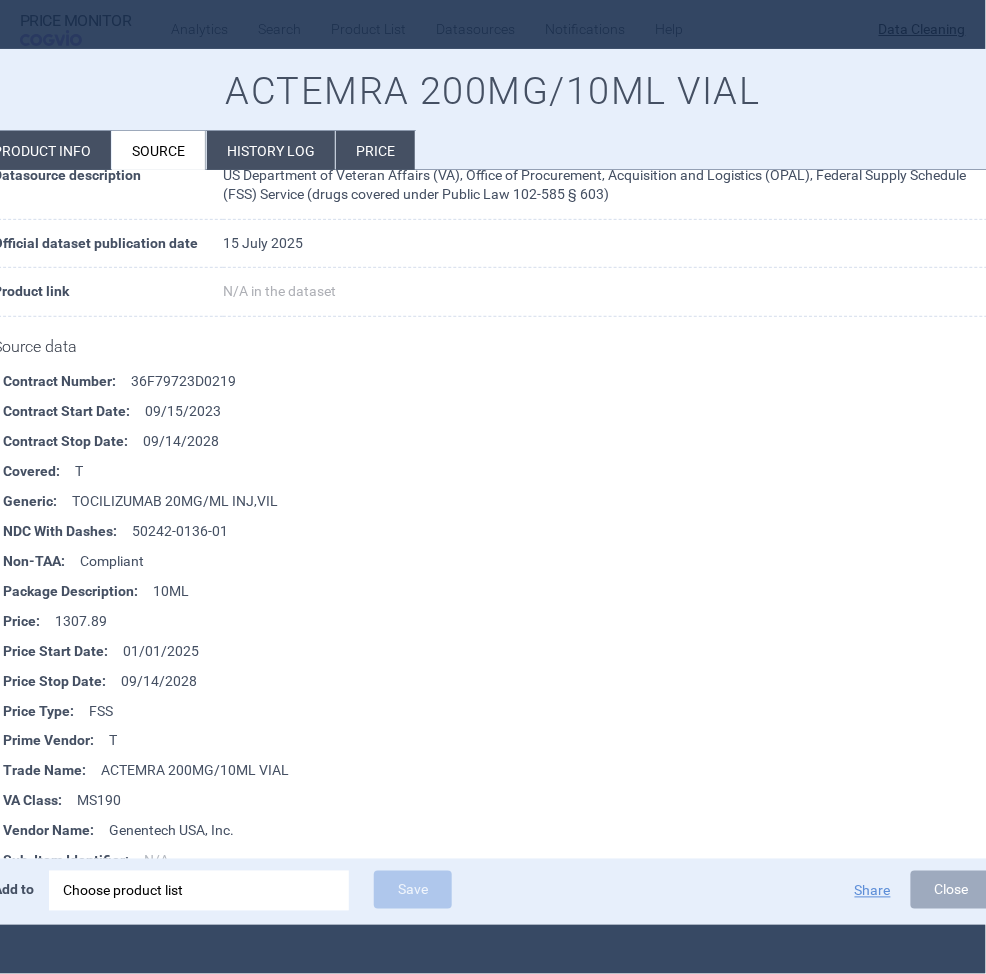 click on "Product info" at bounding box center [42, 150] 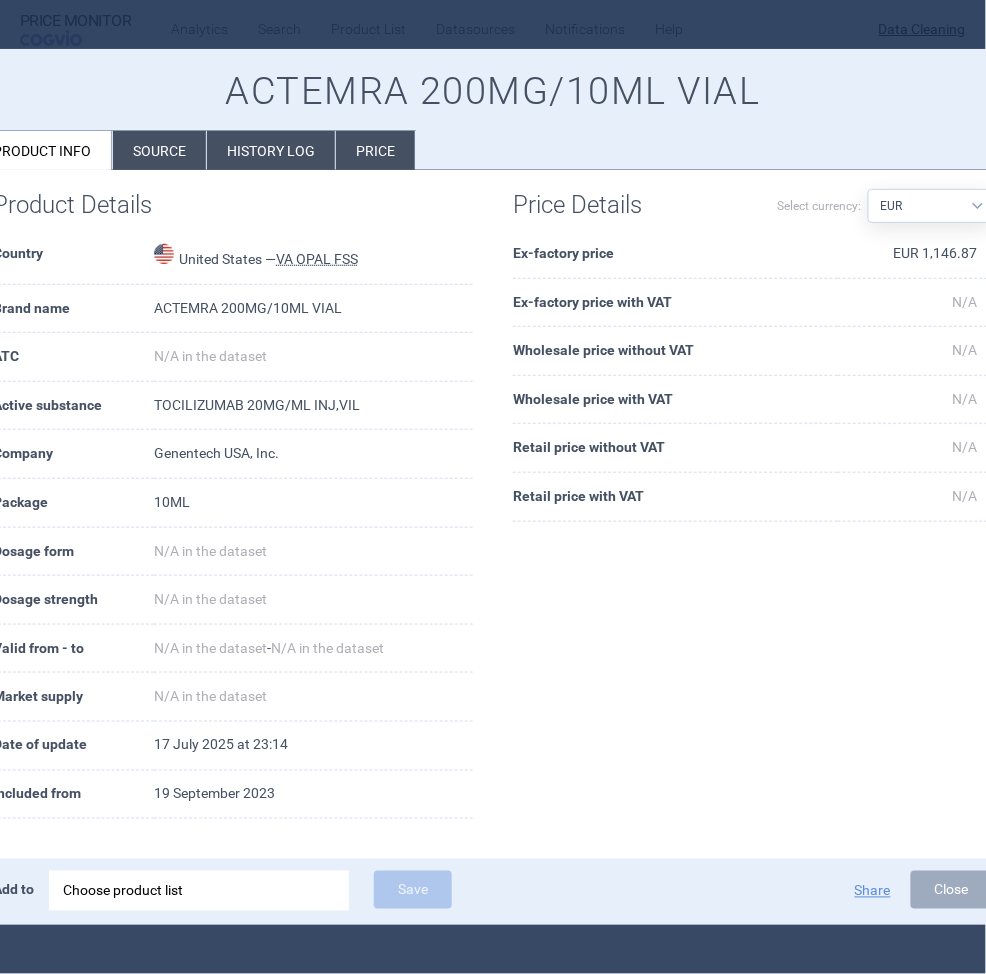 scroll, scrollTop: 19, scrollLeft: 0, axis: vertical 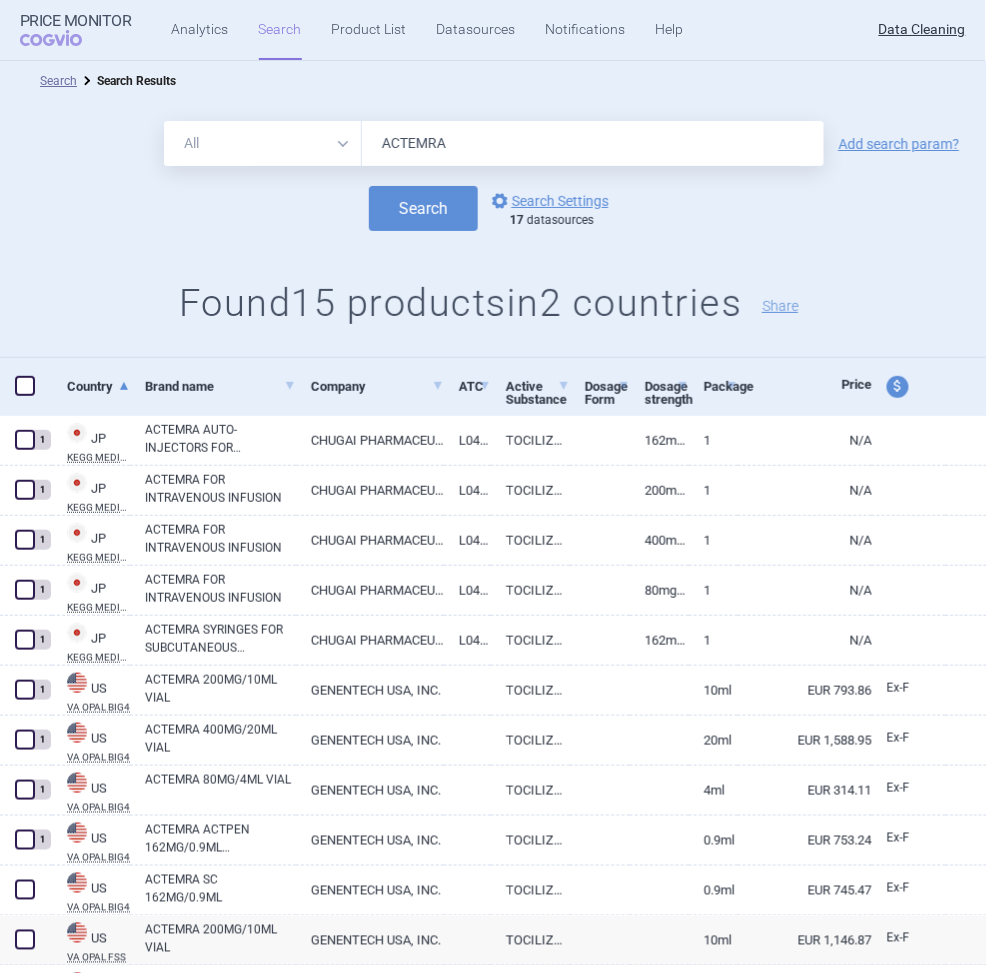 drag, startPoint x: 439, startPoint y: 144, endPoint x: 215, endPoint y: 157, distance: 224.37692 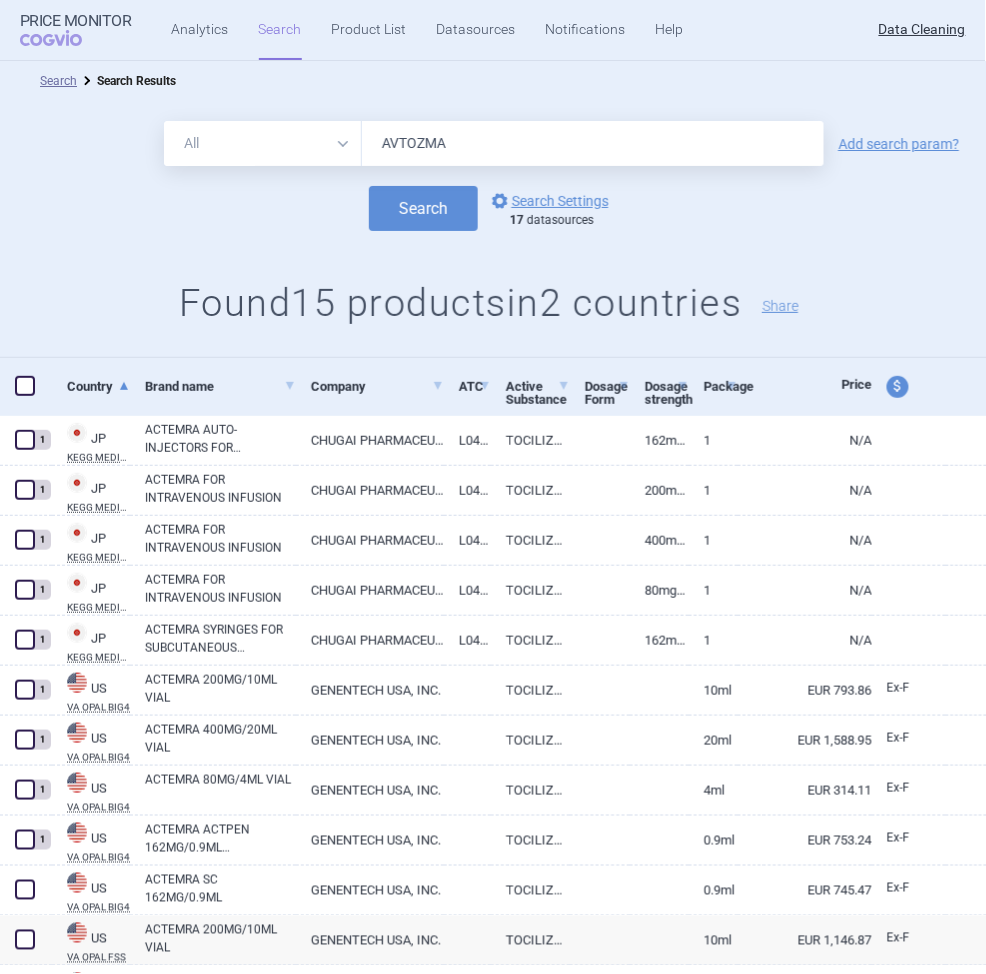type on "AVTOZMA" 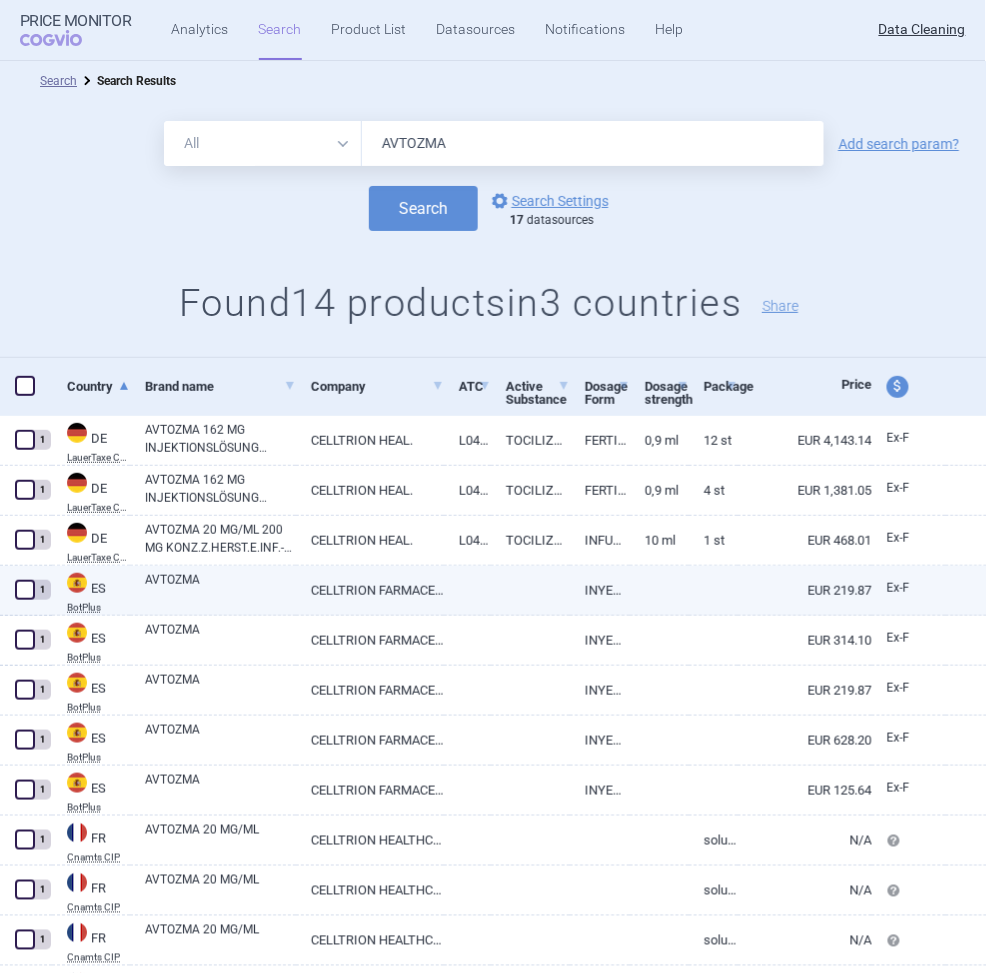 scroll, scrollTop: 205, scrollLeft: 0, axis: vertical 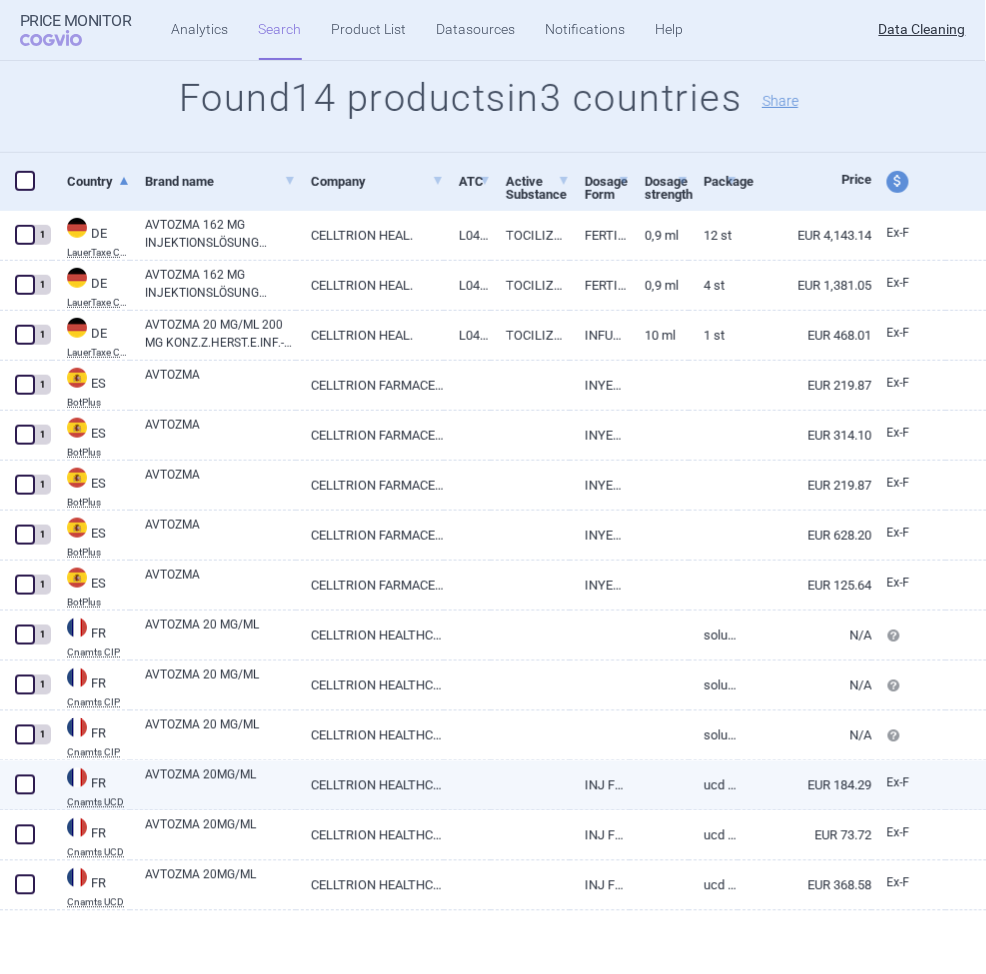 click on "AVTOZMA 20MG/ML" at bounding box center [220, 784] 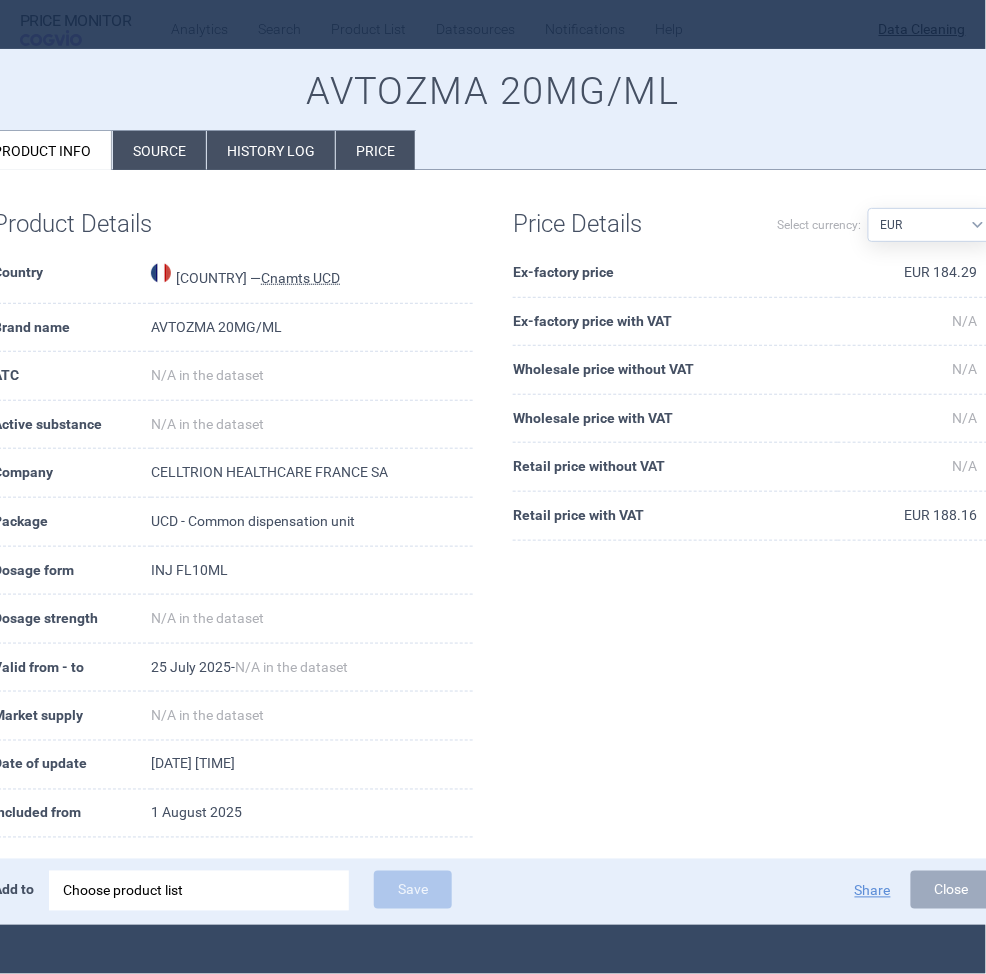 click on "Choose product list" at bounding box center [199, 891] 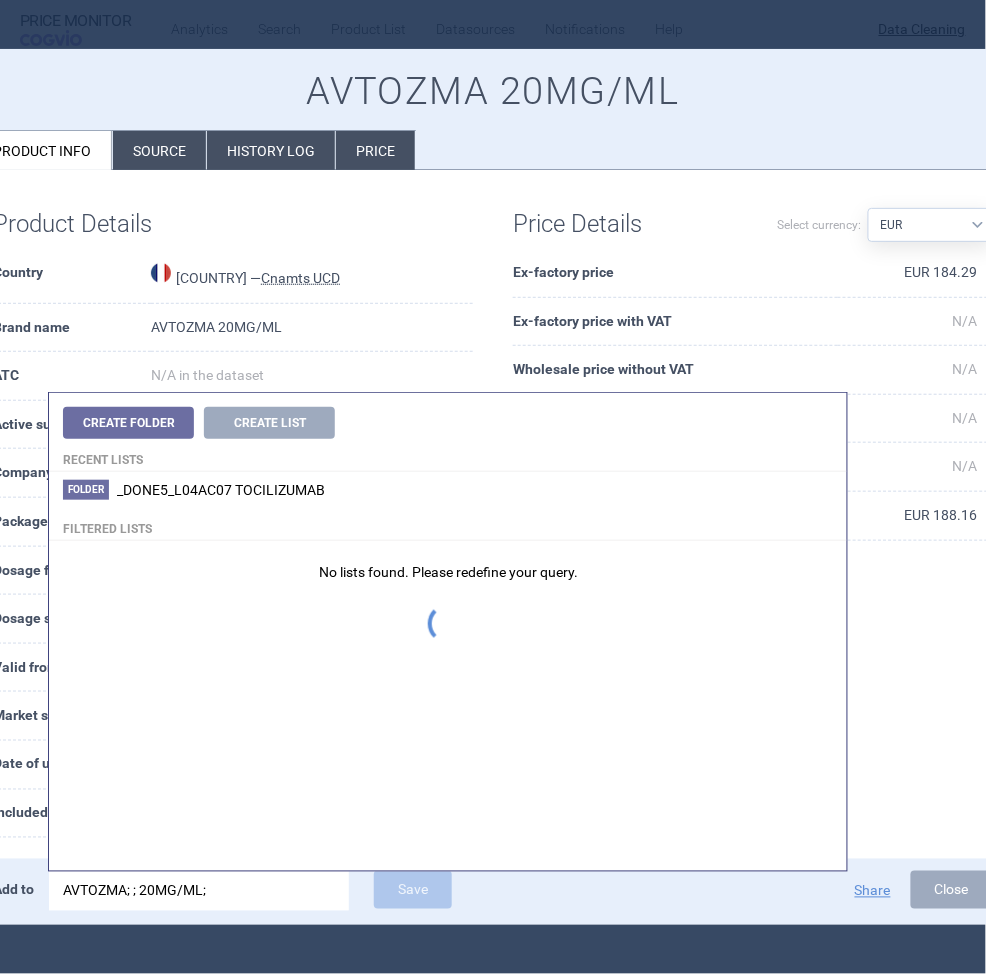 type on "AVTOZMA; ; 20MG/ML;" 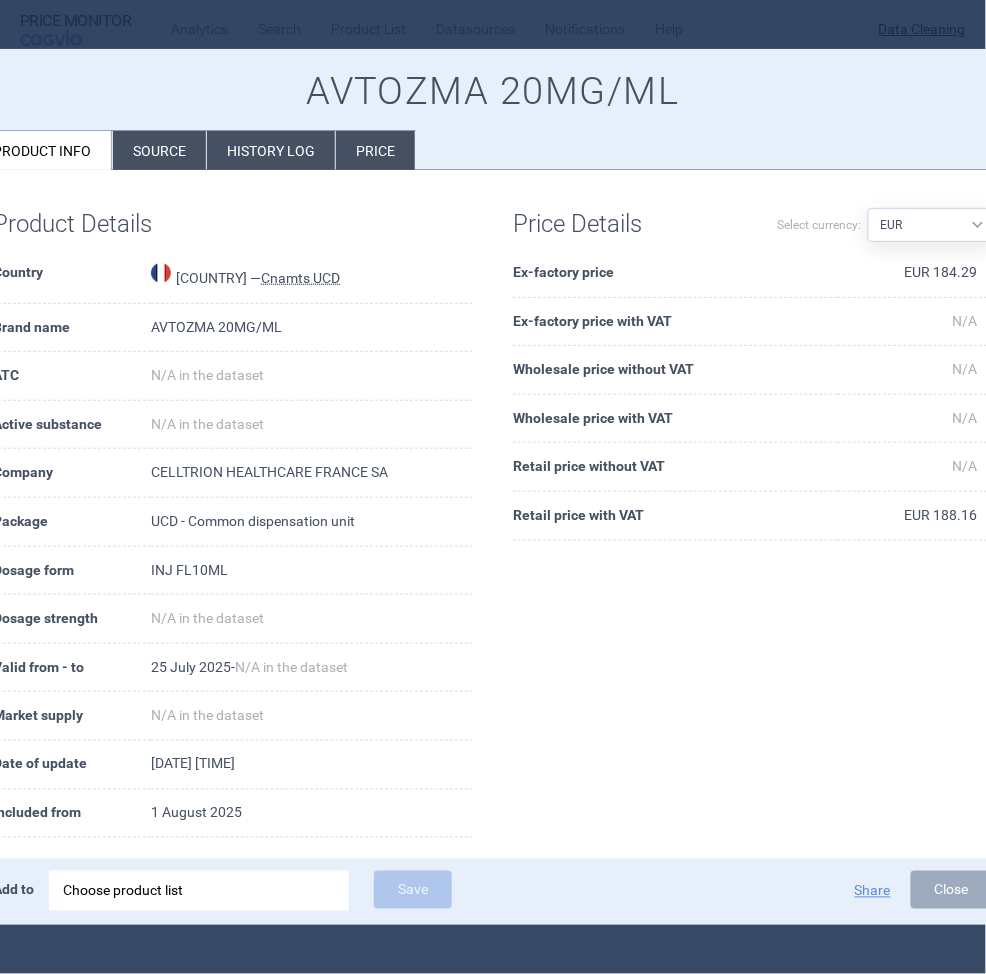 click on "Source" at bounding box center (159, 150) 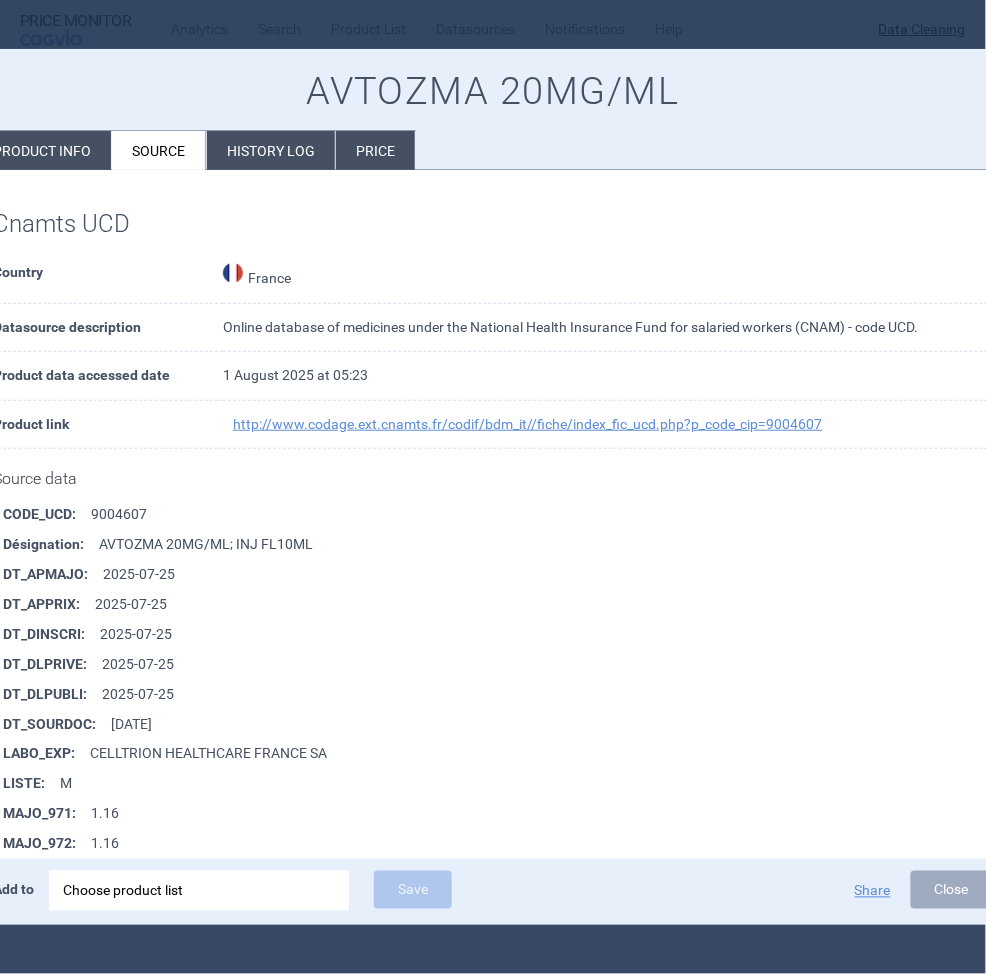 scroll, scrollTop: 40, scrollLeft: 0, axis: vertical 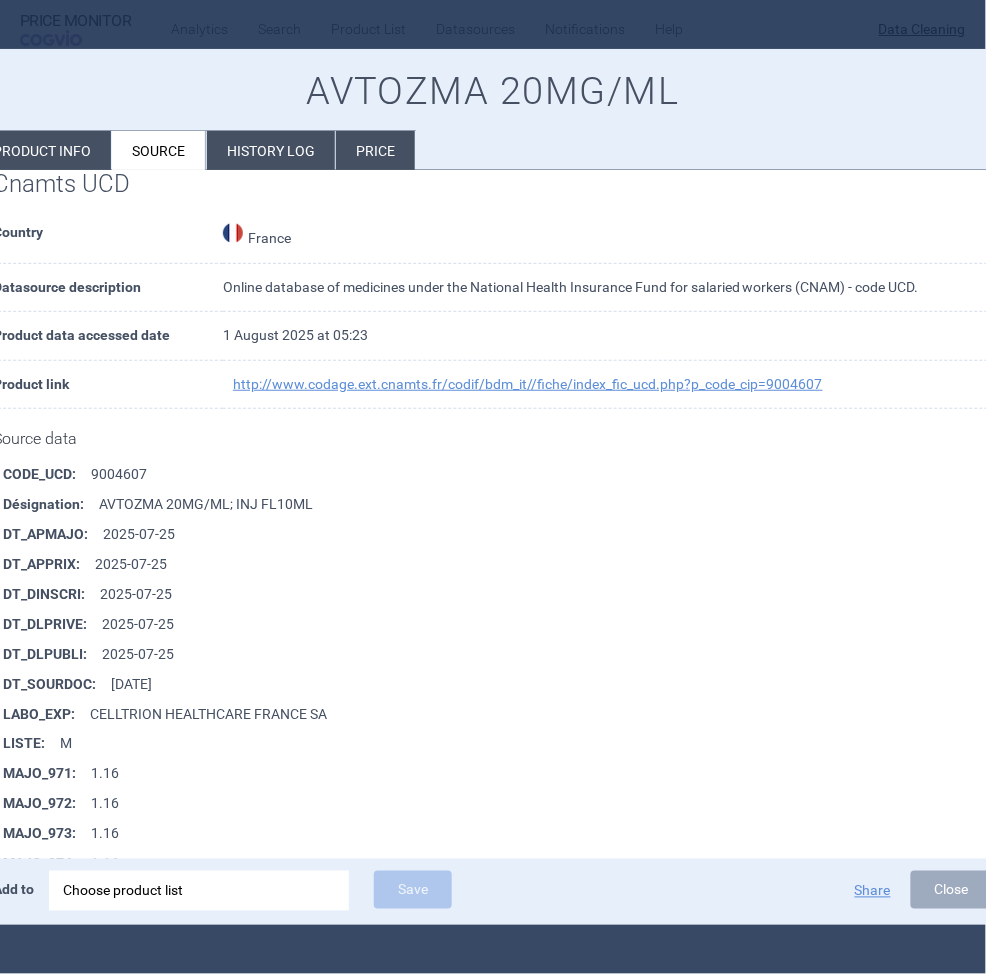 click on "Product info" at bounding box center [42, 150] 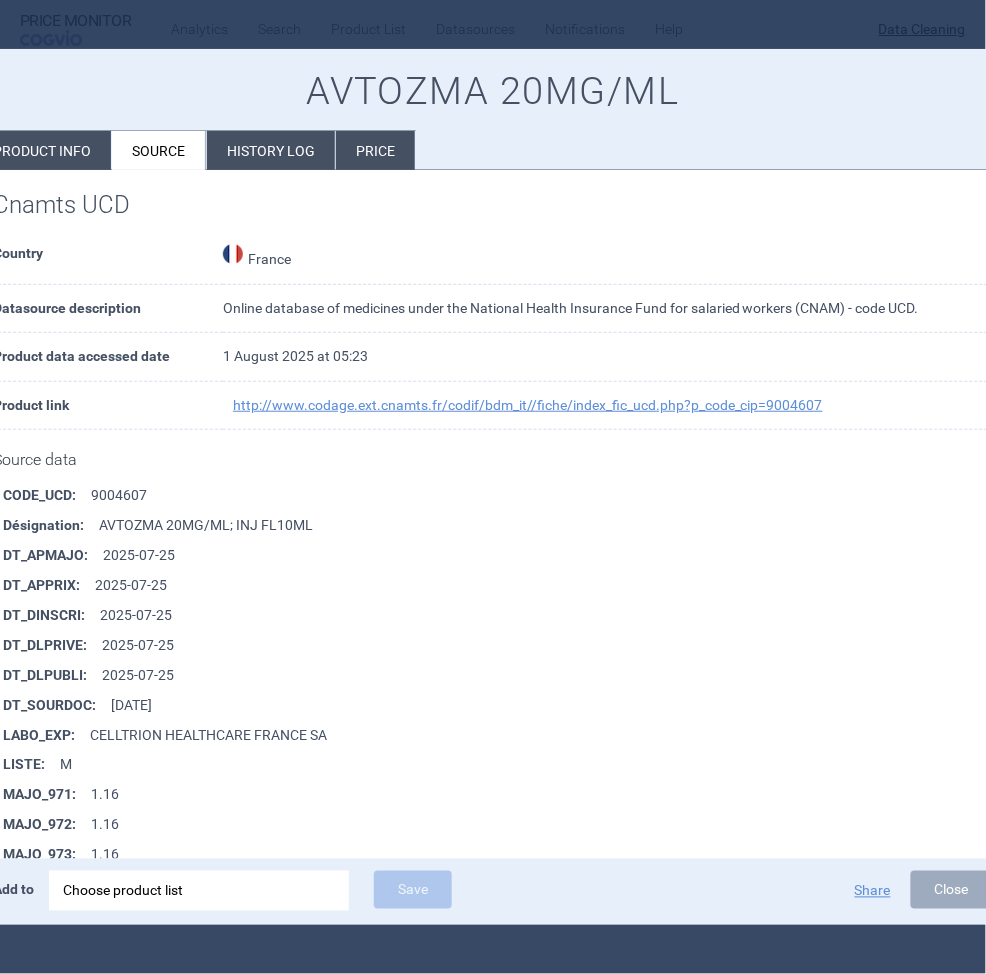 select on "EUR" 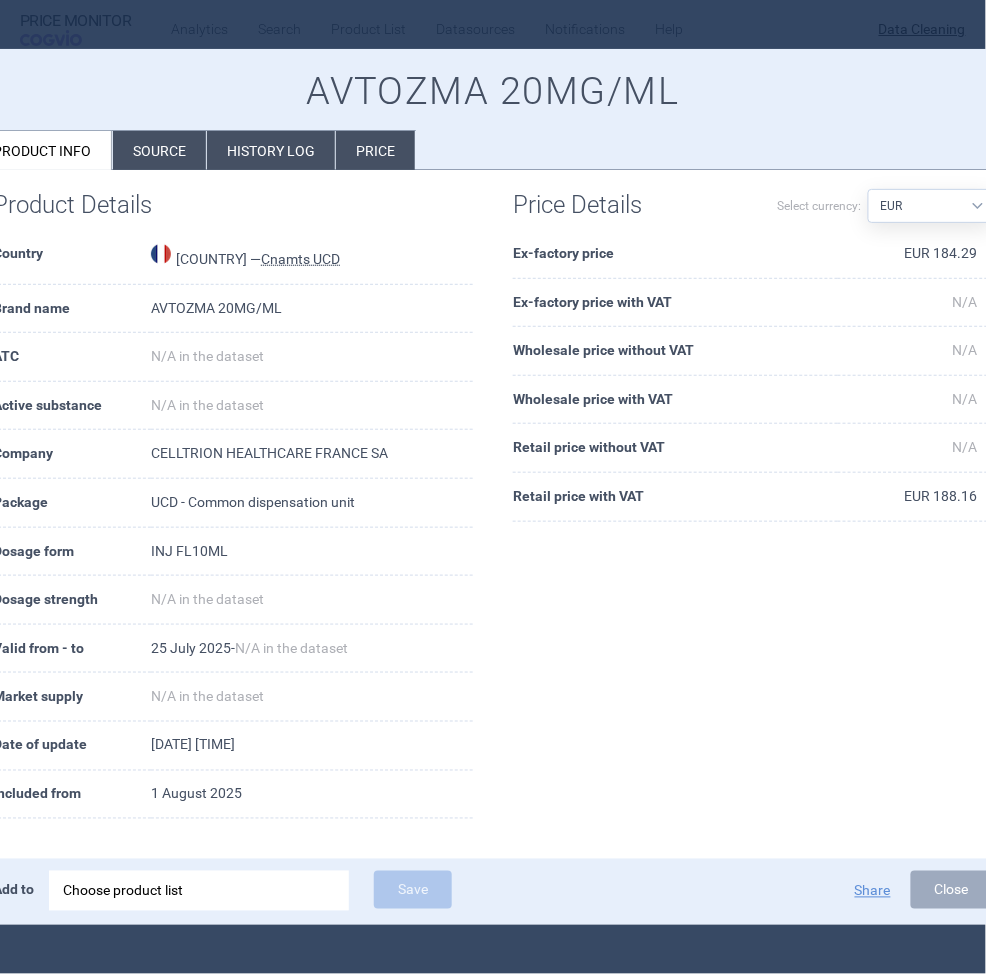 click on "Choose product list" at bounding box center (199, 891) 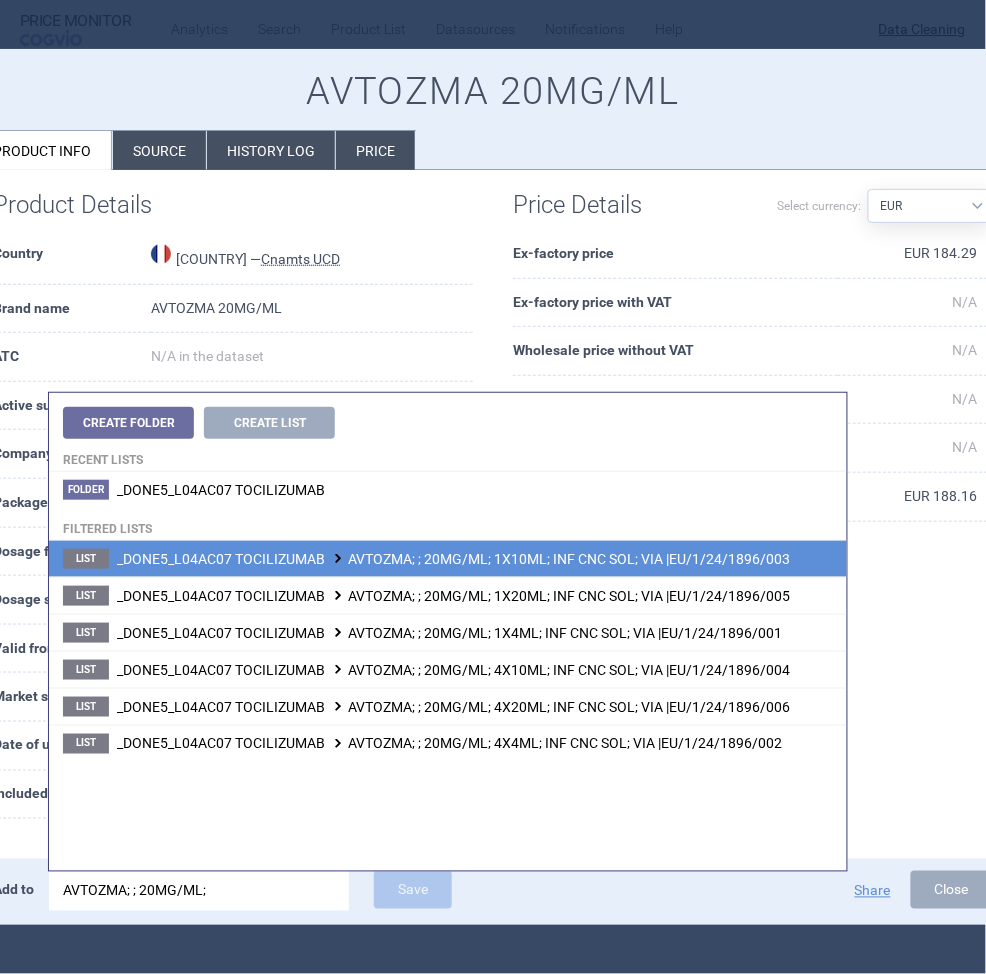 click on "_DONE5_L04AC07 TOCILIZUMAB   AVTOZMA; ; 20MG/ML; 1X10ML; INF CNC SOL; VIA |EU/1/24/1896/003" at bounding box center (453, 559) 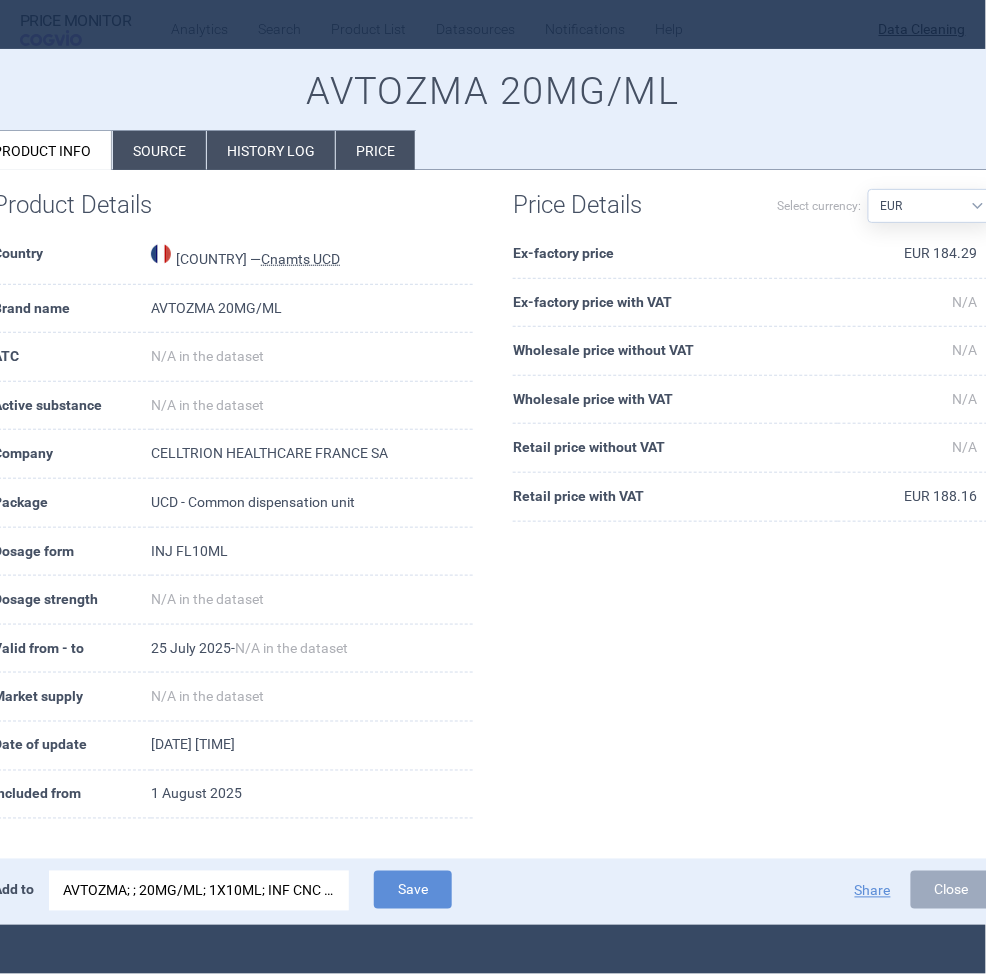 click on "AVTOZMA; ; 20MG/ML; 1X10ML; INF CNC SOL; VIA |EU/1/24/1896/003" at bounding box center (199, 891) 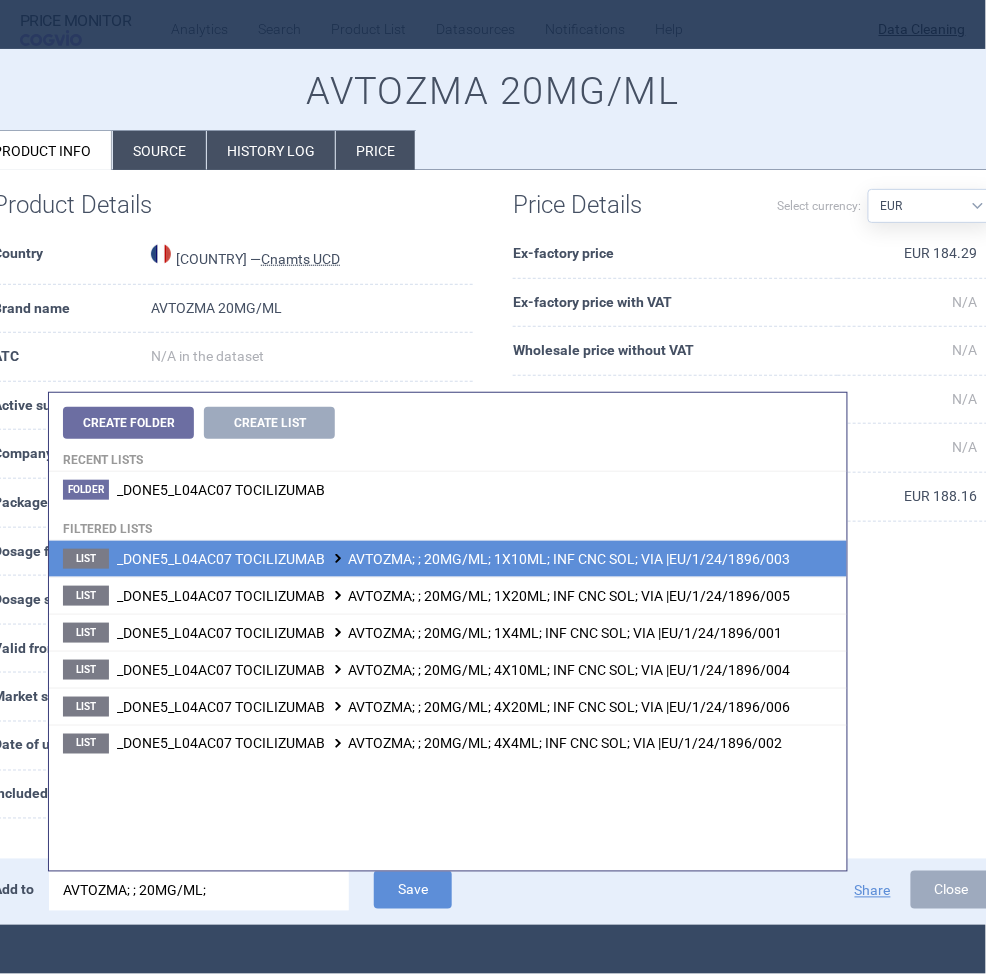 click on "_DONE5_L04AC07 TOCILIZUMAB   AVTOZMA; ; 20MG/ML; 1X10ML; INF CNC SOL; VIA |EU/1/24/1896/003" at bounding box center [453, 559] 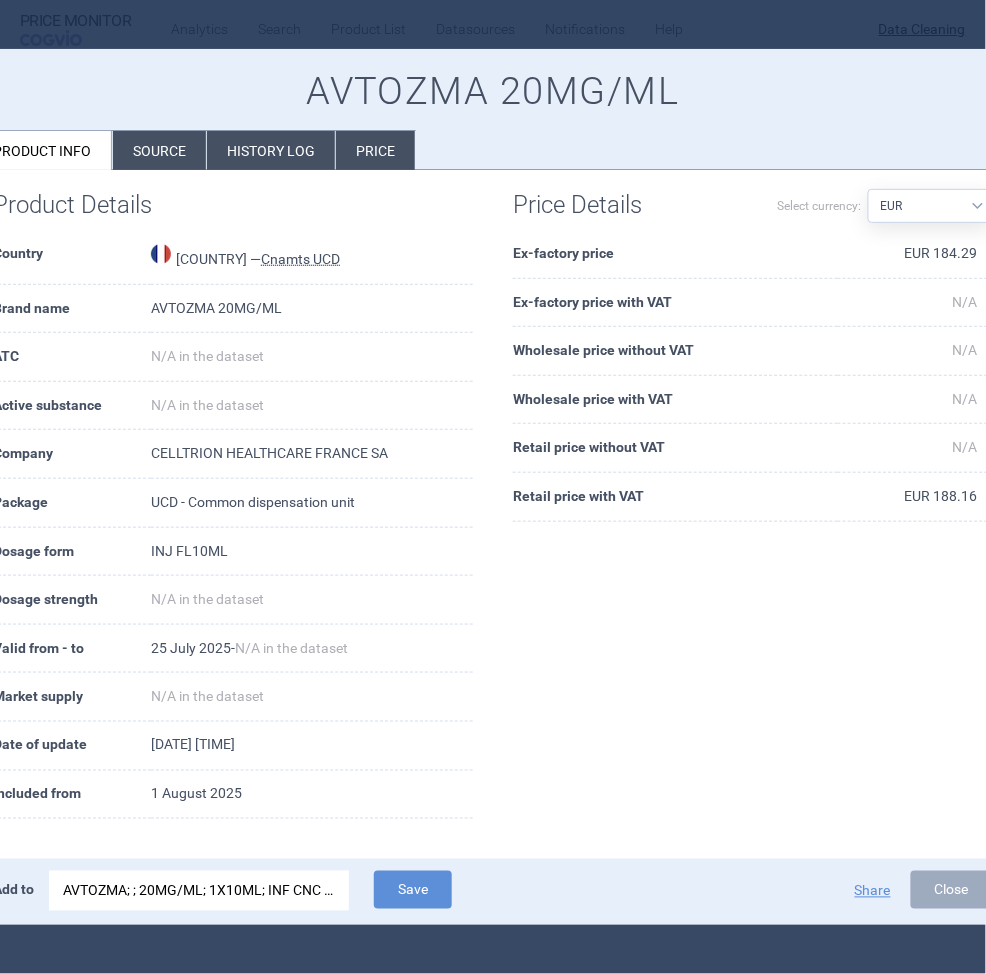 click on "AVTOZMA; ; 20MG/ML; 1X10ML; INF CNC SOL; VIA |EU/1/24/1896/003" at bounding box center [199, 891] 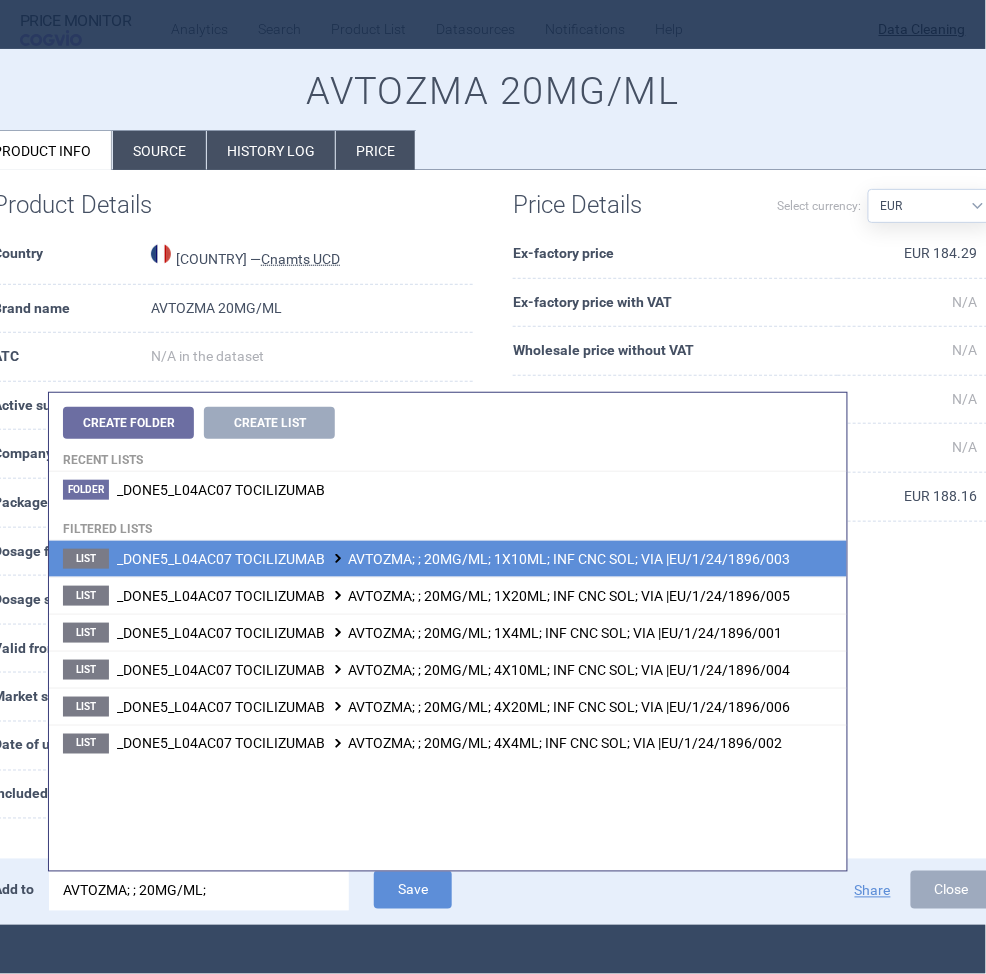 click on "_DONE5_L04AC07 TOCILIZUMAB   AVTOZMA; ; 20MG/ML; 1X10ML; INF CNC SOL; VIA |EU/1/24/1896/003" at bounding box center (453, 559) 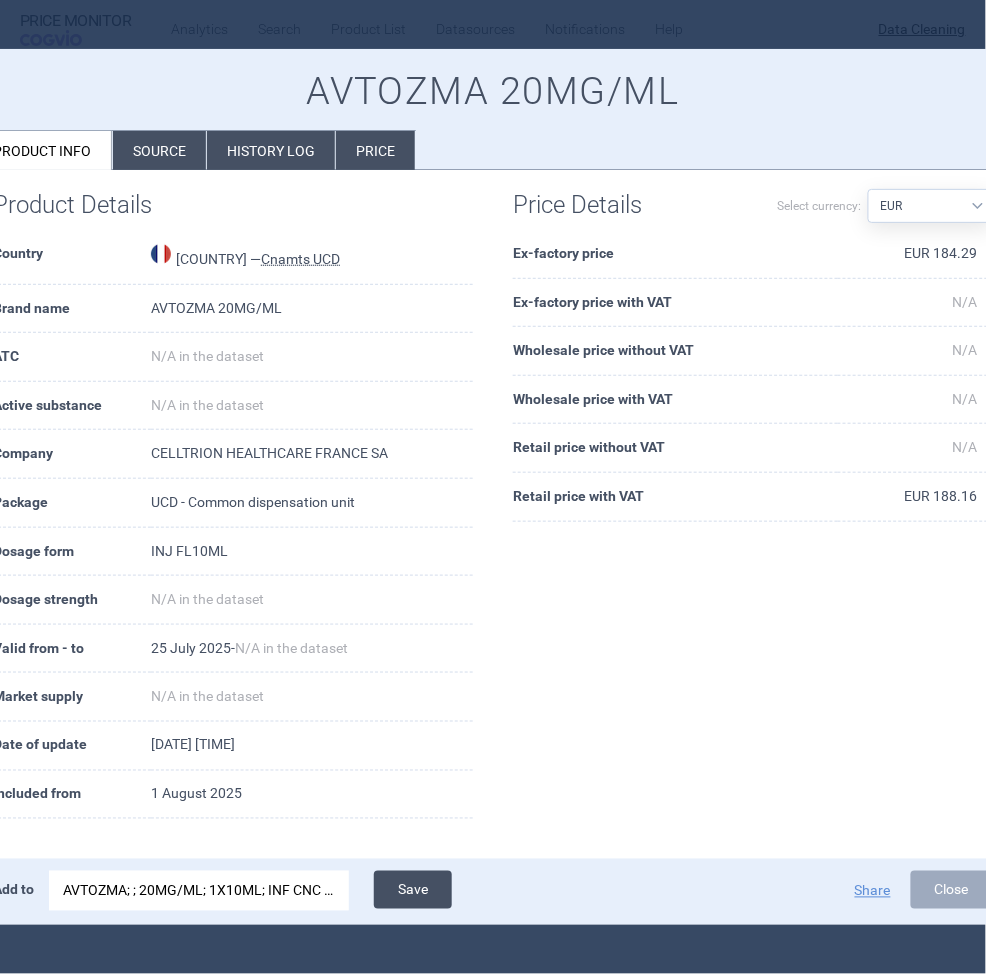 click on "Save" at bounding box center (413, 890) 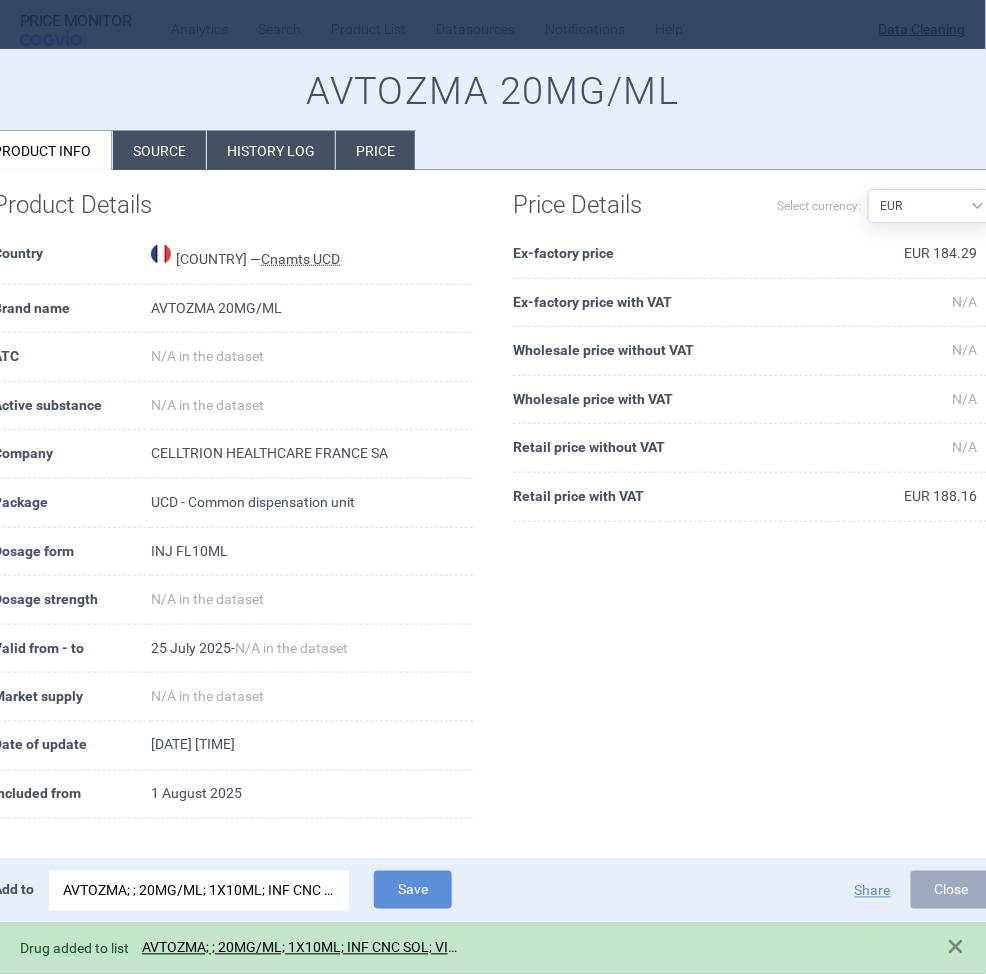 click on "AVTOZMA 20MG/ML Product info Source History log Price" at bounding box center (493, 110) 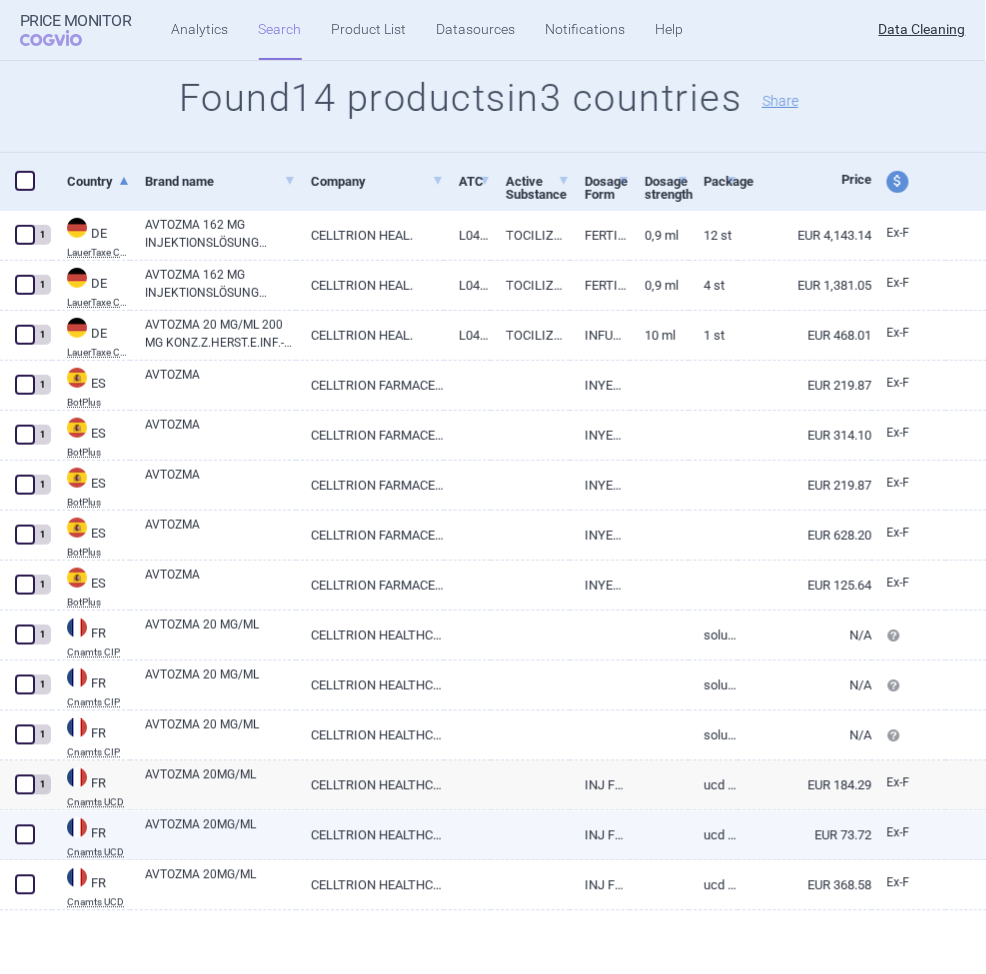 click on "AVTOZMA 20MG/ML" at bounding box center (220, 834) 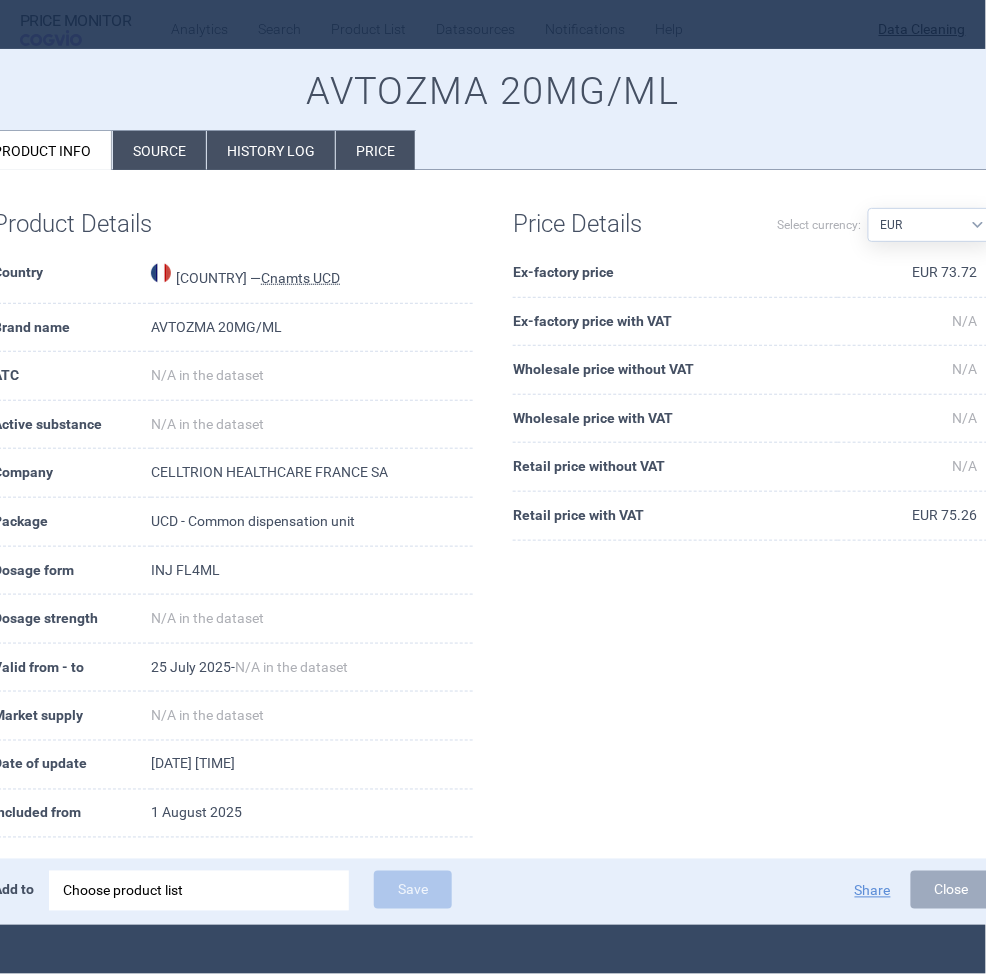 click on "Choose product list" at bounding box center [199, 891] 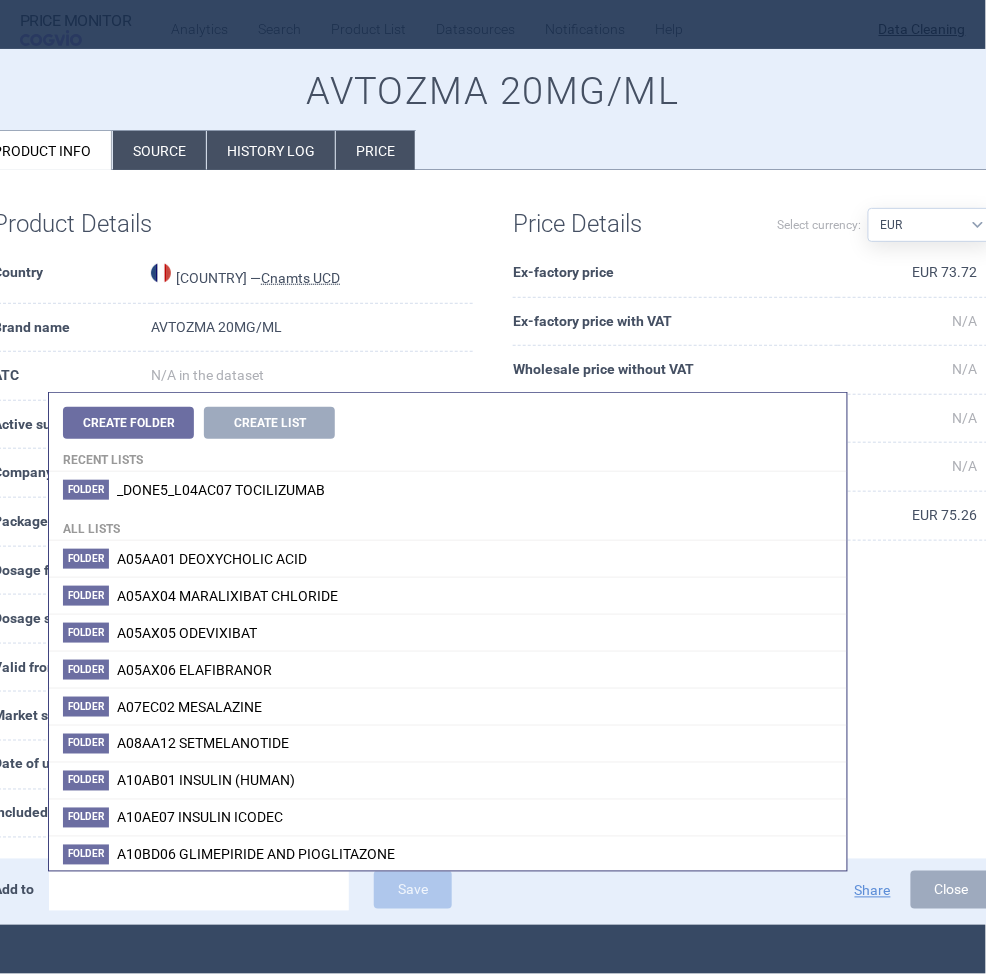 click at bounding box center [199, 891] 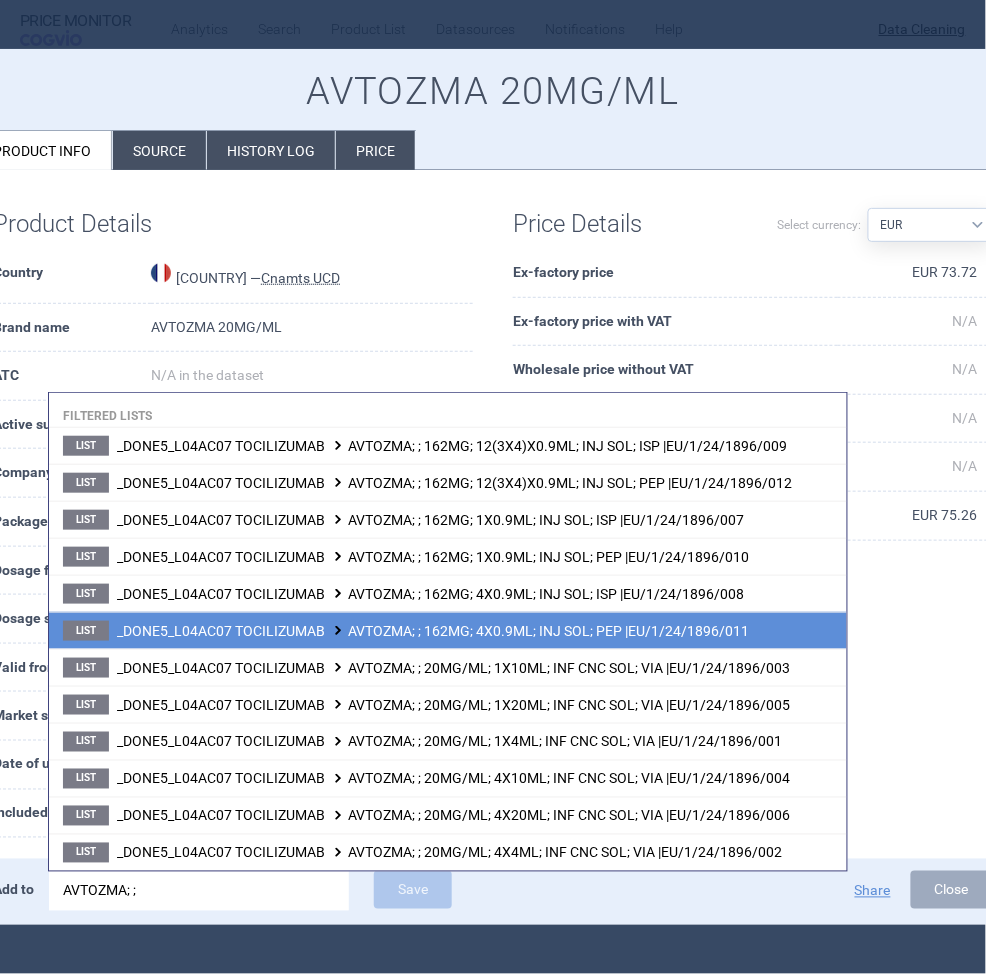 scroll, scrollTop: 0, scrollLeft: 0, axis: both 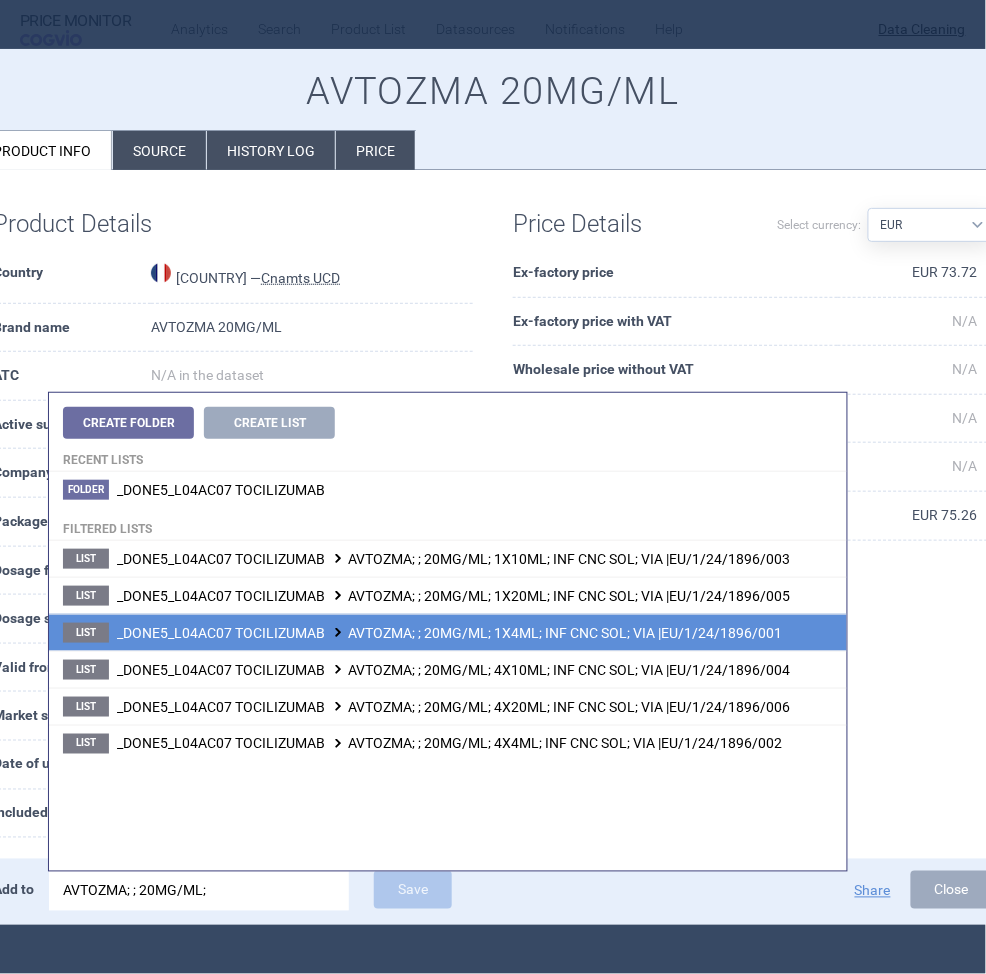 type on "AVTOZMA; ; 20MG/ML;" 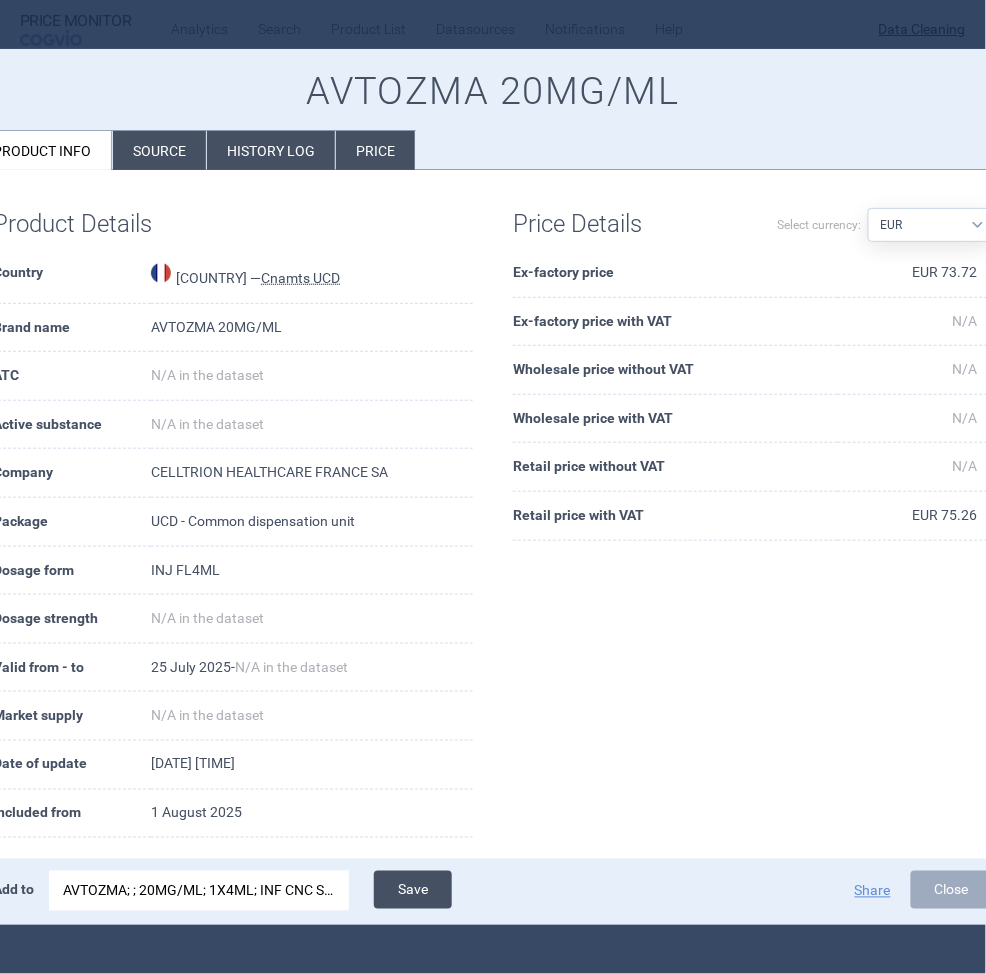 click on "Save" at bounding box center [413, 890] 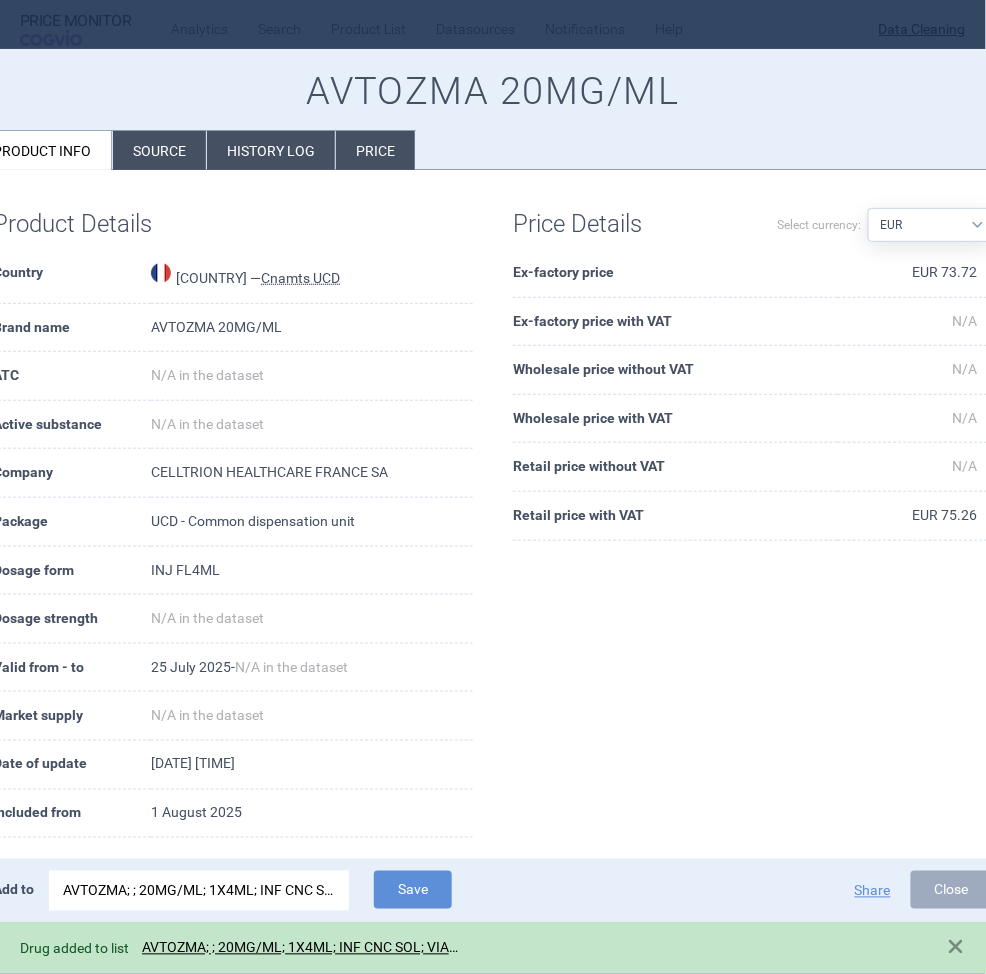 click at bounding box center (493, 487) 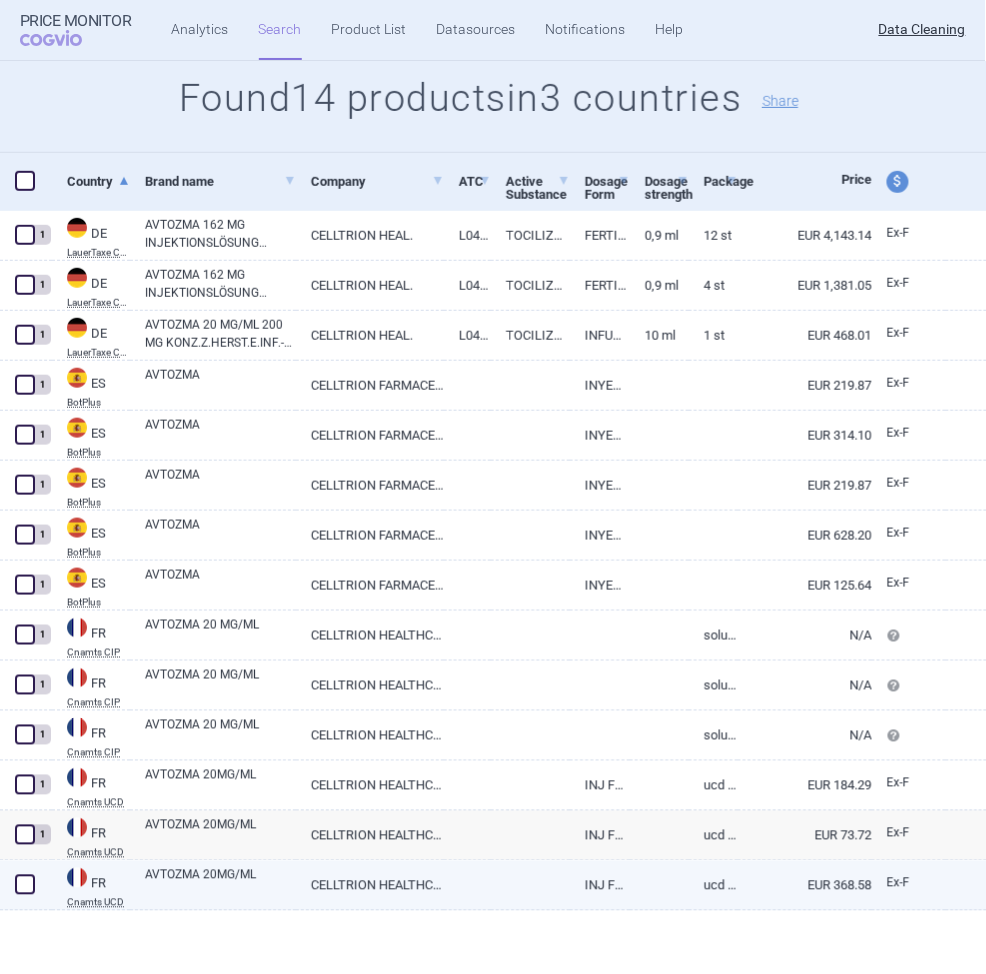 click on "AVTOZMA 20MG/ML" at bounding box center [220, 884] 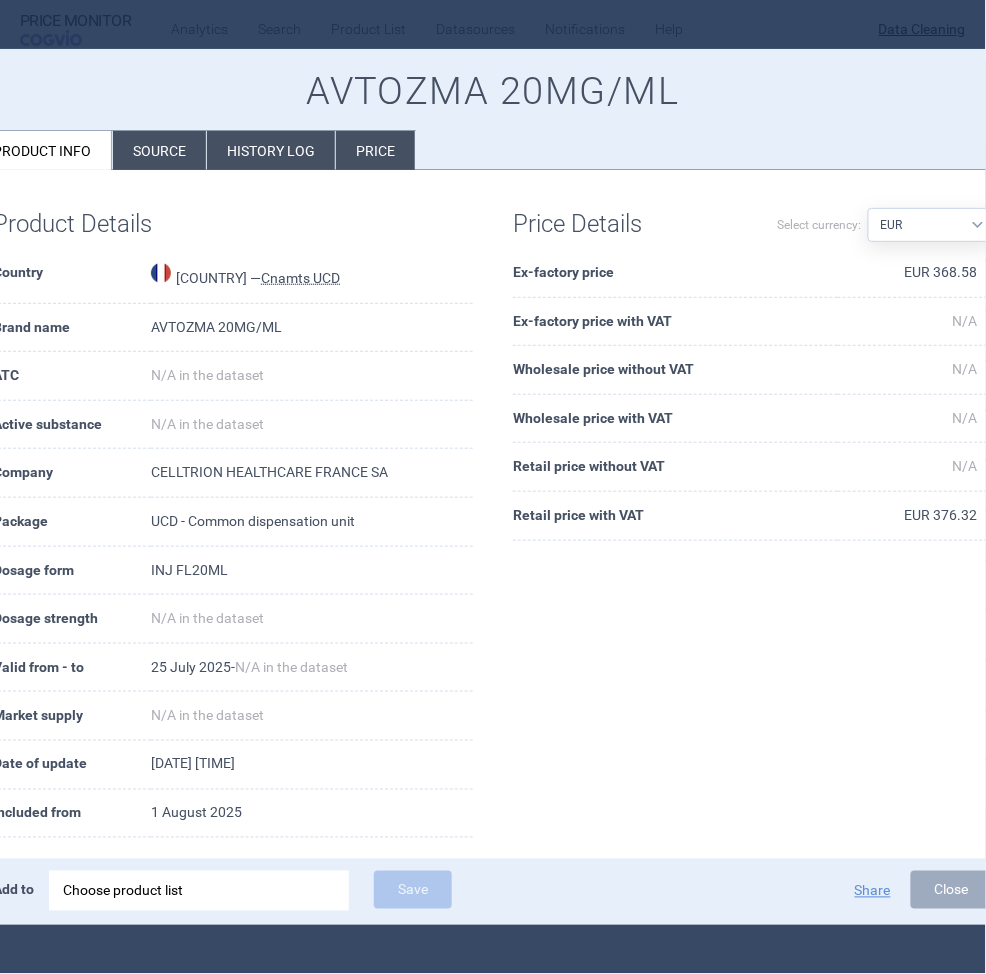 click on "Choose product list" at bounding box center [199, 891] 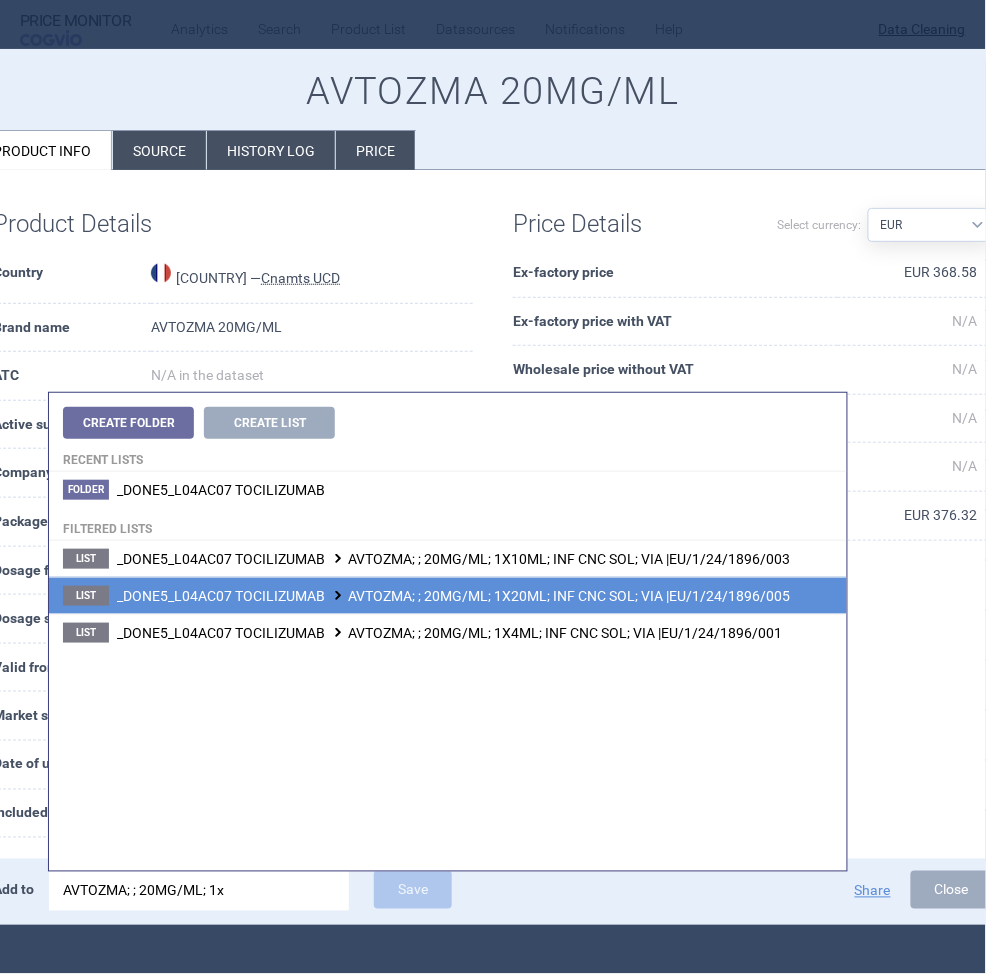 type on "AVTOZMA; ; 20MG/ML; 1x" 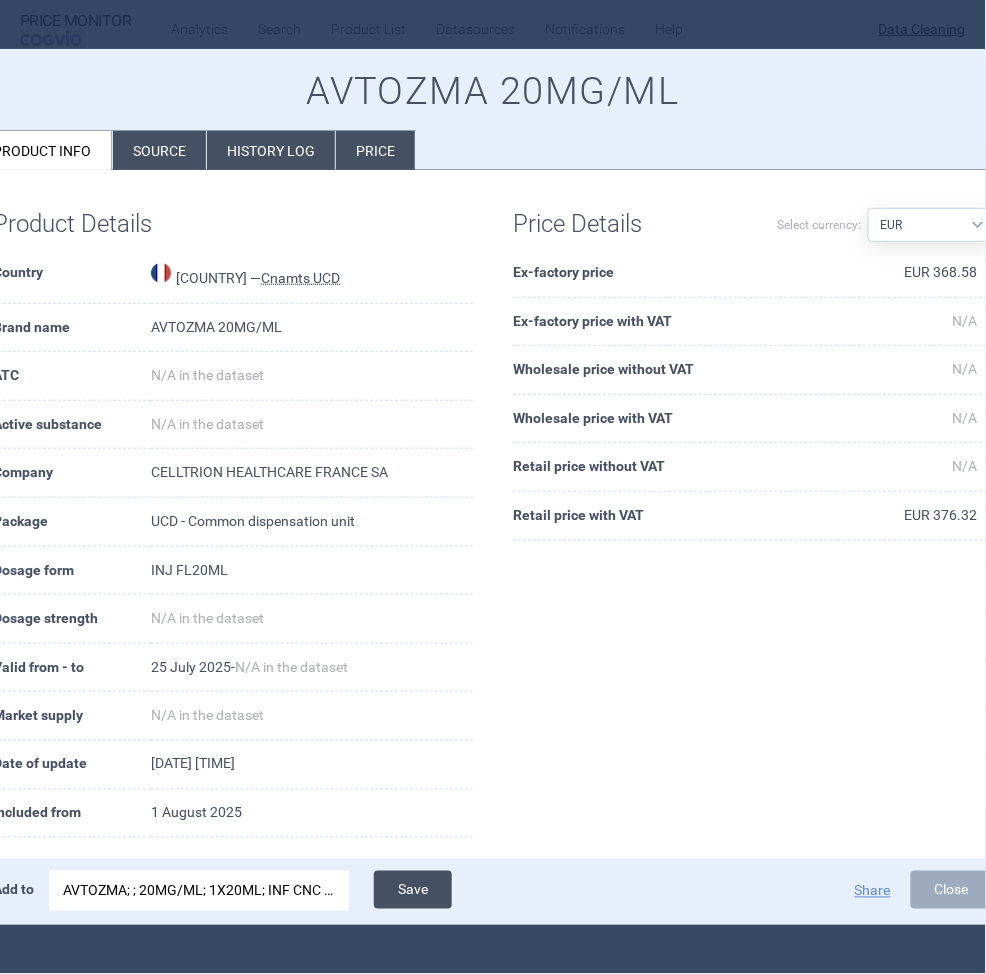 click on "Save" at bounding box center (413, 890) 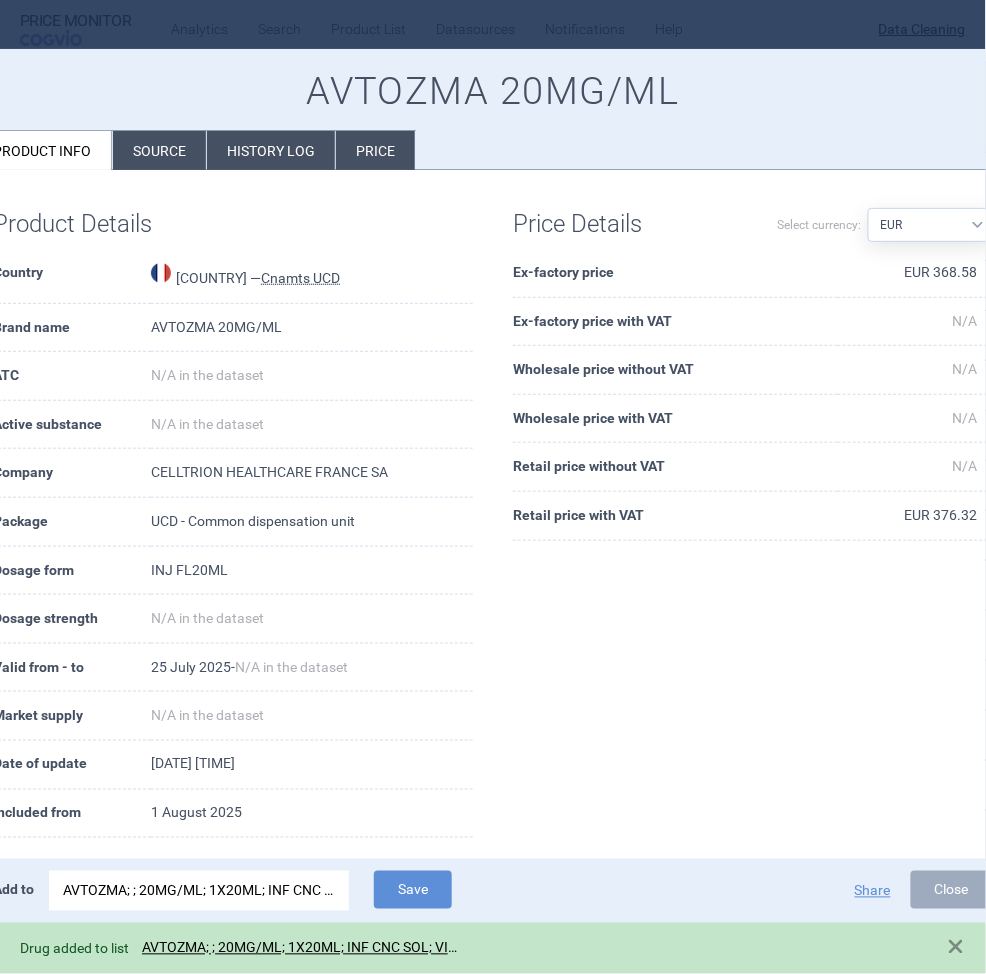 click at bounding box center (493, 487) 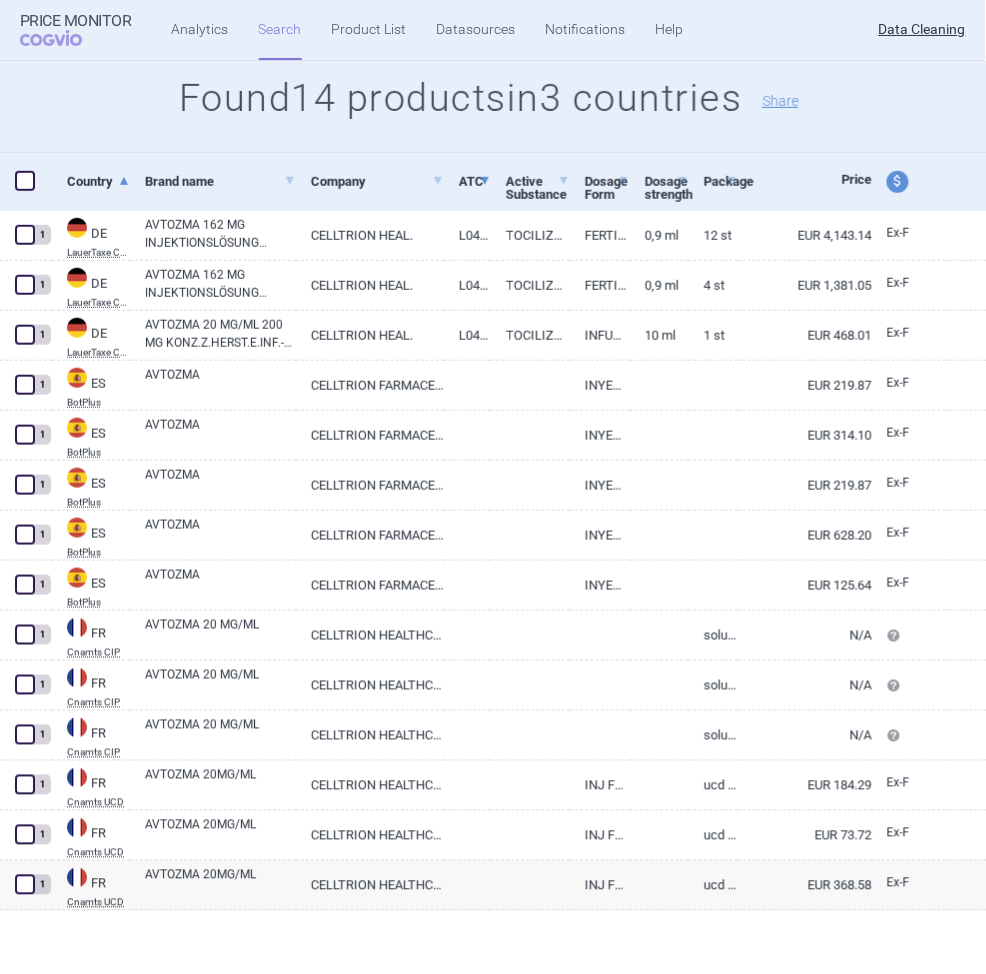 scroll, scrollTop: 0, scrollLeft: 0, axis: both 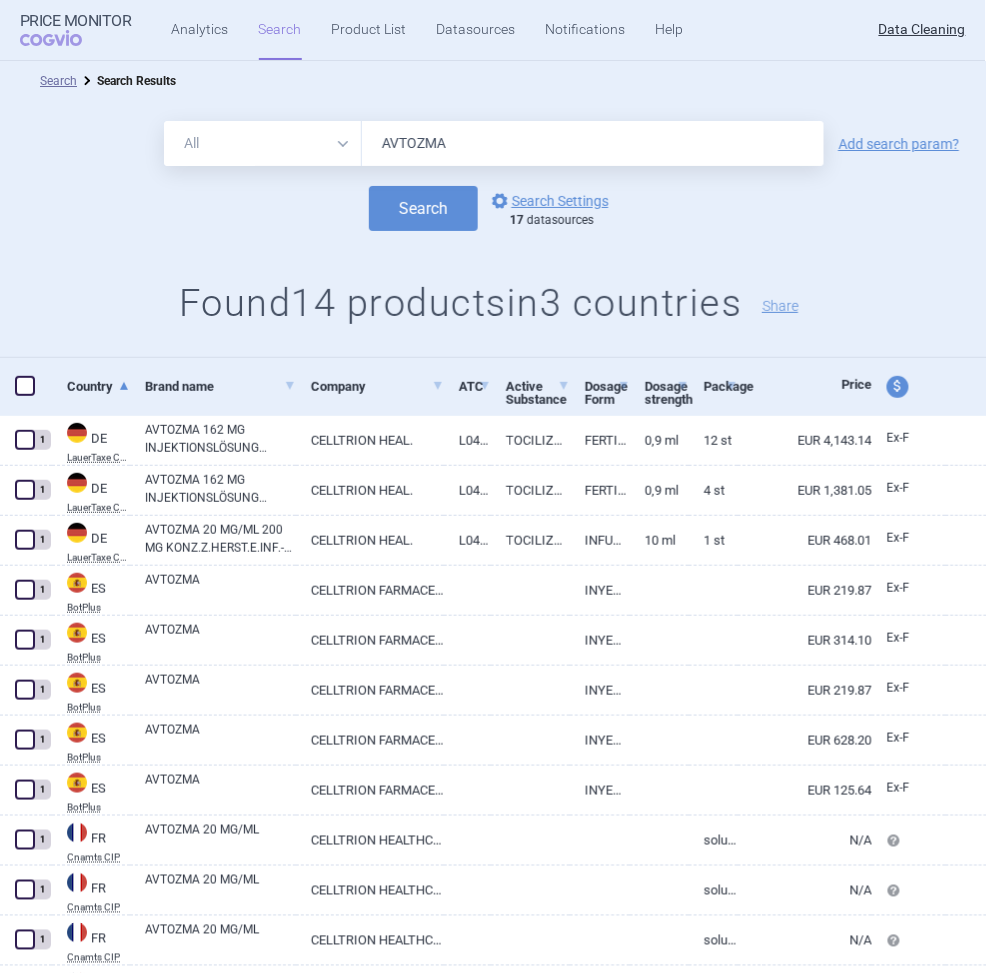 click on "All Brand Name ATC Company Active Substance Country Newer than" at bounding box center (263, 143) 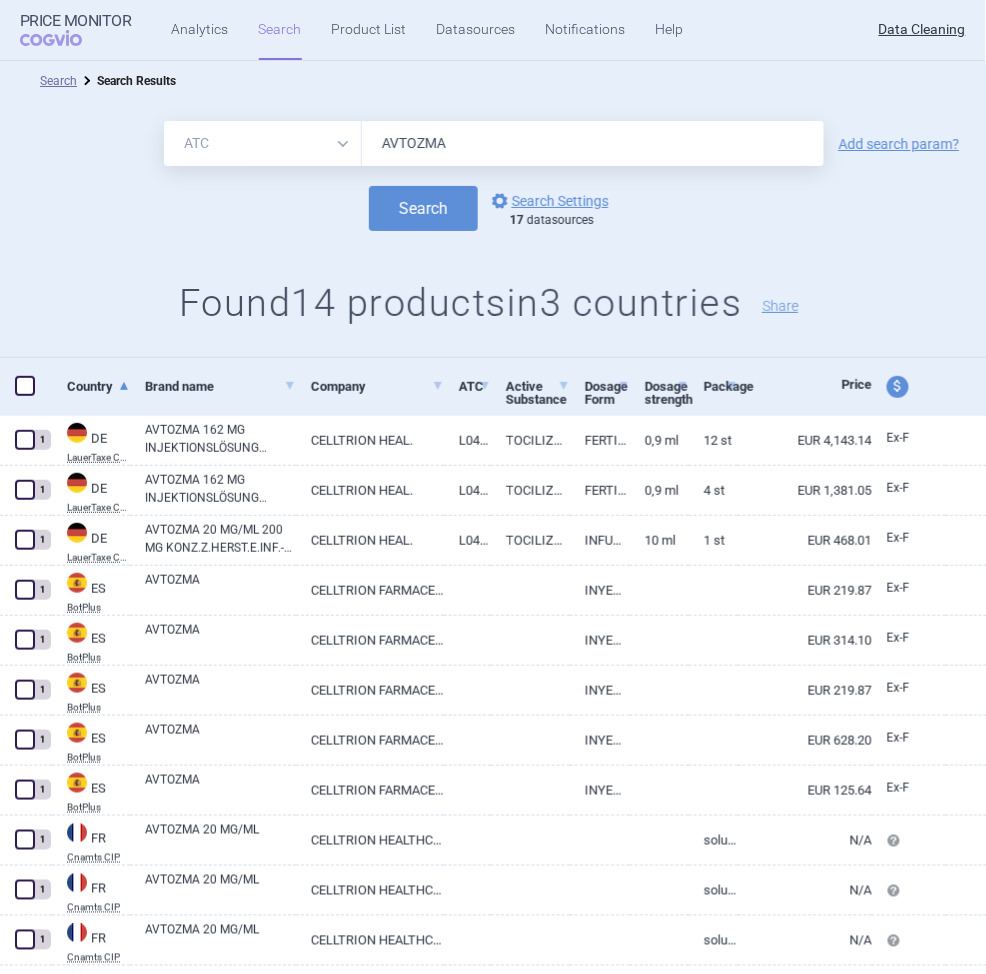 click on "All Brand Name ATC Company Active Substance Country Newer than" at bounding box center [263, 143] 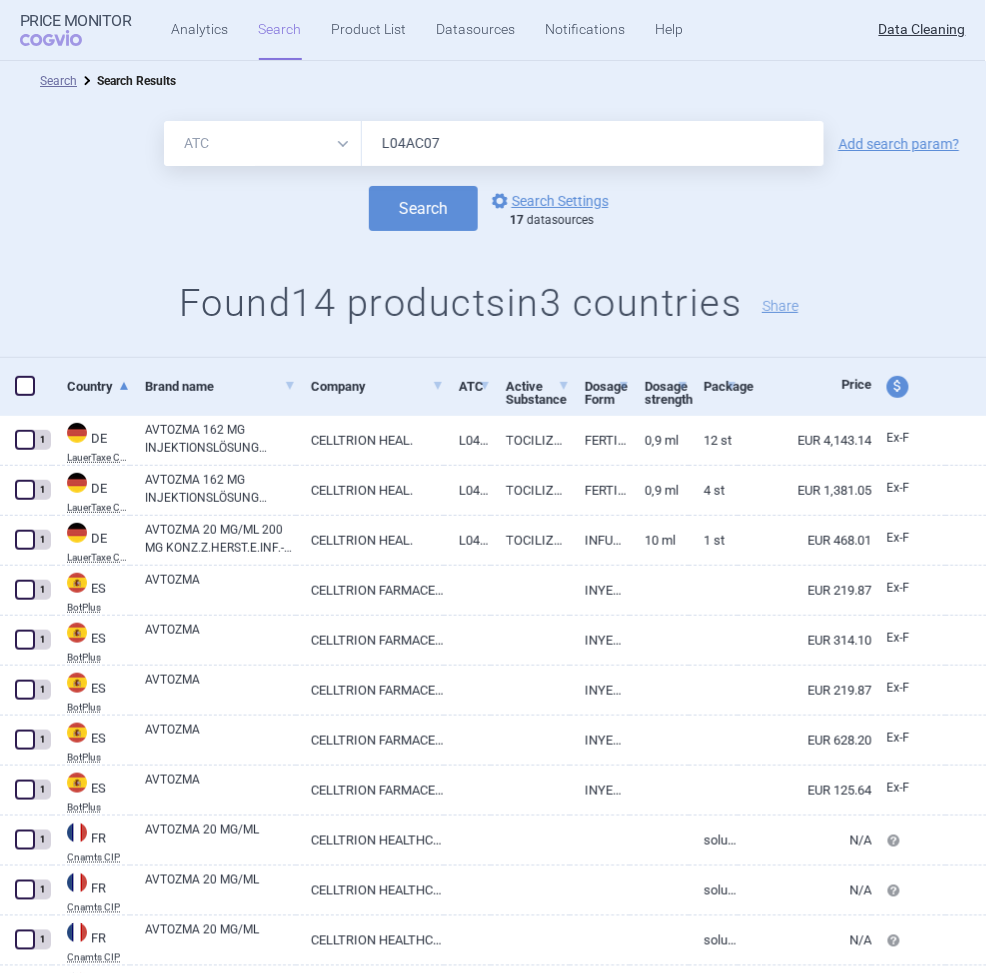 type on "L04AC07" 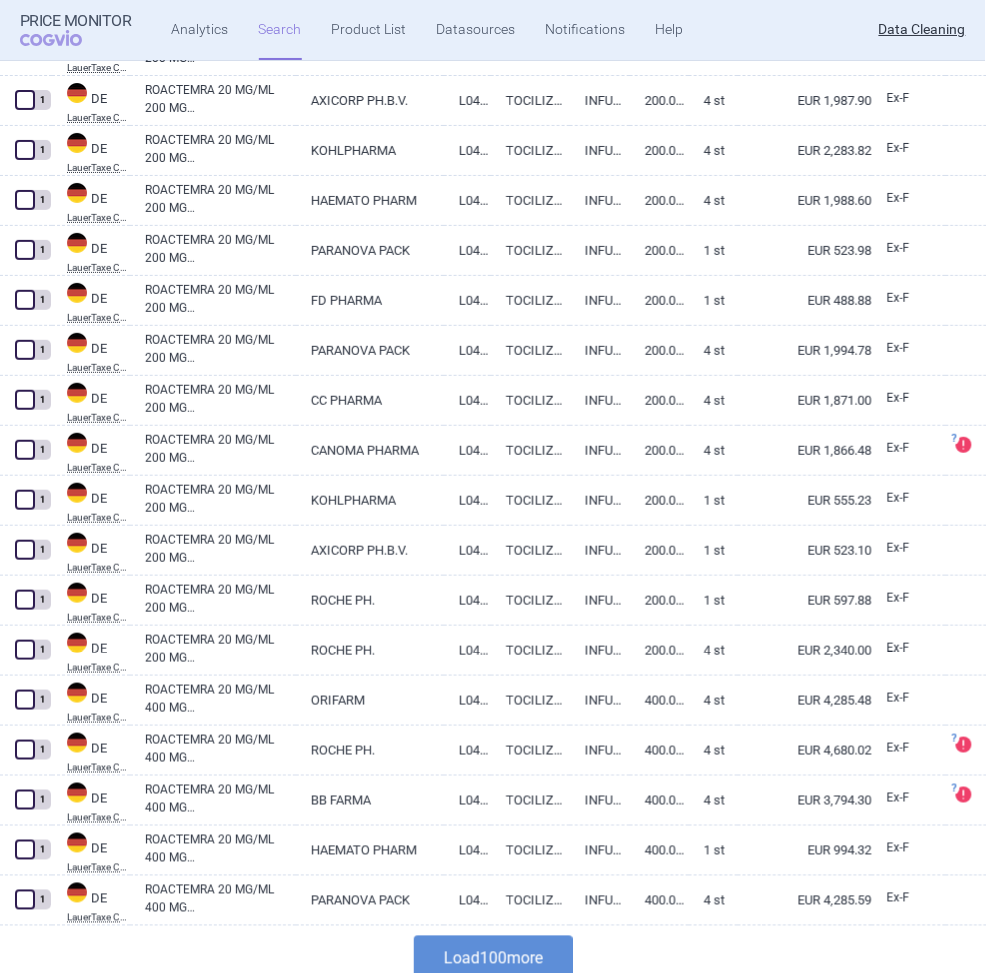 scroll, scrollTop: 4505, scrollLeft: 0, axis: vertical 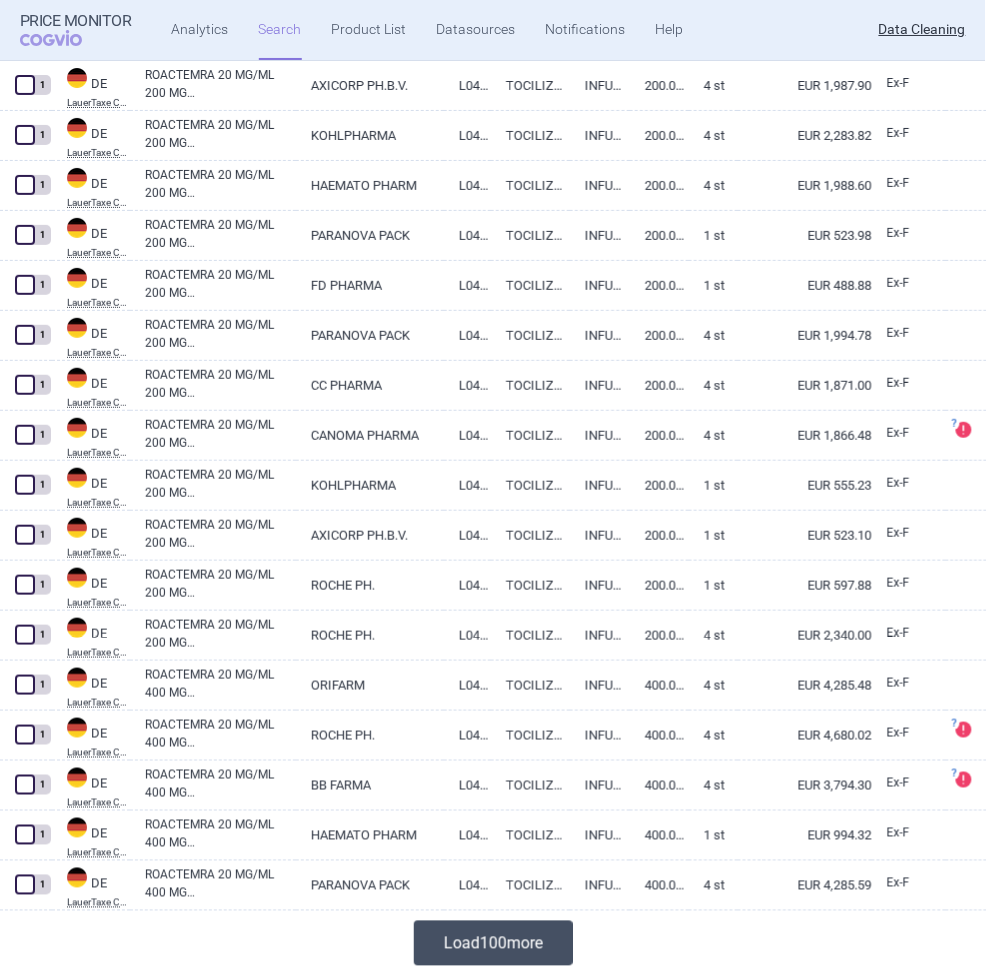 click on "Load  100  more" at bounding box center [493, 943] 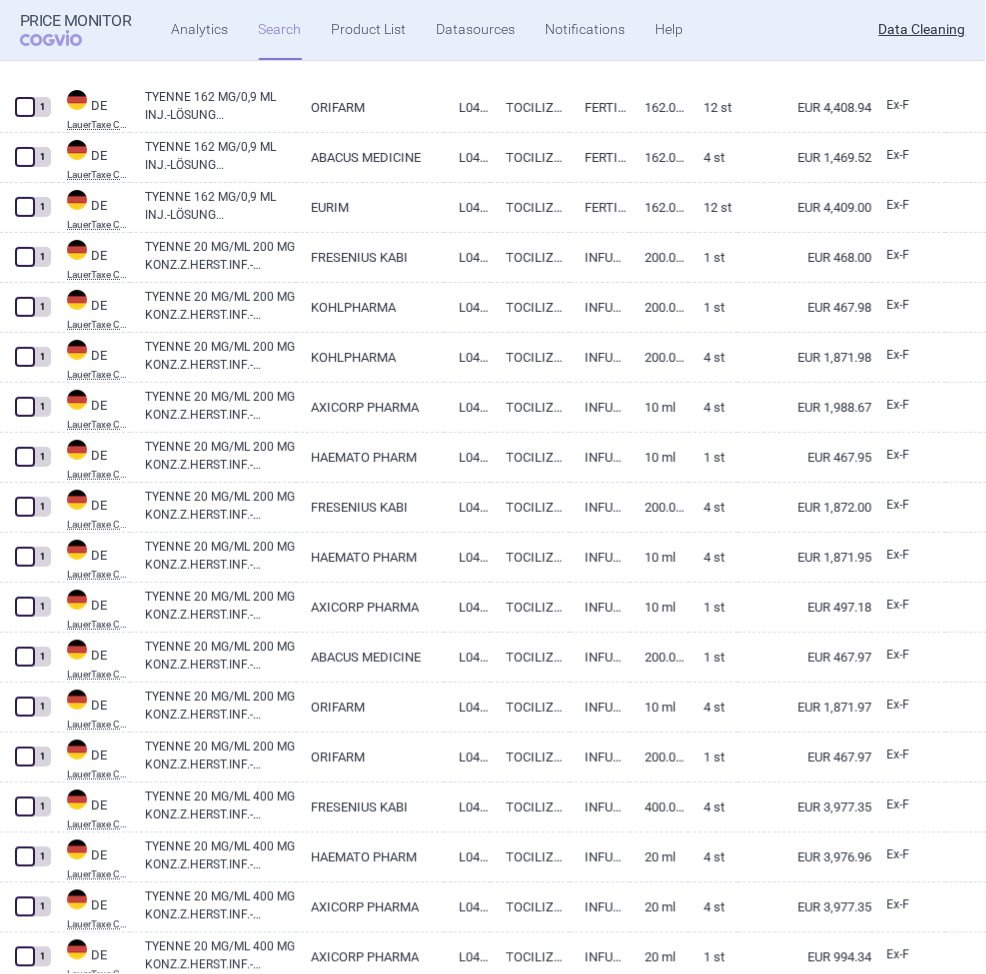 scroll, scrollTop: 9505, scrollLeft: 0, axis: vertical 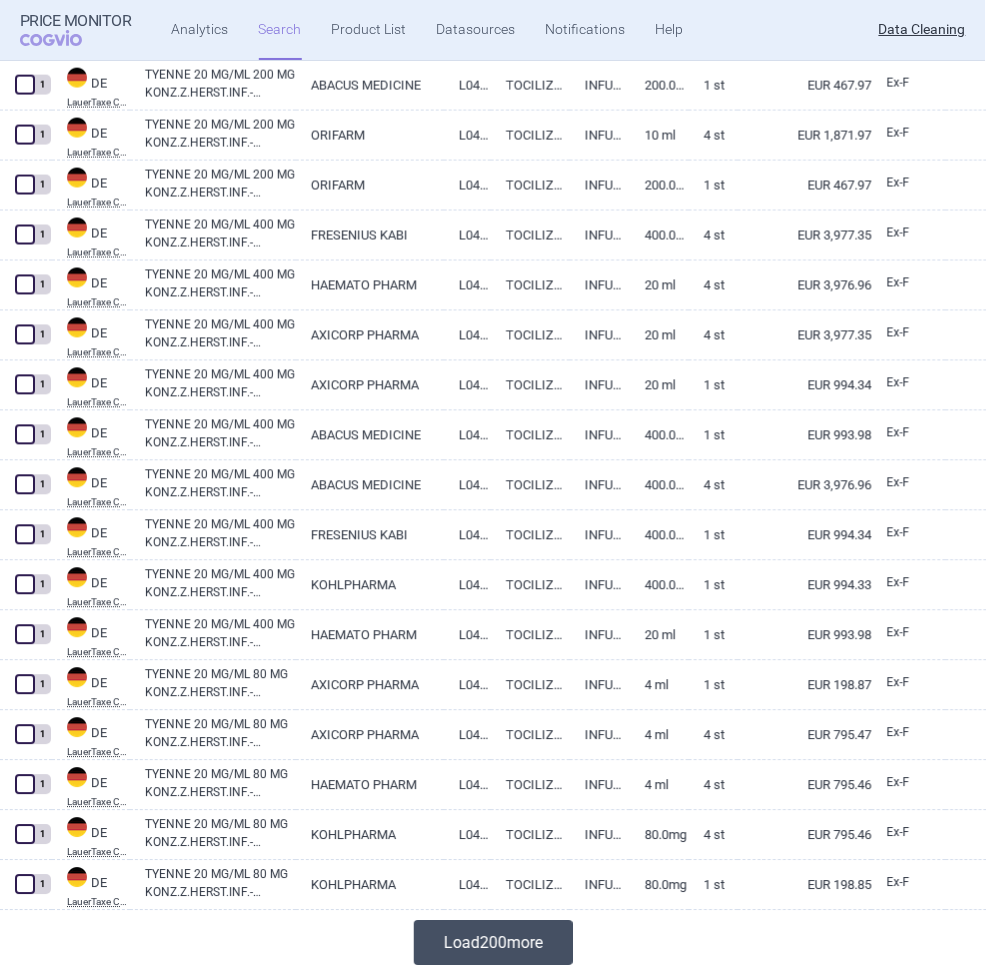 click on "Load  200  more" at bounding box center (493, 943) 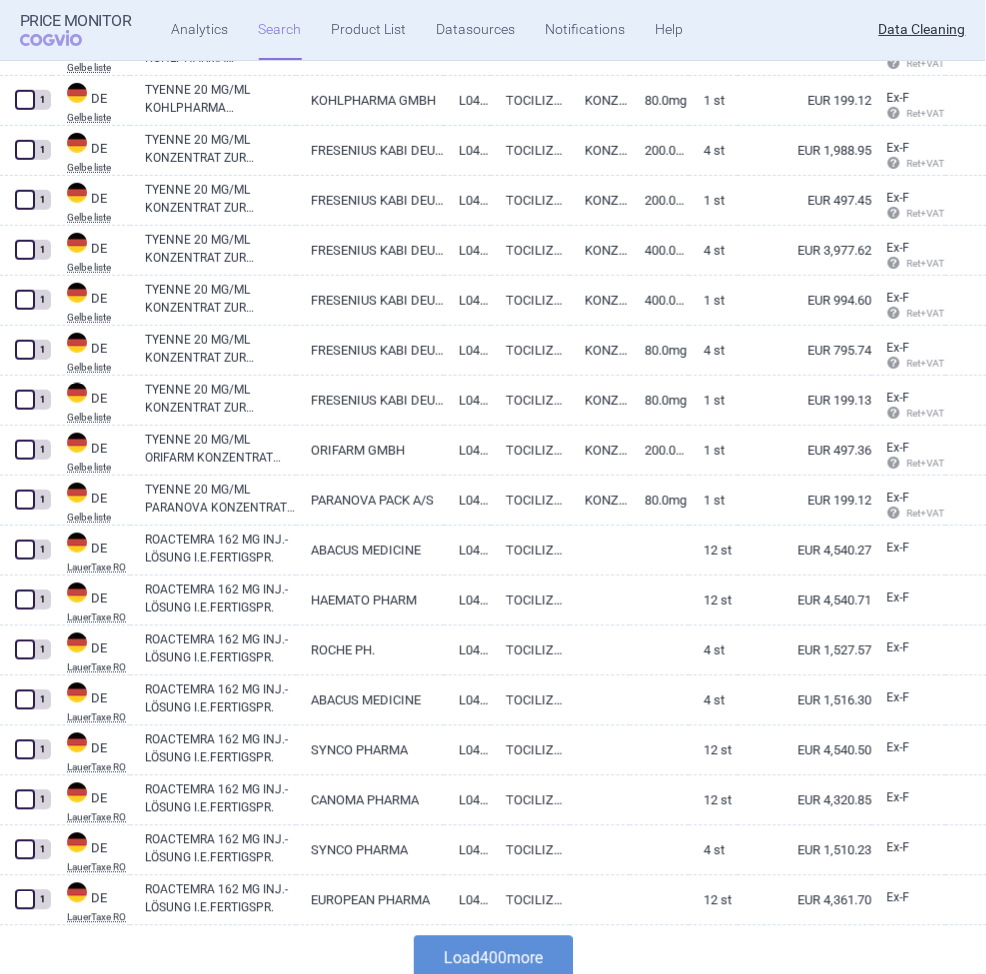scroll, scrollTop: 19505, scrollLeft: 0, axis: vertical 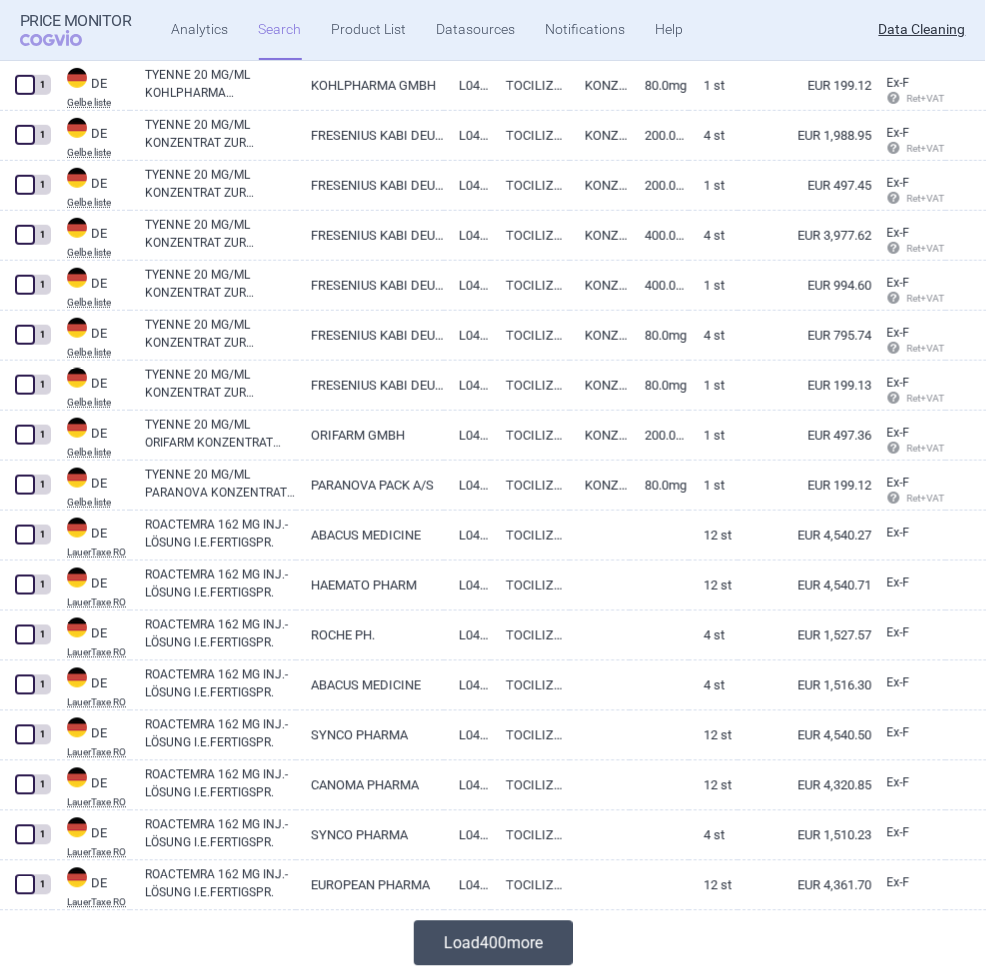 click on "Load  400  more" at bounding box center (493, 943) 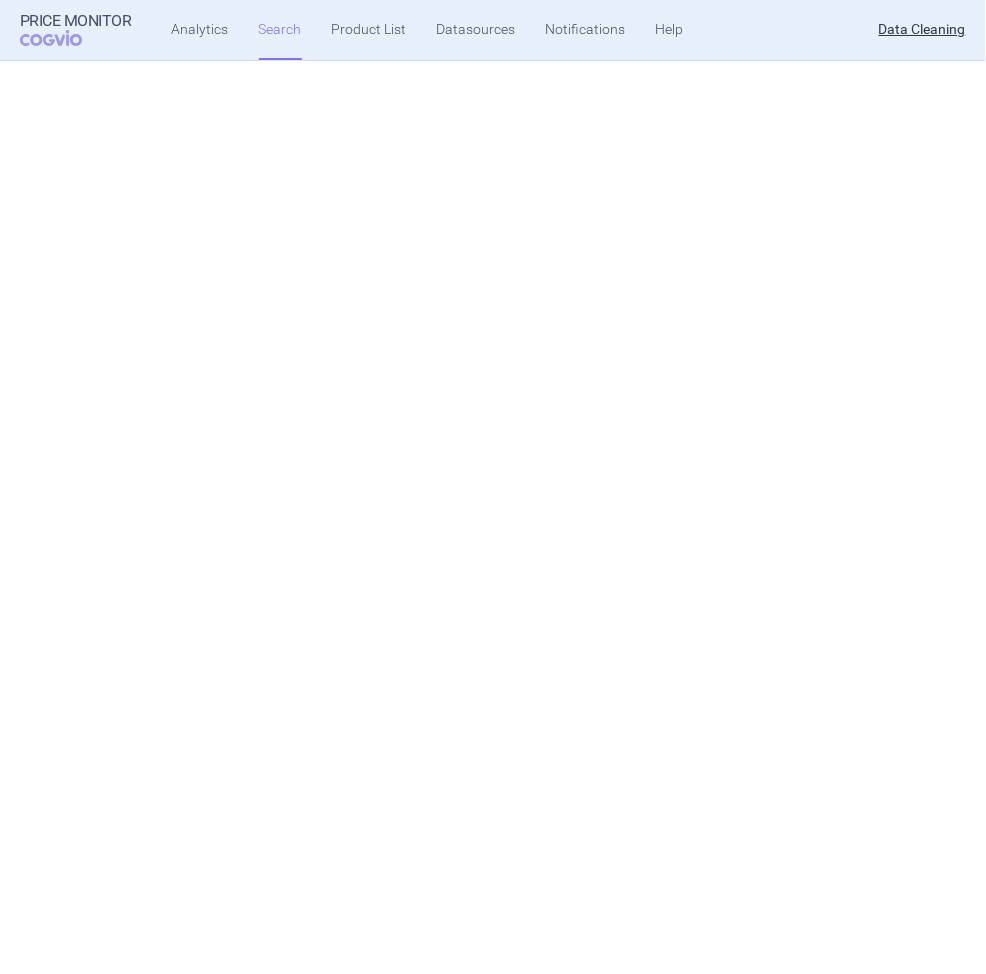scroll, scrollTop: 1513, scrollLeft: 0, axis: vertical 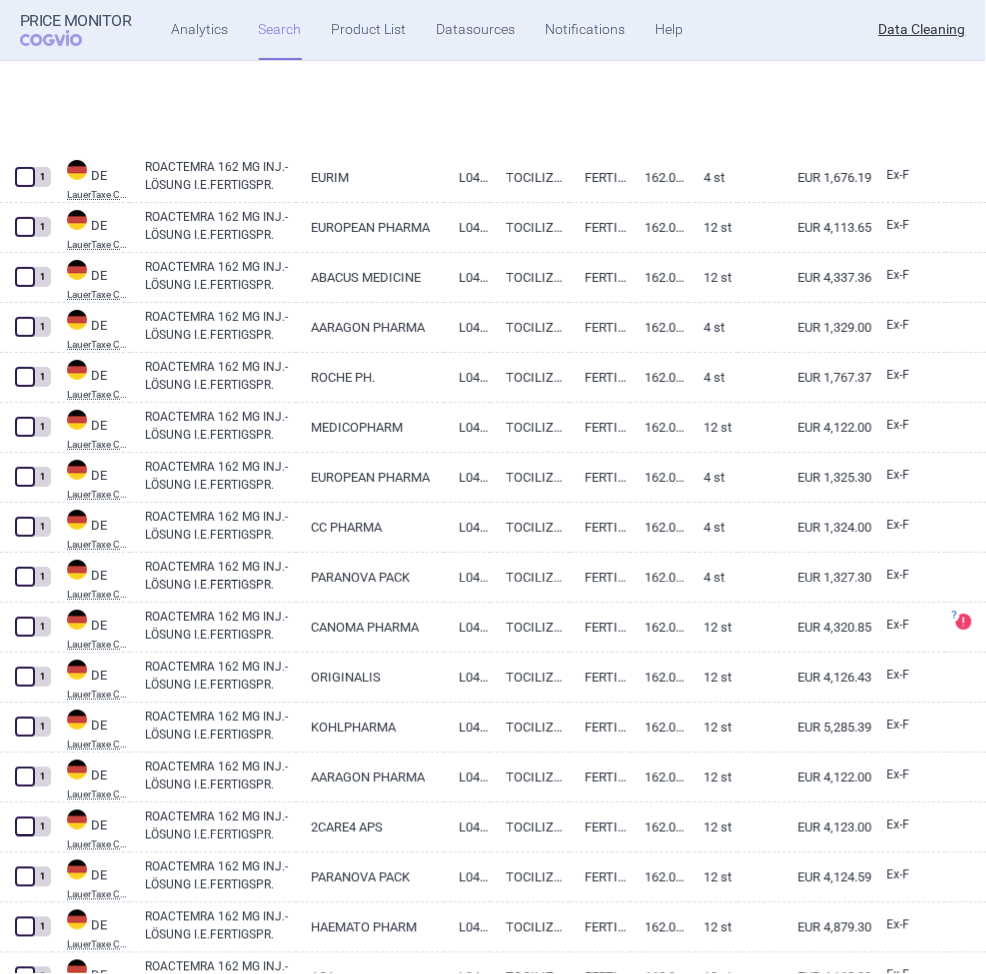select on "atc" 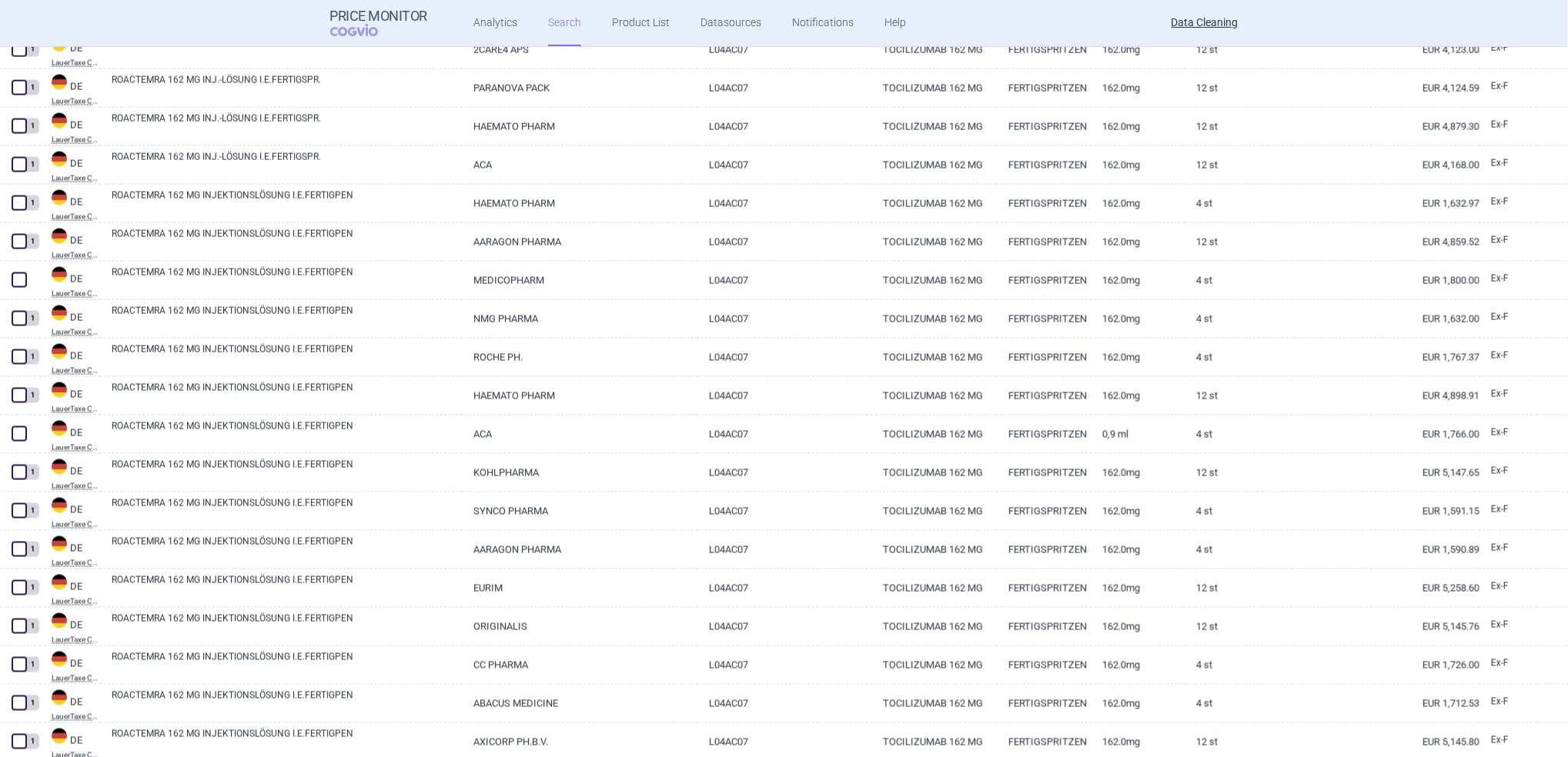 scroll, scrollTop: 1527, scrollLeft: 0, axis: vertical 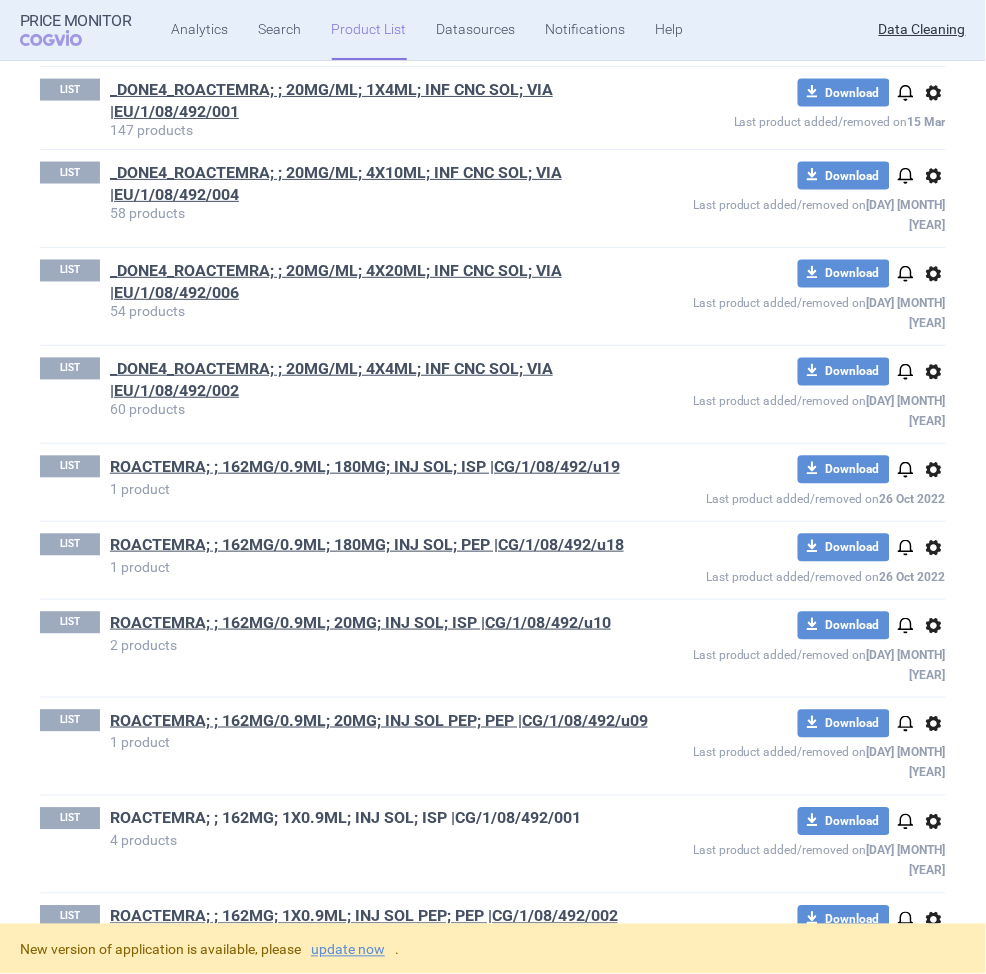 click on "ROACTEMRA; ; 162MG; 1X0.9ML; INJ SOL; ISP |CG/1/08/492/001" at bounding box center [345, 819] 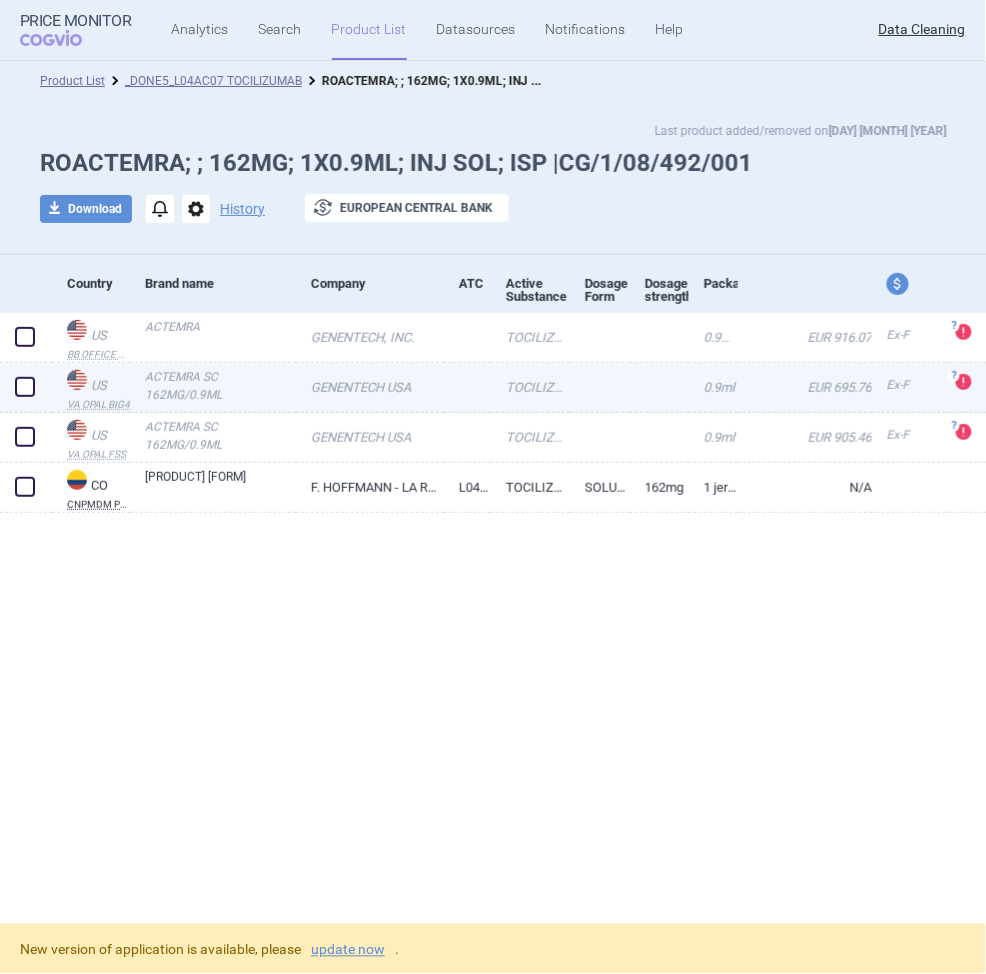 click on "GENENTECH USA" at bounding box center (370, 387) 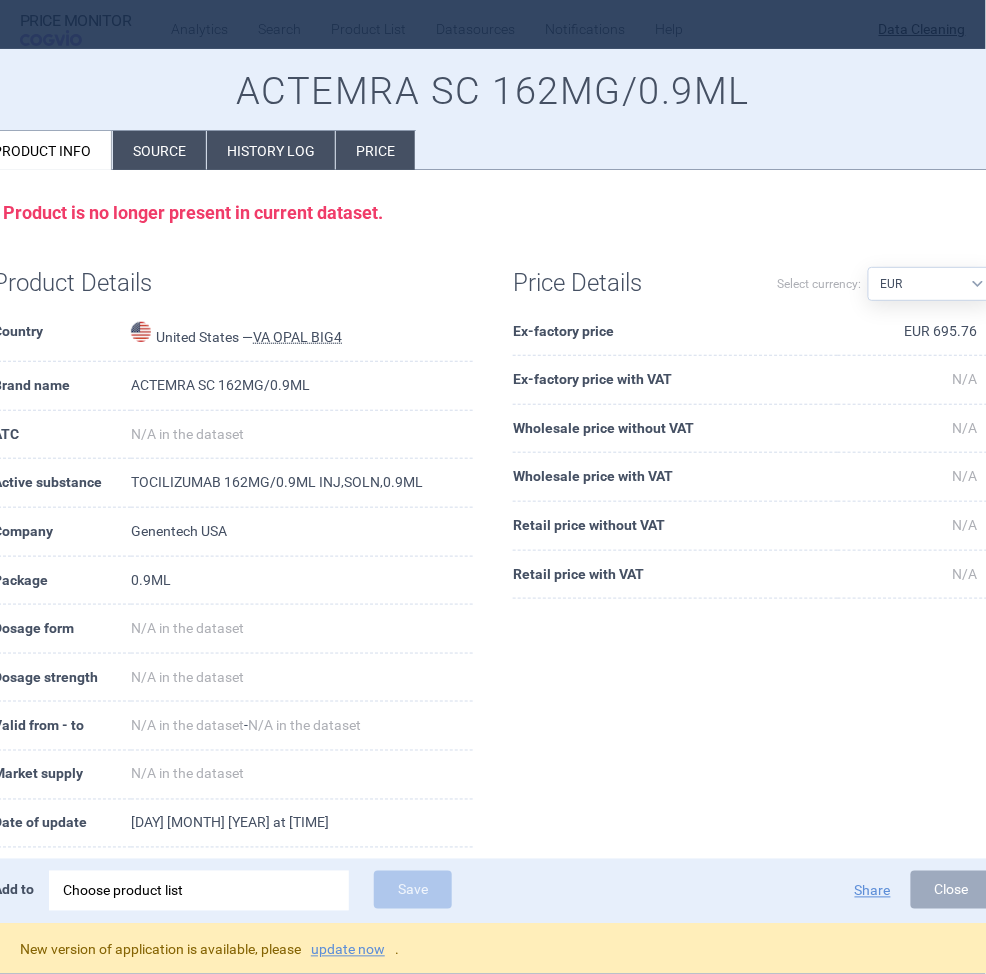 click on "Source" at bounding box center [159, 150] 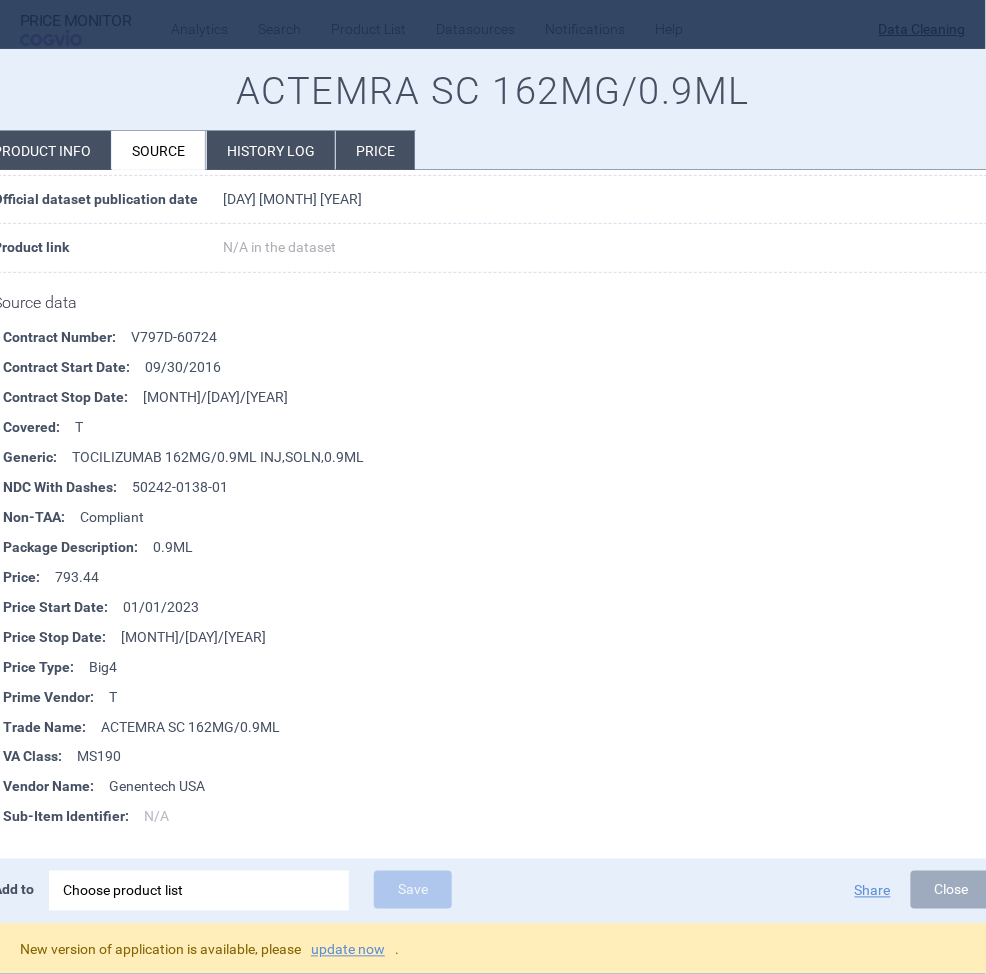 scroll, scrollTop: 86, scrollLeft: 0, axis: vertical 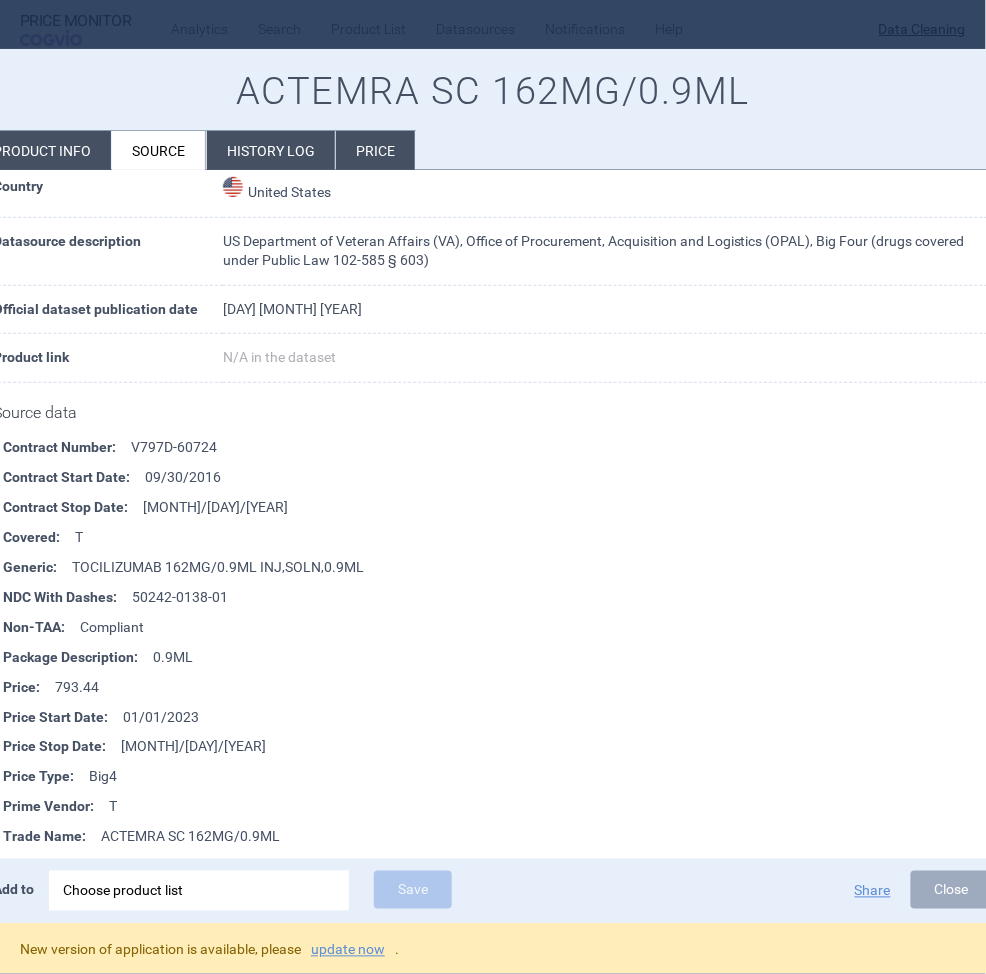 click on "Product info" at bounding box center [42, 150] 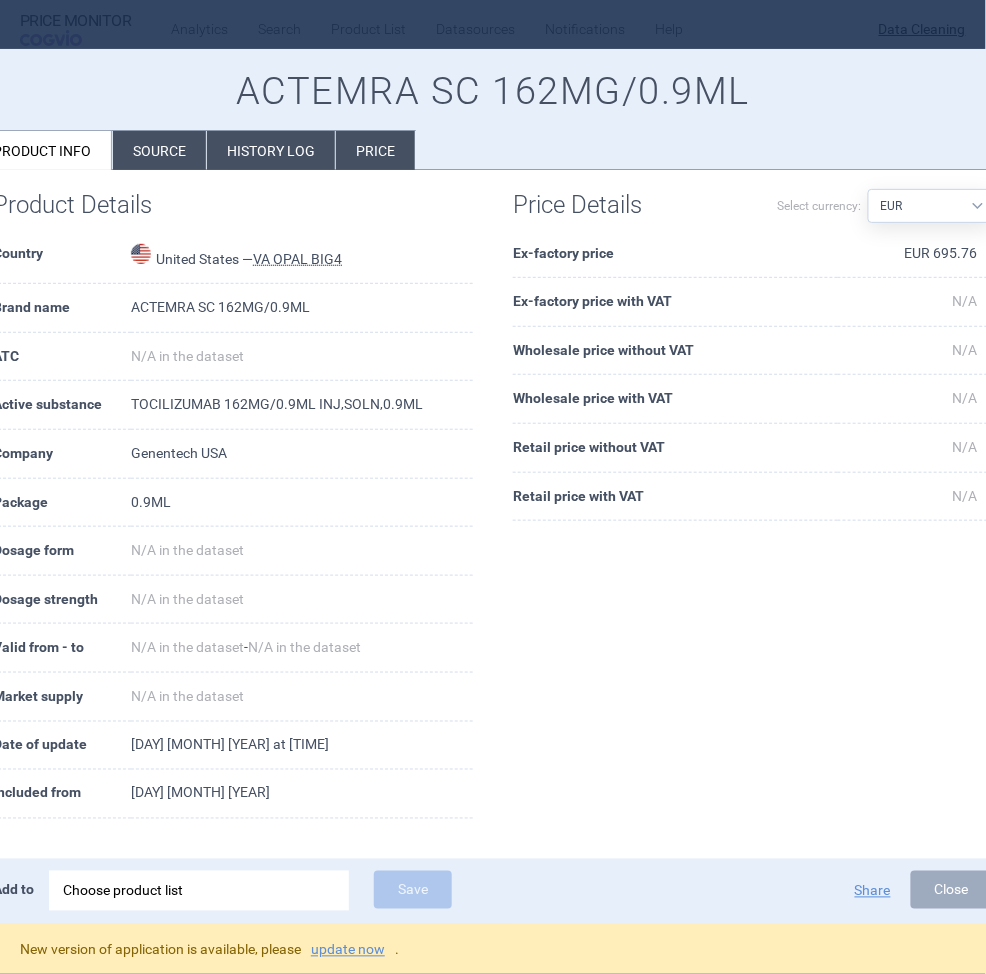 scroll, scrollTop: 77, scrollLeft: 0, axis: vertical 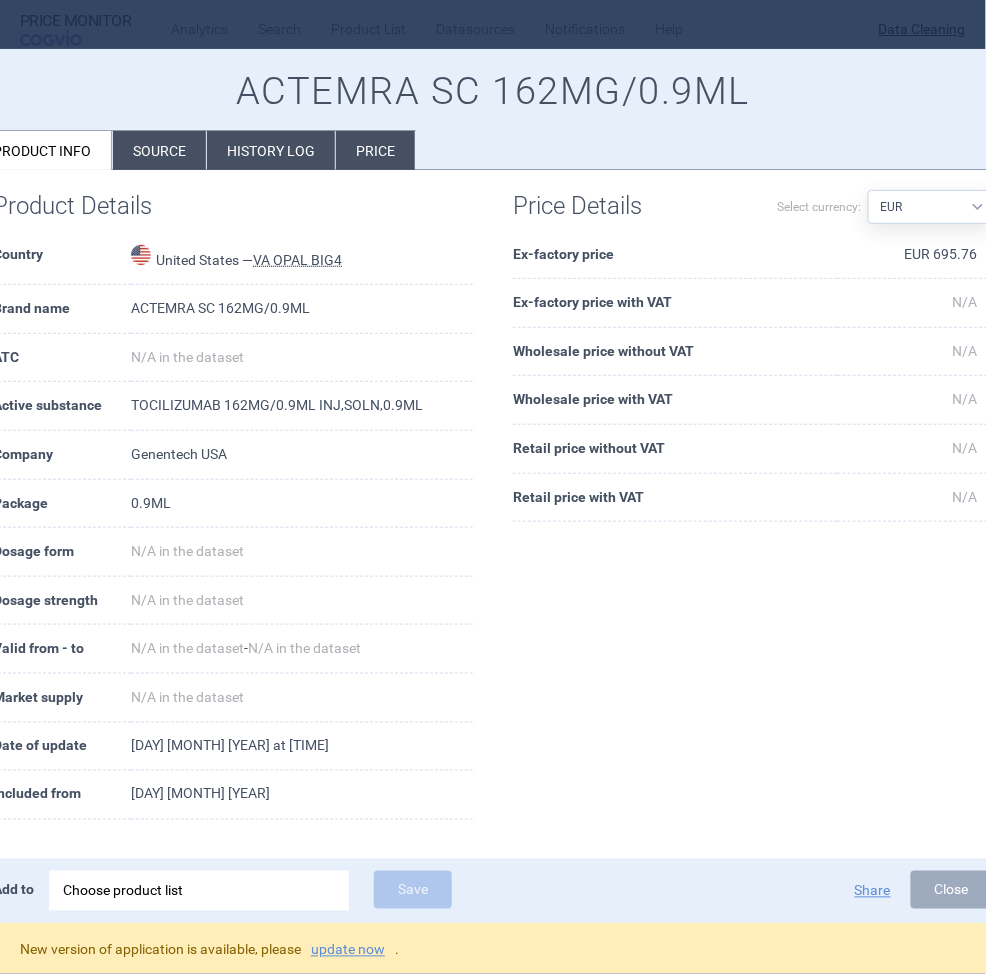 click at bounding box center (493, 487) 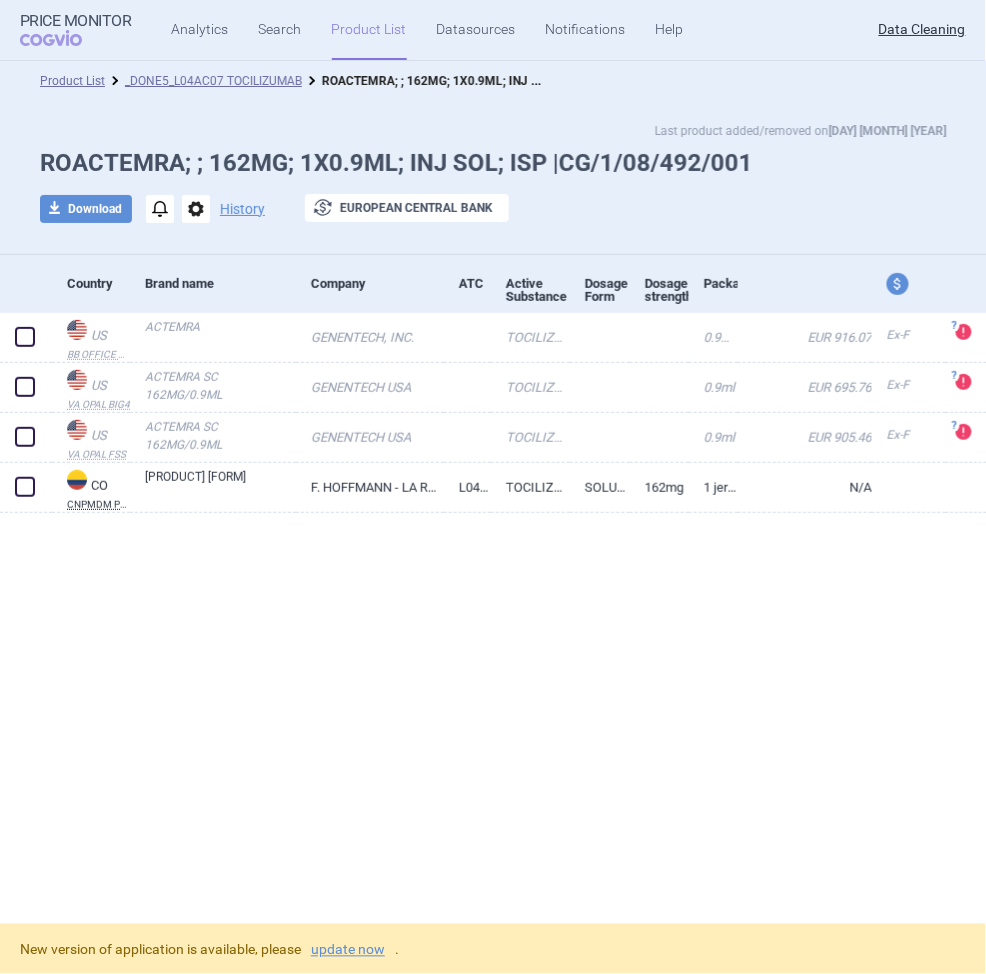 select on "EUR" 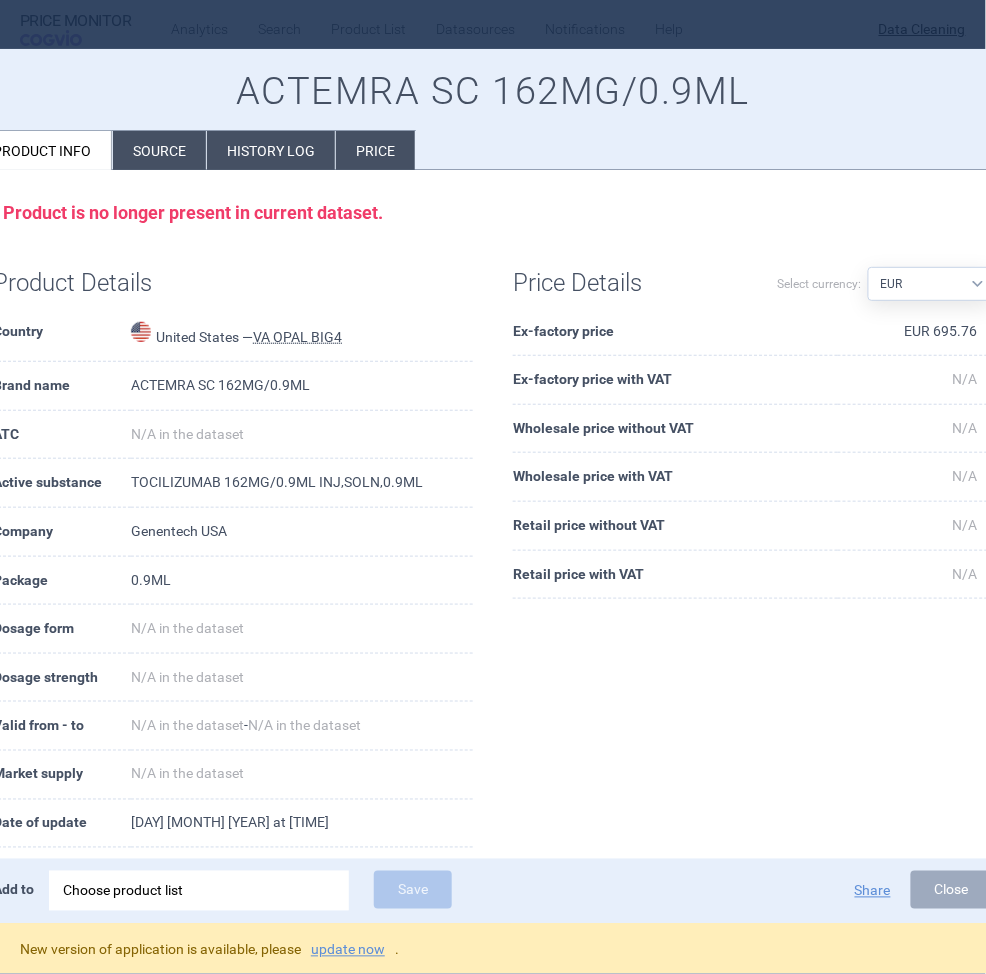 click at bounding box center [493, 487] 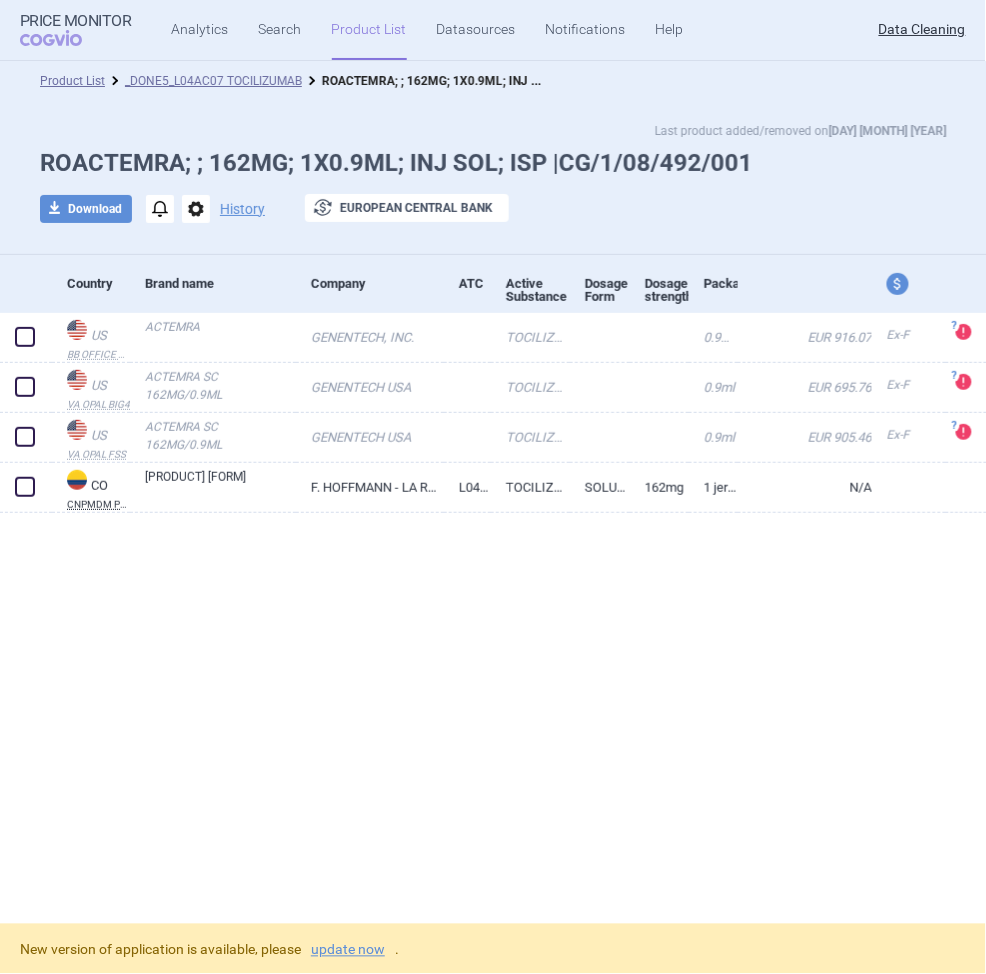 select on "EUR" 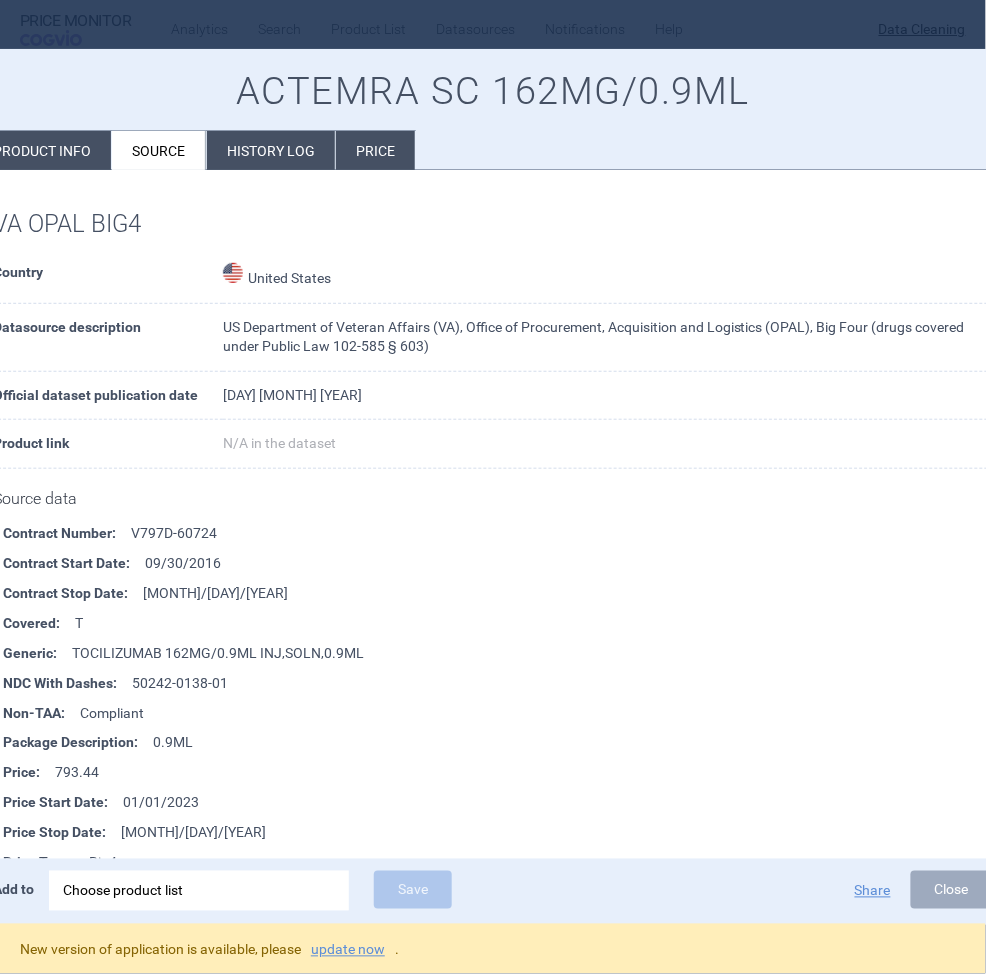 select on "EUR" 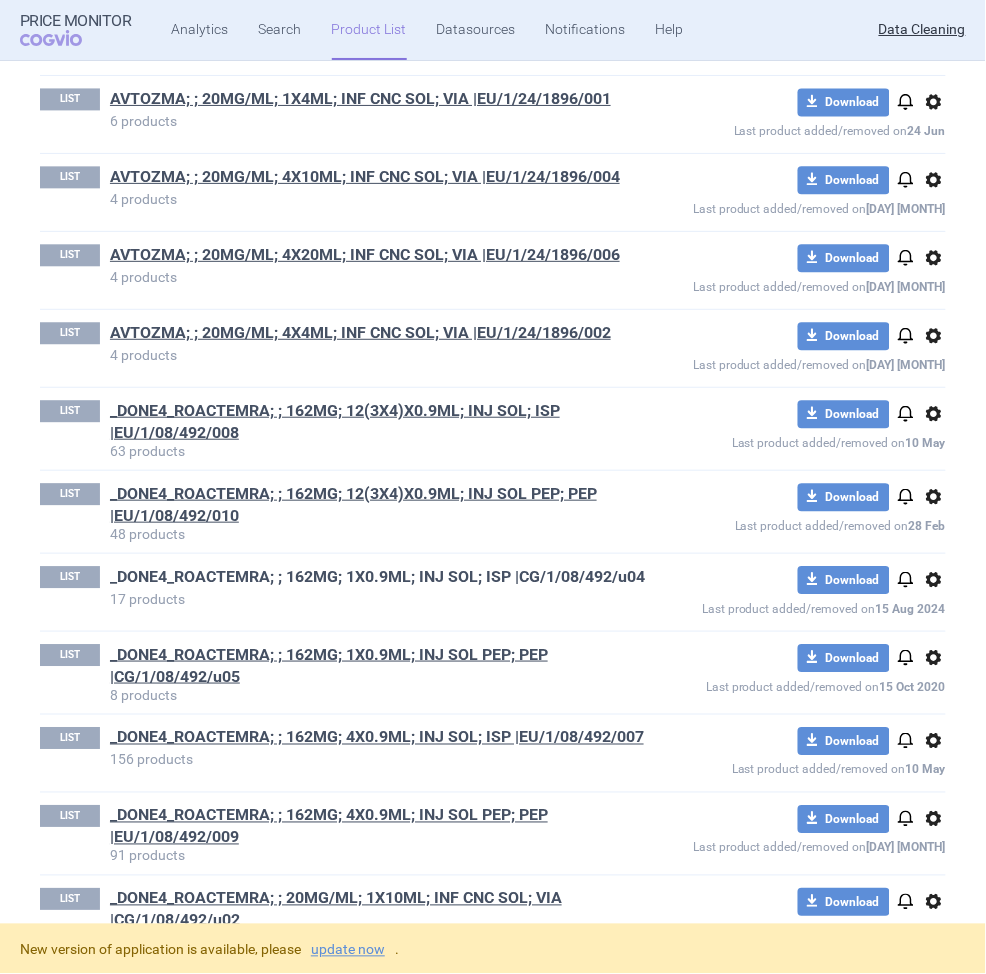 scroll, scrollTop: 2306, scrollLeft: 0, axis: vertical 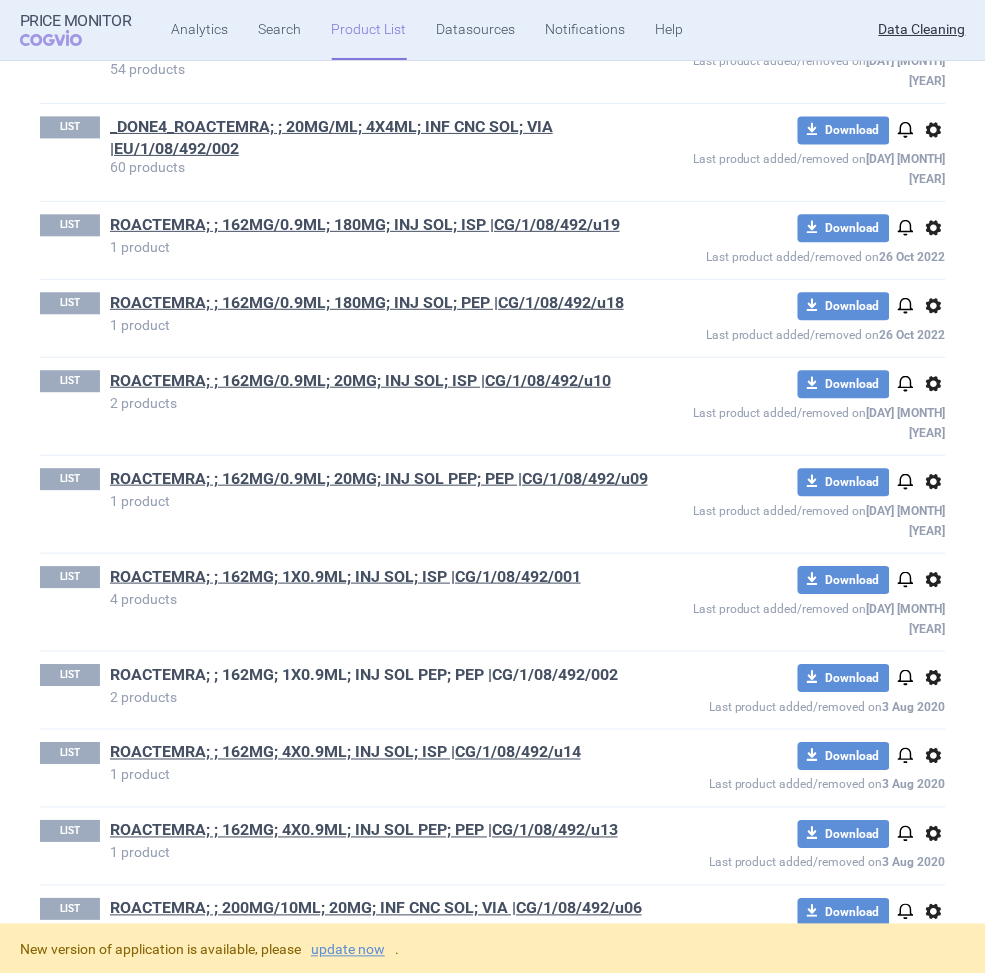 click on "ROACTEMRA; ; 162MG; 1X0.9ML; INJ SOL PEP; PEP |CG/1/08/492/002" at bounding box center [364, 675] 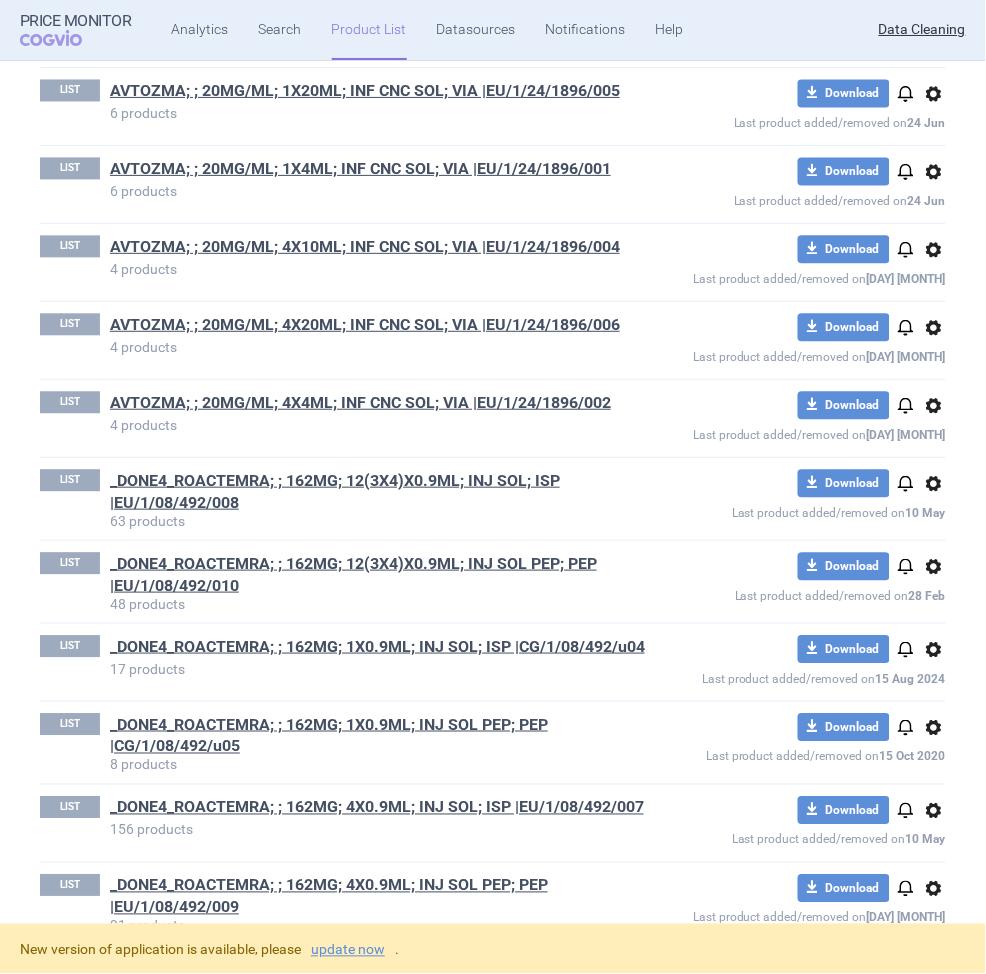 scroll, scrollTop: 2306, scrollLeft: 0, axis: vertical 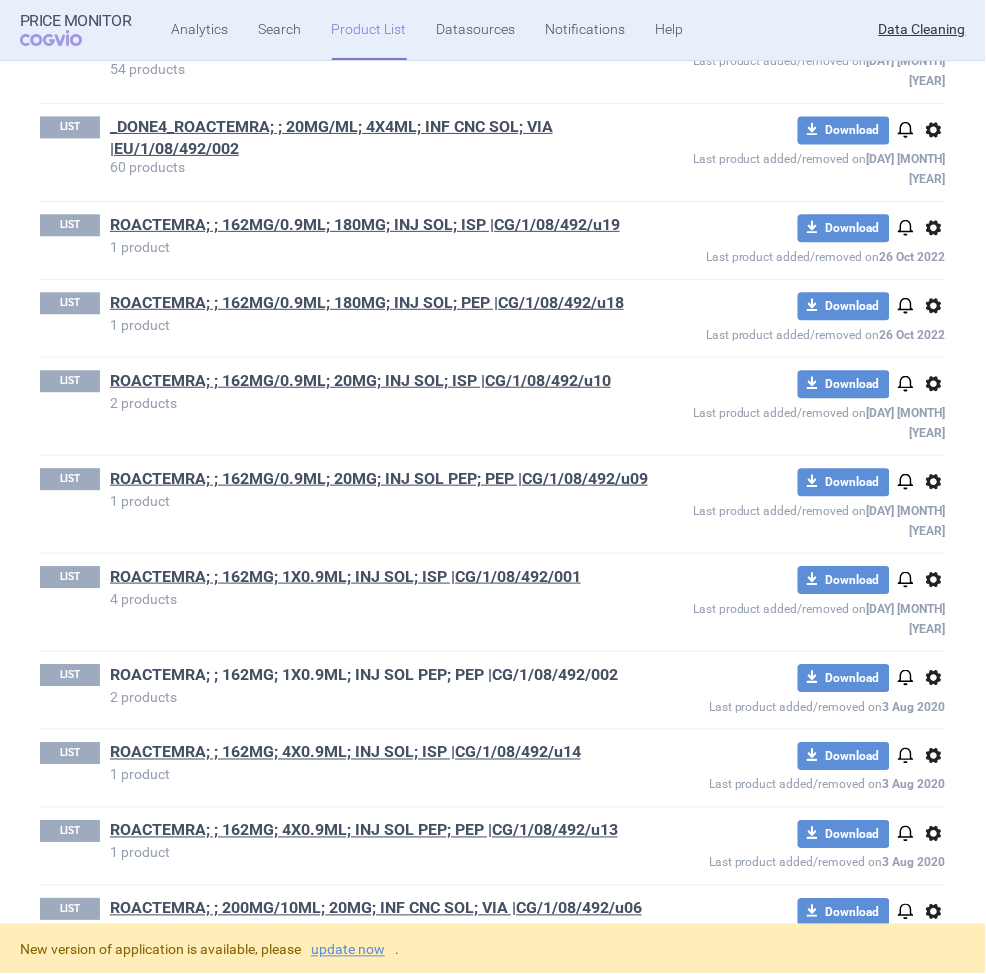 click on "ROACTEMRA; ; 162MG; 1X0.9ML; INJ SOL PEP; PEP |CG/1/08/492/002" at bounding box center [364, 675] 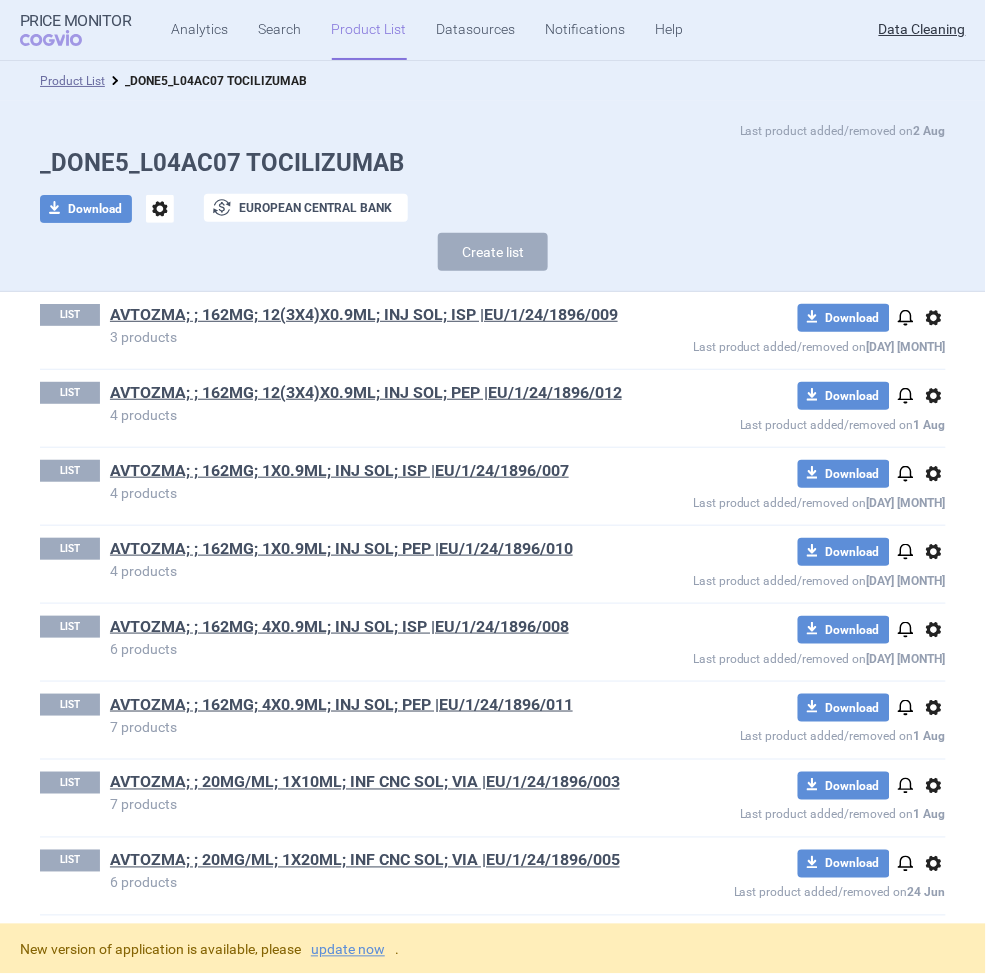 scroll, scrollTop: 1245, scrollLeft: 0, axis: vertical 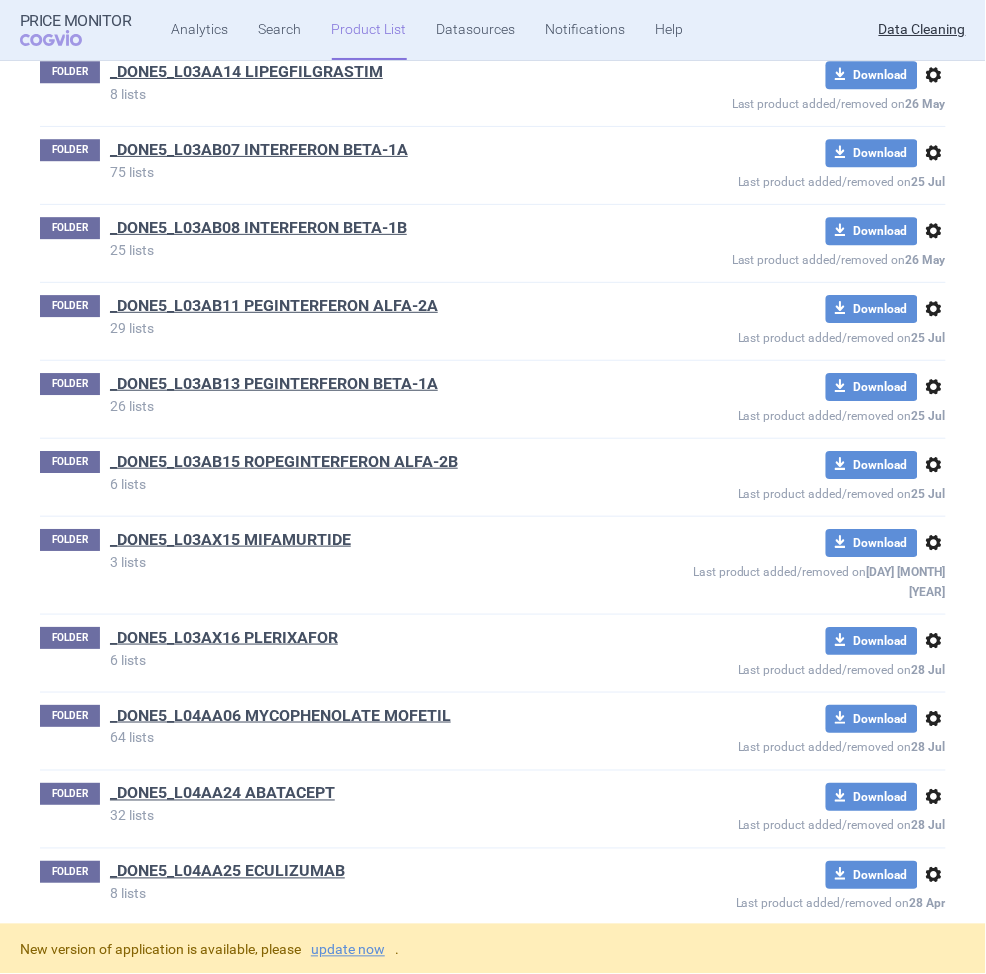 click on "_DONE5_L04AC08 CANAKINUMAB" at bounding box center (234, 2120) 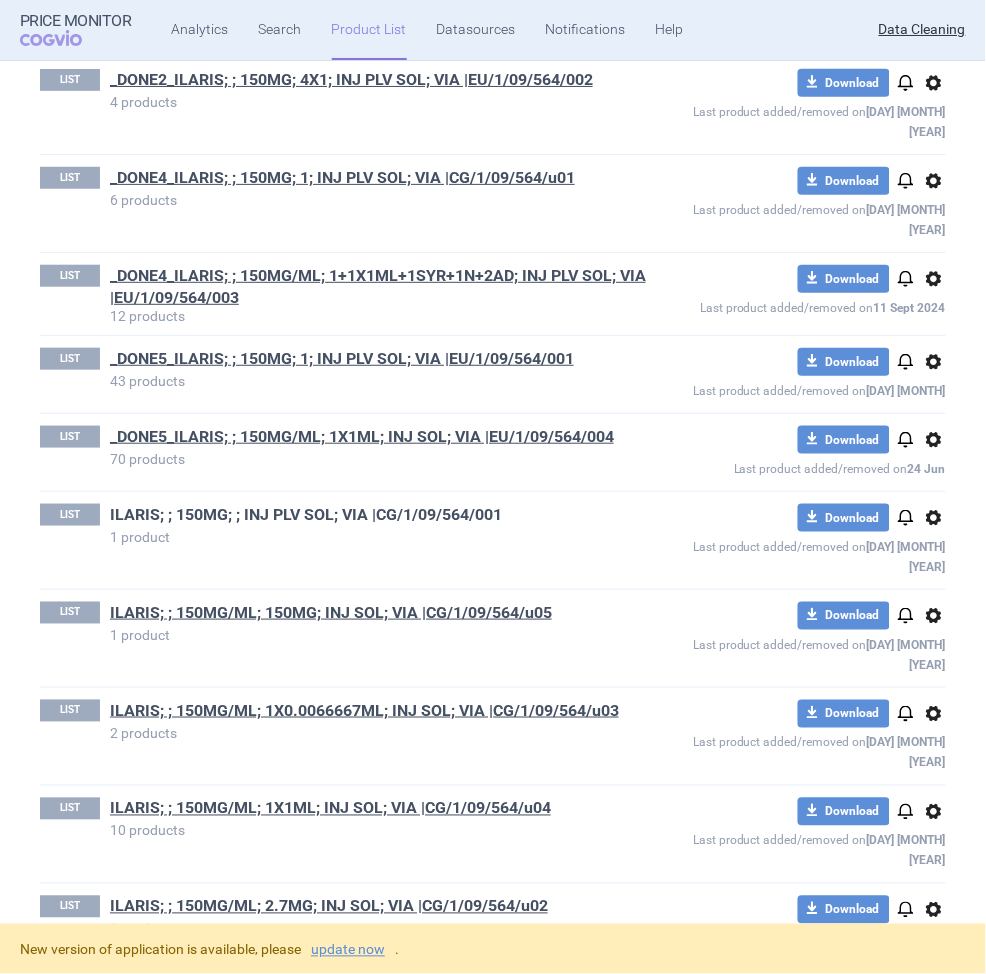 scroll, scrollTop: 250, scrollLeft: 0, axis: vertical 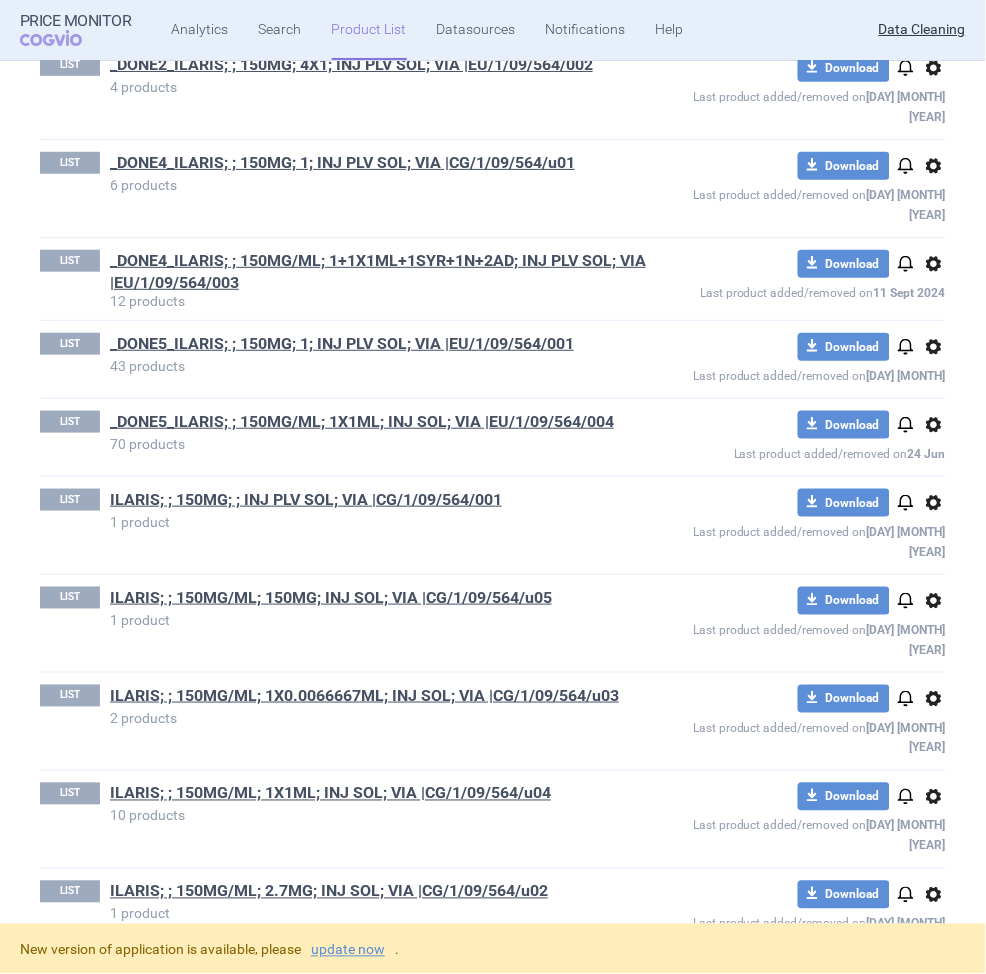 click on "Other;; ; ; ; |" at bounding box center (150, 990) 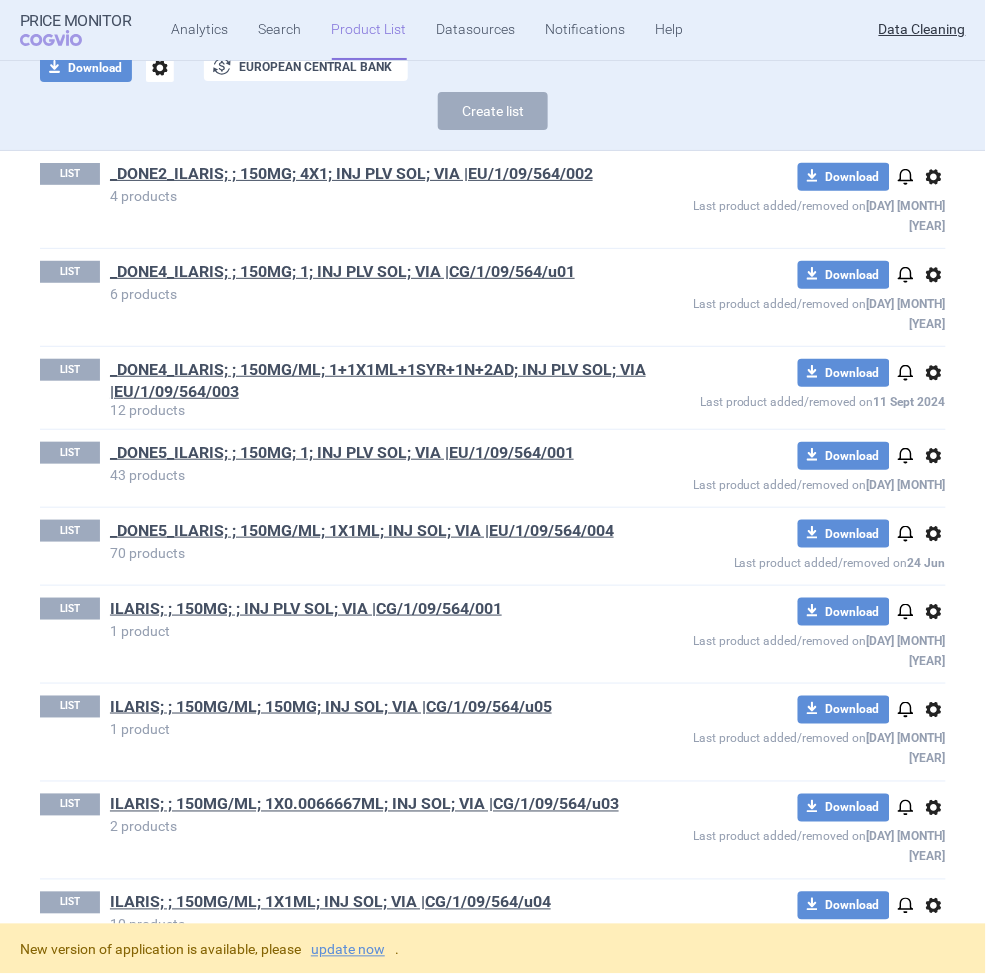 scroll, scrollTop: 142, scrollLeft: 0, axis: vertical 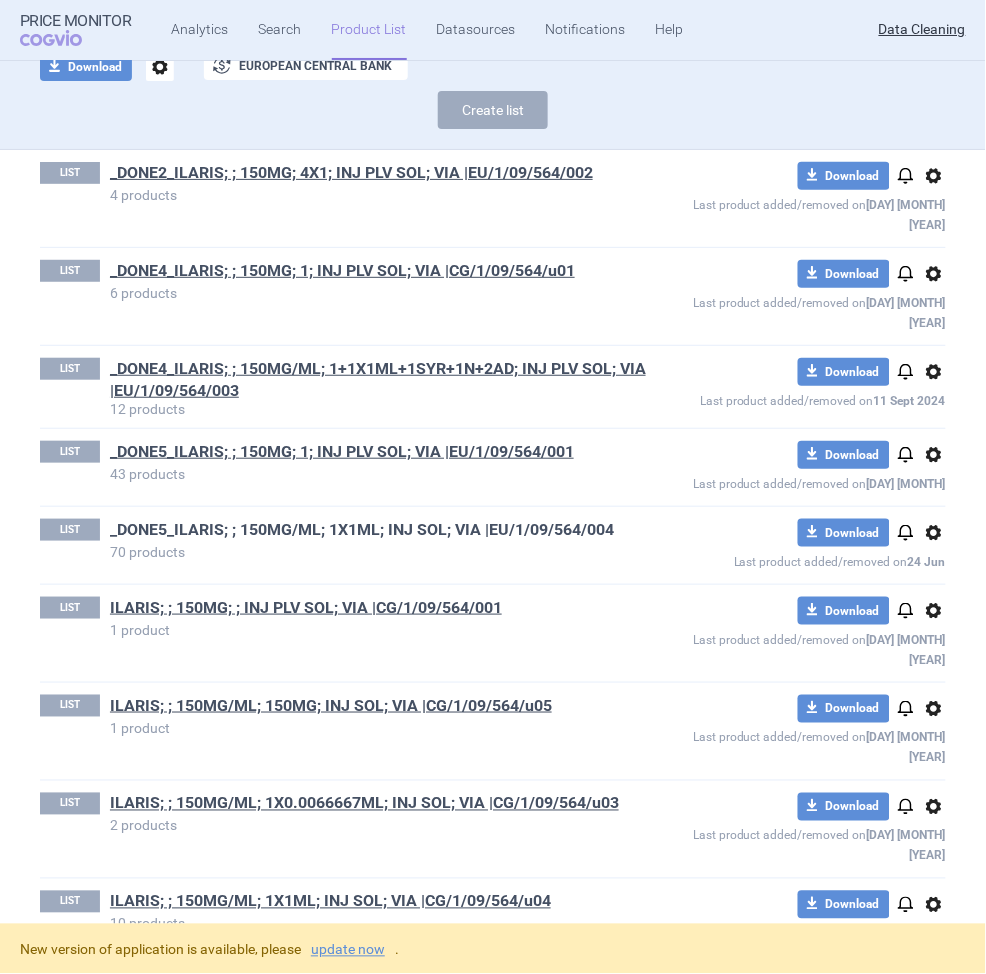 click on "_DONE5_ILARIS; ; 150MG/ML; 1X1ML; INJ SOL; VIA |EU/1/09/564/004" at bounding box center (362, 530) 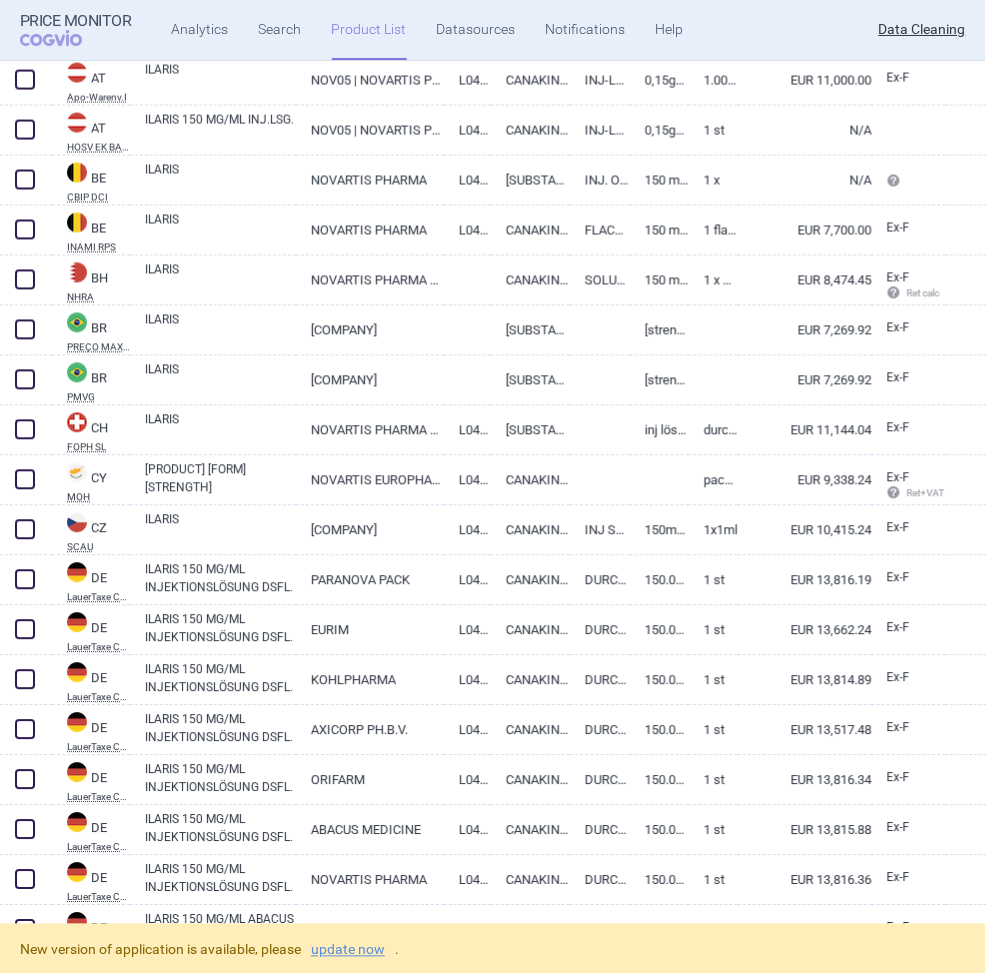 scroll, scrollTop: 660, scrollLeft: 0, axis: vertical 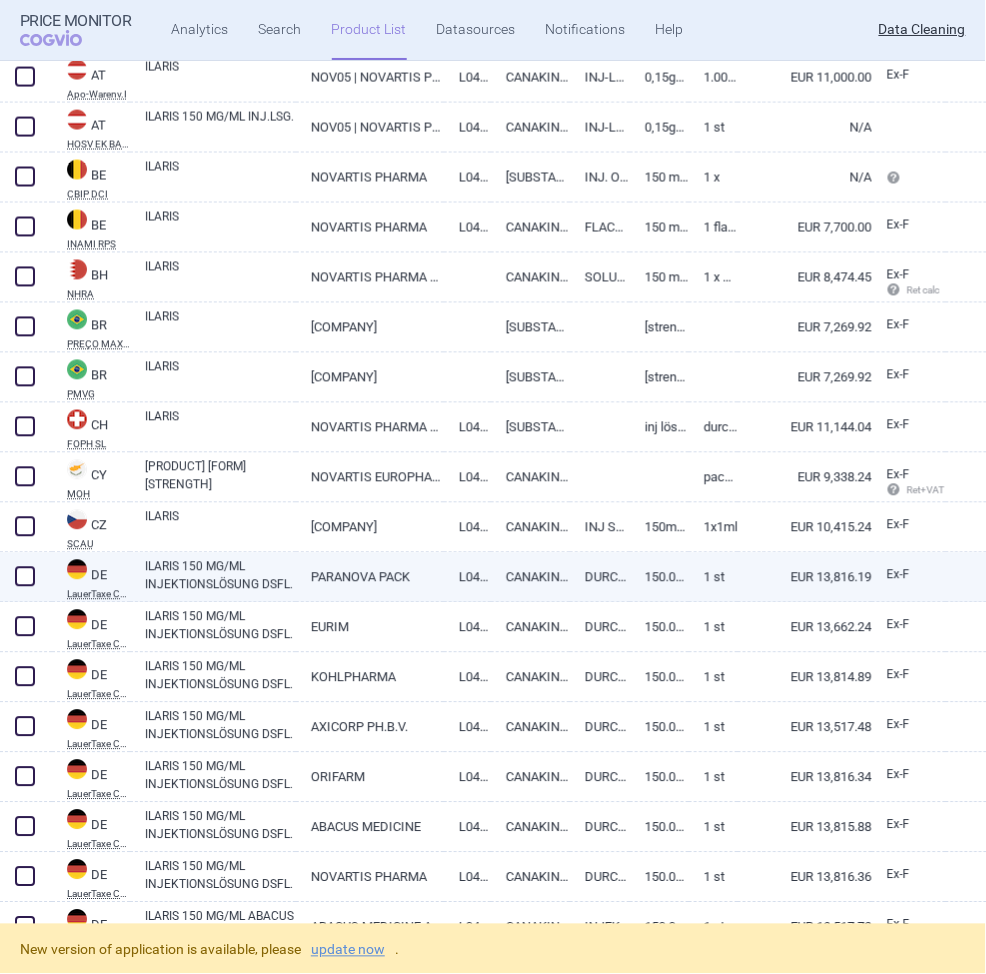 click on "ILARIS 150 MG/ML INJEKTIONSLÖSUNG DSFL." at bounding box center (220, 576) 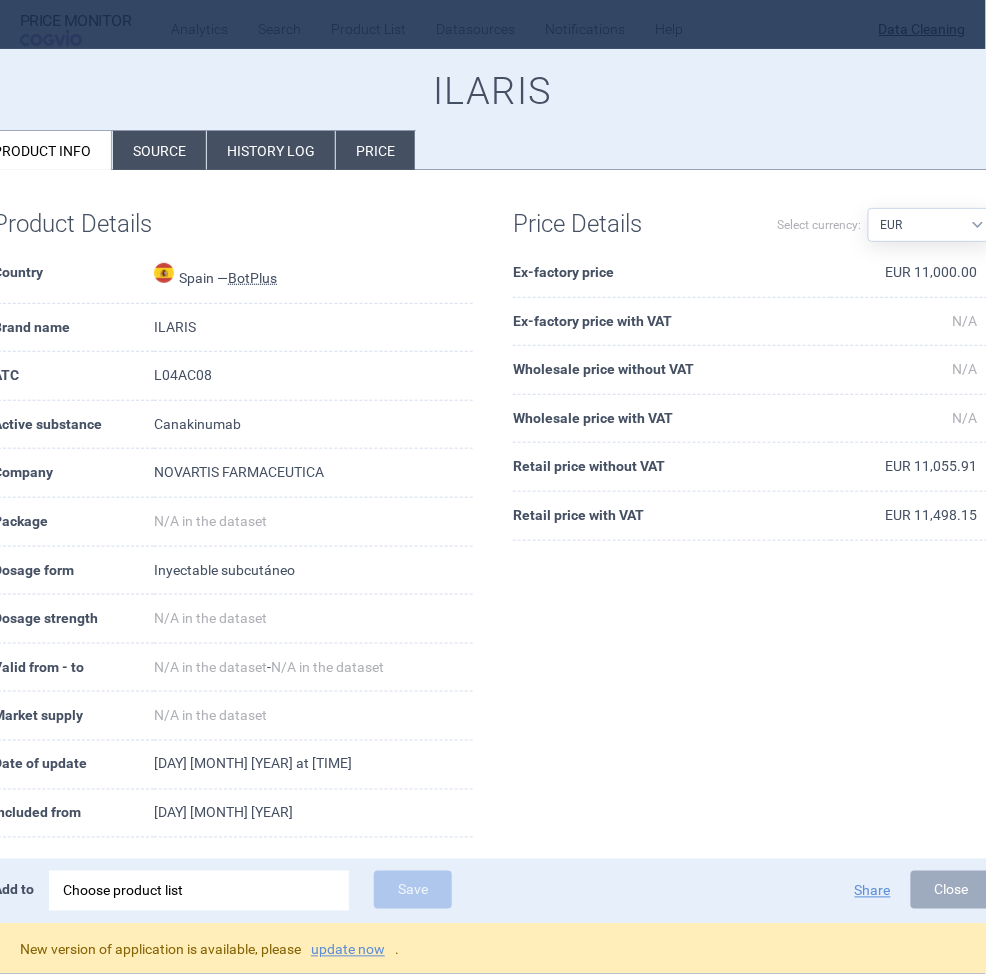click on "ILARIS Product info Source History log Price" at bounding box center [493, 110] 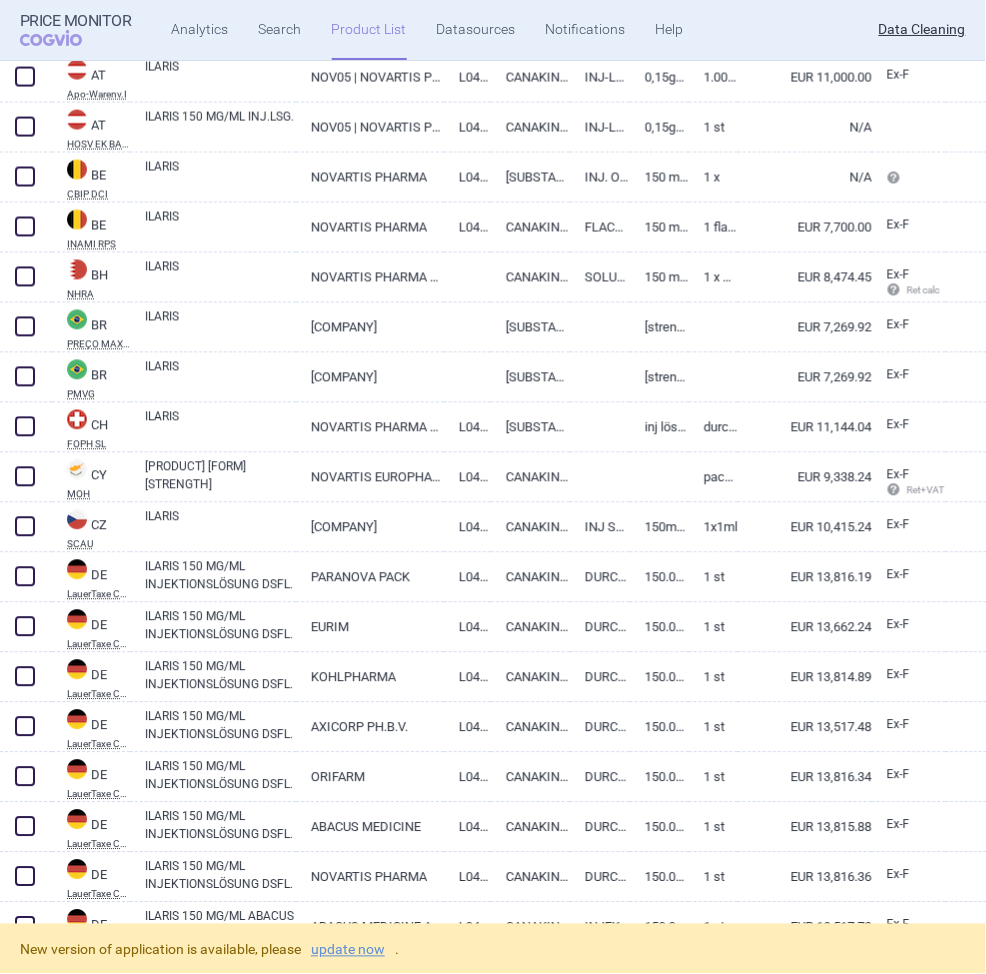 select on "EUR" 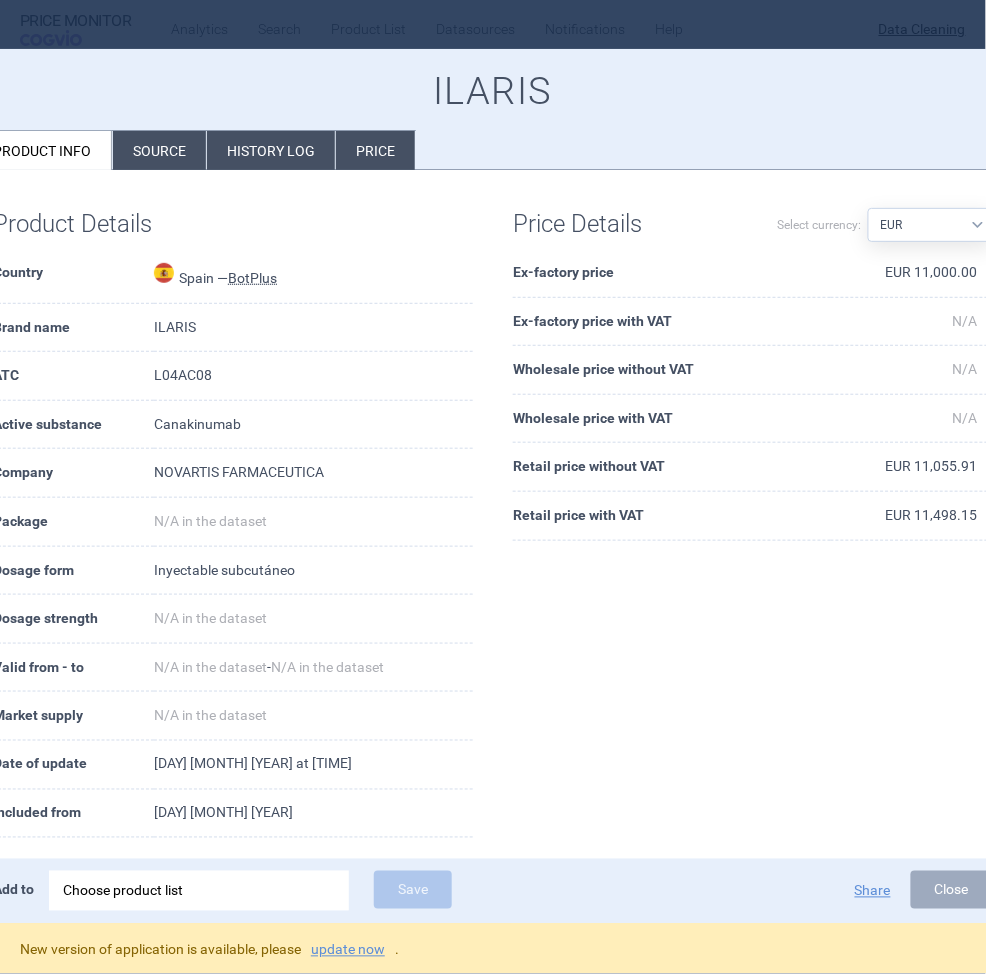 click at bounding box center (493, 487) 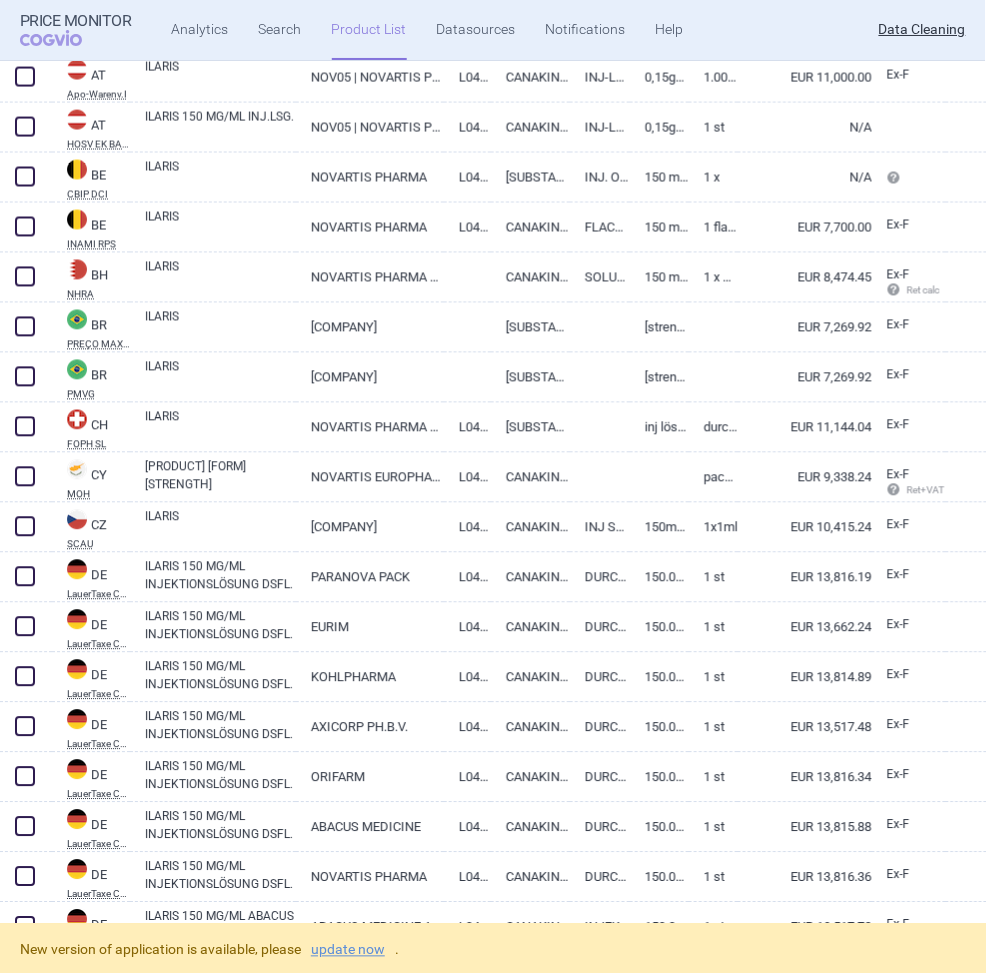 select on "EUR" 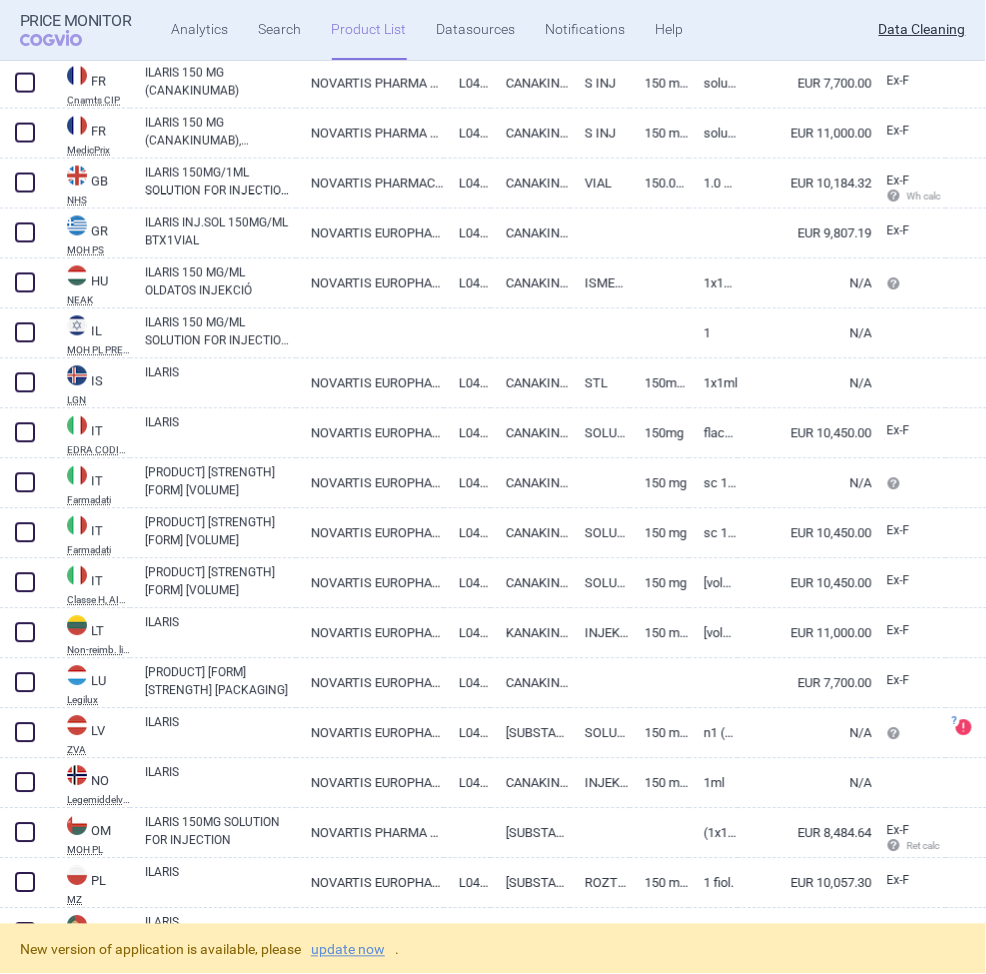 scroll, scrollTop: 2952, scrollLeft: 0, axis: vertical 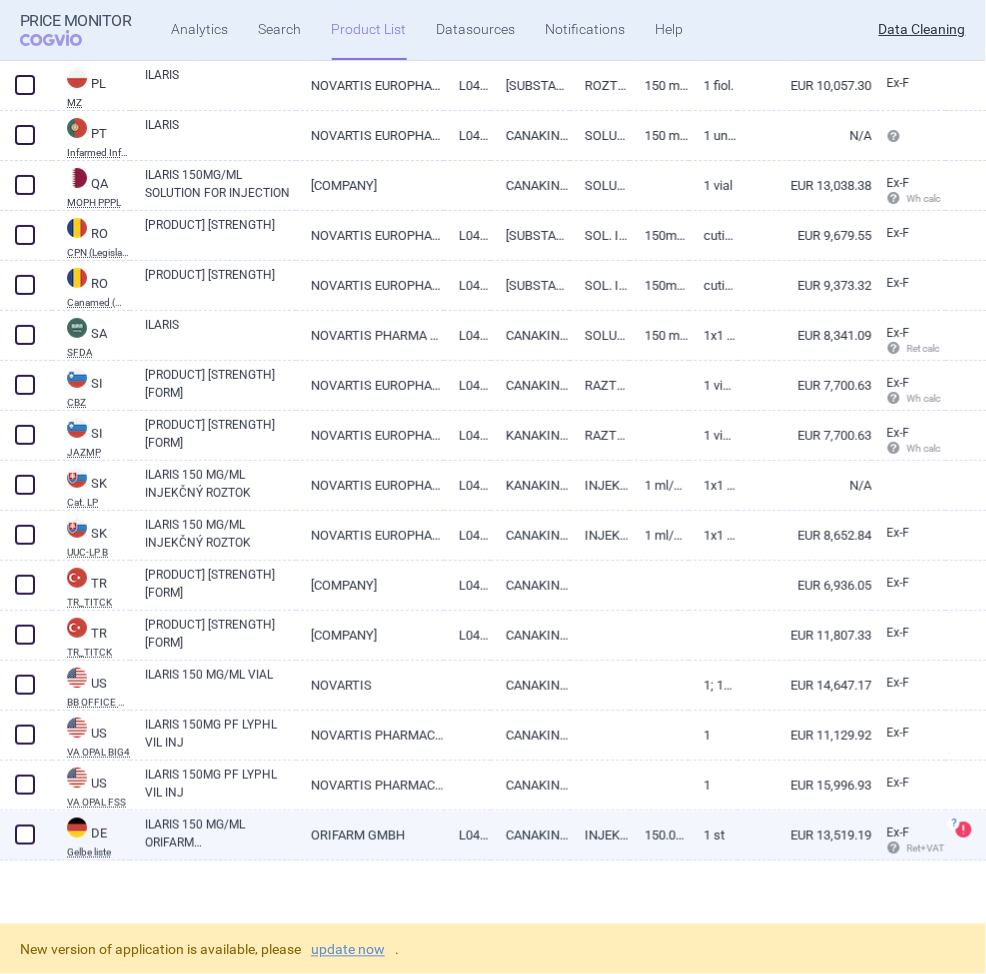 click on "ILARIS 150 MG/ML ORIFARM INJEKTIONSLÖSUNG" at bounding box center (220, 834) 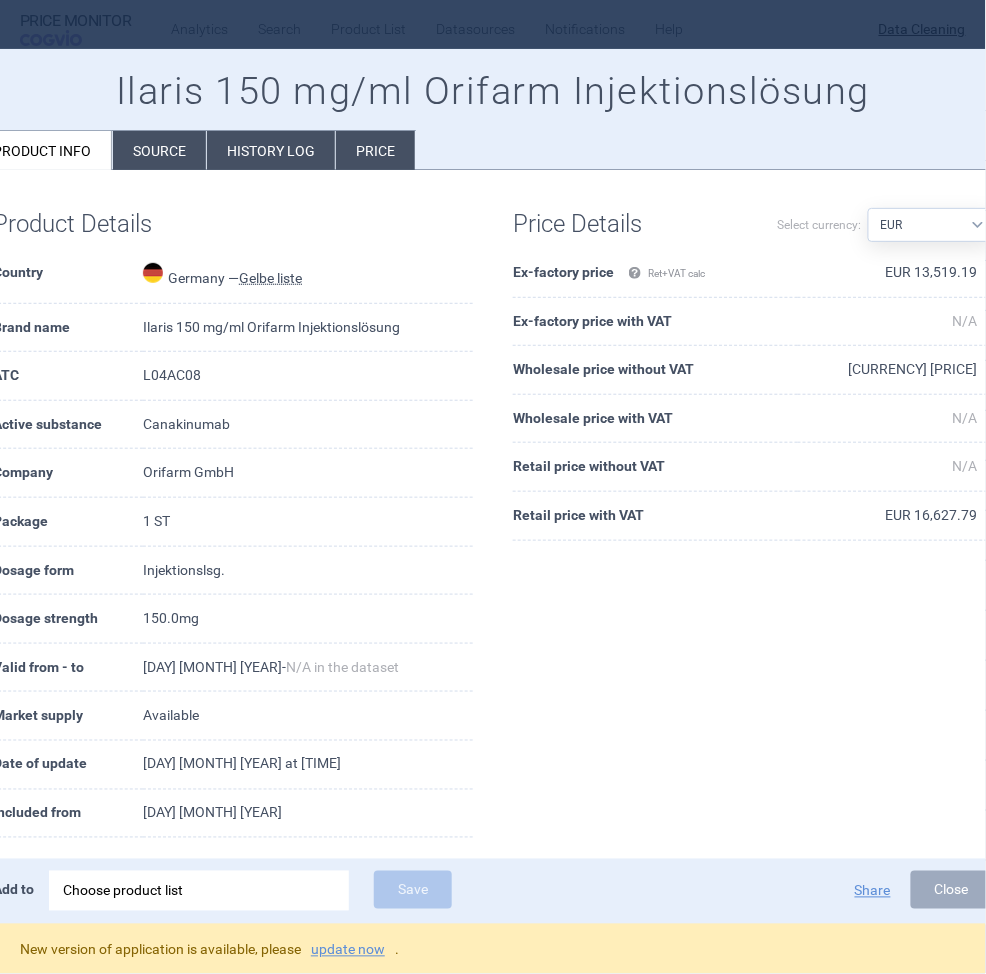 click at bounding box center (493, 487) 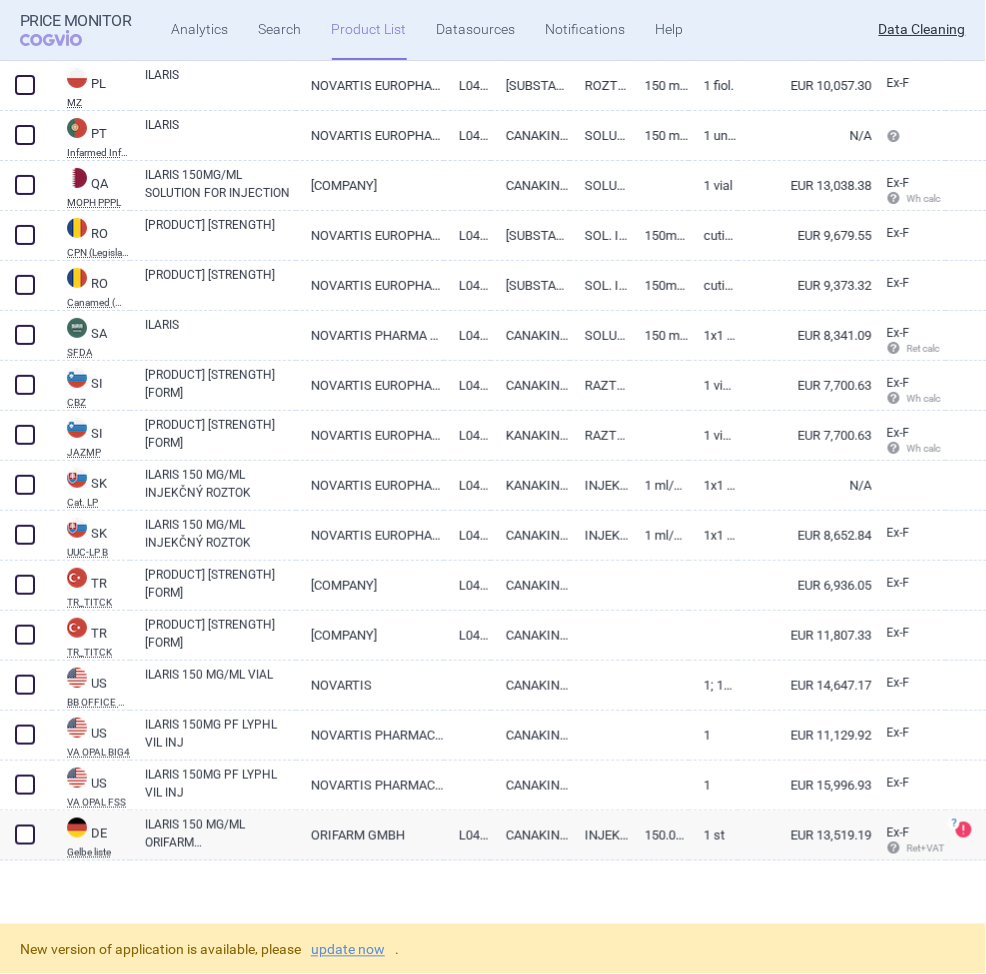 select on "EUR" 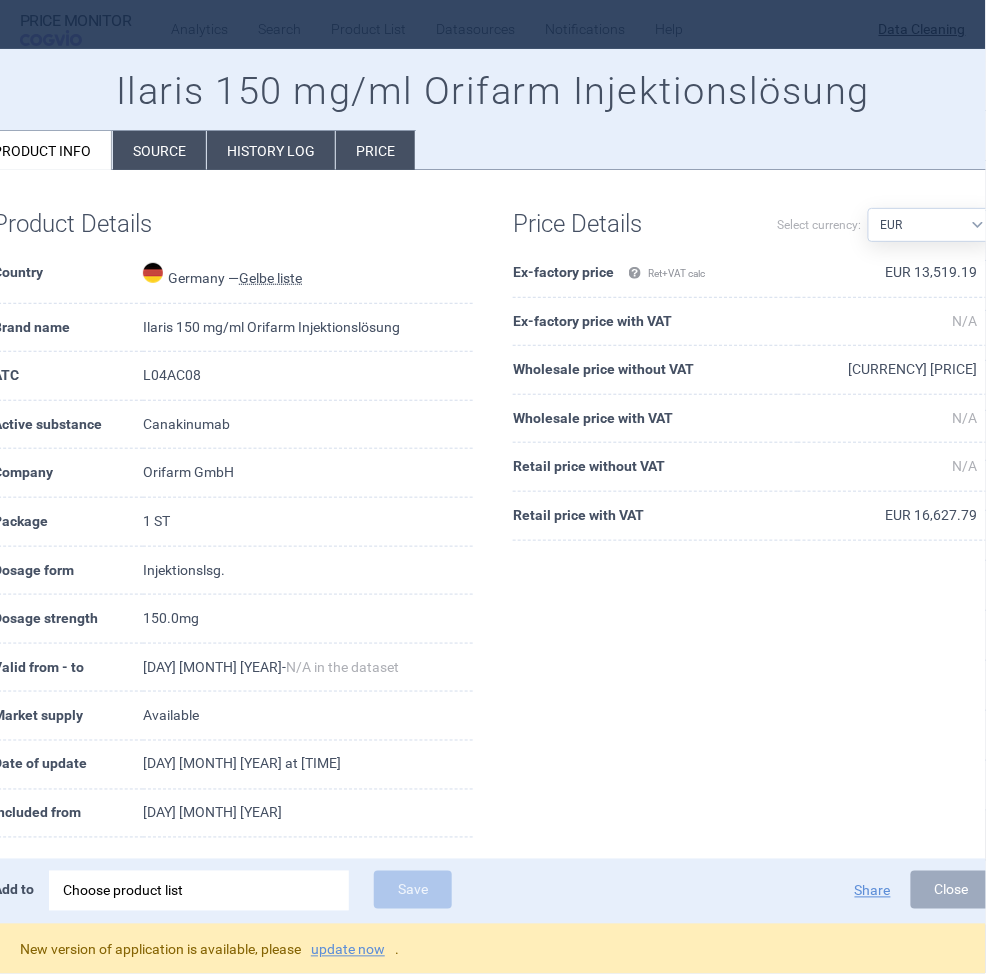 click on "Ilaris 150 mg/ml Orifarm Injektionslösung Product info Source History log Price" at bounding box center [493, 110] 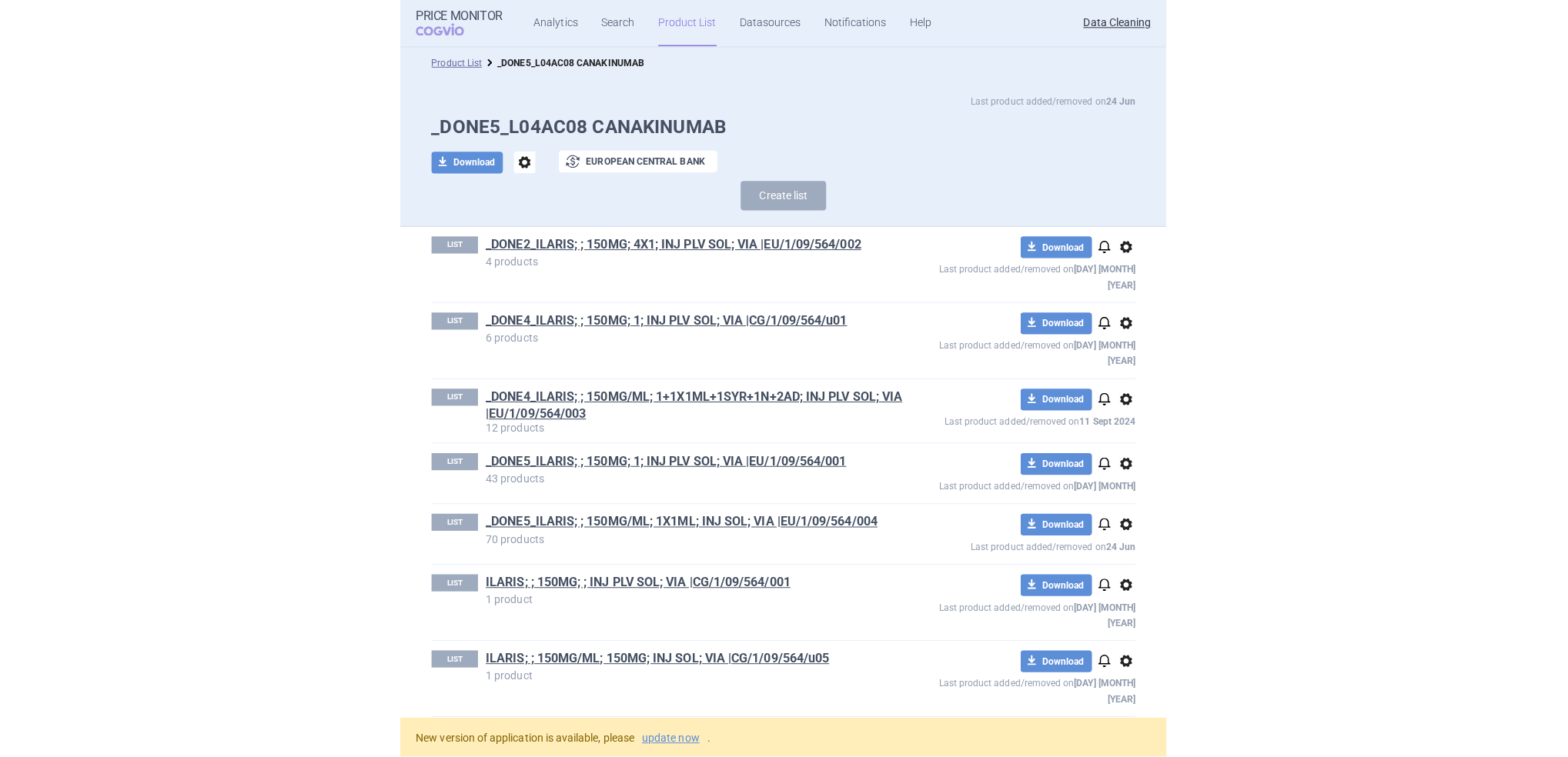 scroll, scrollTop: 192, scrollLeft: 0, axis: vertical 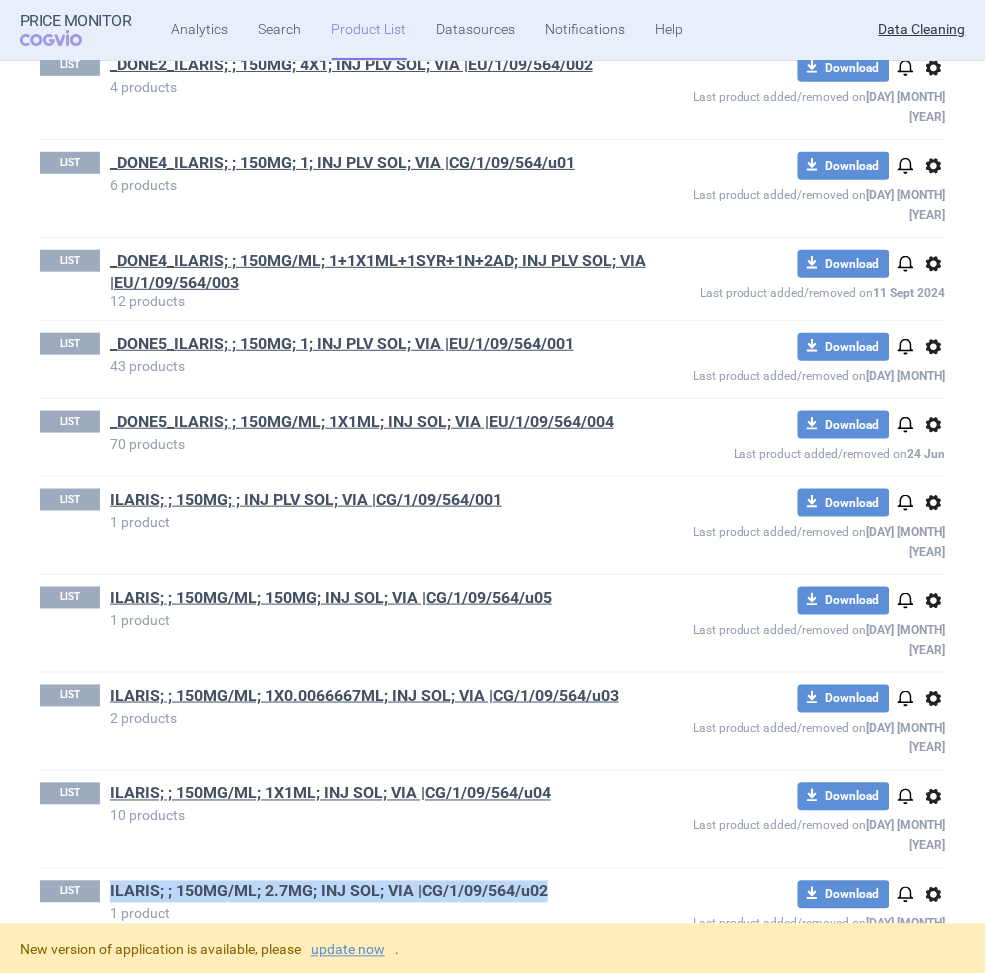 drag, startPoint x: 597, startPoint y: 770, endPoint x: 112, endPoint y: 773, distance: 485.00928 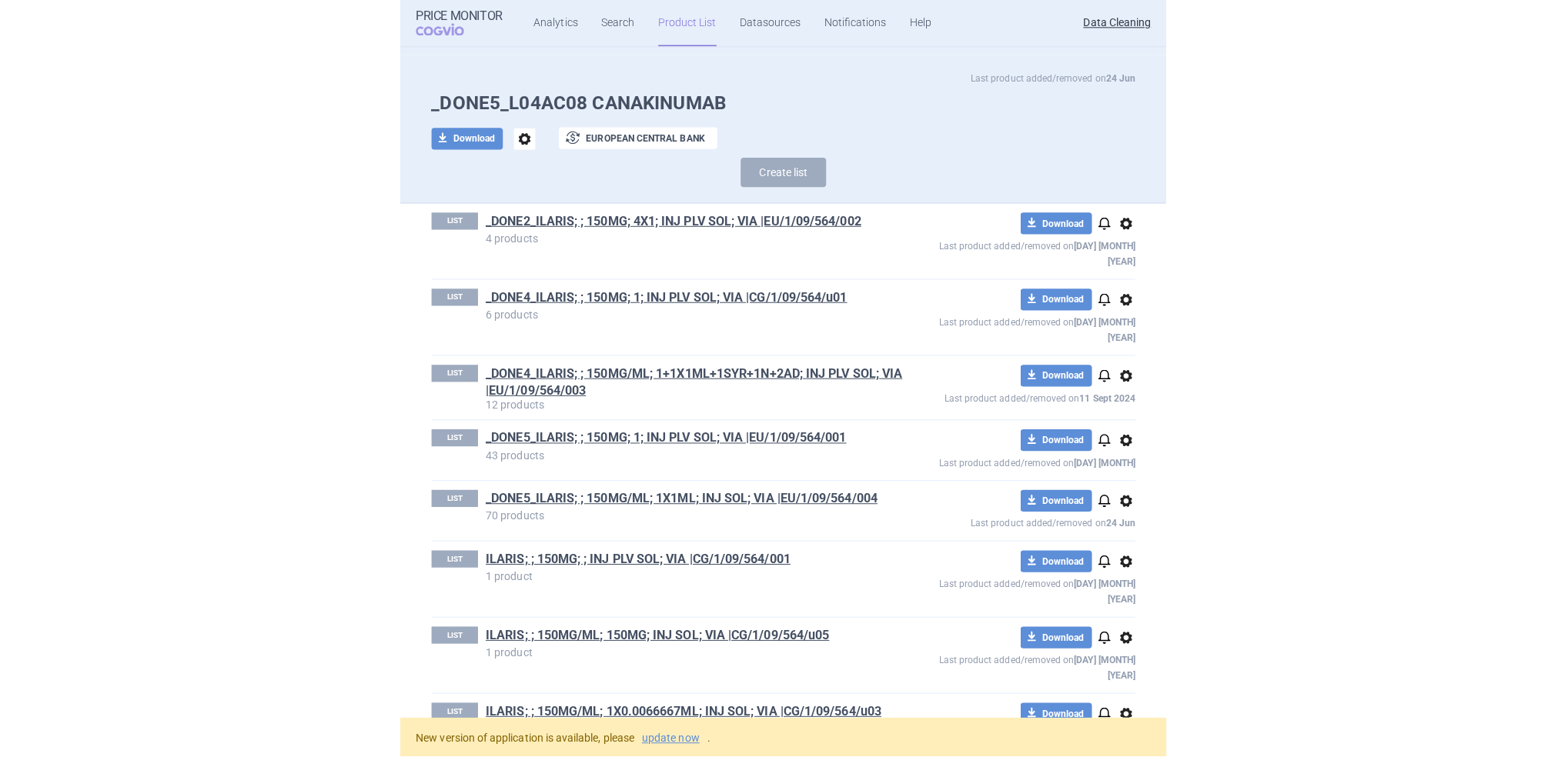 scroll, scrollTop: 0, scrollLeft: 0, axis: both 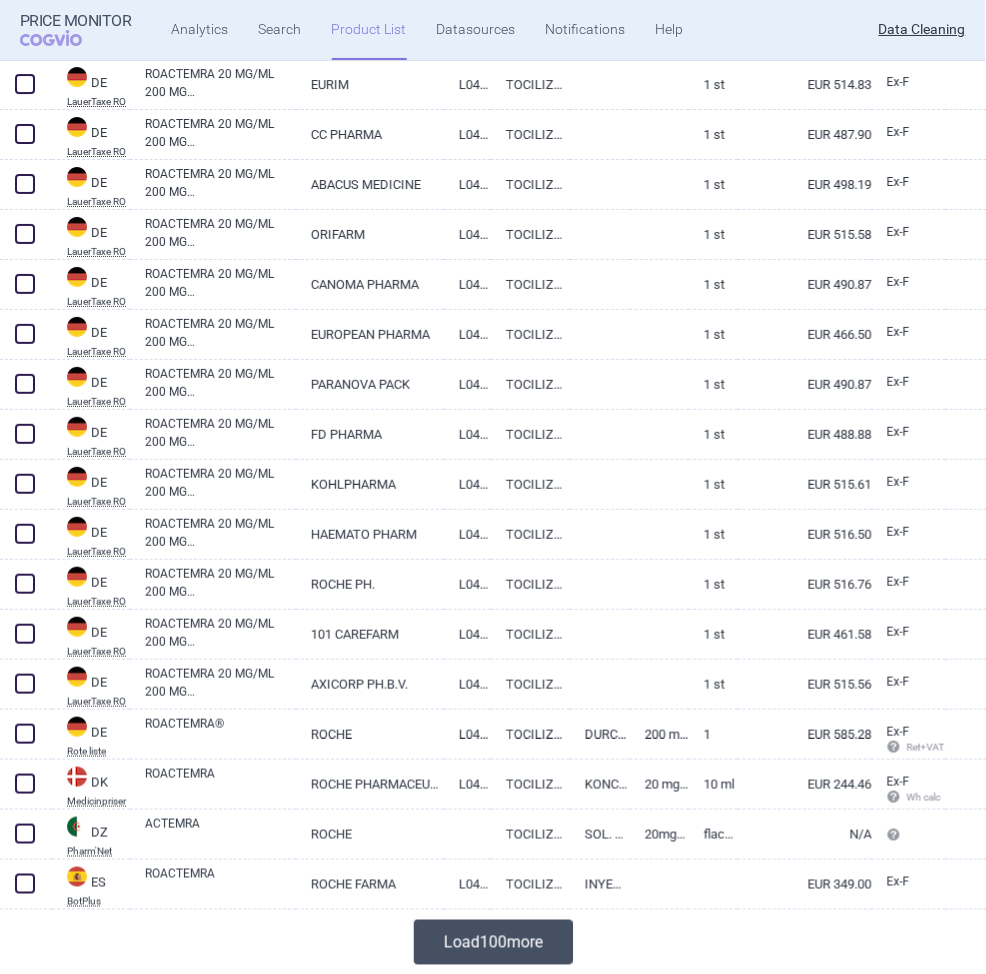 click on "Load  100  more" at bounding box center (493, 942) 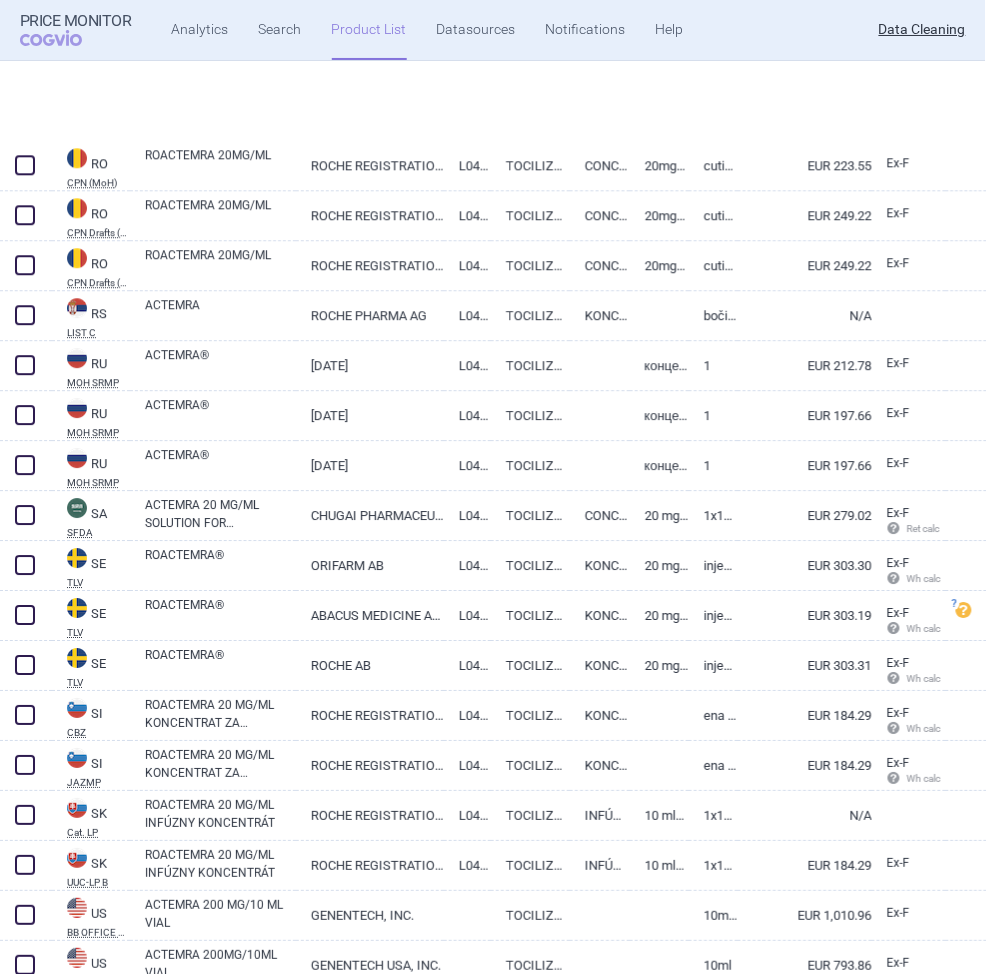 scroll, scrollTop: 7002, scrollLeft: 0, axis: vertical 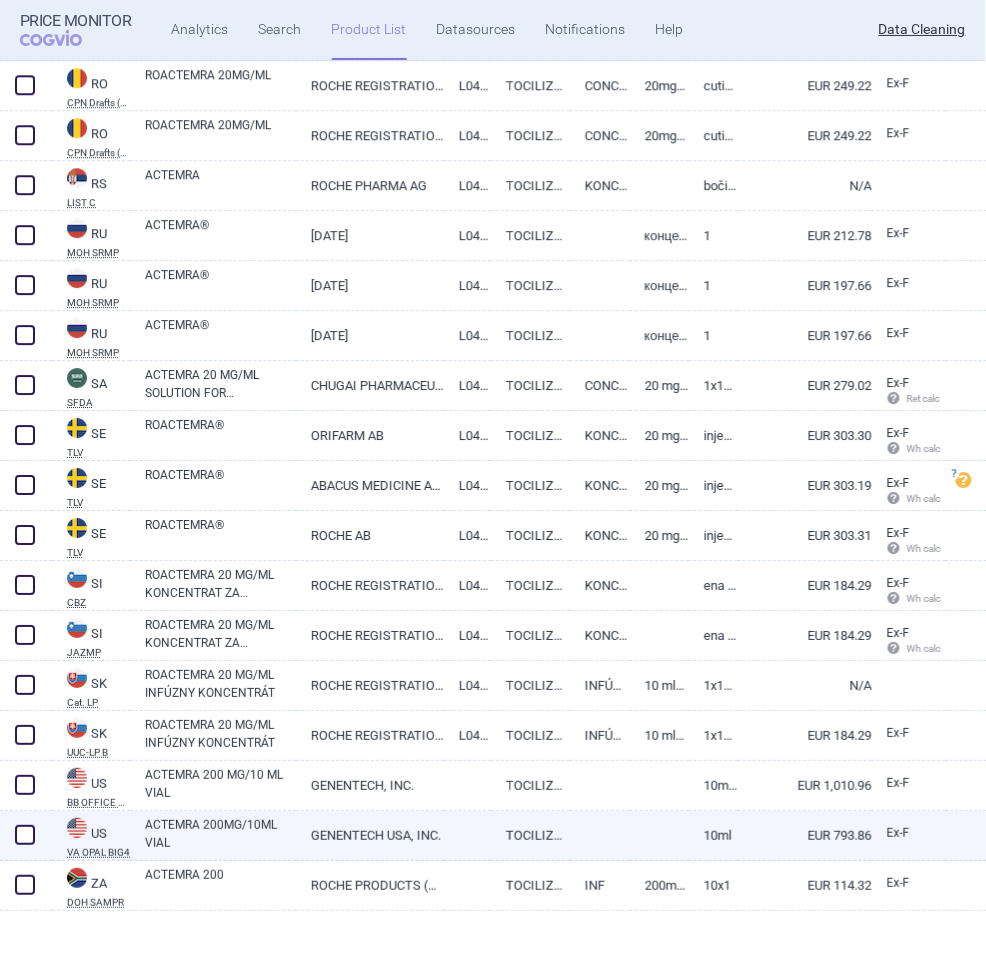 click on "EUR 793.86" at bounding box center [805, 835] 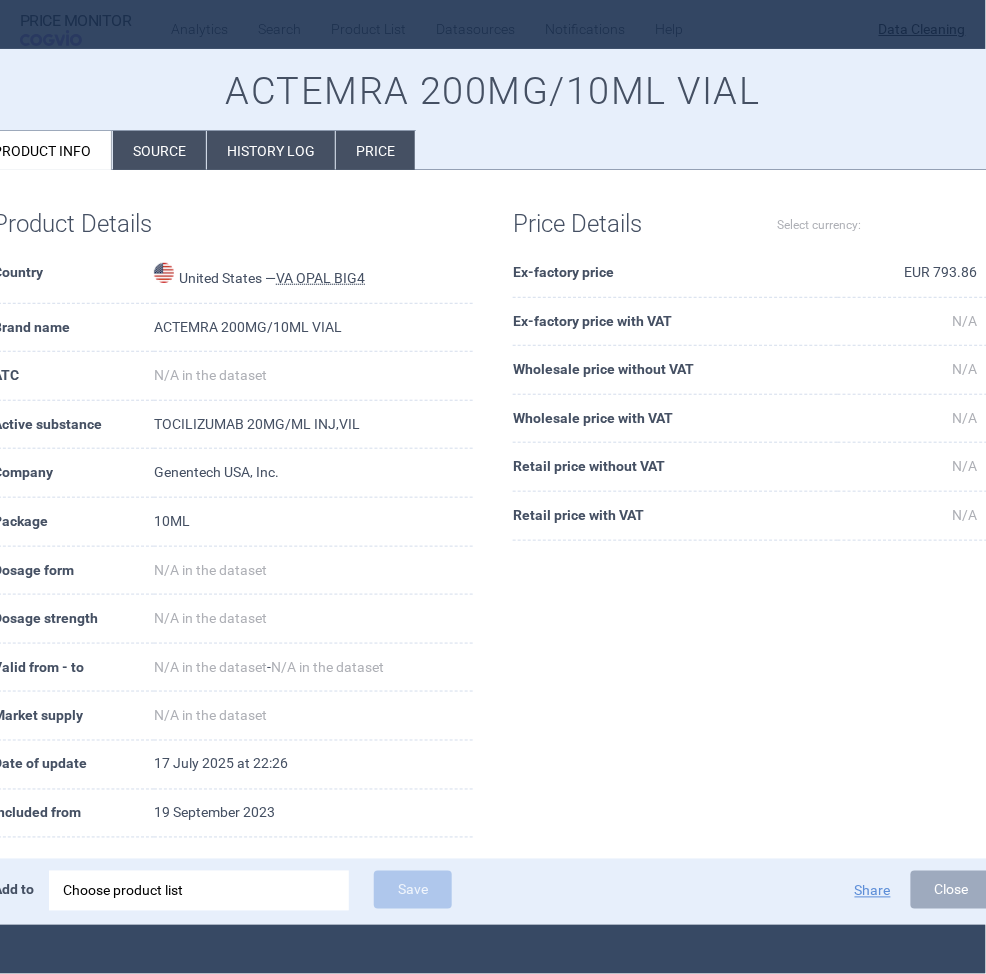 select on "EUR" 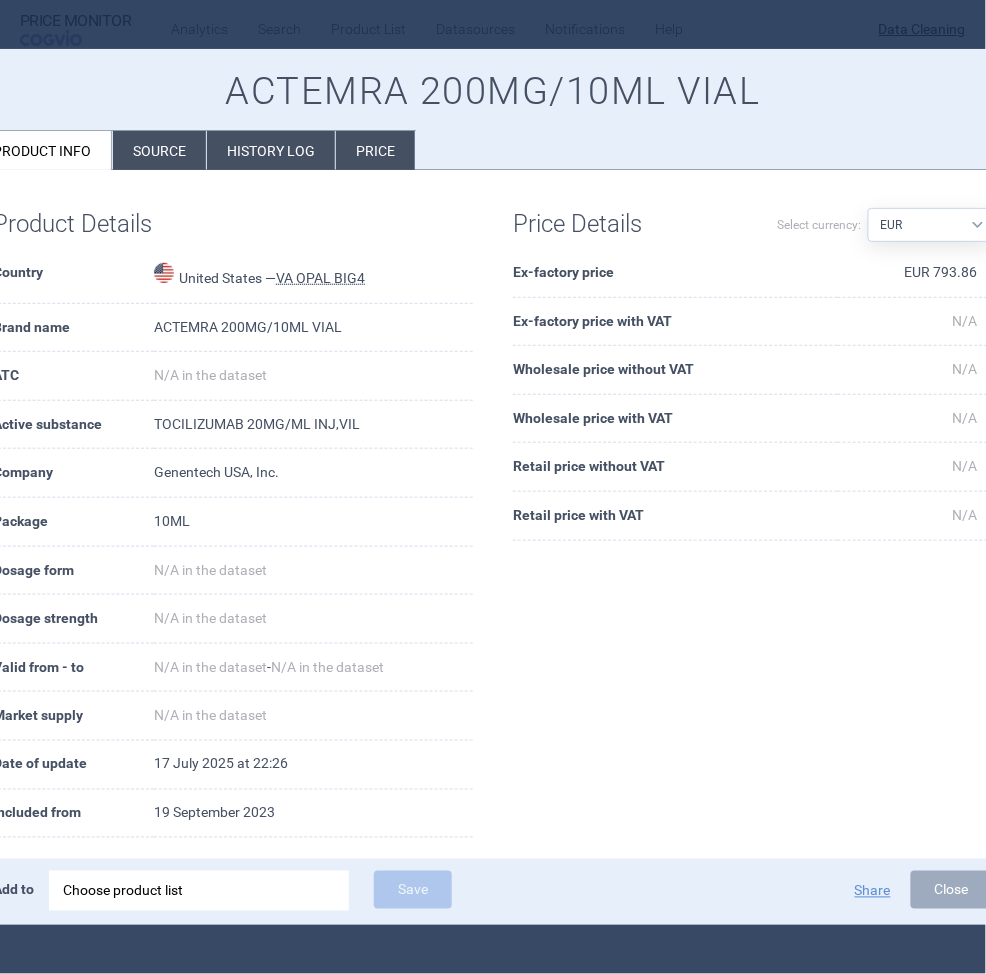 click on "Source" at bounding box center [159, 150] 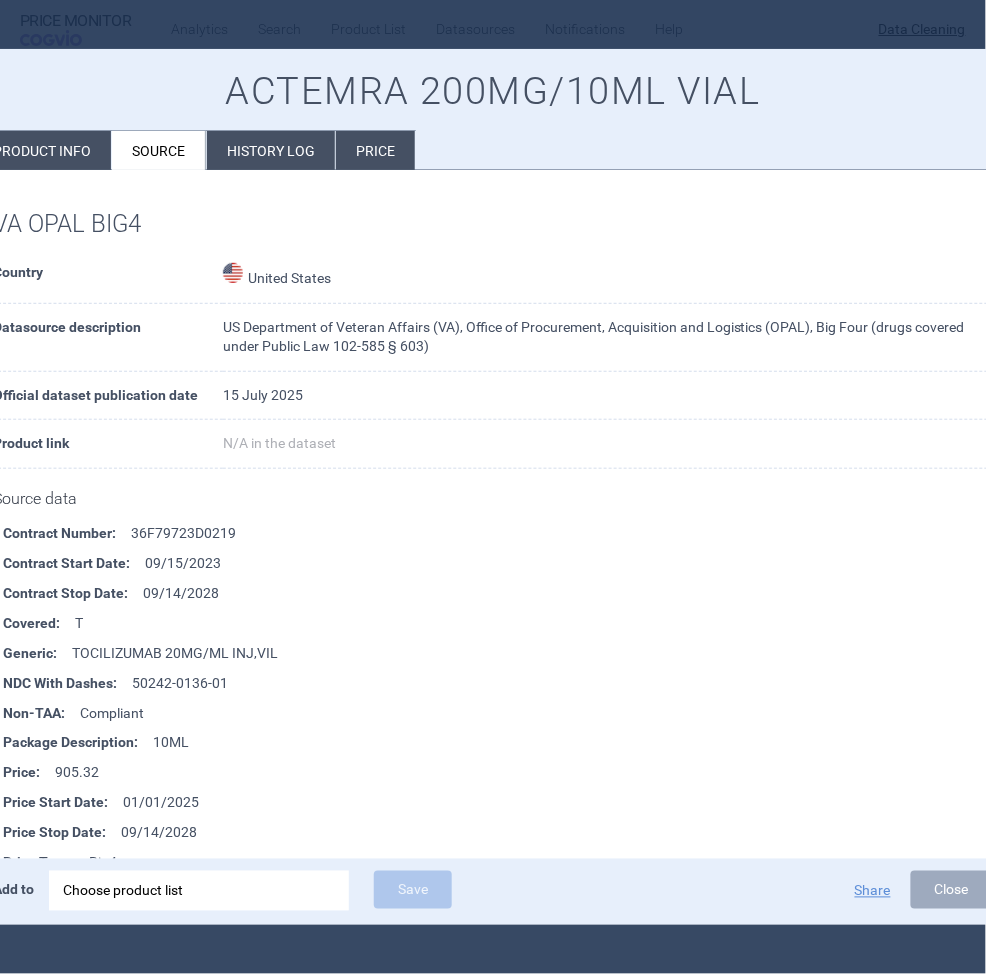 scroll, scrollTop: 196, scrollLeft: 0, axis: vertical 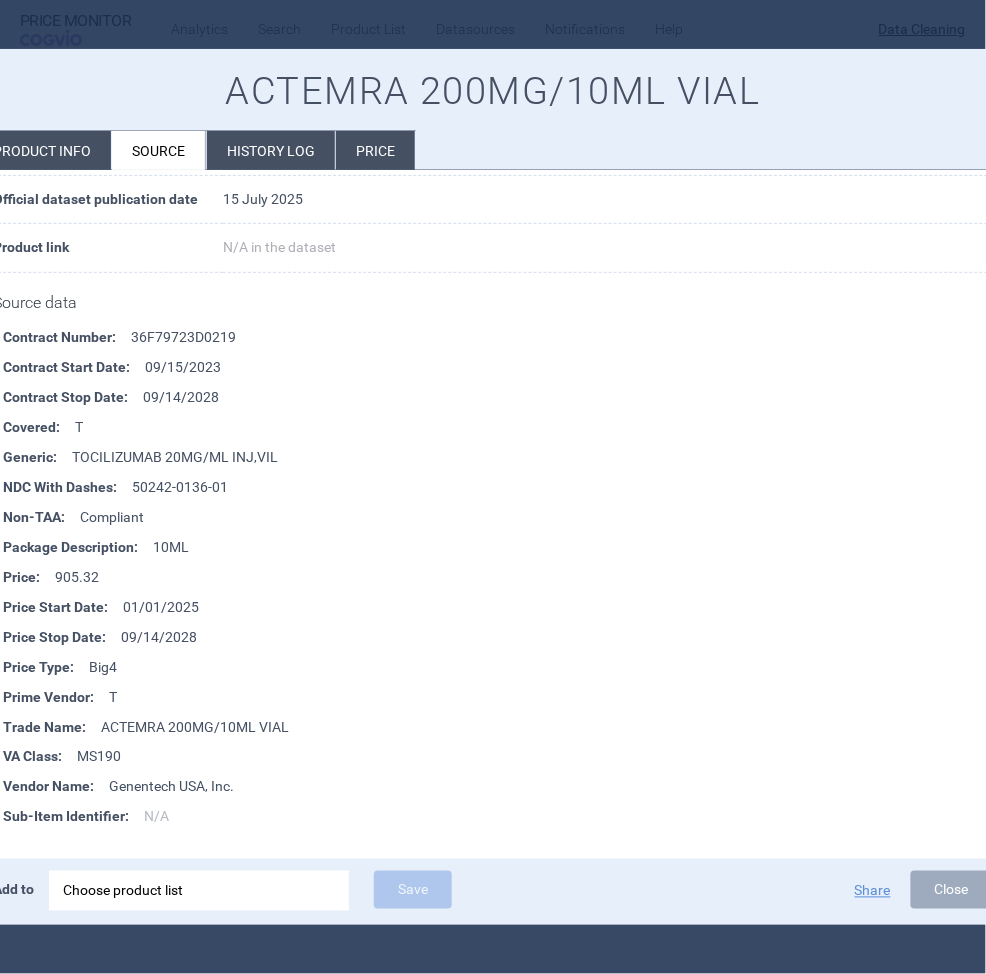 click at bounding box center (493, 487) 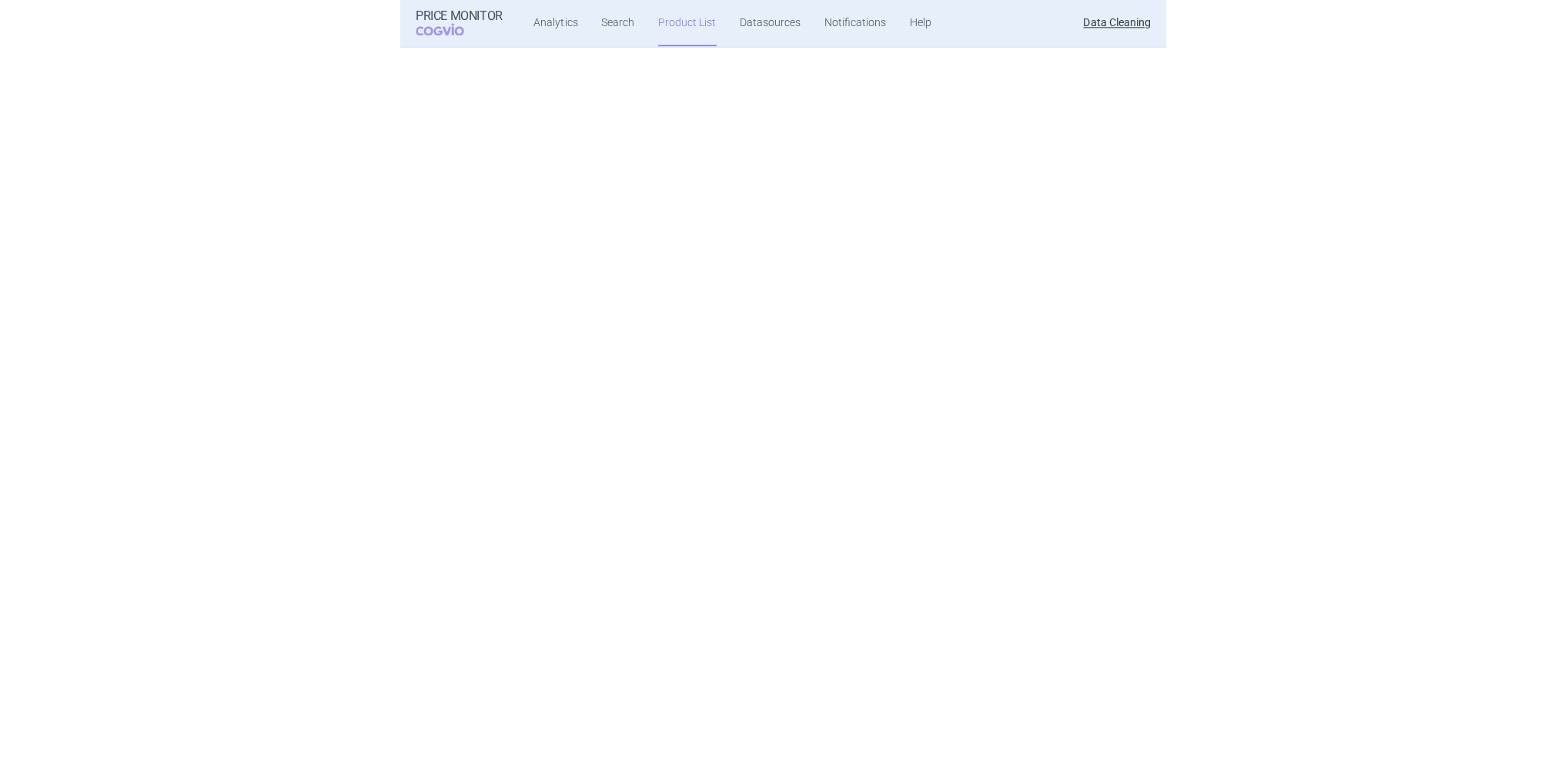 scroll, scrollTop: 0, scrollLeft: 0, axis: both 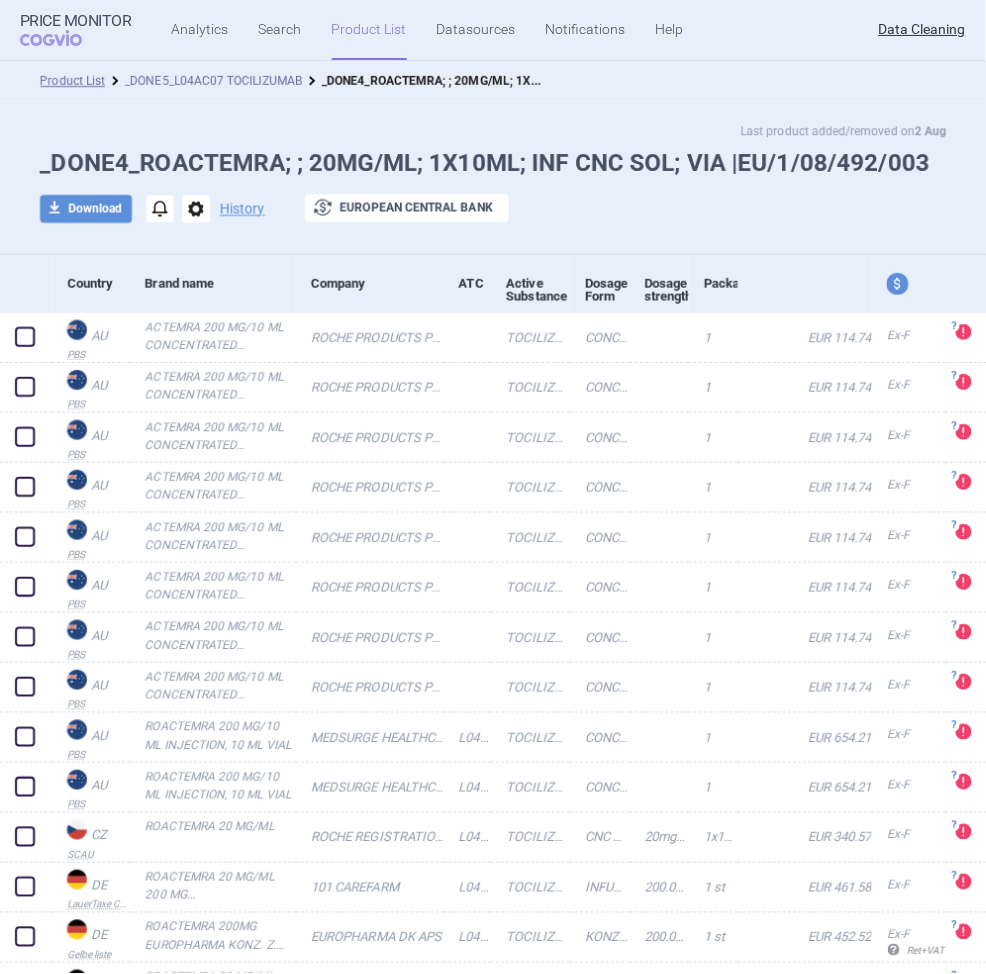 click on "_DONE5_L04AC07 TOCILIZUMAB" at bounding box center [213, 81] 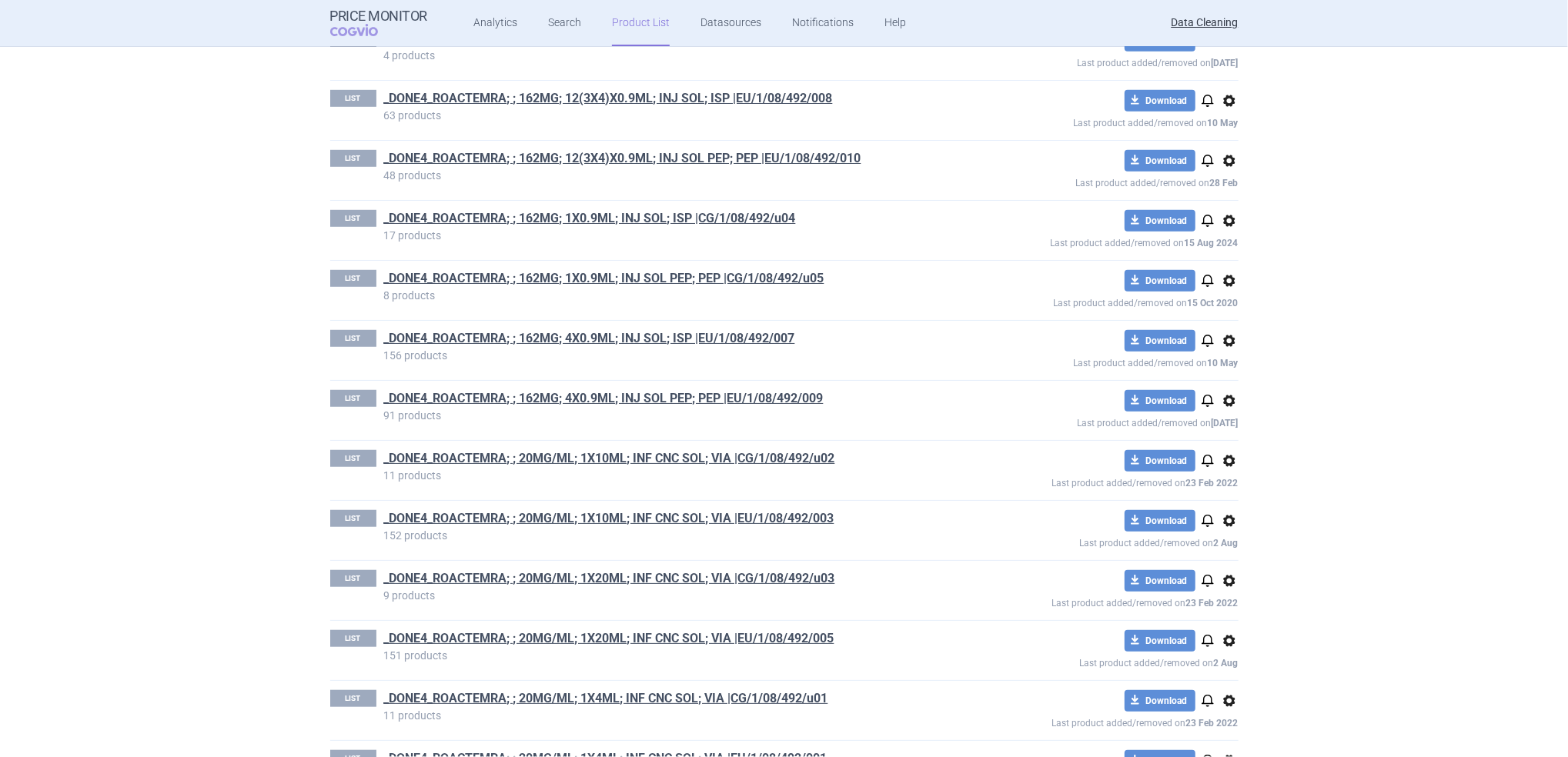 scroll, scrollTop: 889, scrollLeft: 0, axis: vertical 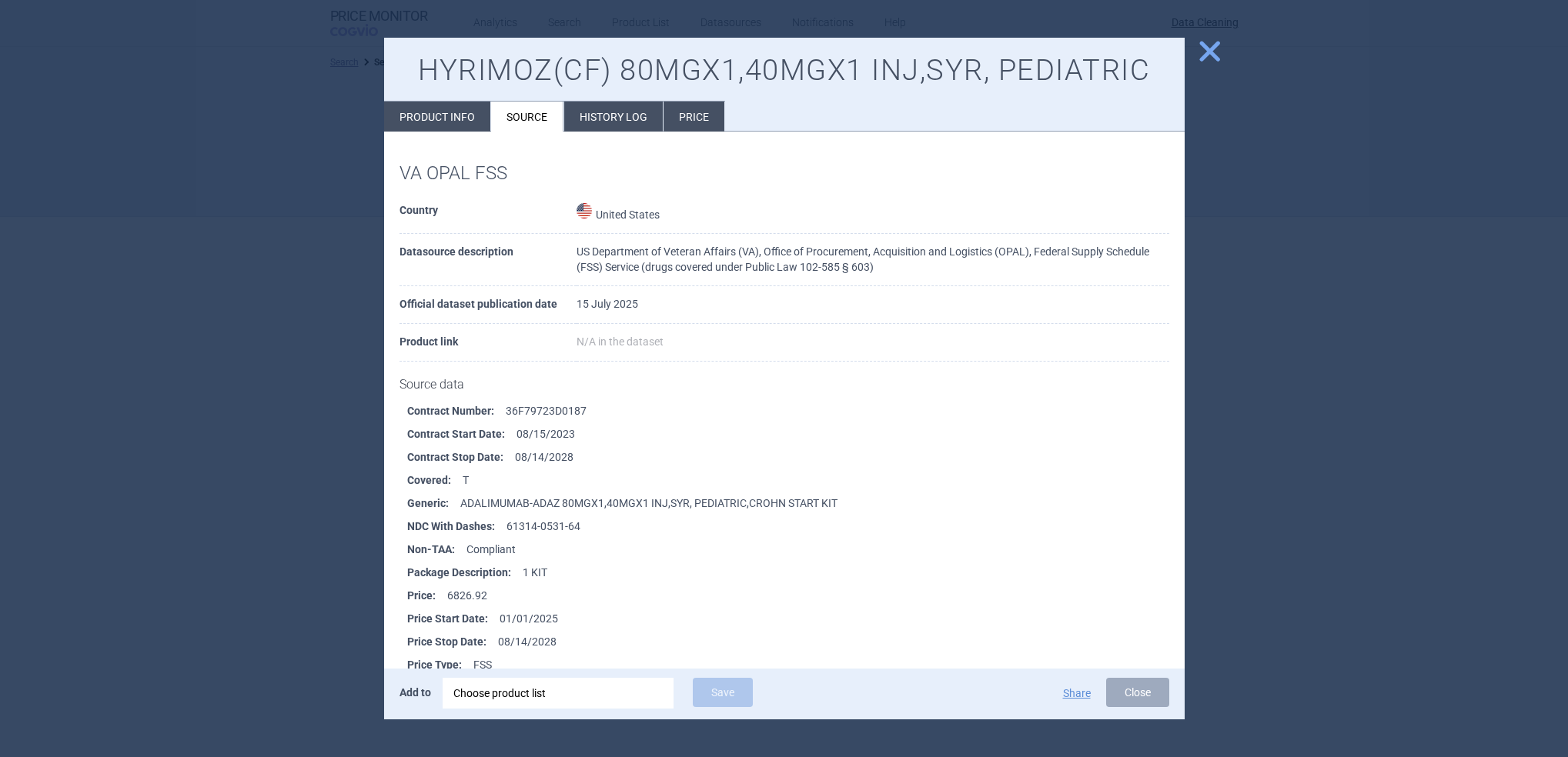 select on "brandName" 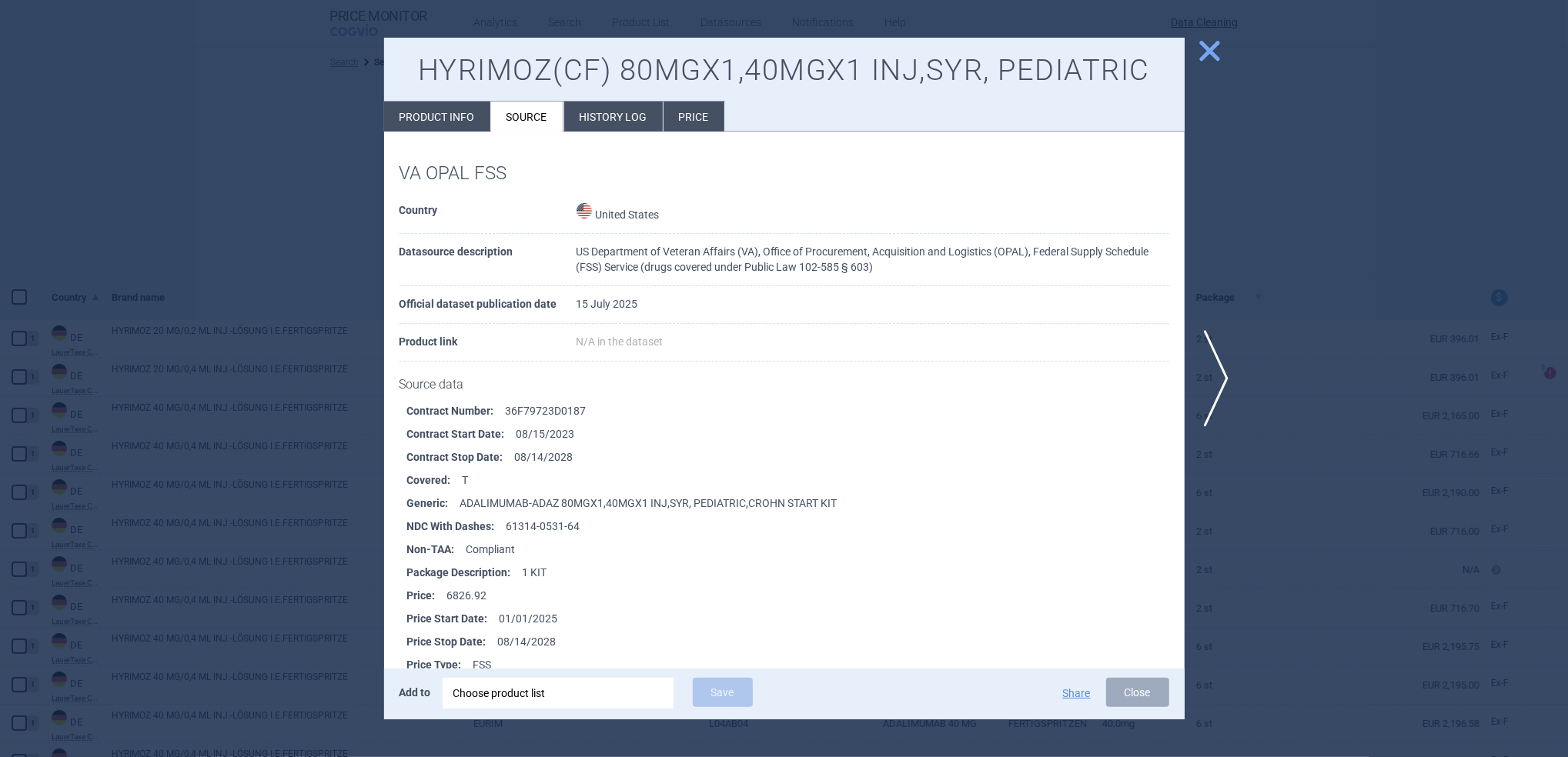click on "close" at bounding box center [1209, 51] 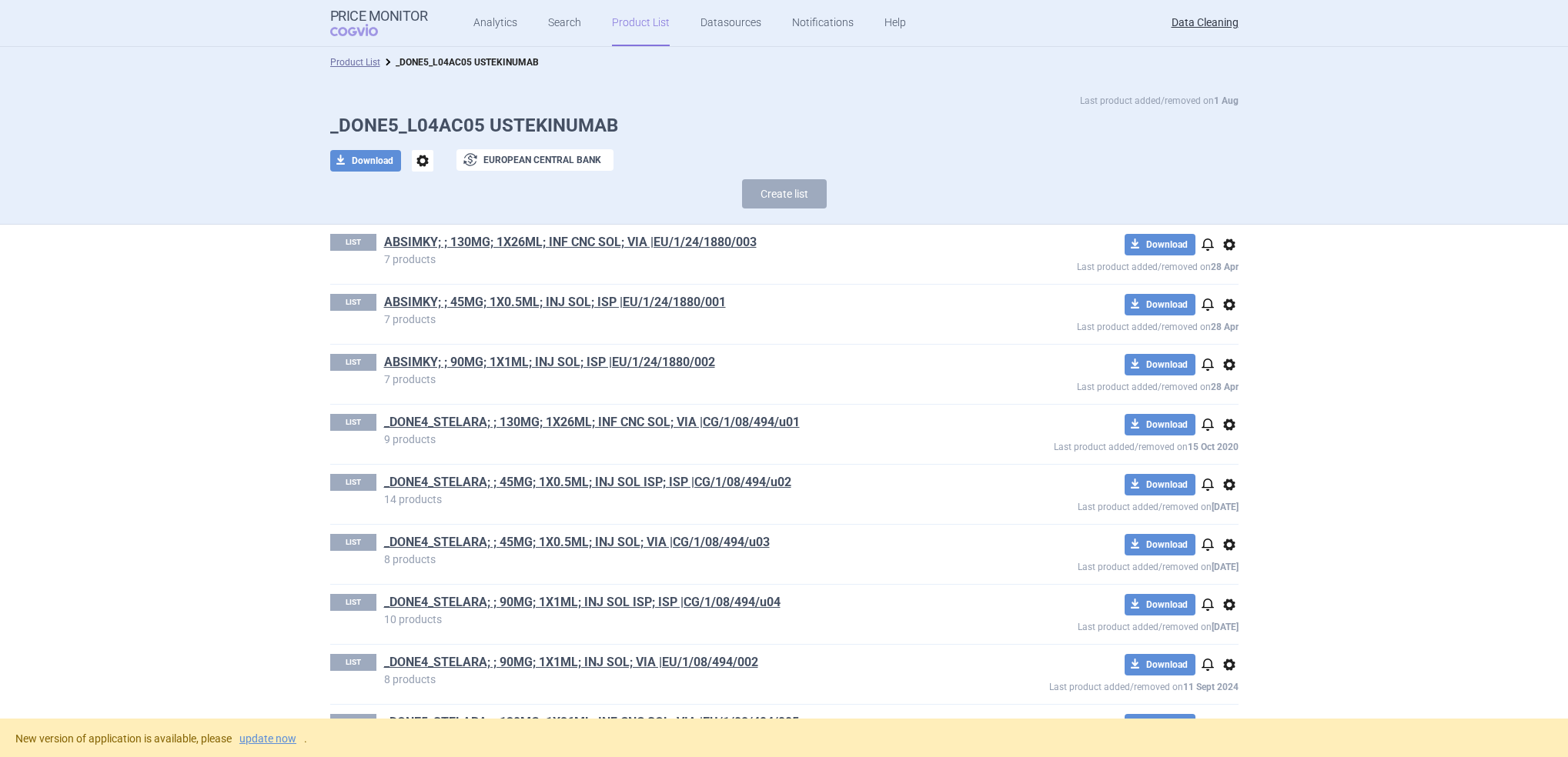 scroll, scrollTop: 0, scrollLeft: 0, axis: both 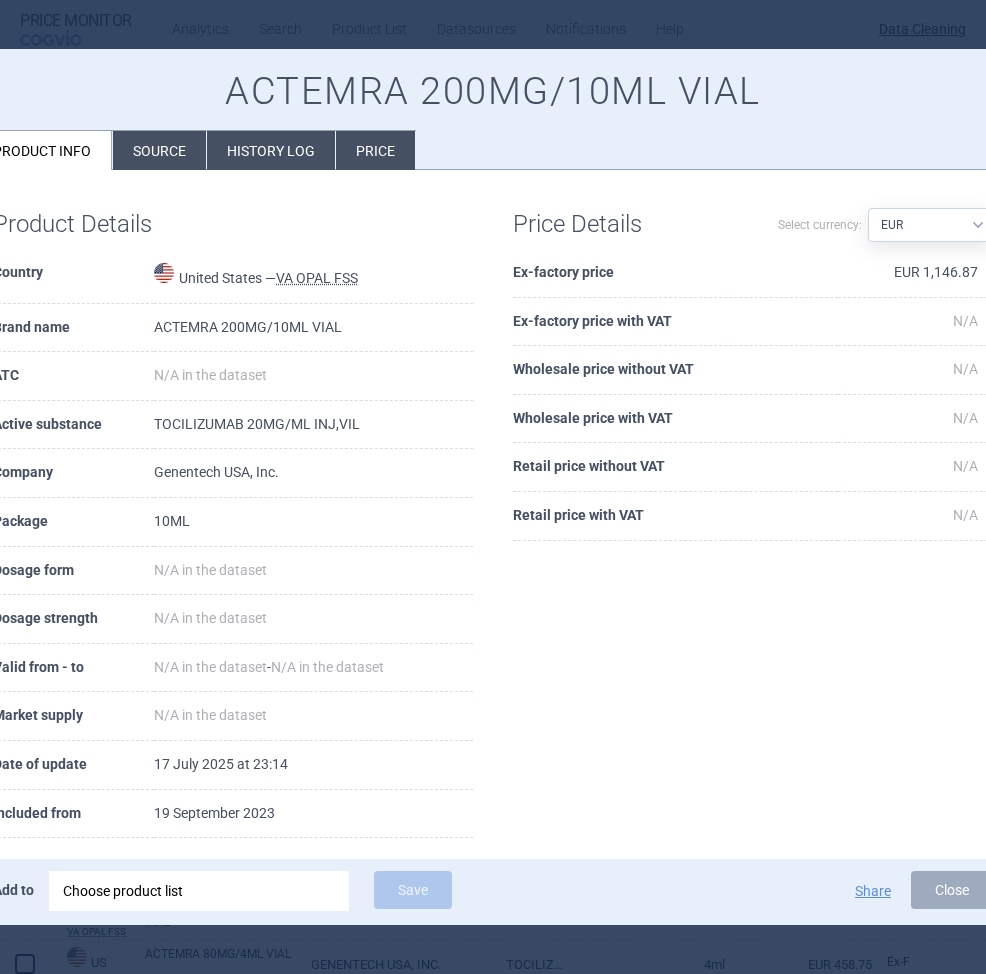 click at bounding box center (493, 487) 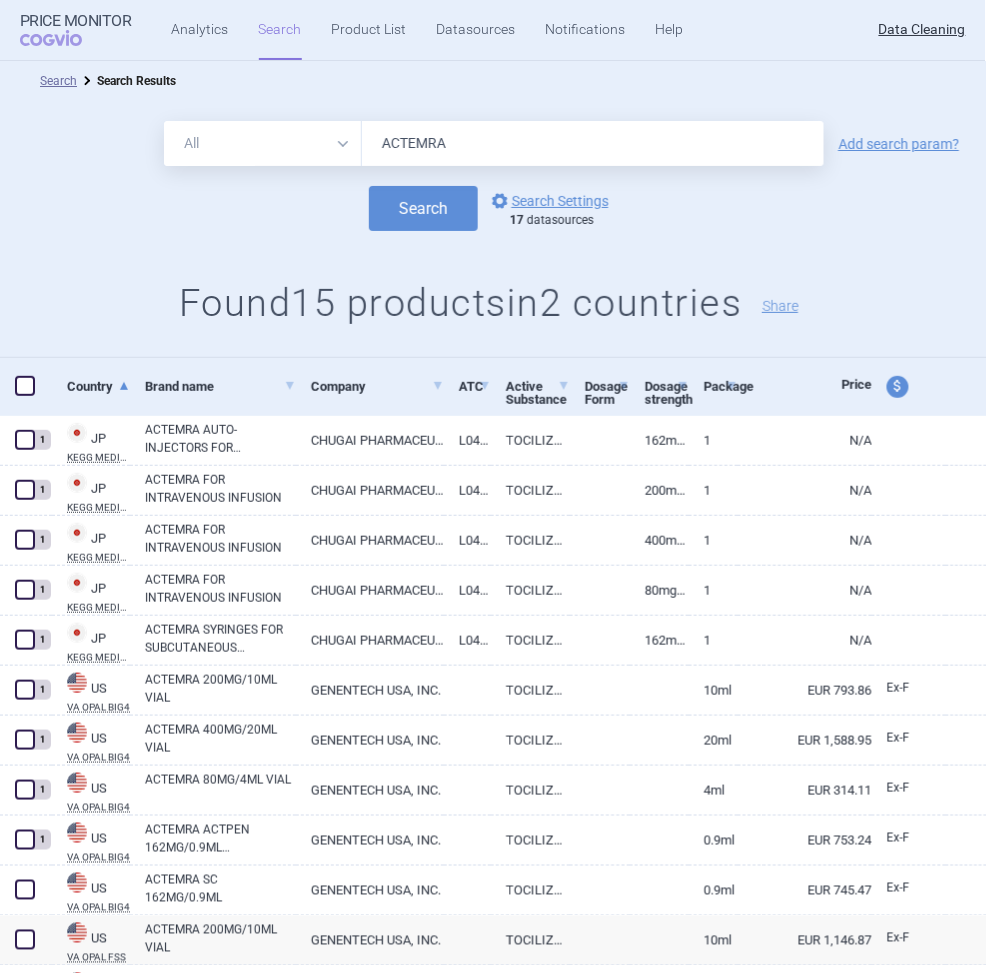 drag, startPoint x: 473, startPoint y: 141, endPoint x: 246, endPoint y: 157, distance: 227.56317 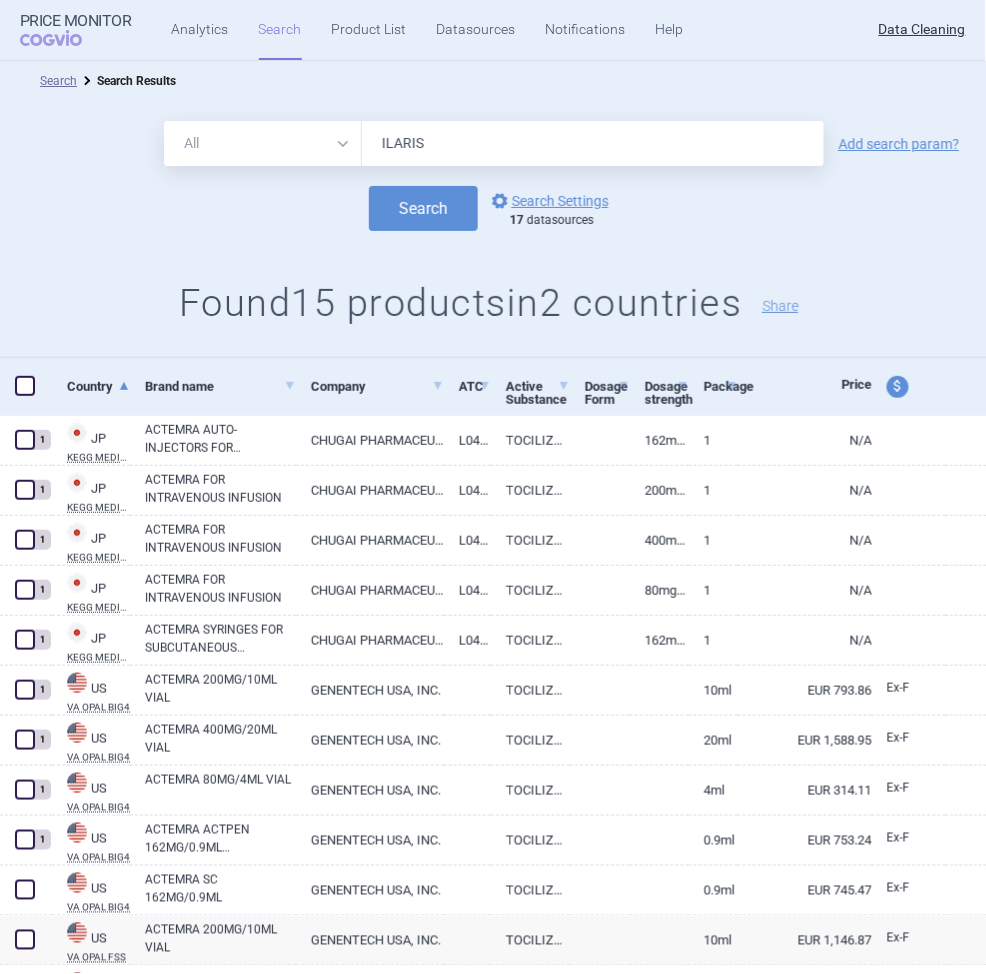 type on "ILARIS" 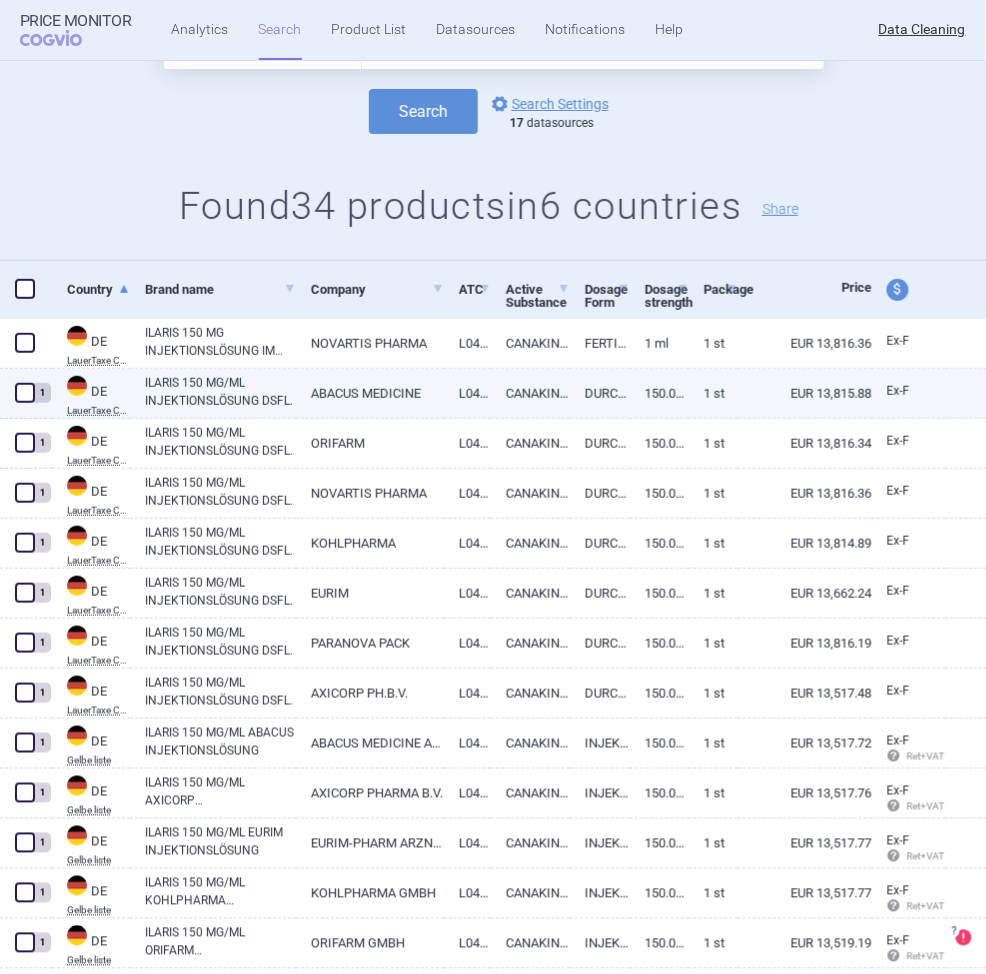 scroll, scrollTop: 101, scrollLeft: 0, axis: vertical 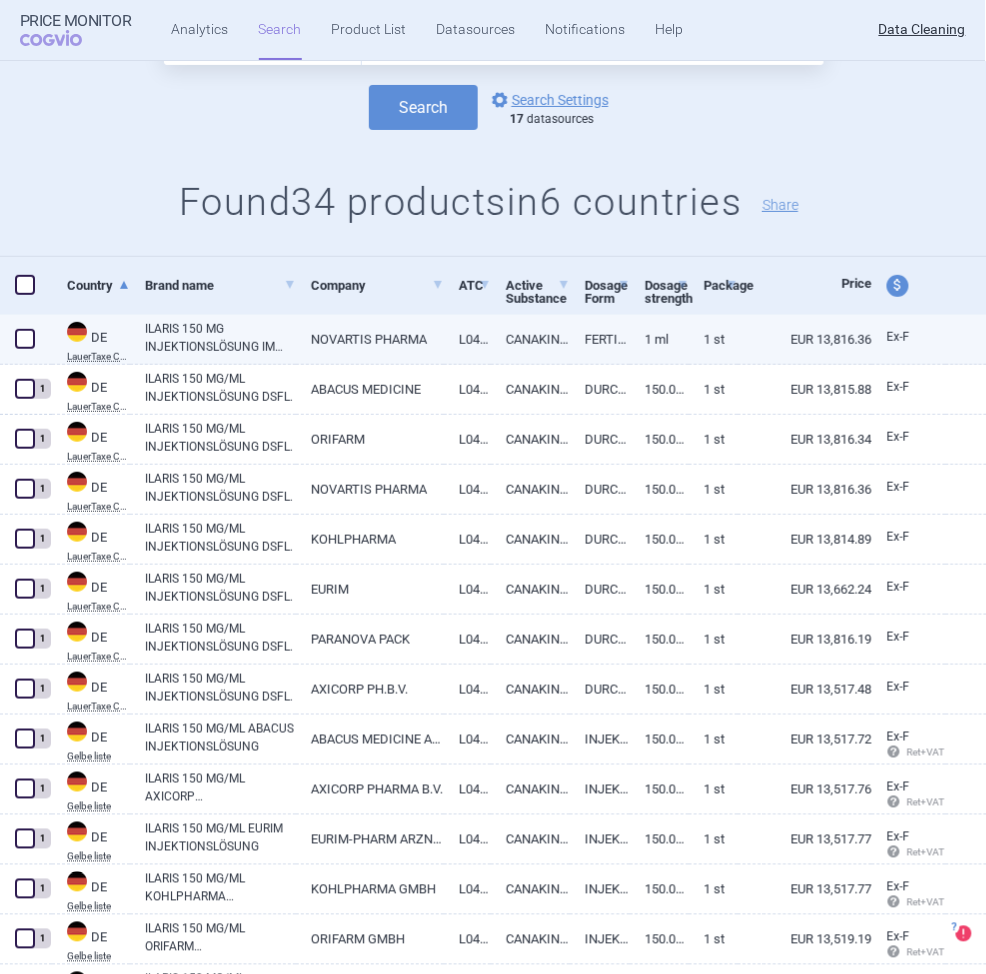 click on "ILARIS 150 MG INJEKTIONSLÖSUNG IM FERTIGPEN" at bounding box center [220, 338] 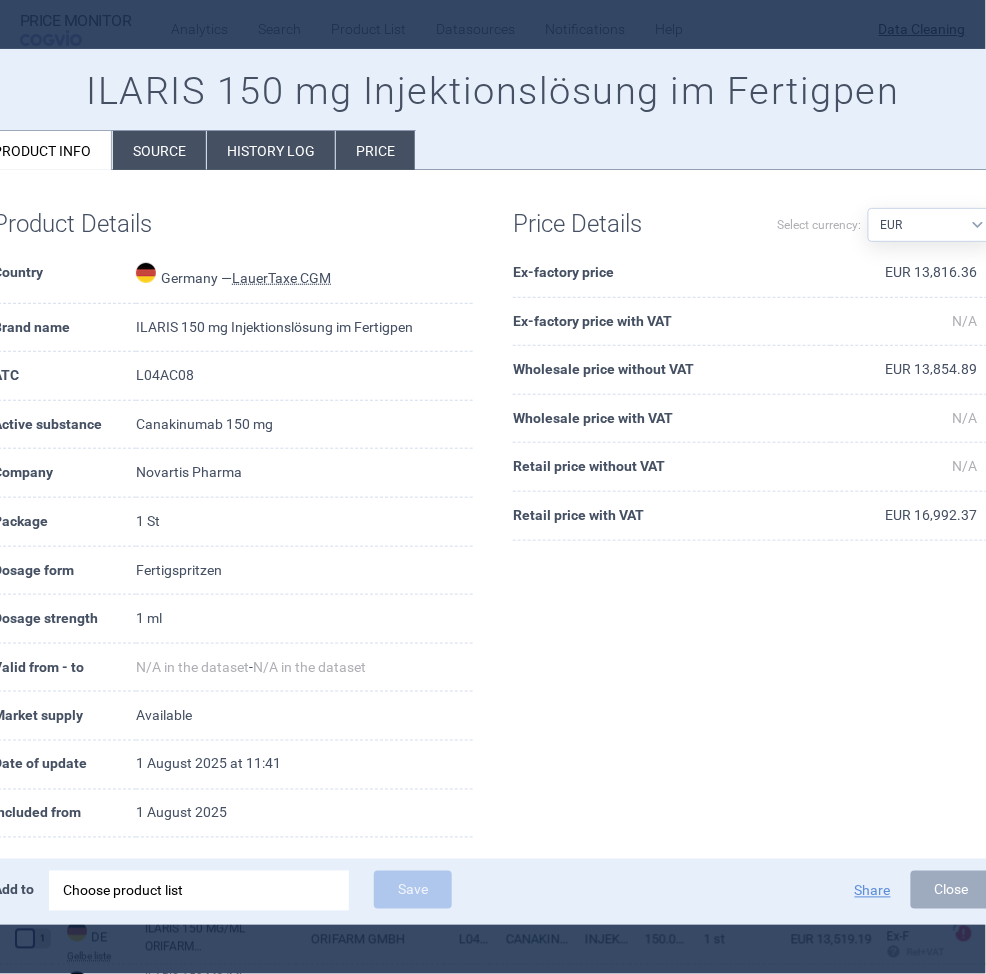 click on "Source" at bounding box center (159, 150) 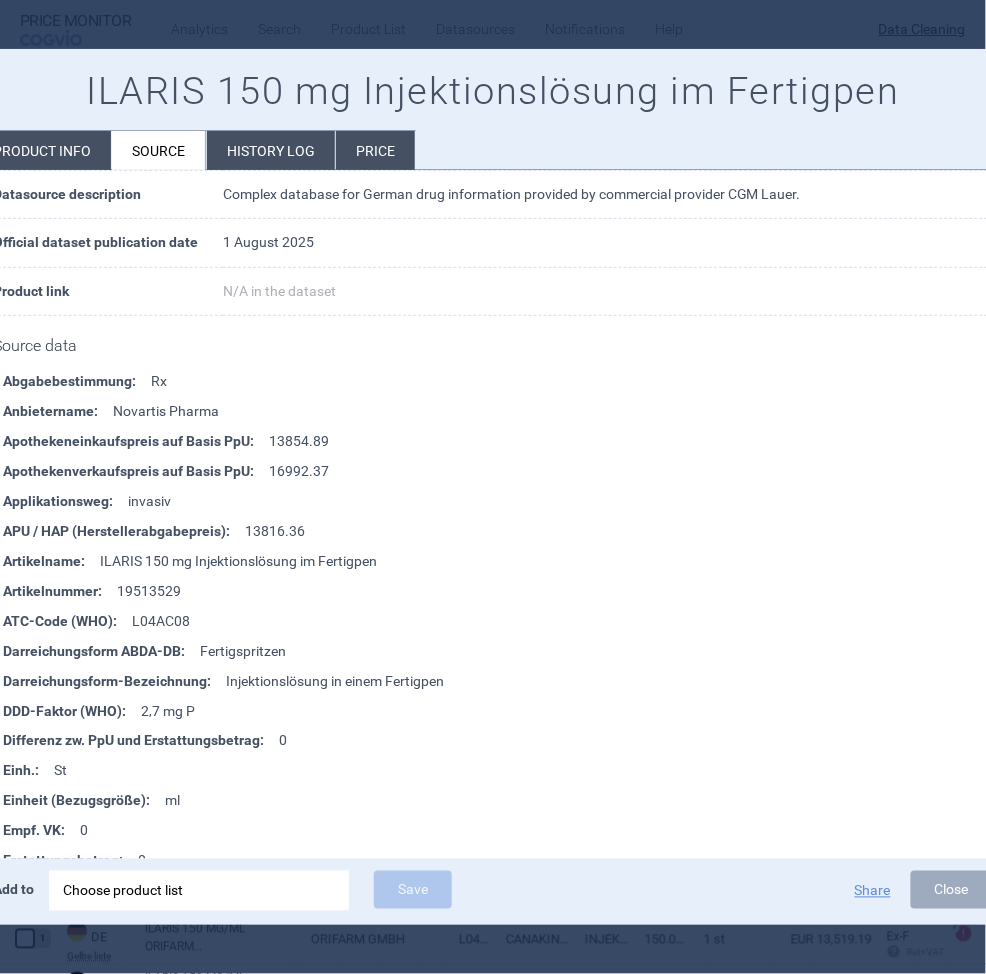 scroll, scrollTop: 134, scrollLeft: 0, axis: vertical 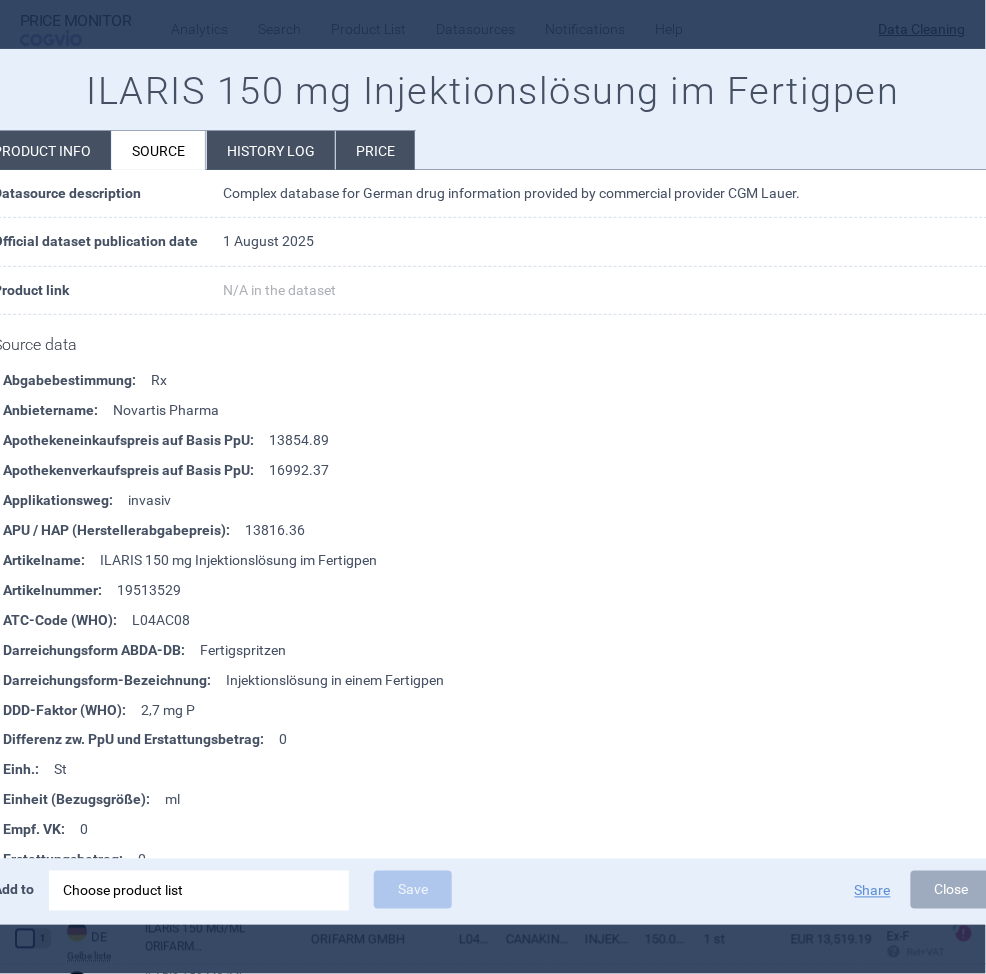 click on "Product info" at bounding box center [42, 150] 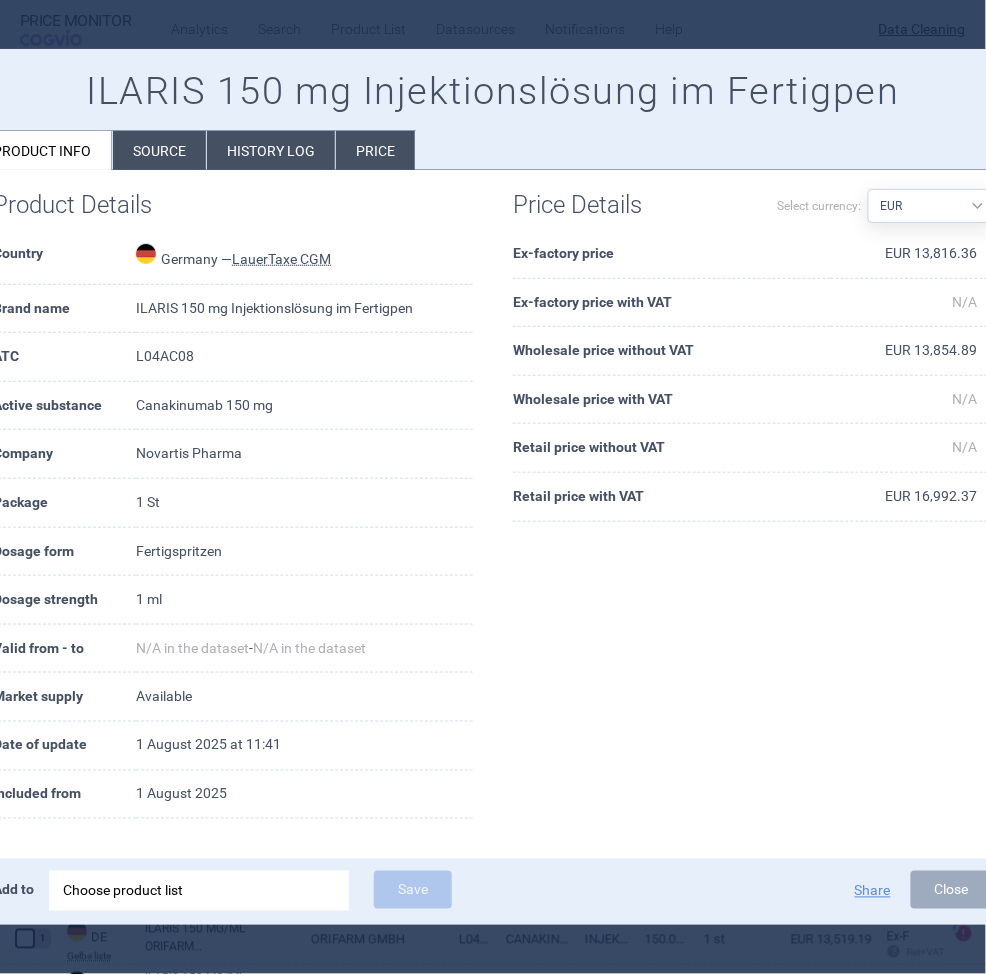 scroll, scrollTop: 19, scrollLeft: 0, axis: vertical 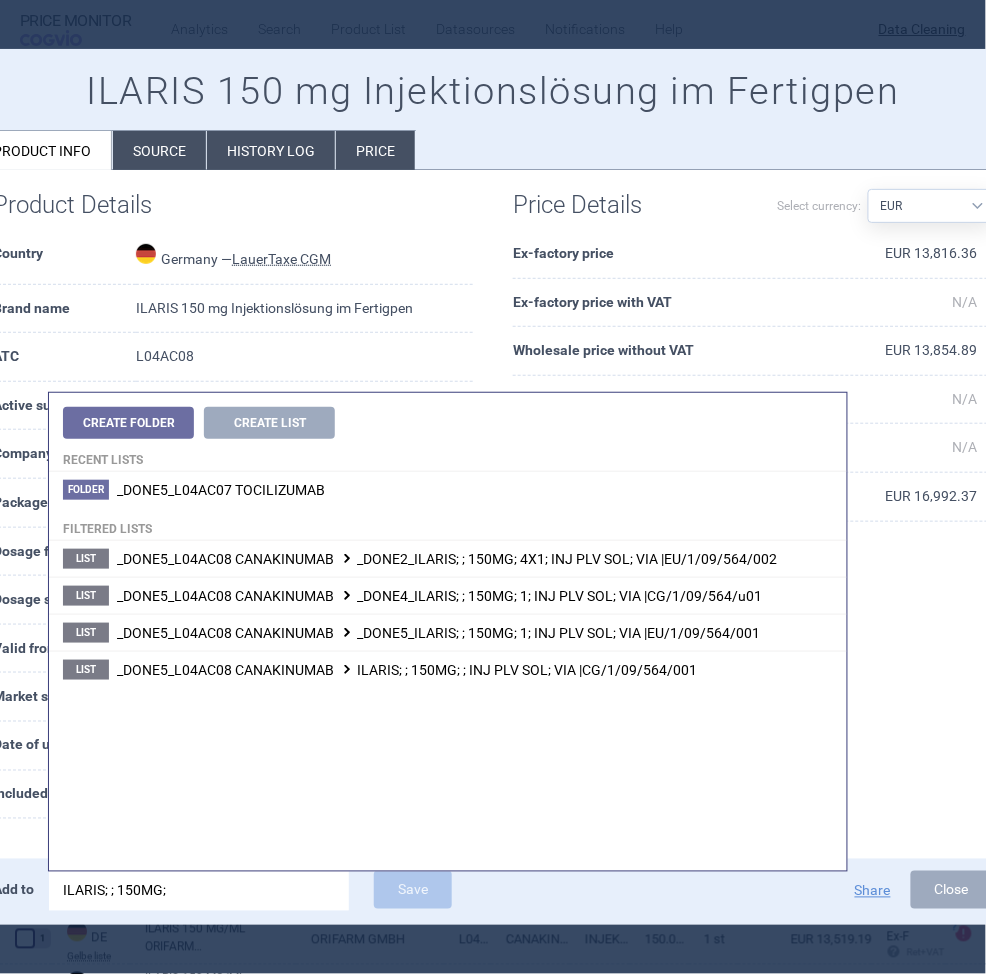 type on "ILARIS; ; 150MG; 1" 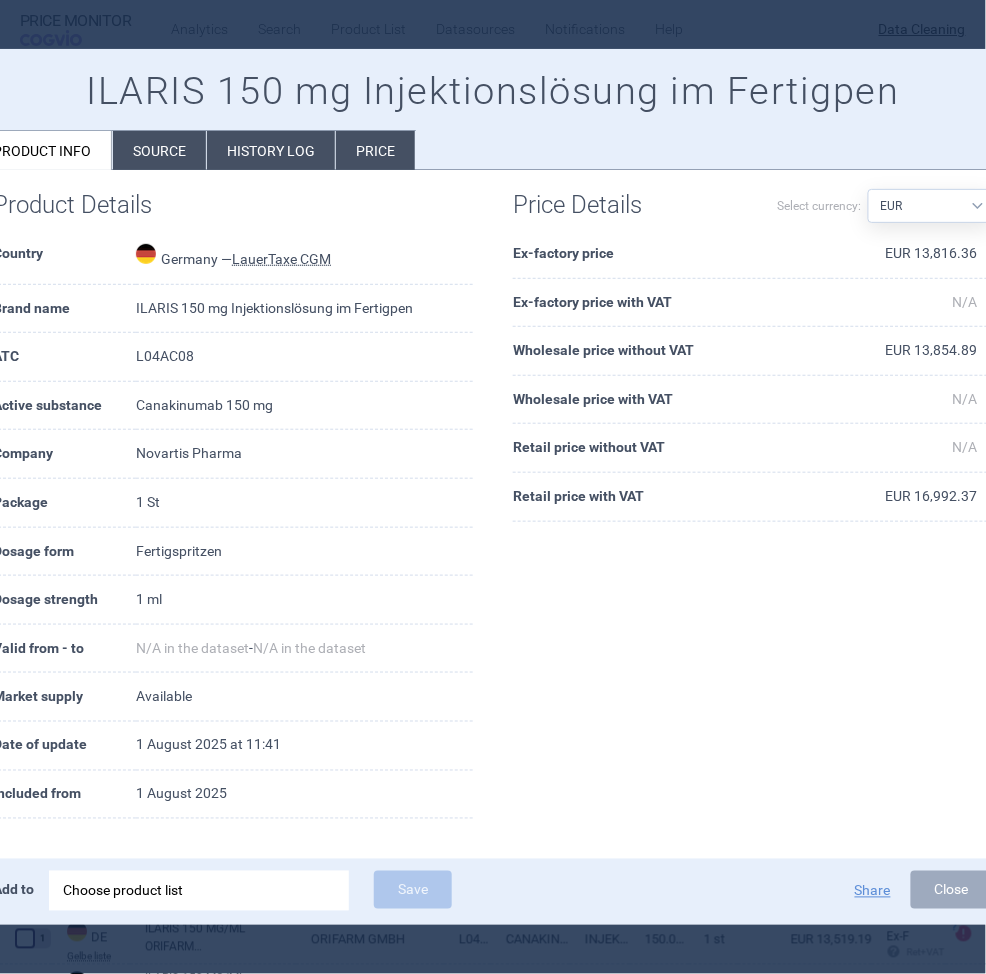 click at bounding box center [493, 487] 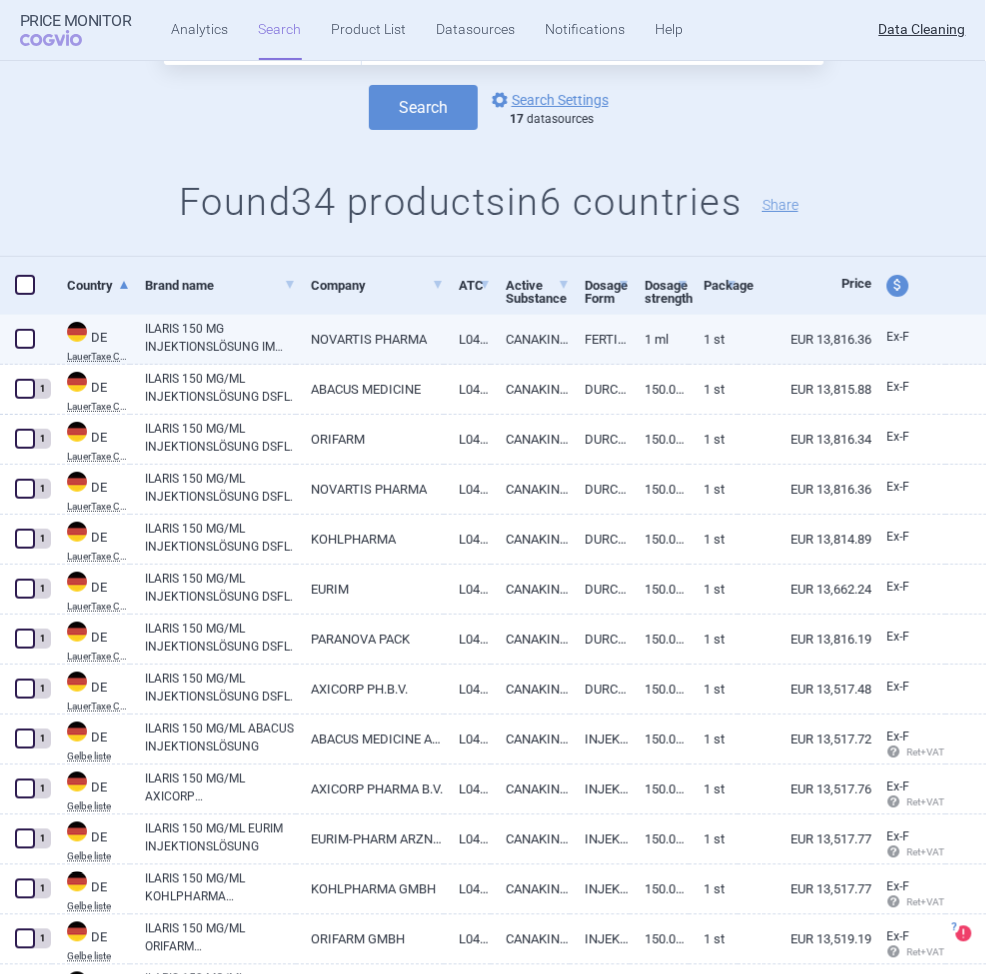 click on "ILARIS 150 MG INJEKTIONSLÖSUNG IM FERTIGPEN" at bounding box center (220, 338) 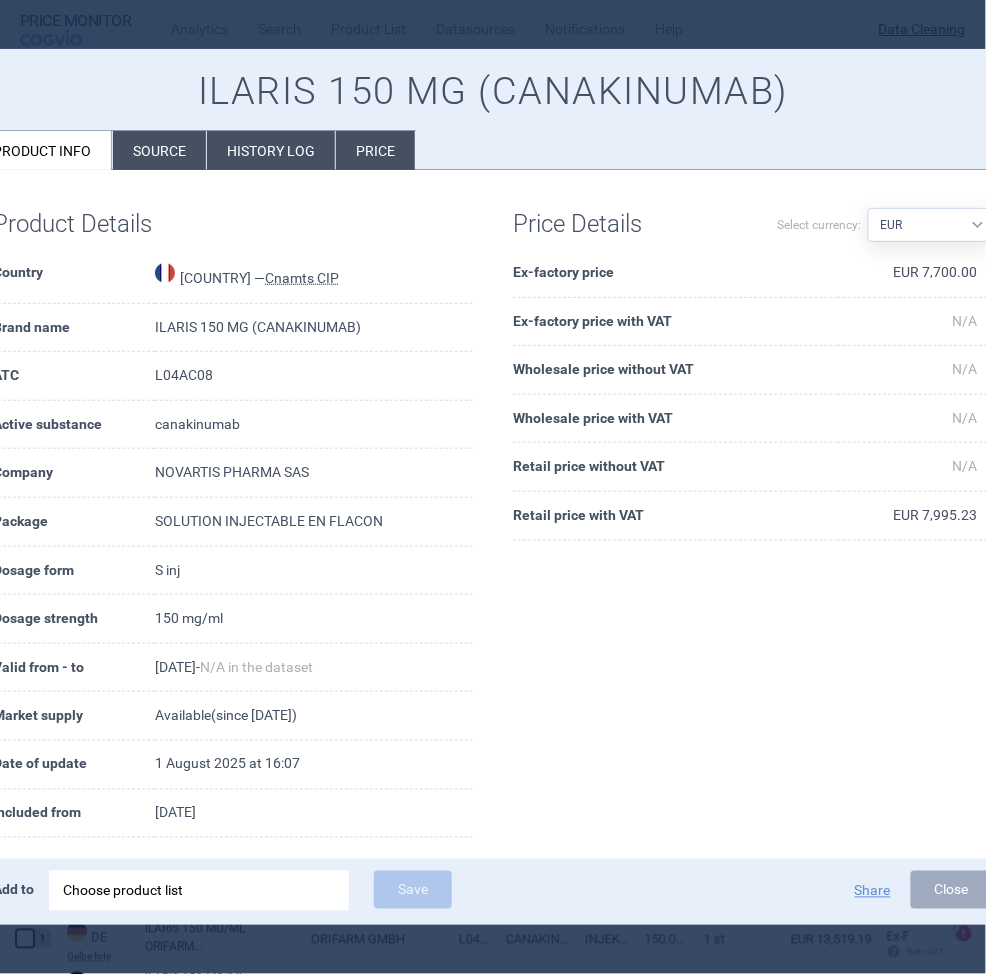 click at bounding box center (493, 487) 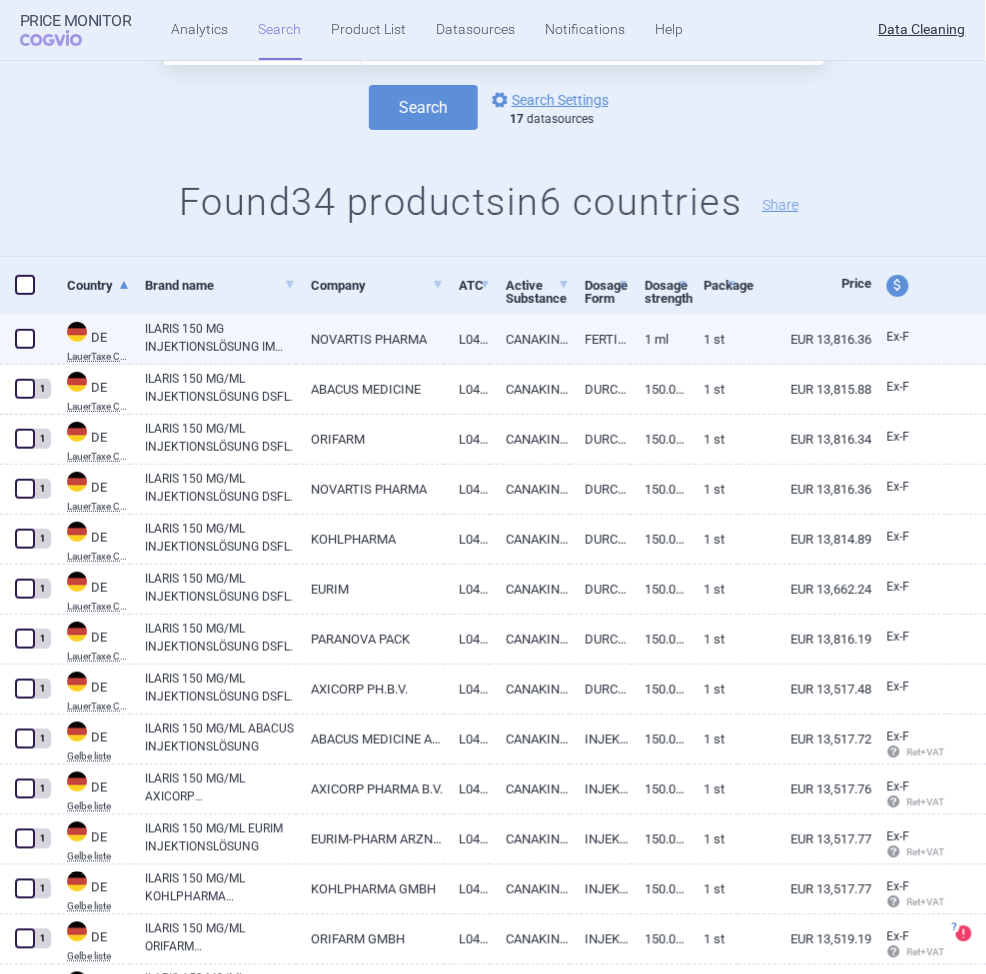 click on "ILARIS 150 MG INJEKTIONSLÖSUNG IM FERTIGPEN" at bounding box center [220, 338] 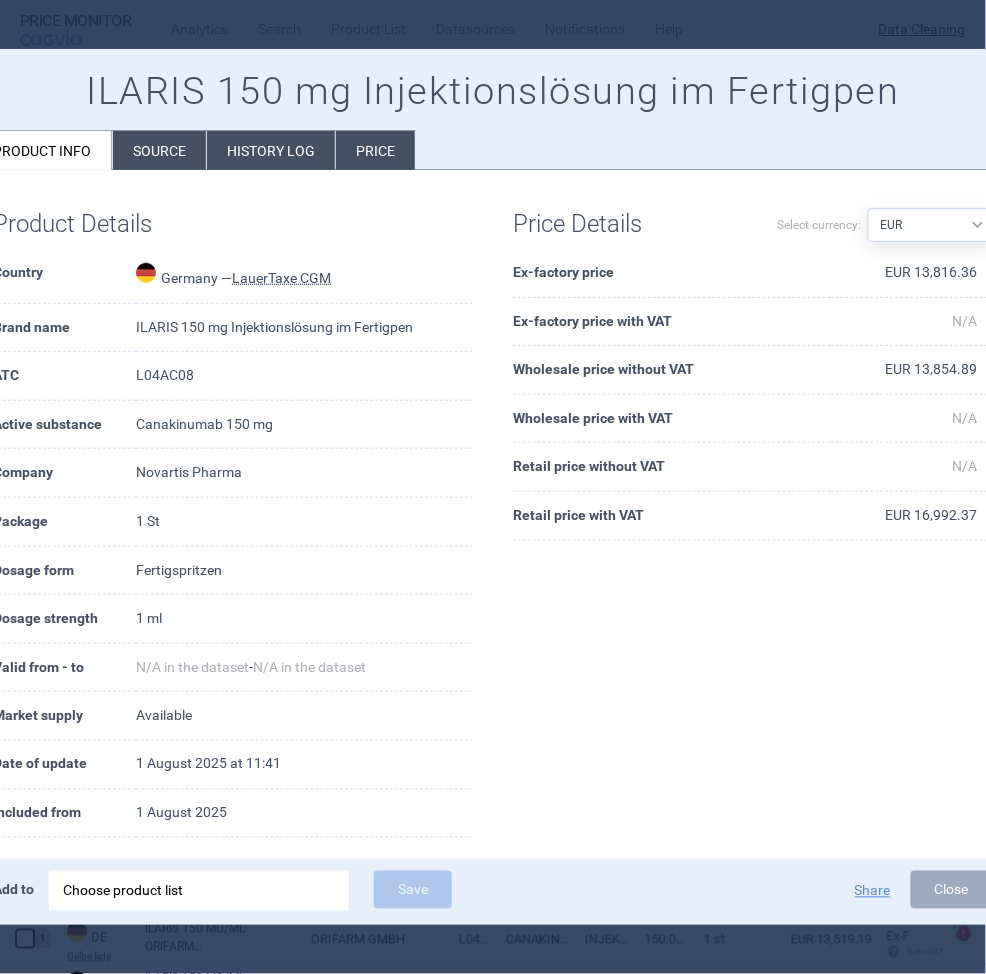 click on "Add to Choose product list Save Share Close" at bounding box center (493, 892) 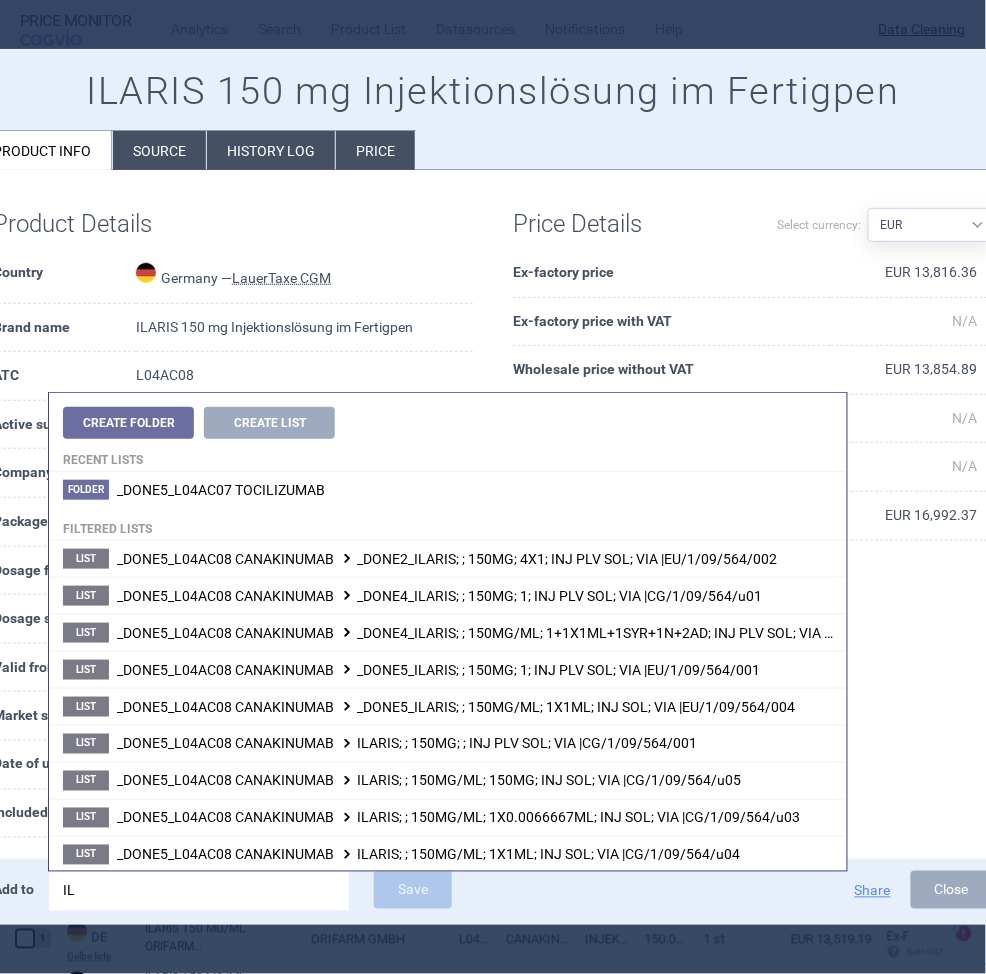 type on "I" 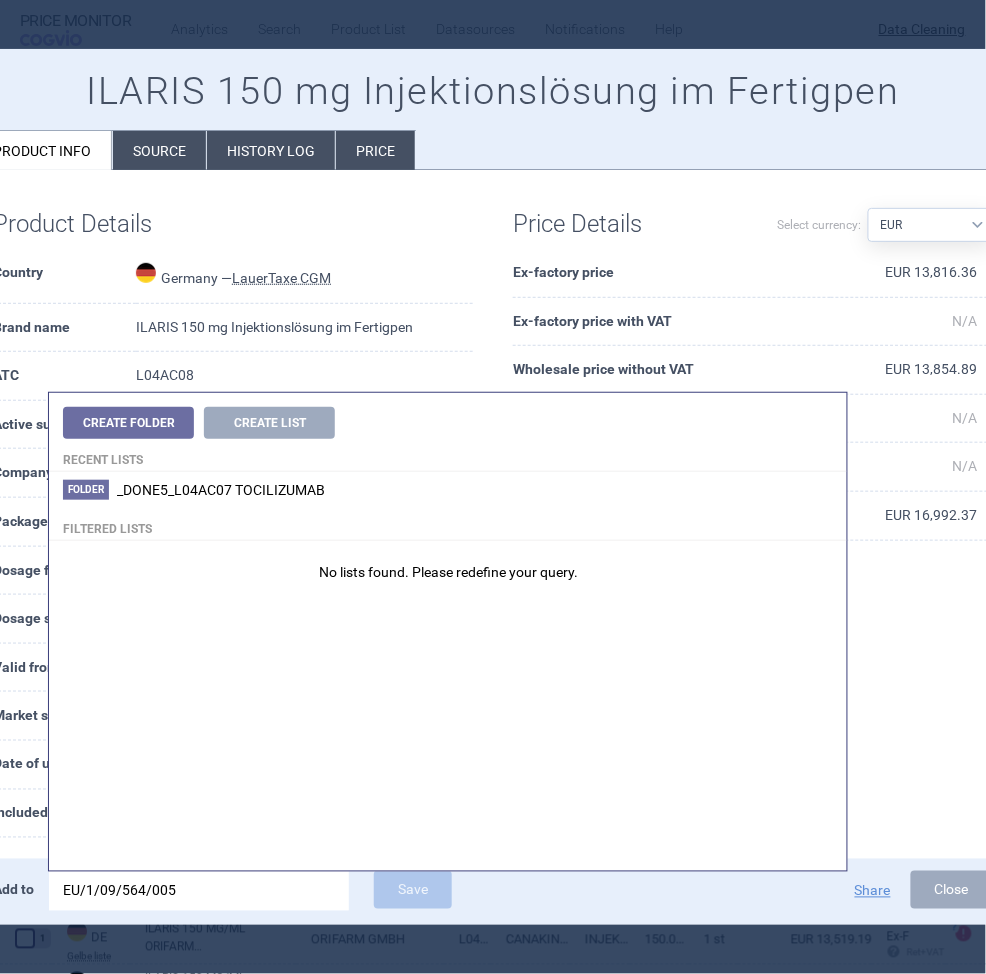 type on "EU/1/09/564/00" 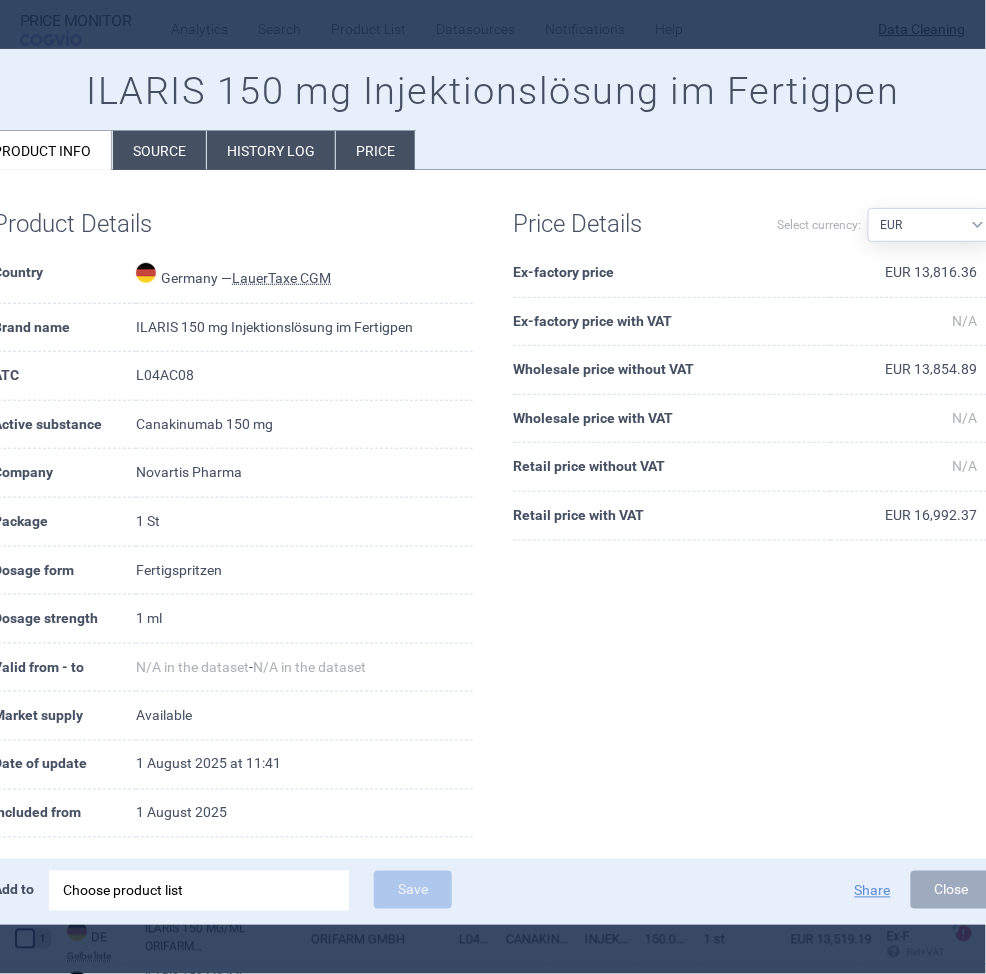 click on "ILARIS 150 mg Injektionslösung im Fertigpen Product info Source History log Price" at bounding box center [493, 110] 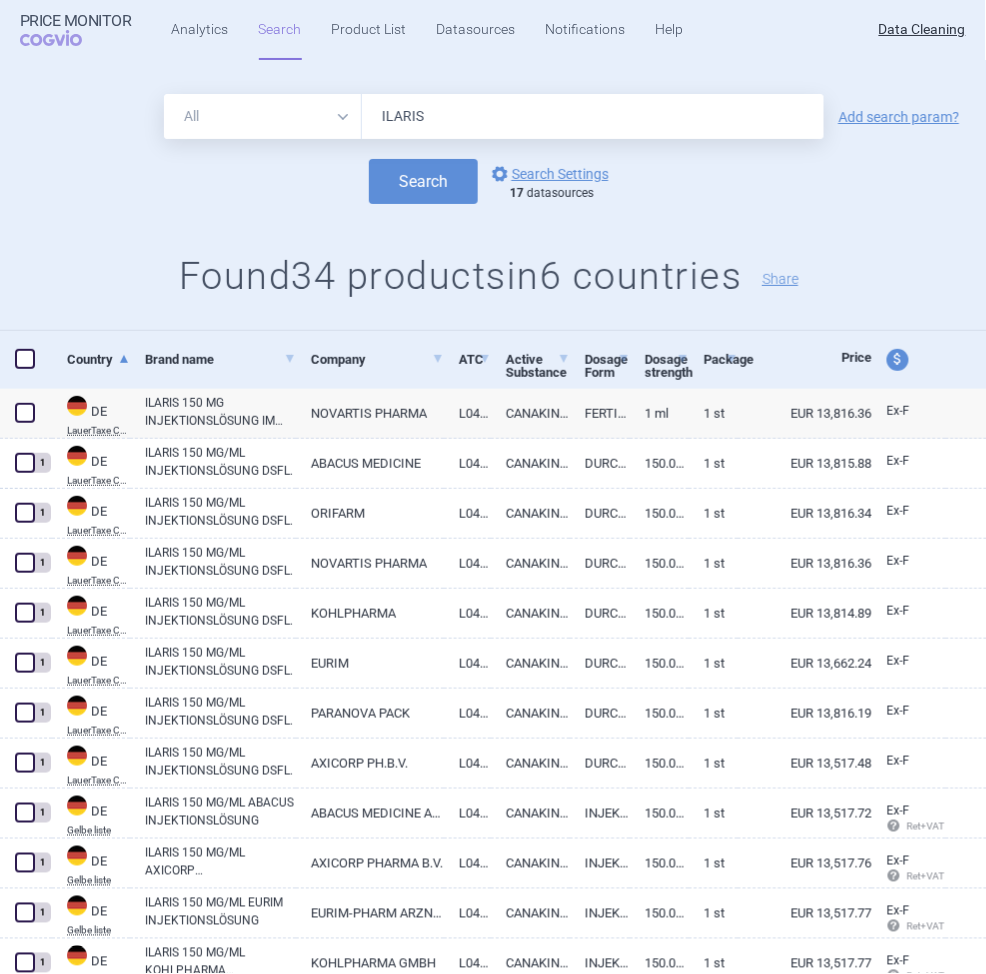 scroll, scrollTop: 0, scrollLeft: 0, axis: both 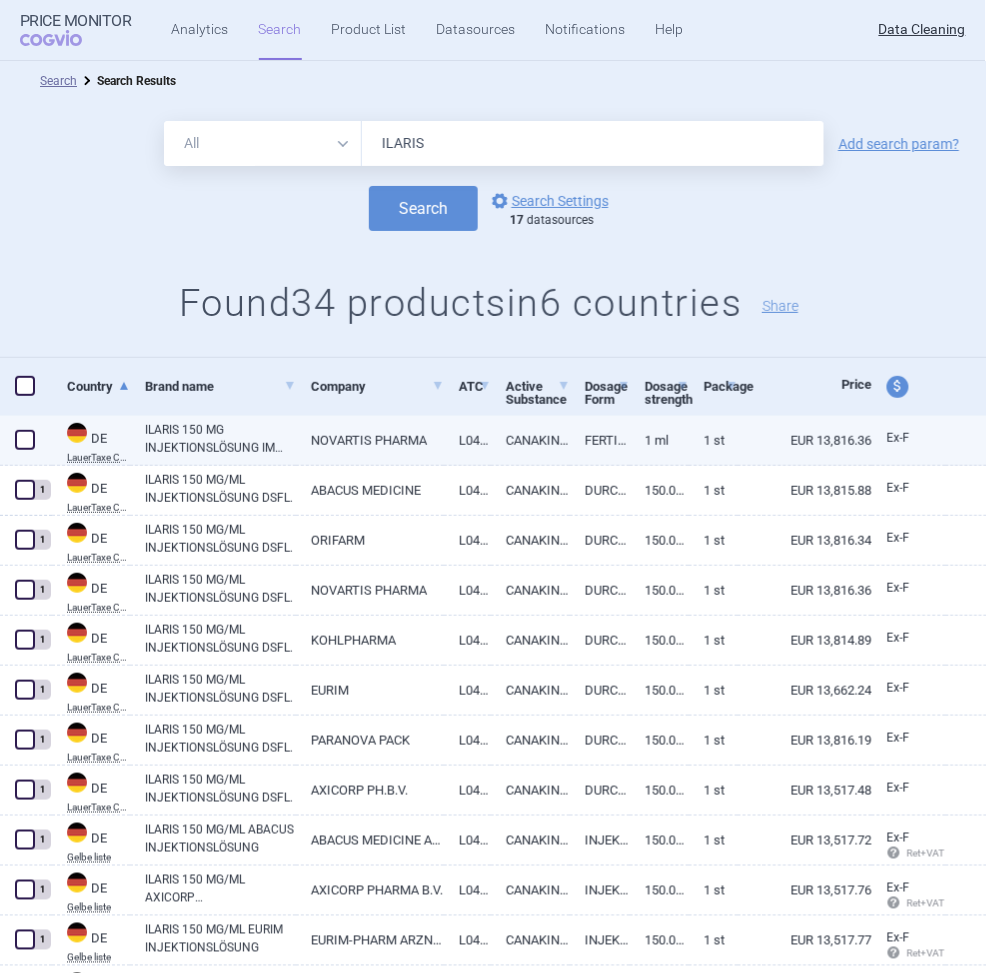 click on "ILARIS 150 MG INJEKTIONSLÖSUNG IM FERTIGPEN" at bounding box center (220, 439) 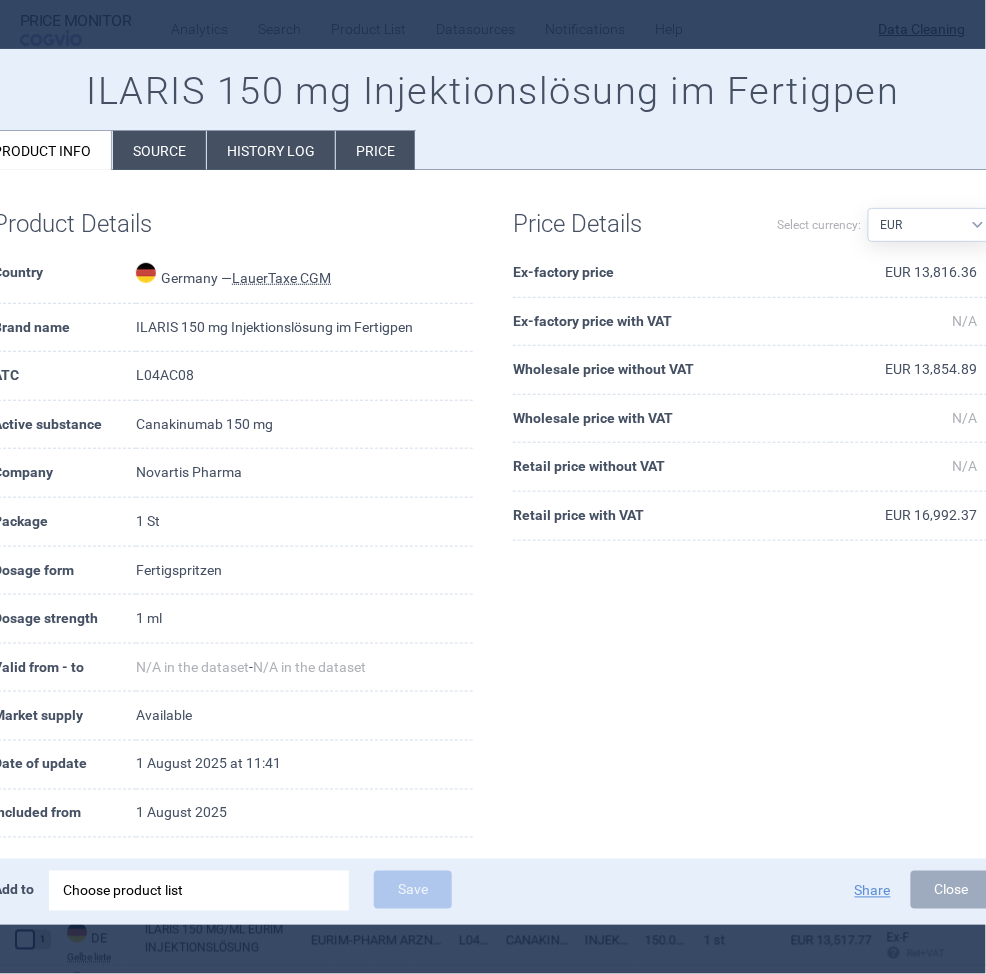 click on "Choose product list" at bounding box center [199, 891] 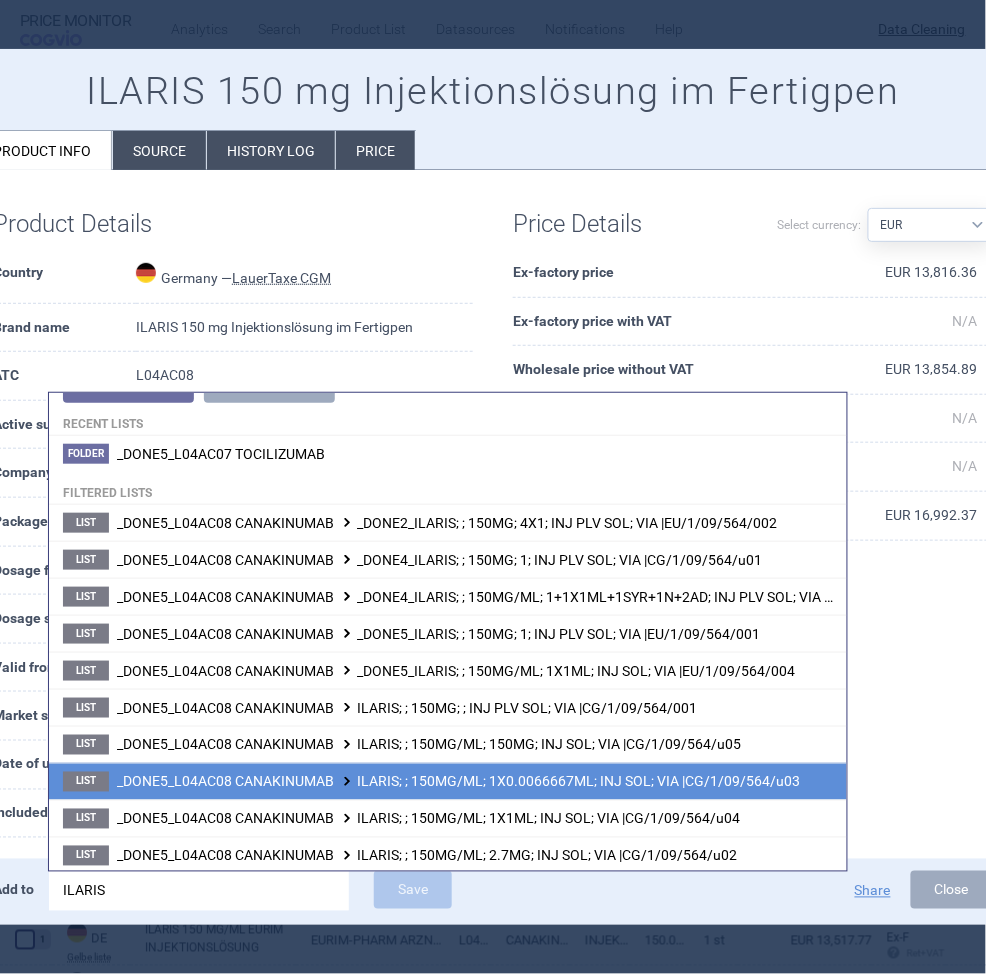 scroll, scrollTop: 39, scrollLeft: 0, axis: vertical 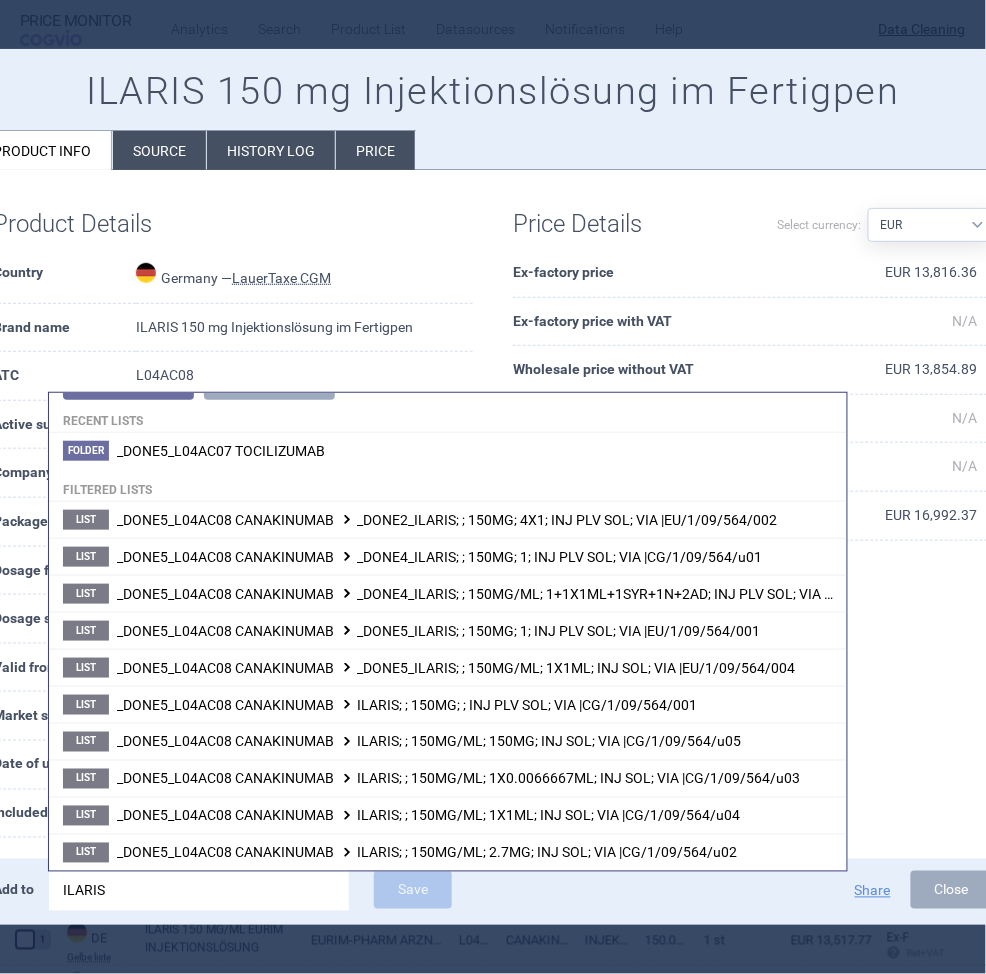 type on "ILARIS" 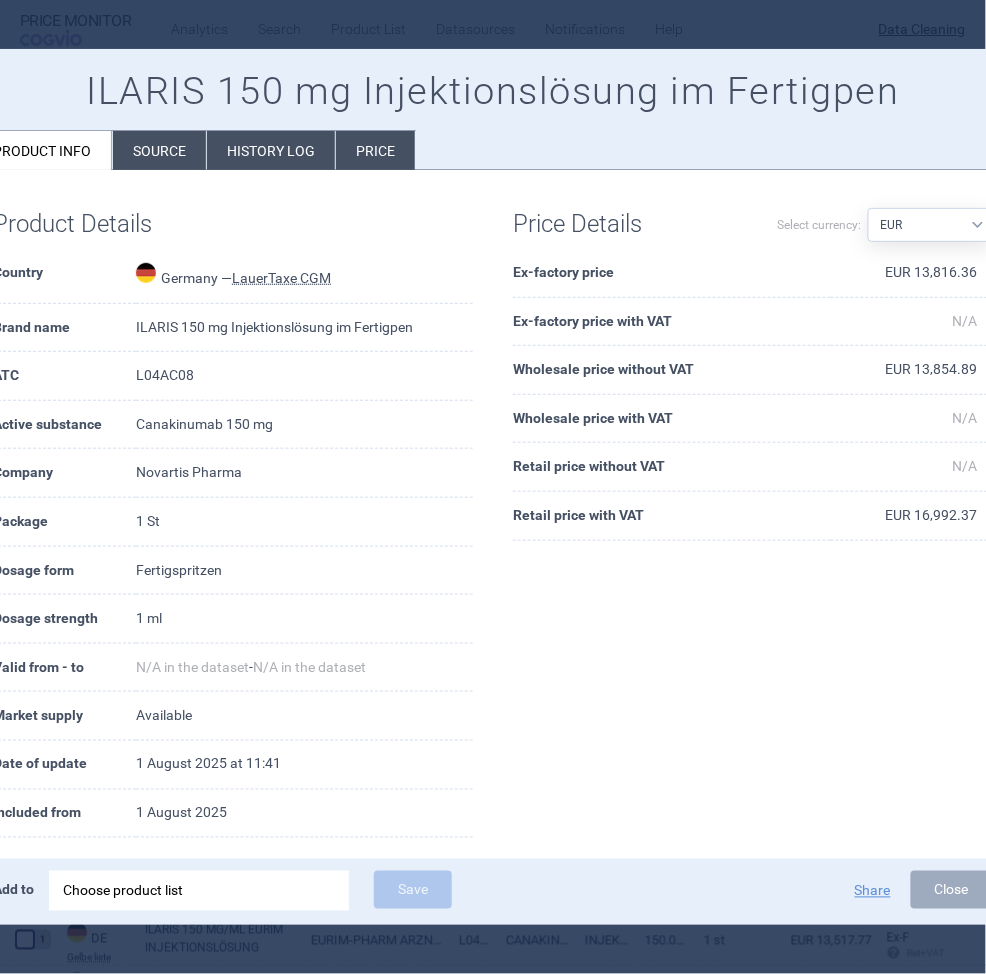 click on "Germany —  LauerTaxe CGM" at bounding box center (304, 276) 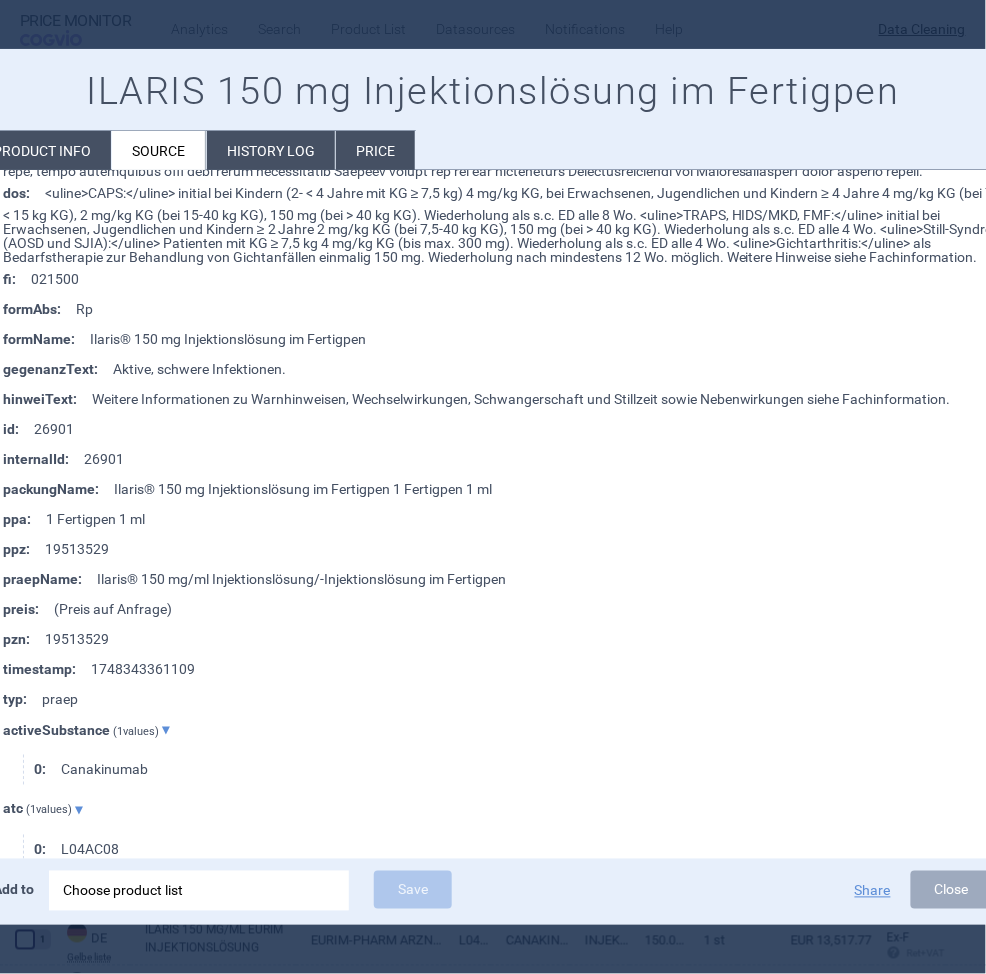 scroll, scrollTop: 2149, scrollLeft: 0, axis: vertical 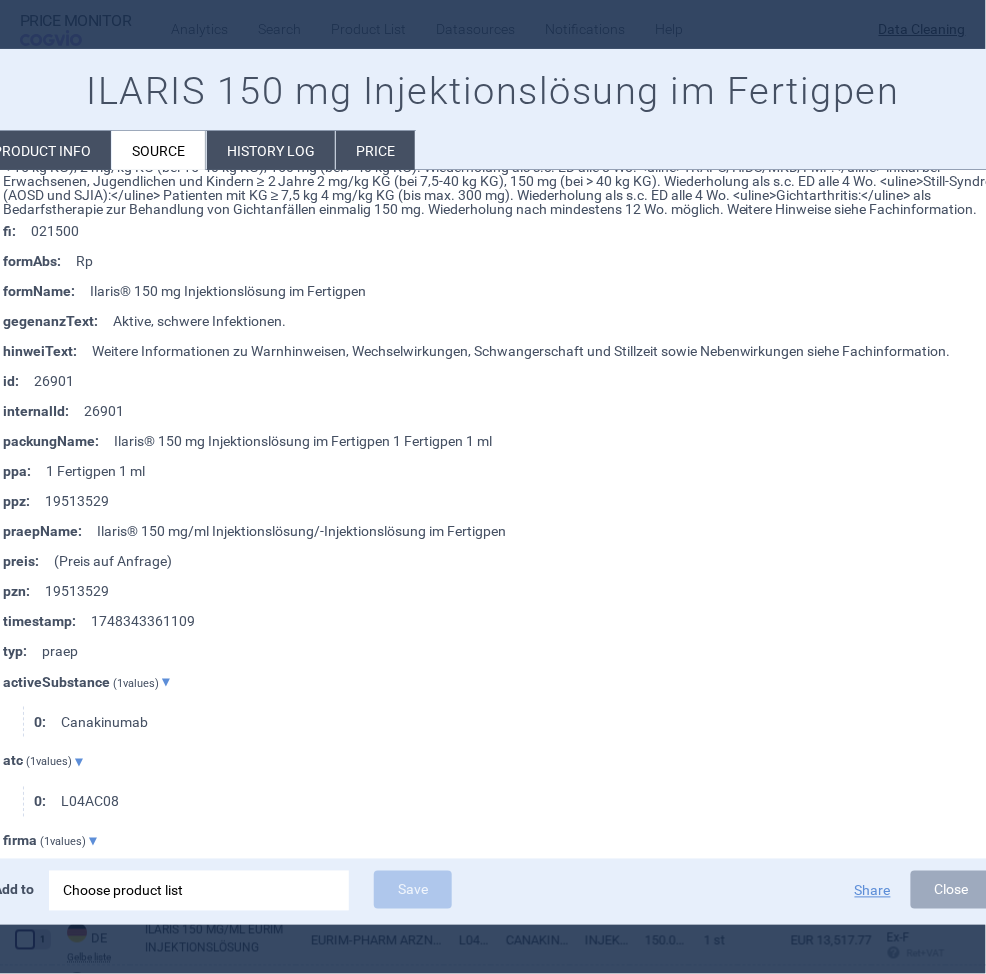 click on "Add to Choose product list Save" at bounding box center (293, 892) 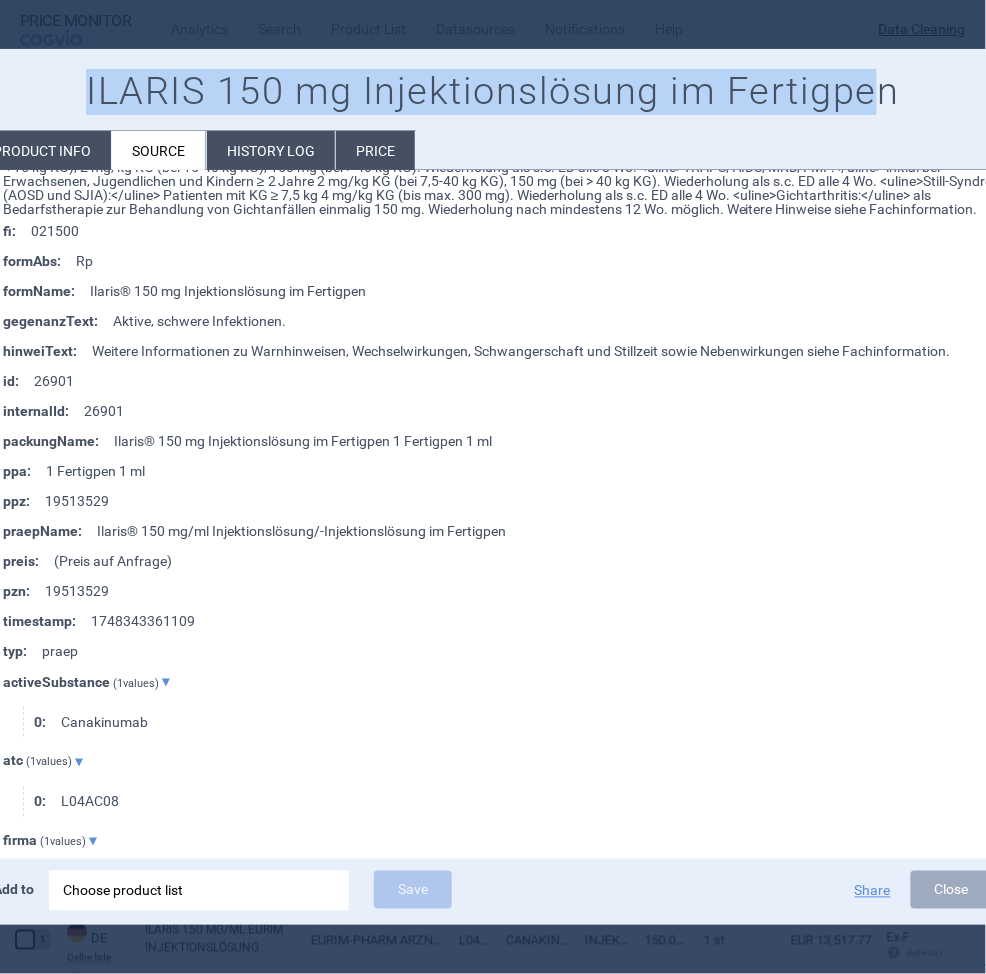 drag, startPoint x: 887, startPoint y: 85, endPoint x: 41, endPoint y: 102, distance: 846.1708 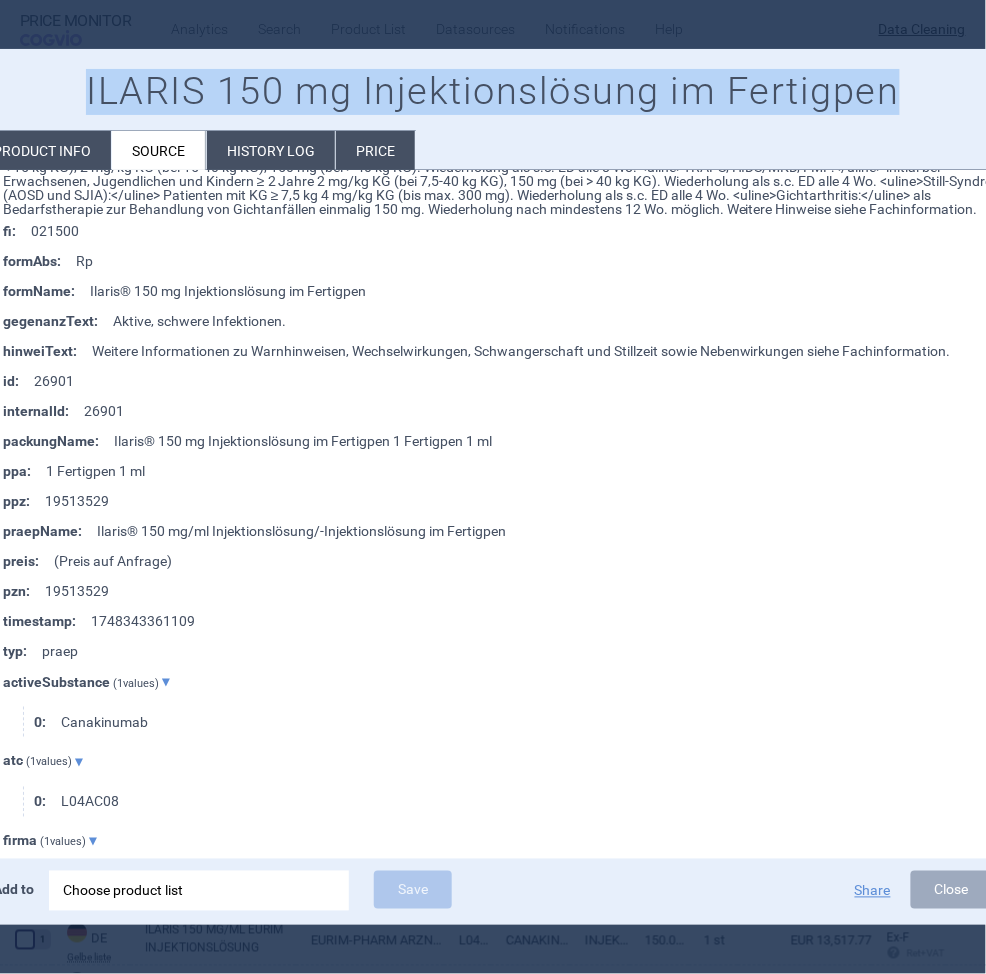 drag, startPoint x: 915, startPoint y: 96, endPoint x: 89, endPoint y: 95, distance: 826.0006 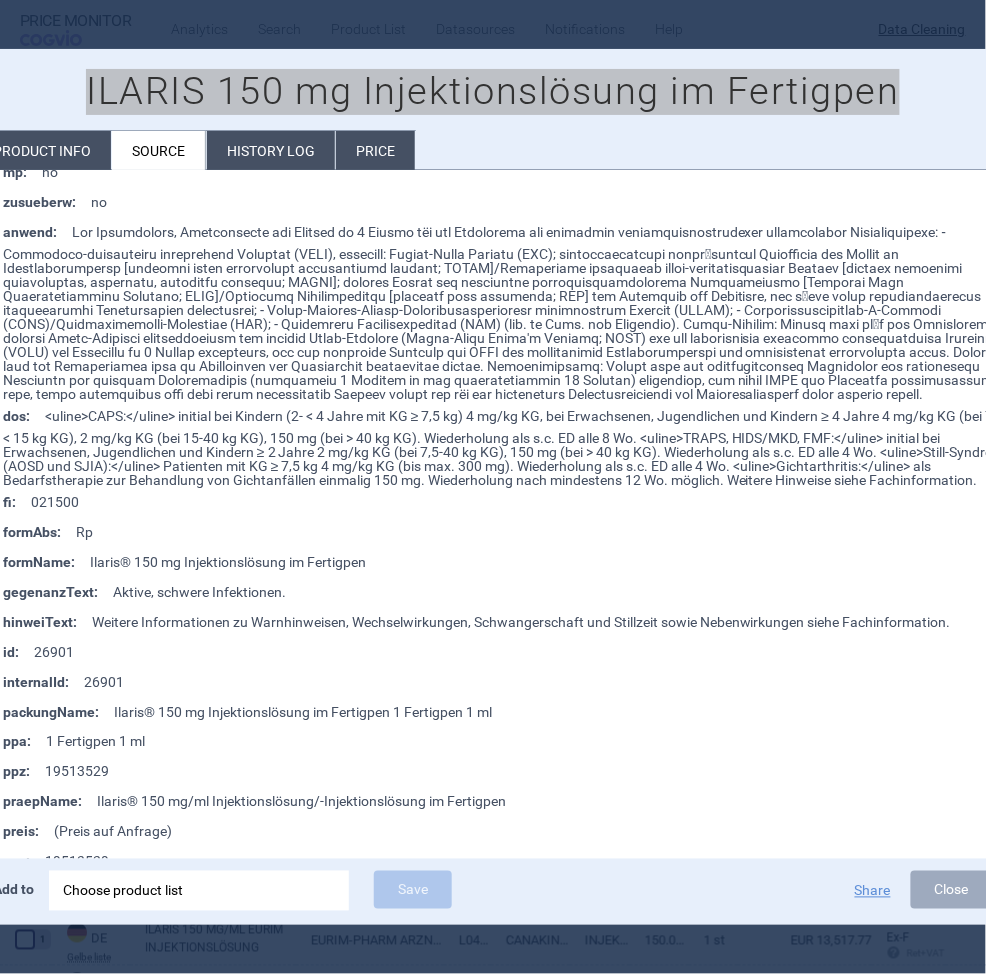 scroll, scrollTop: 1780, scrollLeft: 0, axis: vertical 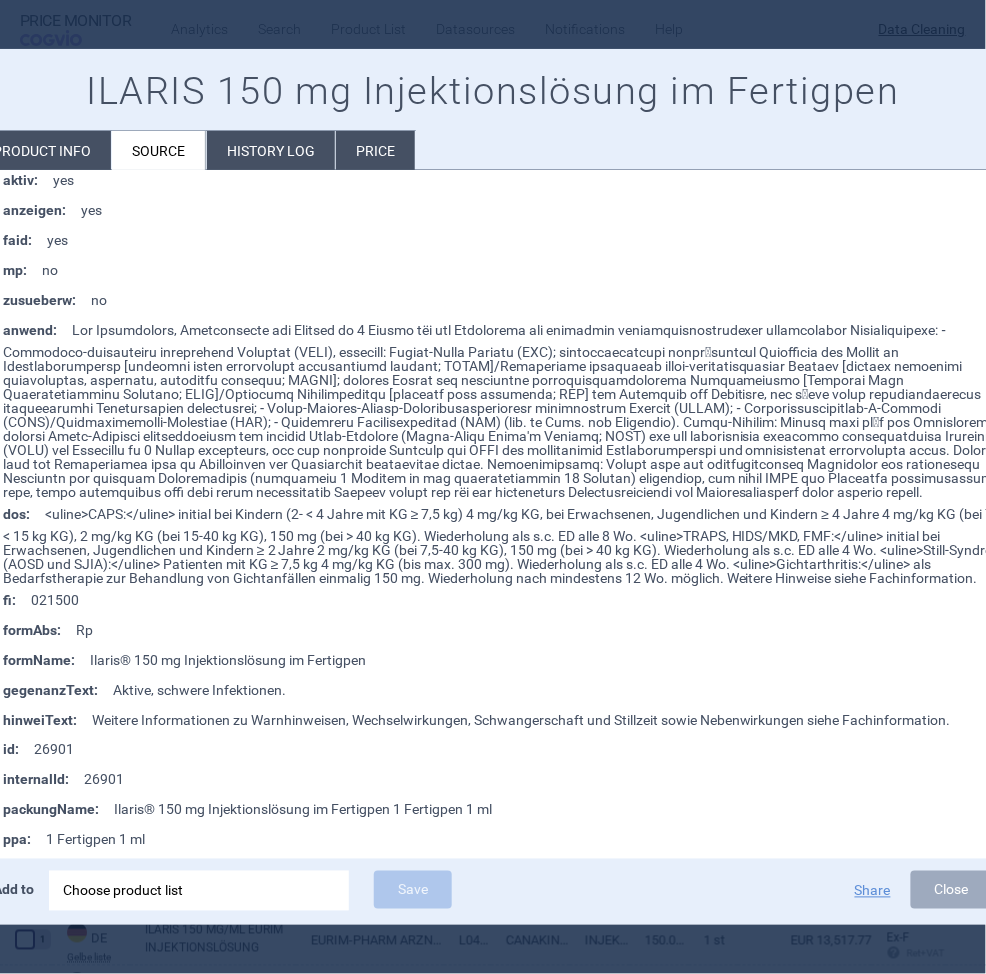 click at bounding box center (493, 487) 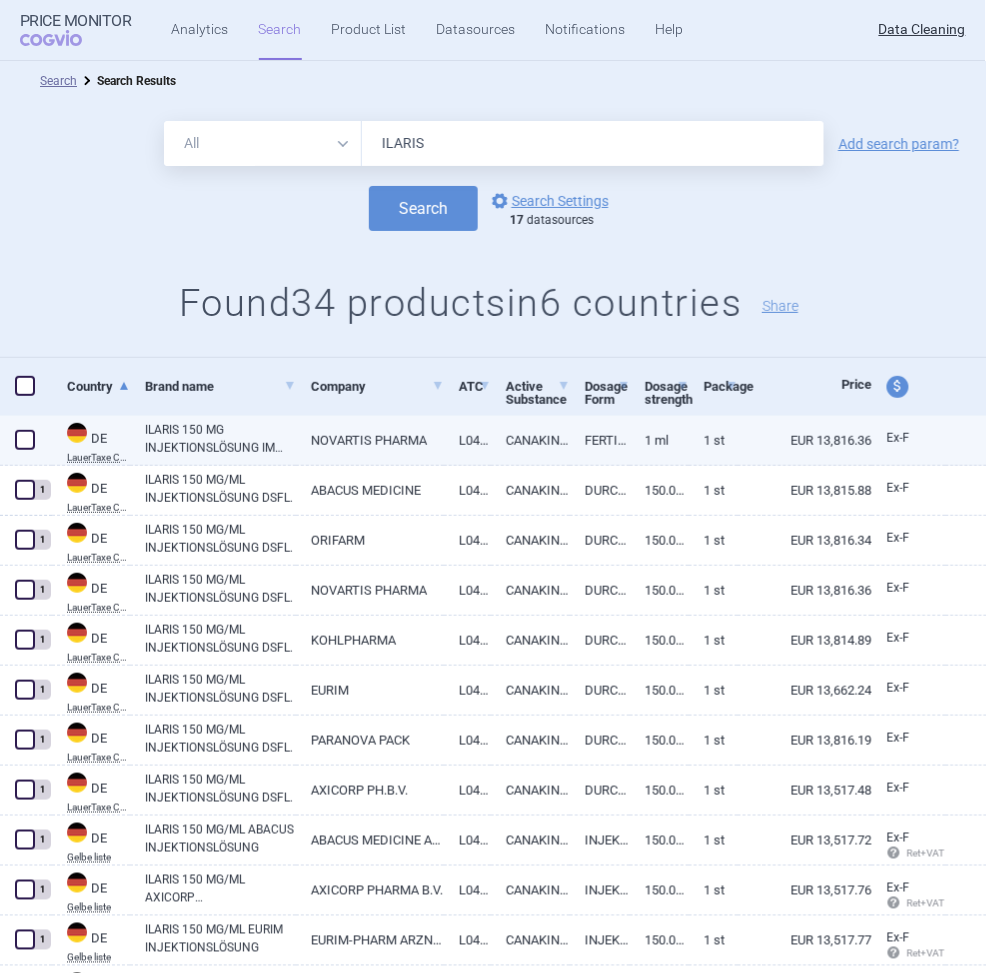 click on "ILARIS 150 MG INJEKTIONSLÖSUNG IM FERTIGPEN" at bounding box center (220, 439) 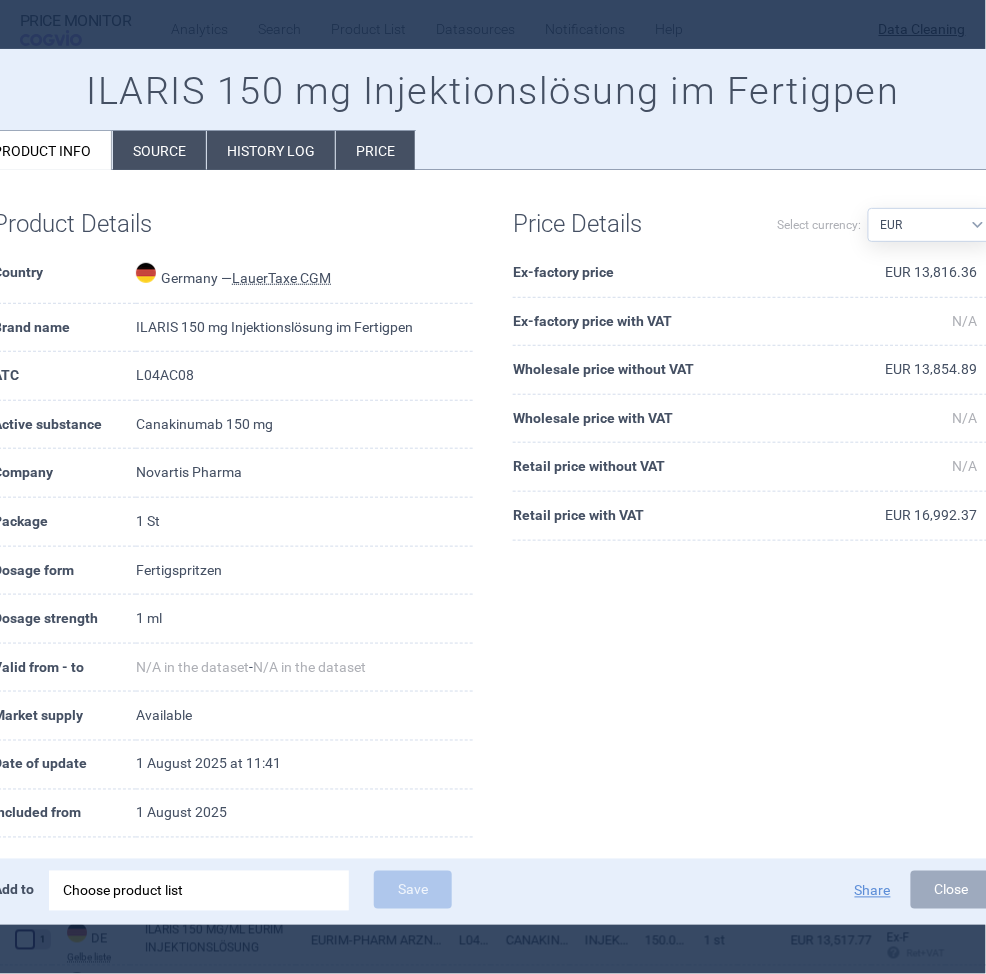 click at bounding box center (493, 487) 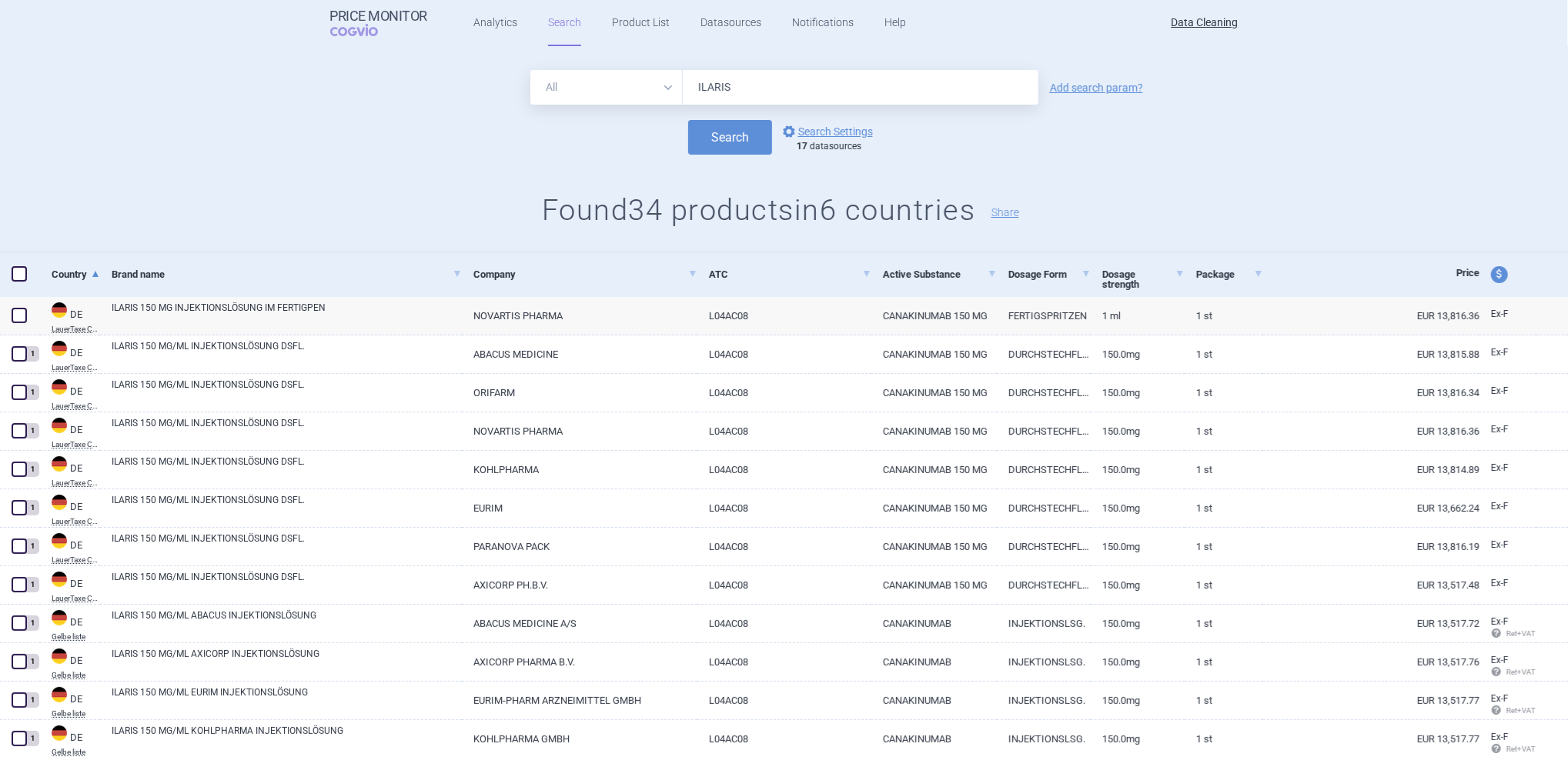 scroll, scrollTop: 0, scrollLeft: 0, axis: both 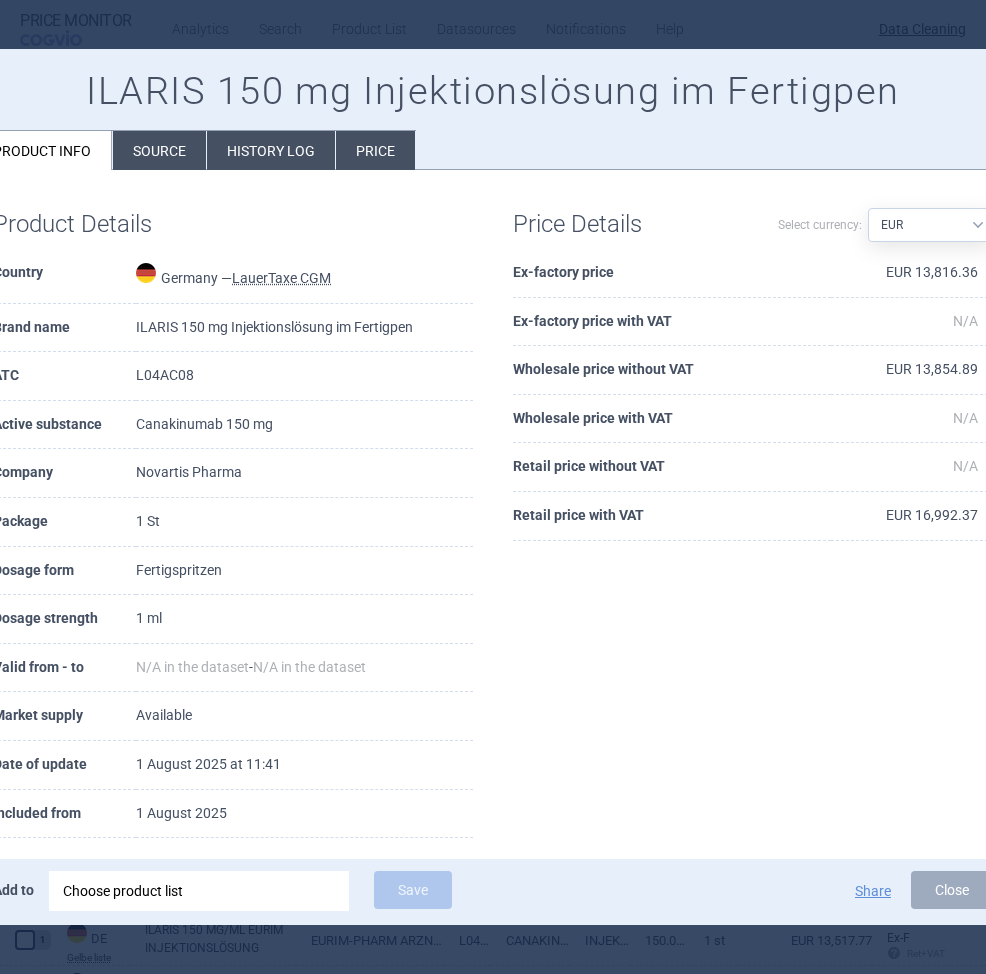 select on "EUR" 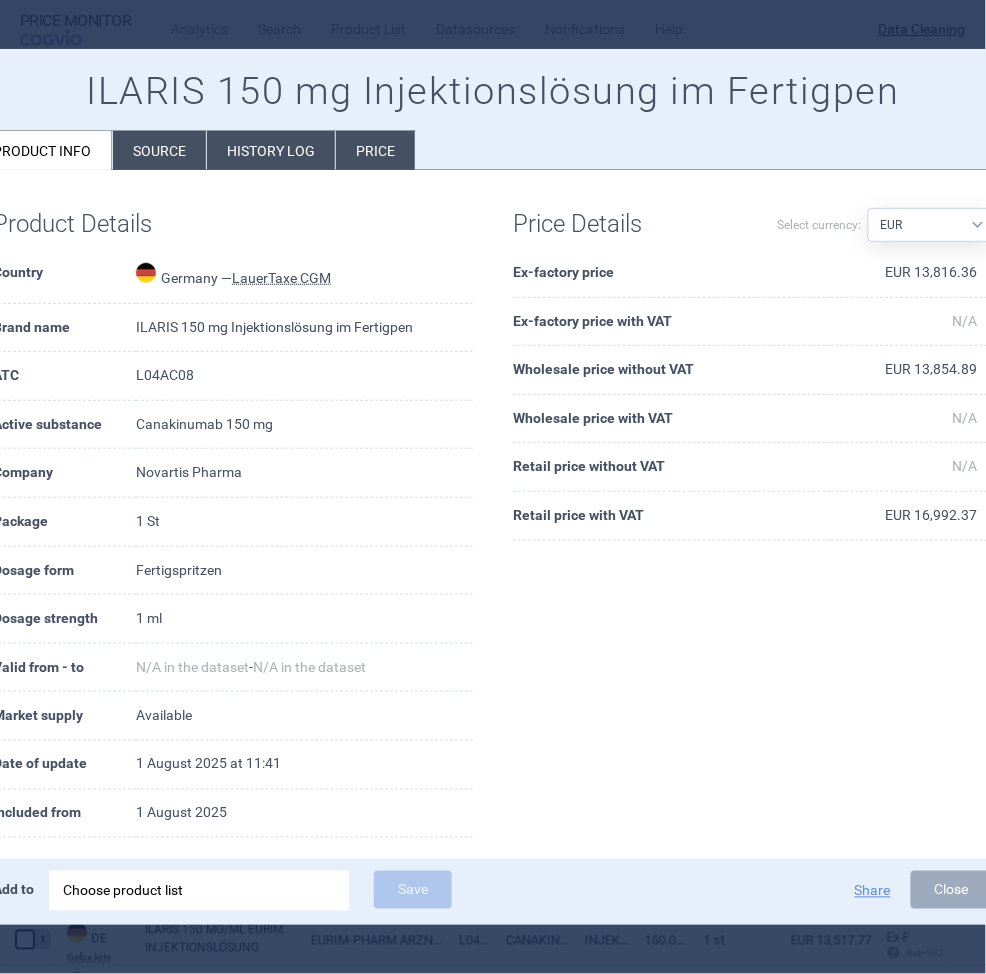 click on "Source" at bounding box center (159, 150) 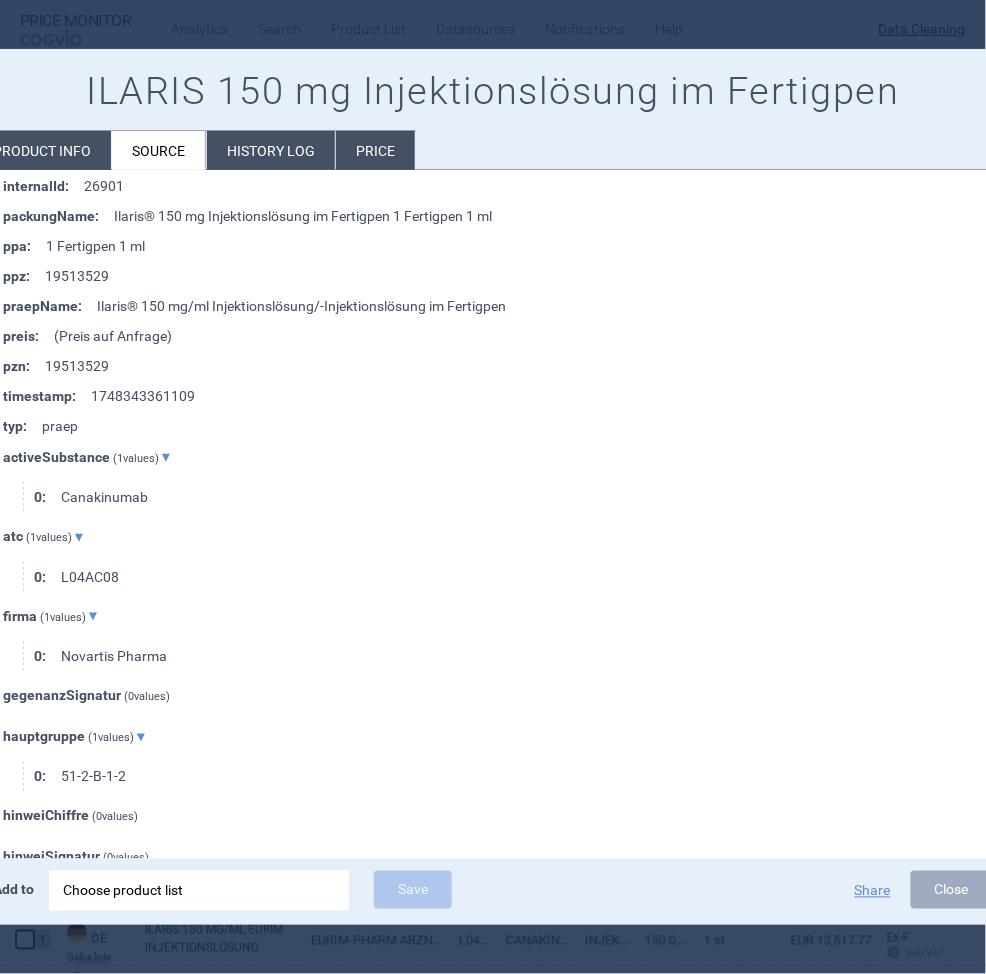 scroll, scrollTop: 2378, scrollLeft: 0, axis: vertical 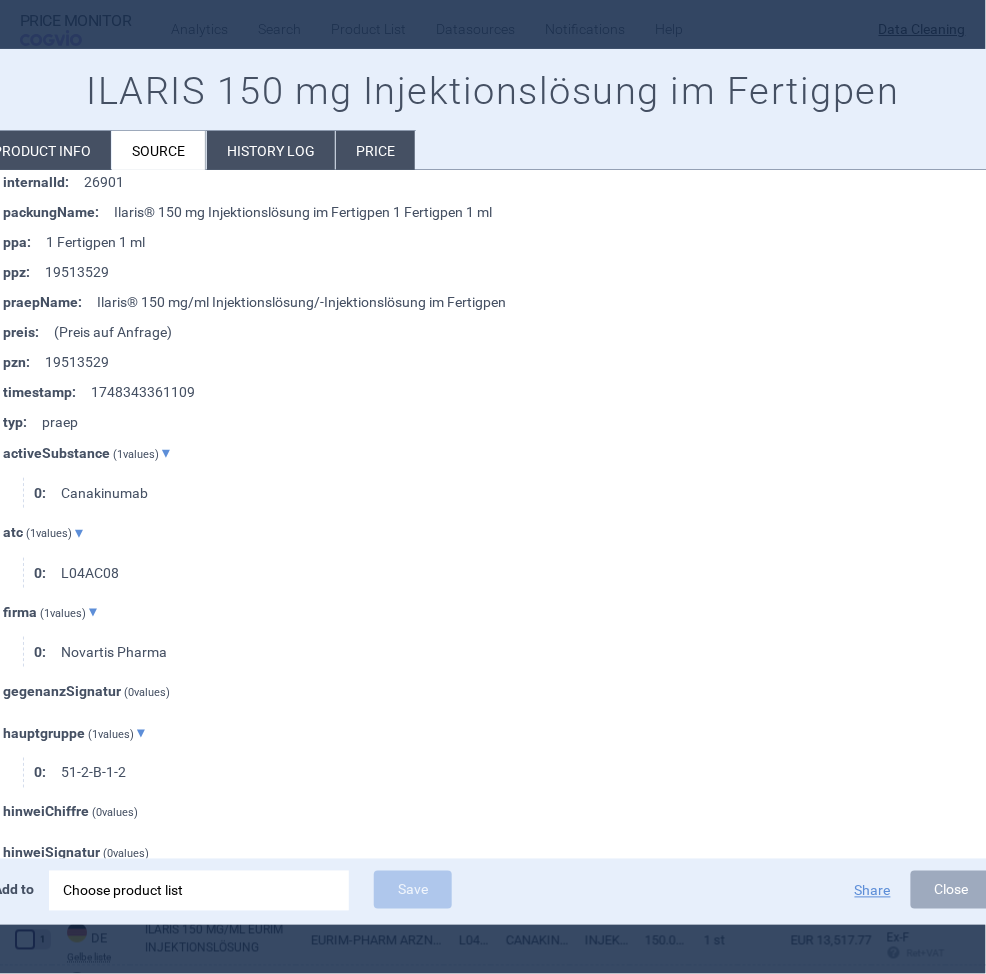 click on "ILARIS 150 mg Injektionslösung im Fertigpen Product info Source History log Price" at bounding box center [493, 110] 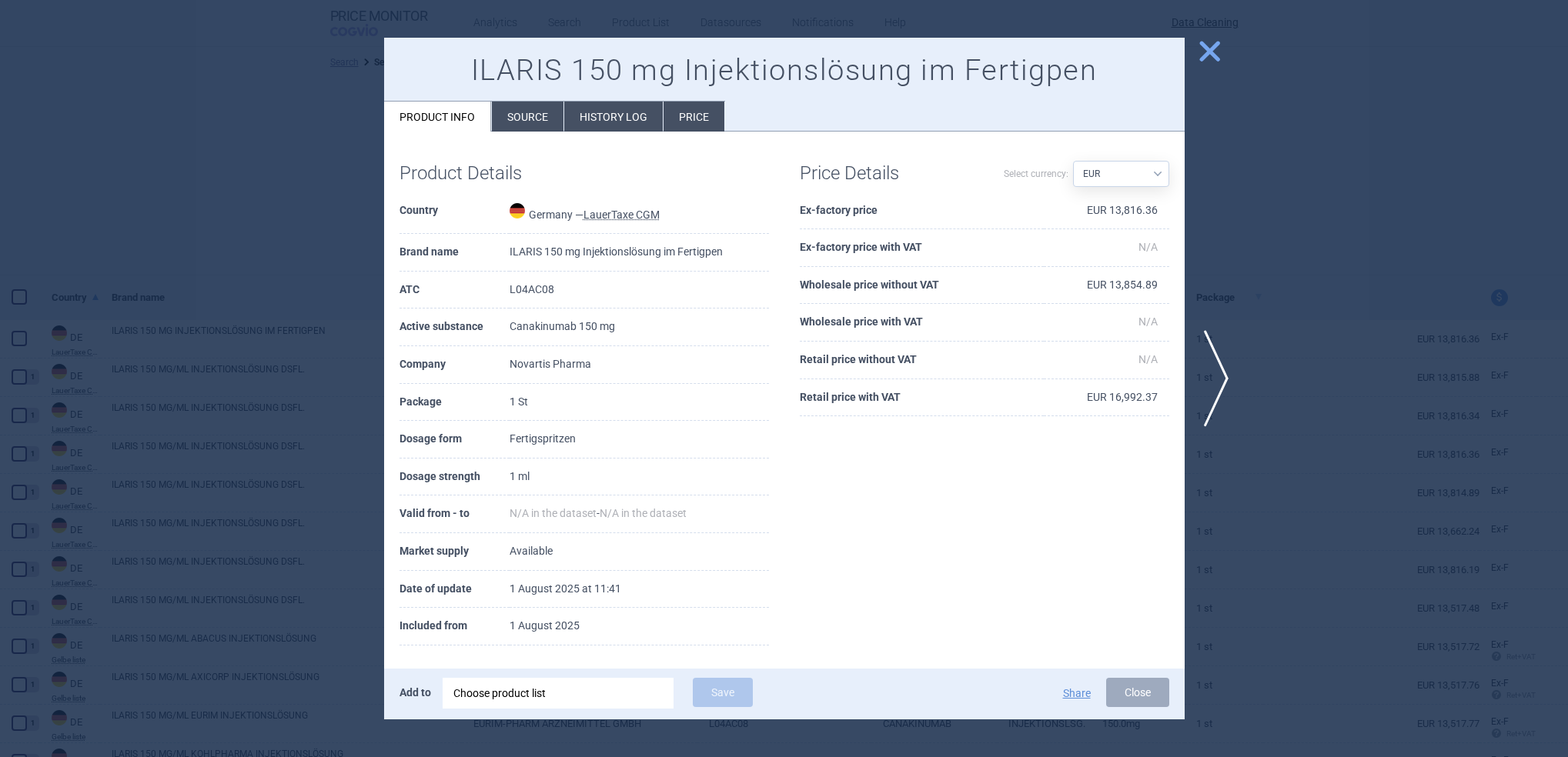 select on "EUR" 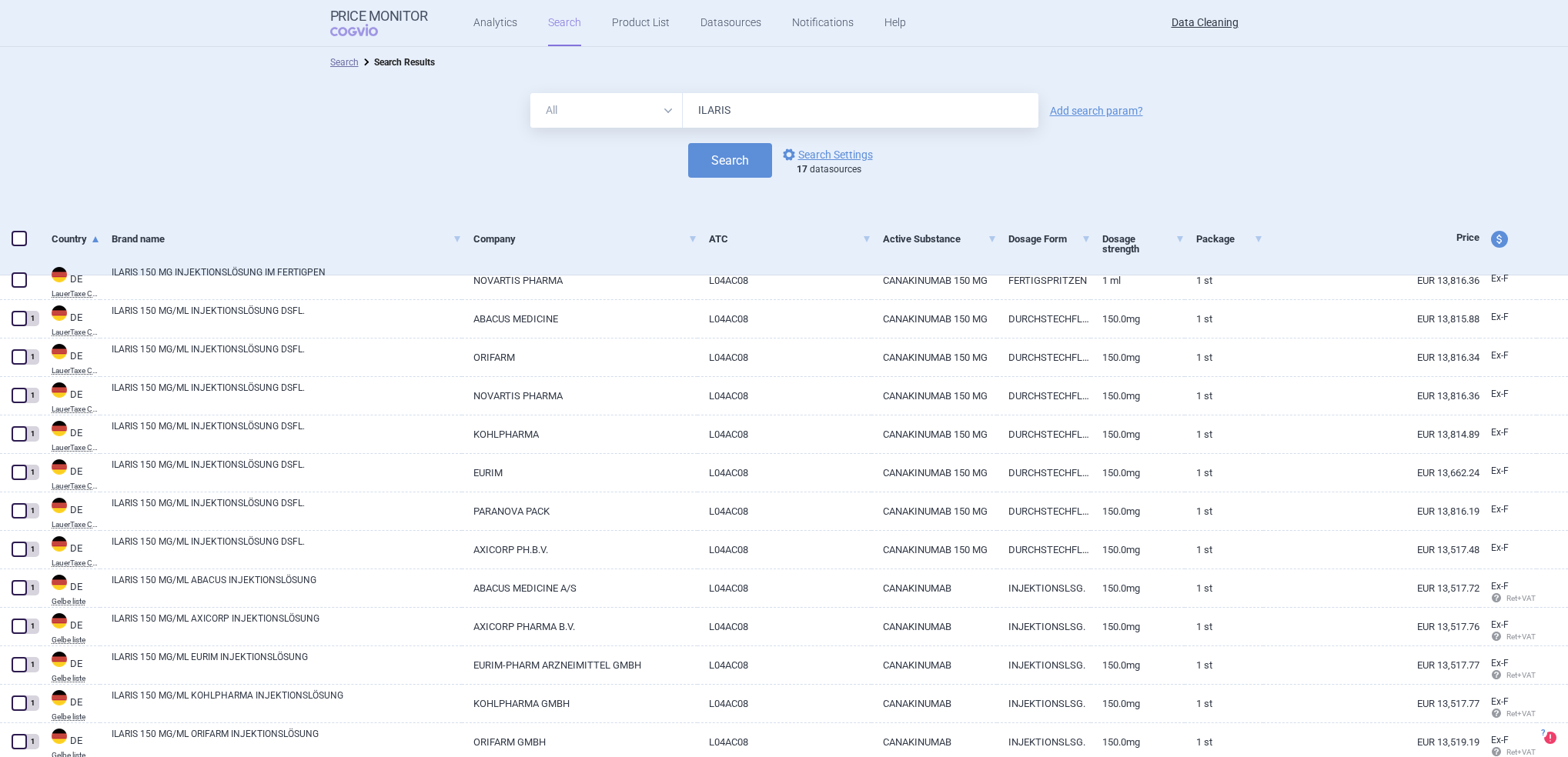 scroll, scrollTop: 0, scrollLeft: 0, axis: both 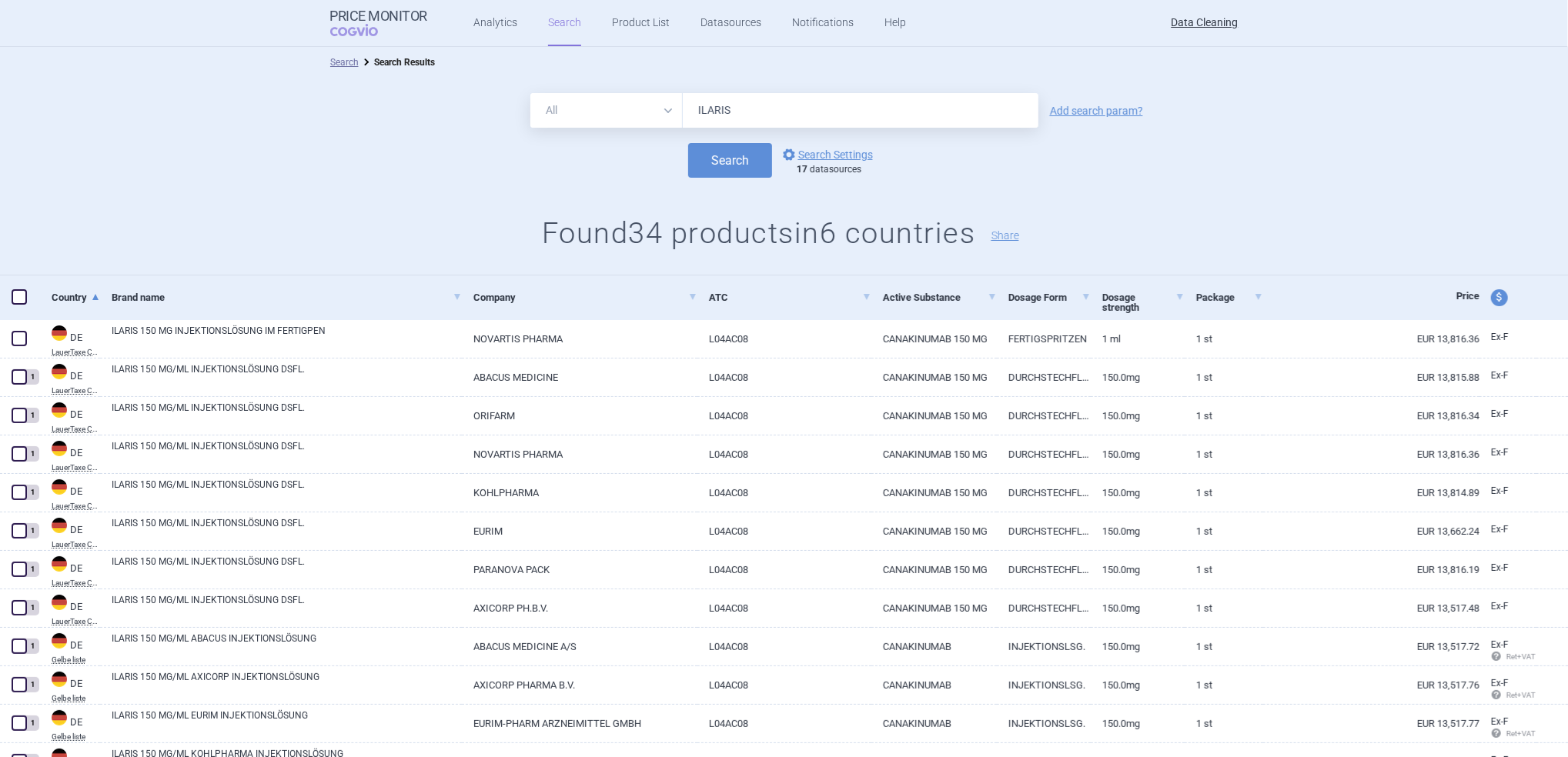 drag, startPoint x: 797, startPoint y: 106, endPoint x: 651, endPoint y: 106, distance: 146 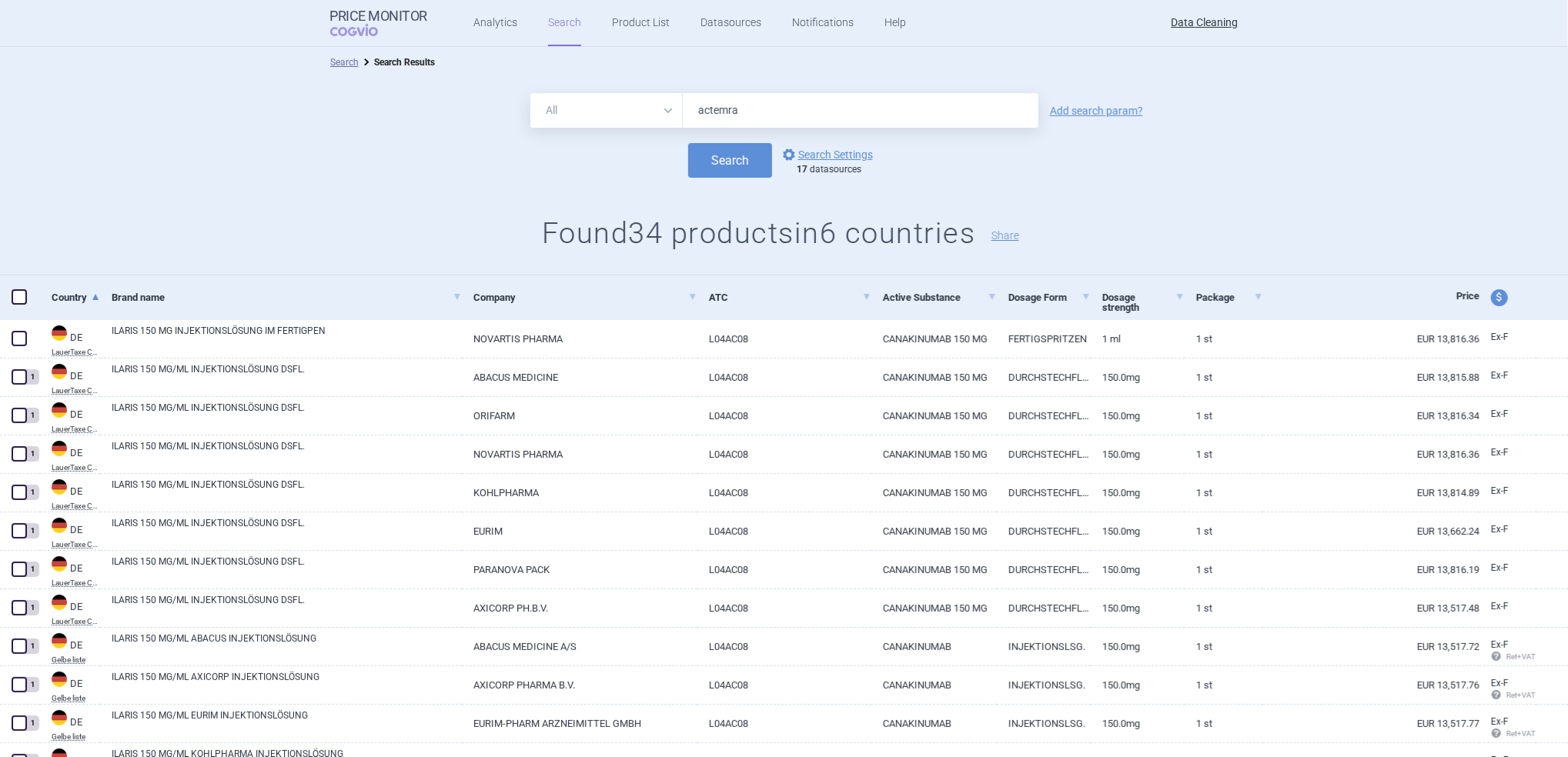 type on "ACTEMRA" 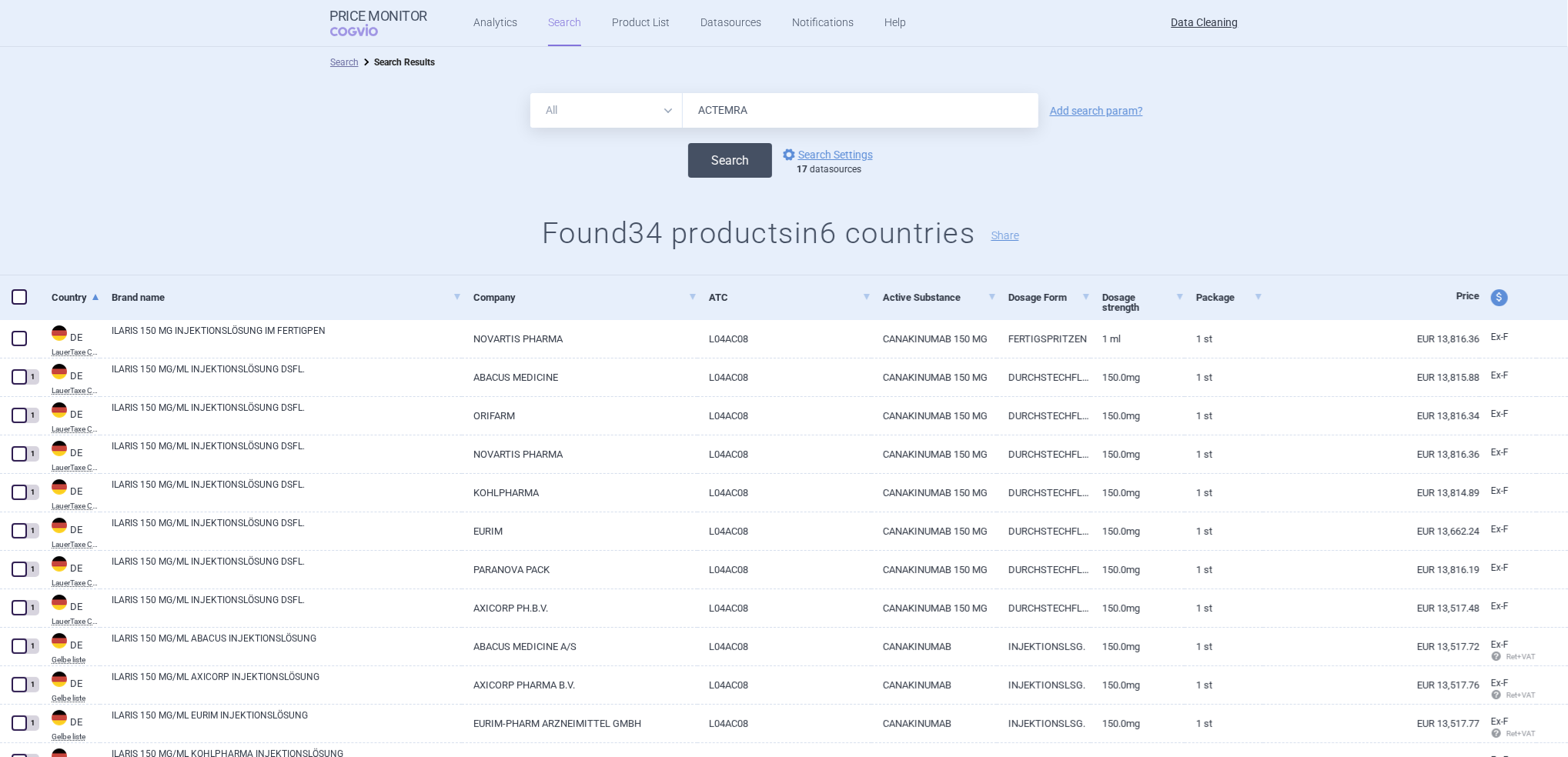 click on "Search" at bounding box center [730, 160] 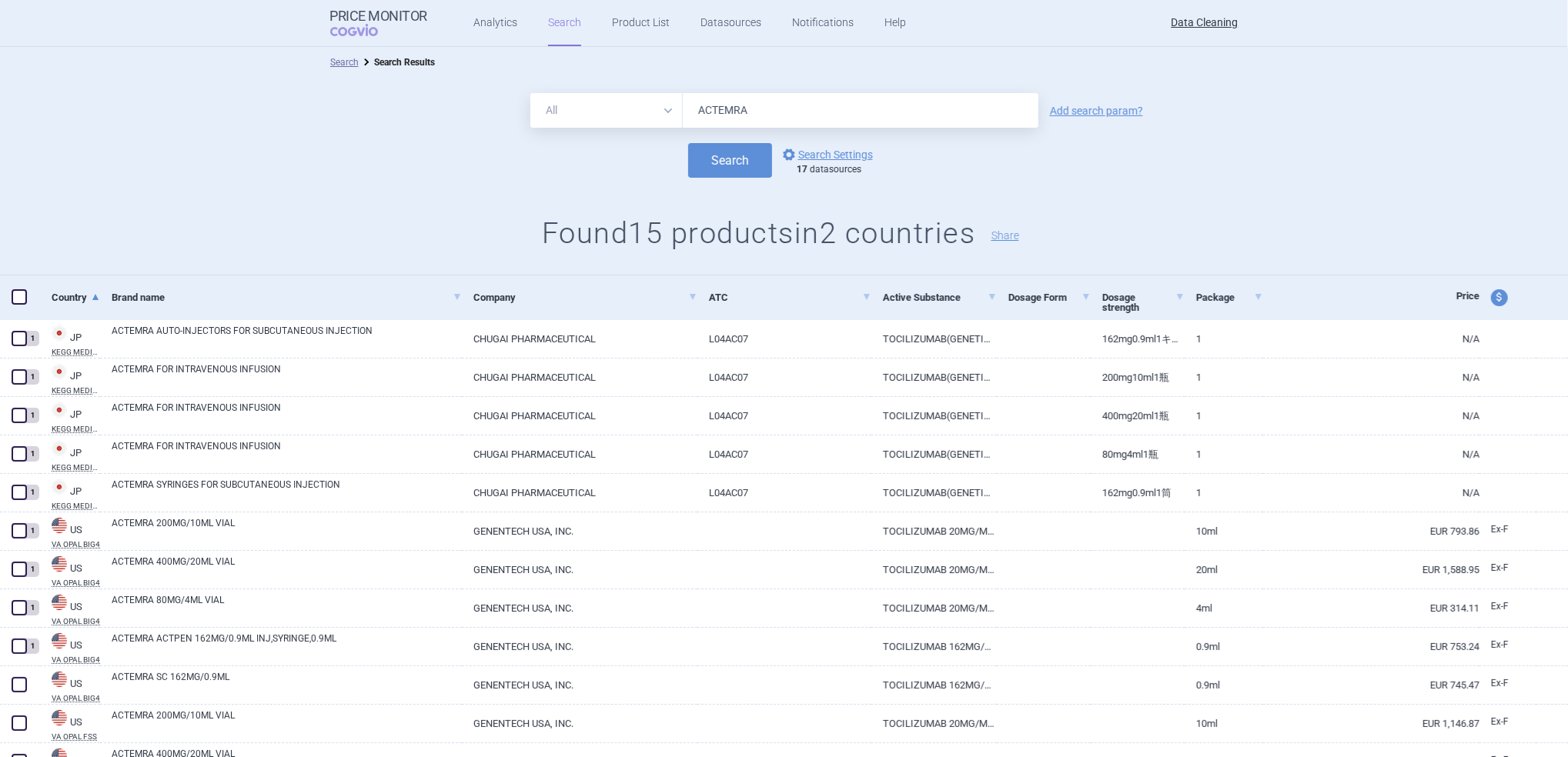 click on "All Brand Name ATC Company Active Substance Country Newer than" at bounding box center [607, 110] 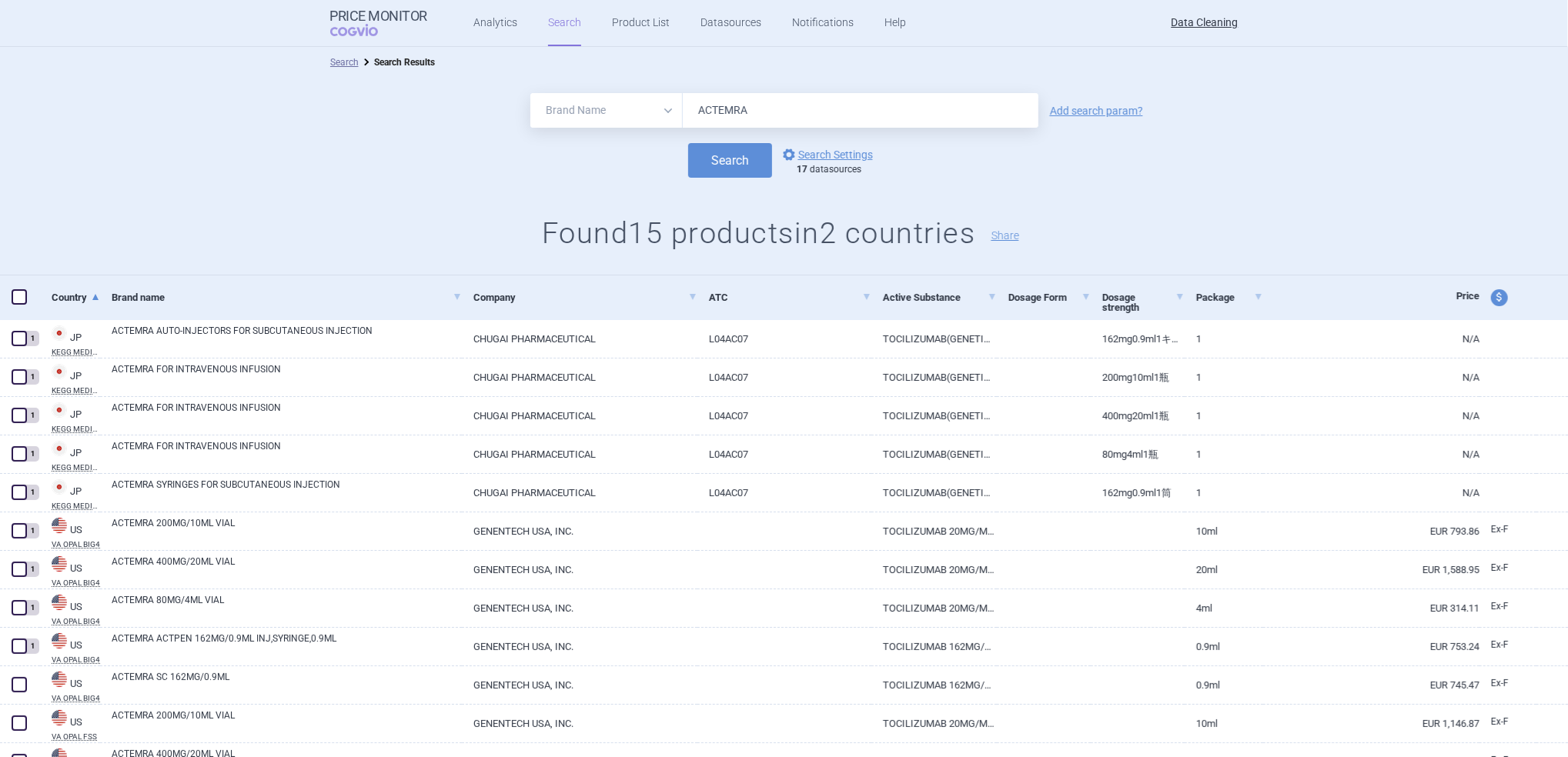 click on "All Brand Name ATC Company Active Substance Country Newer than" at bounding box center (607, 110) 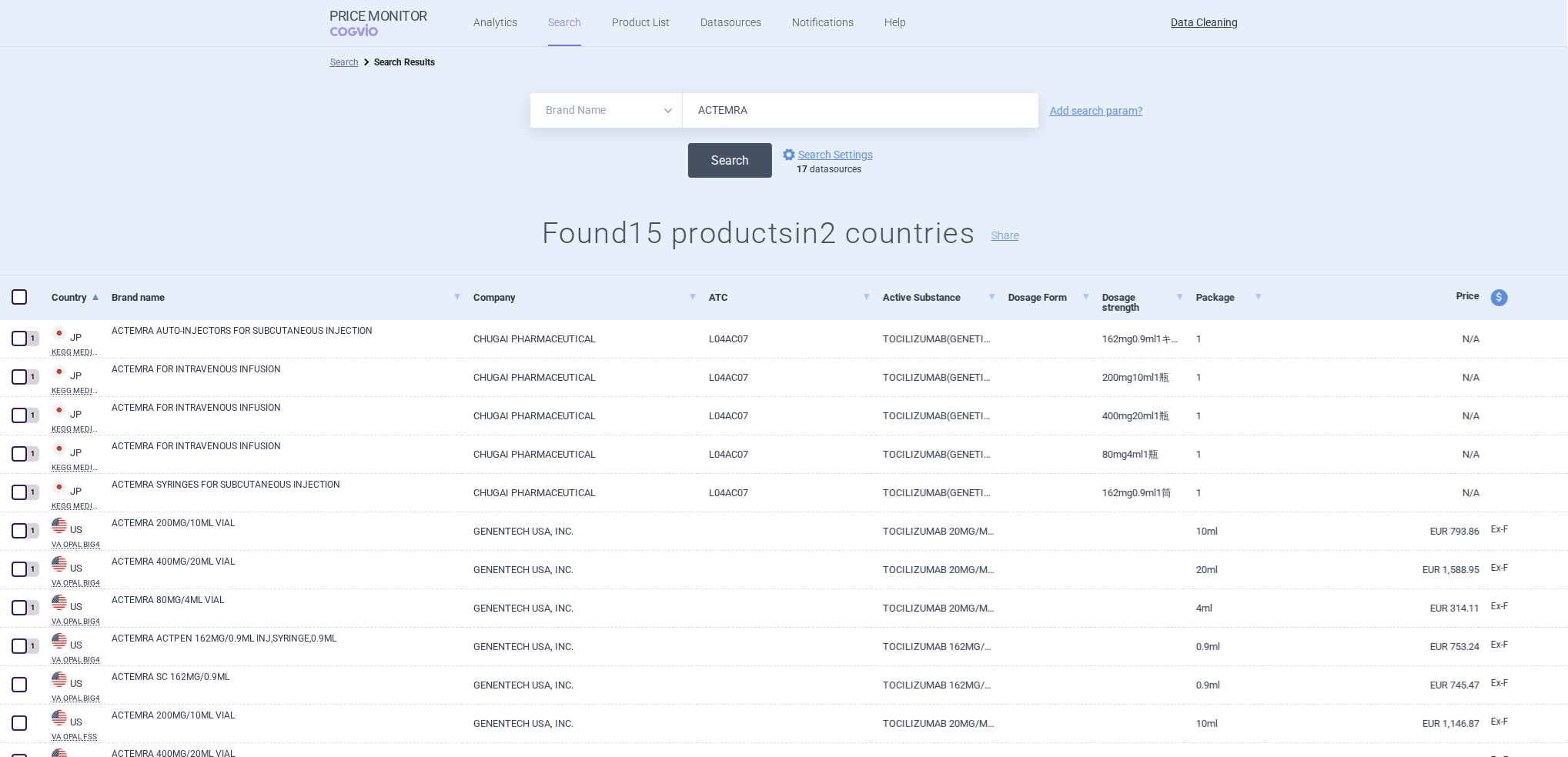 click on "Search" at bounding box center (730, 160) 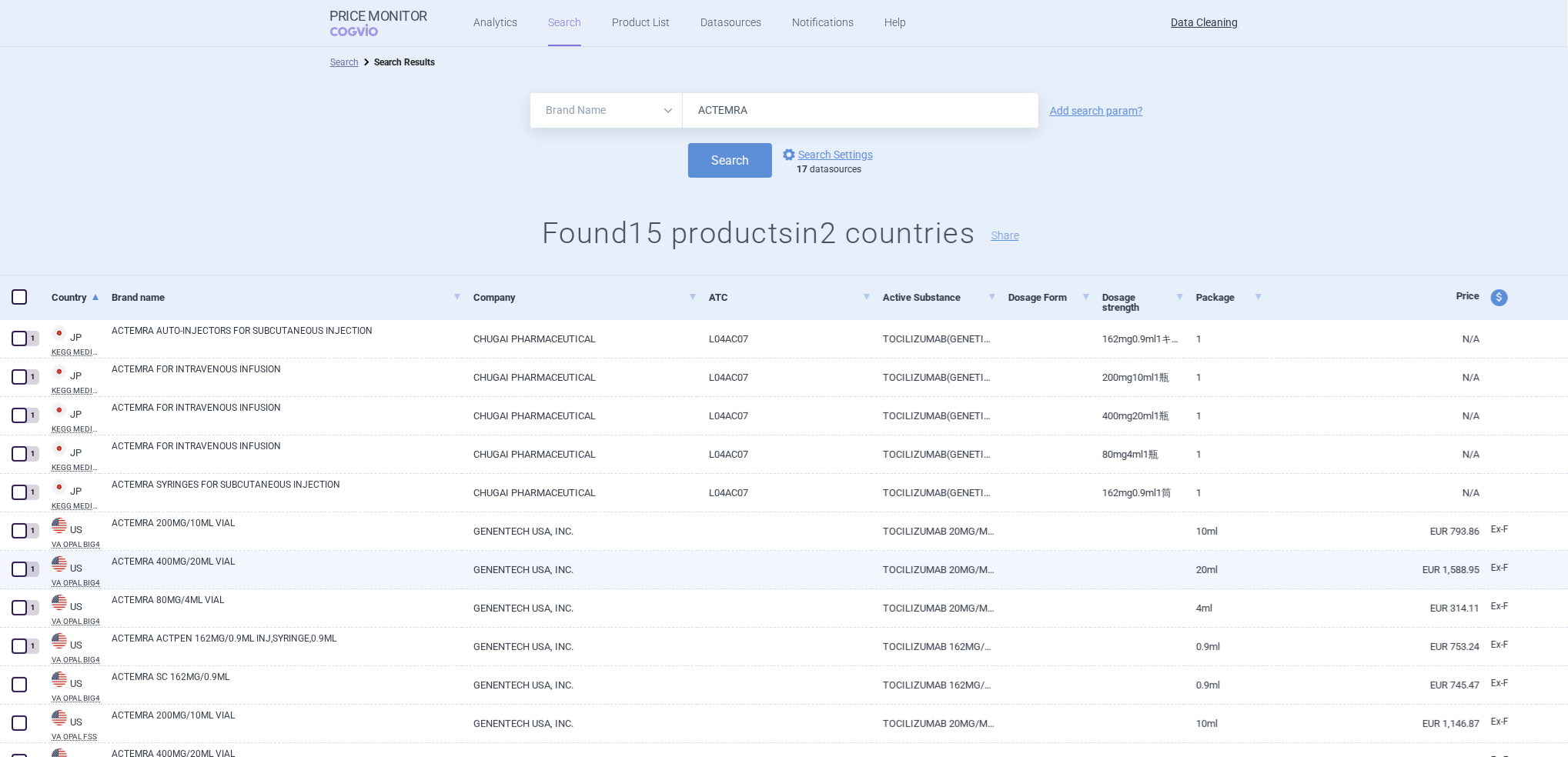 scroll, scrollTop: 189, scrollLeft: 0, axis: vertical 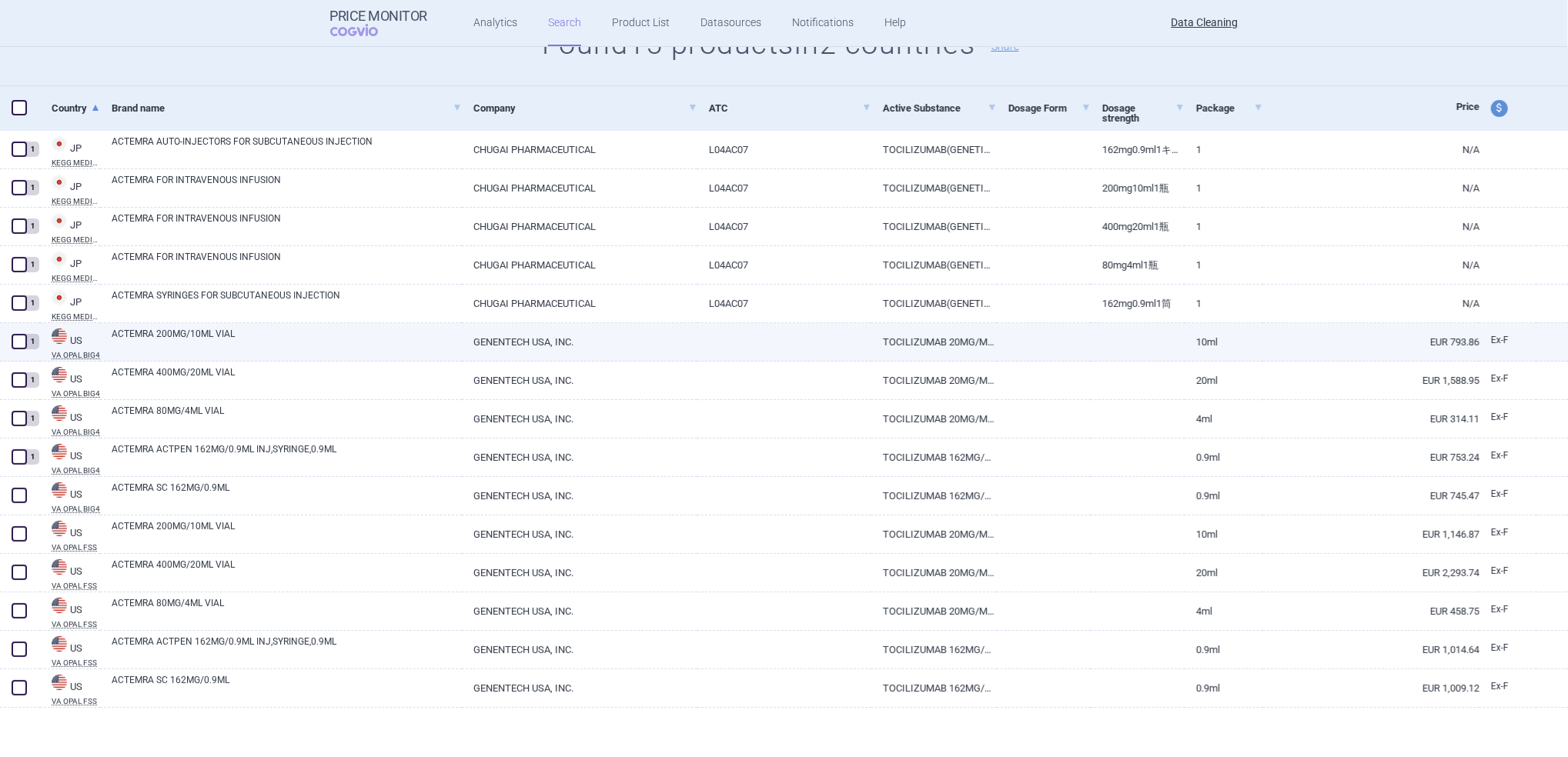 click on "ACTEMRA 200MG/10ML VIAL" at bounding box center [286, 341] 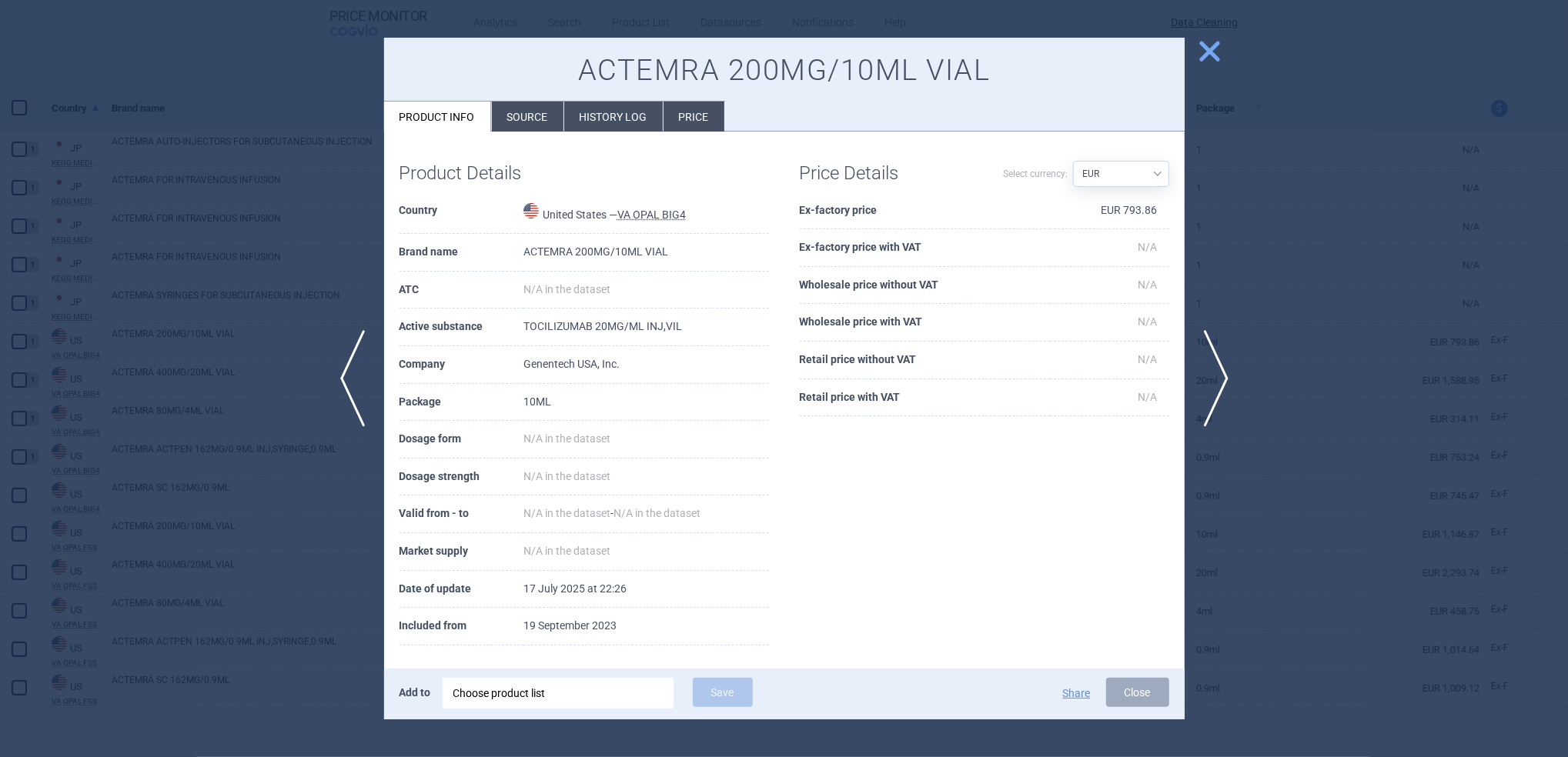 scroll, scrollTop: 8, scrollLeft: 0, axis: vertical 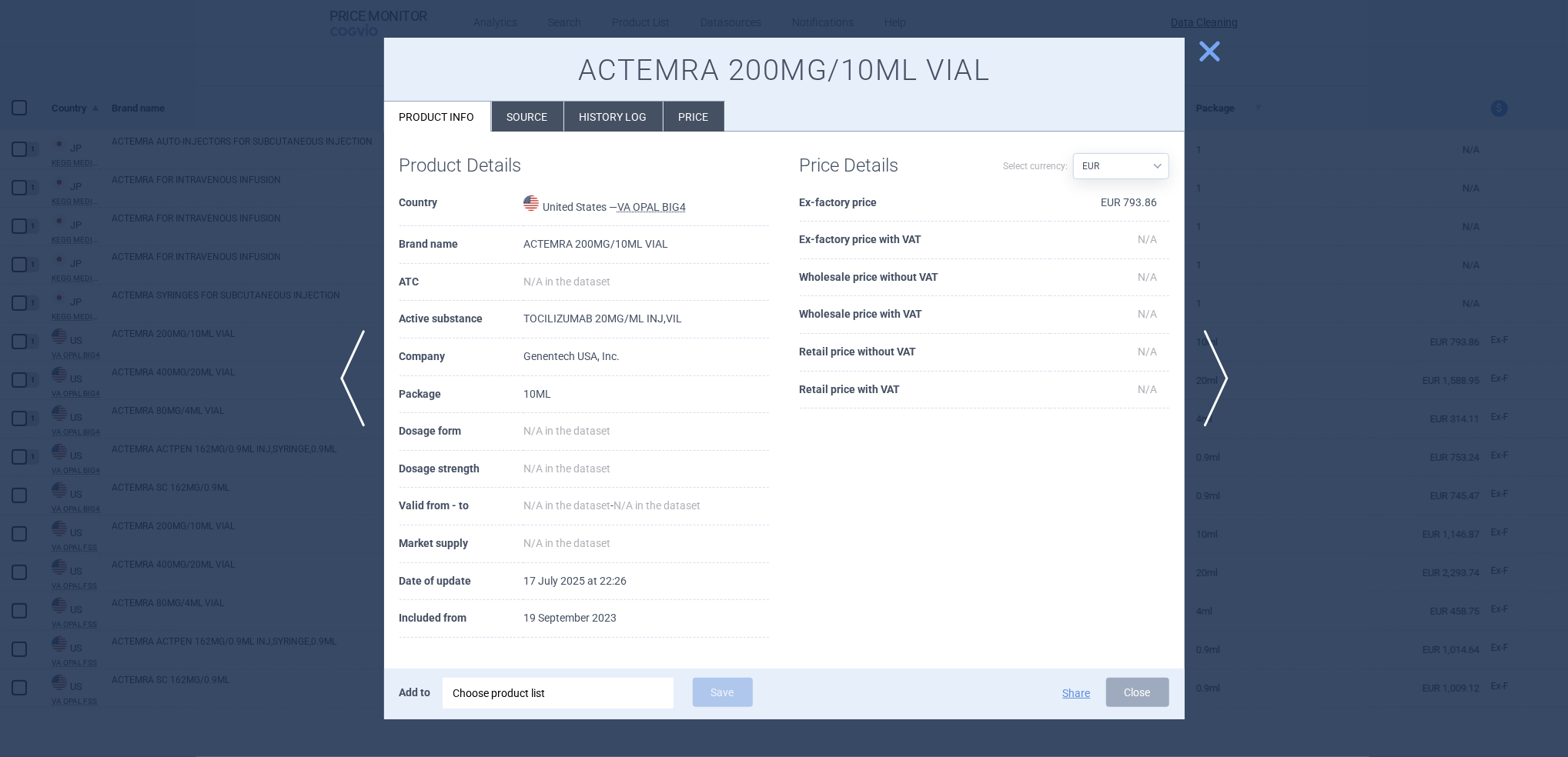 click on "Source" at bounding box center [527, 116] 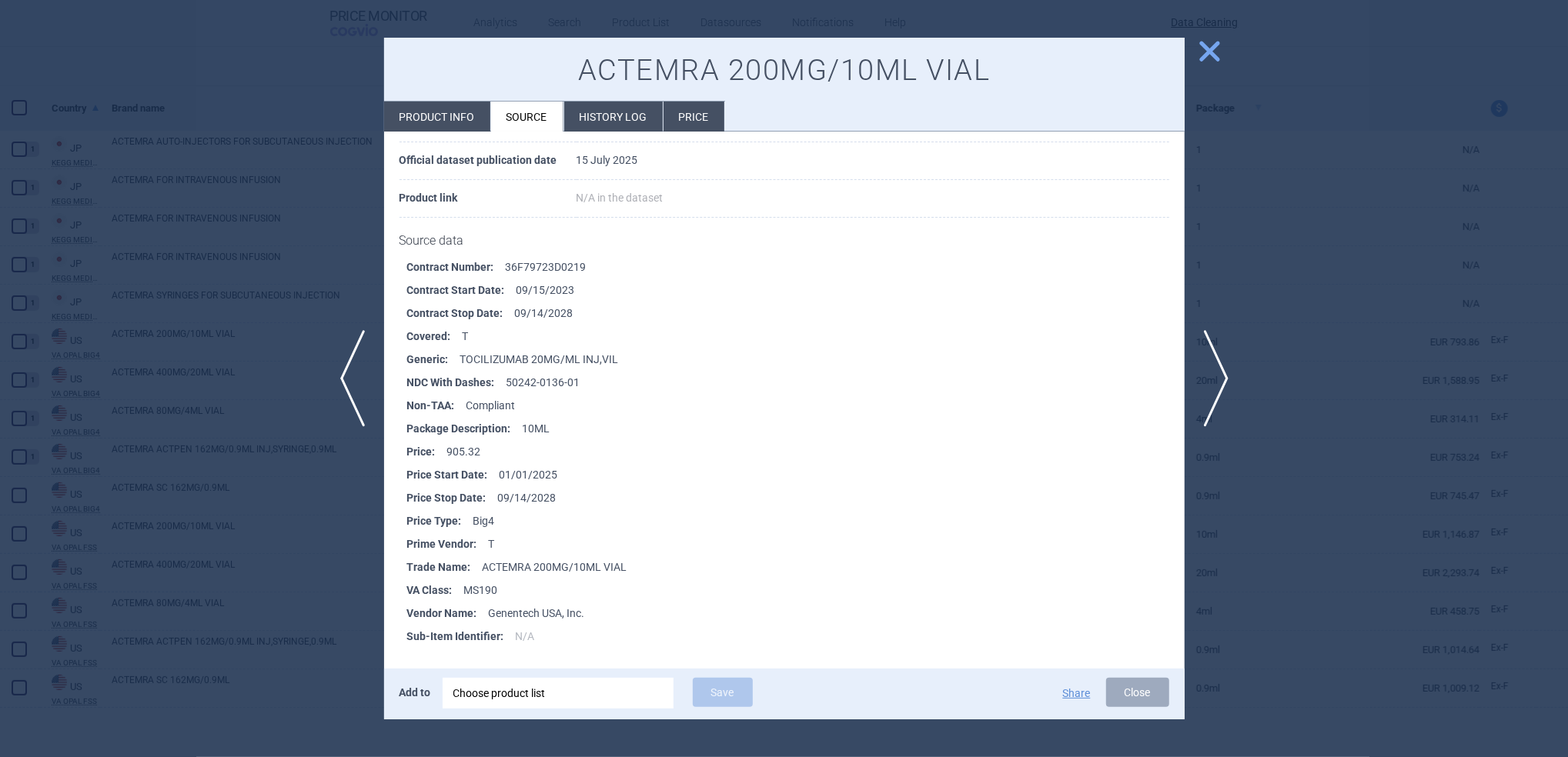scroll, scrollTop: 0, scrollLeft: 0, axis: both 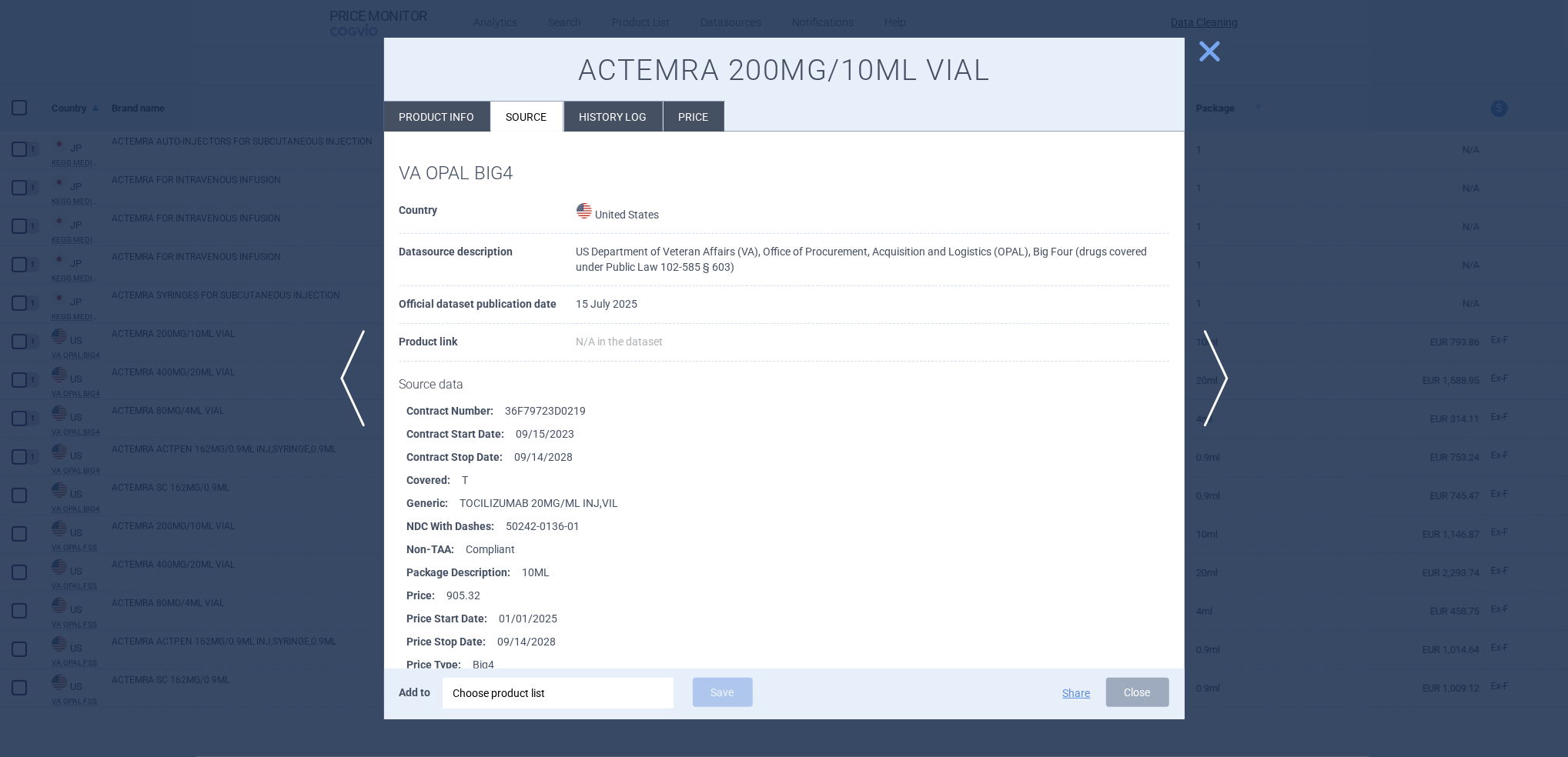 click on "History log" at bounding box center [613, 116] 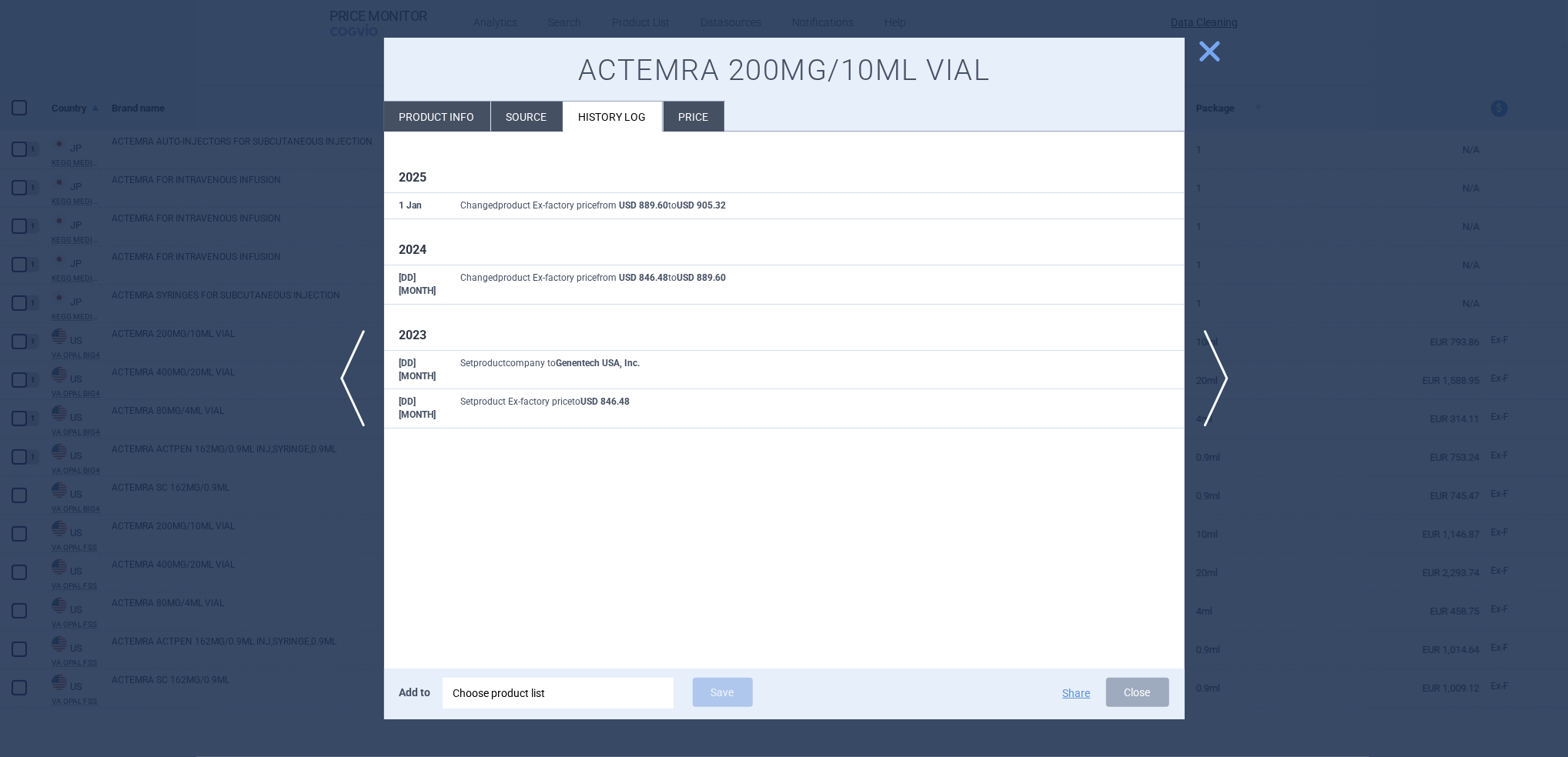 click on "Price" at bounding box center [694, 116] 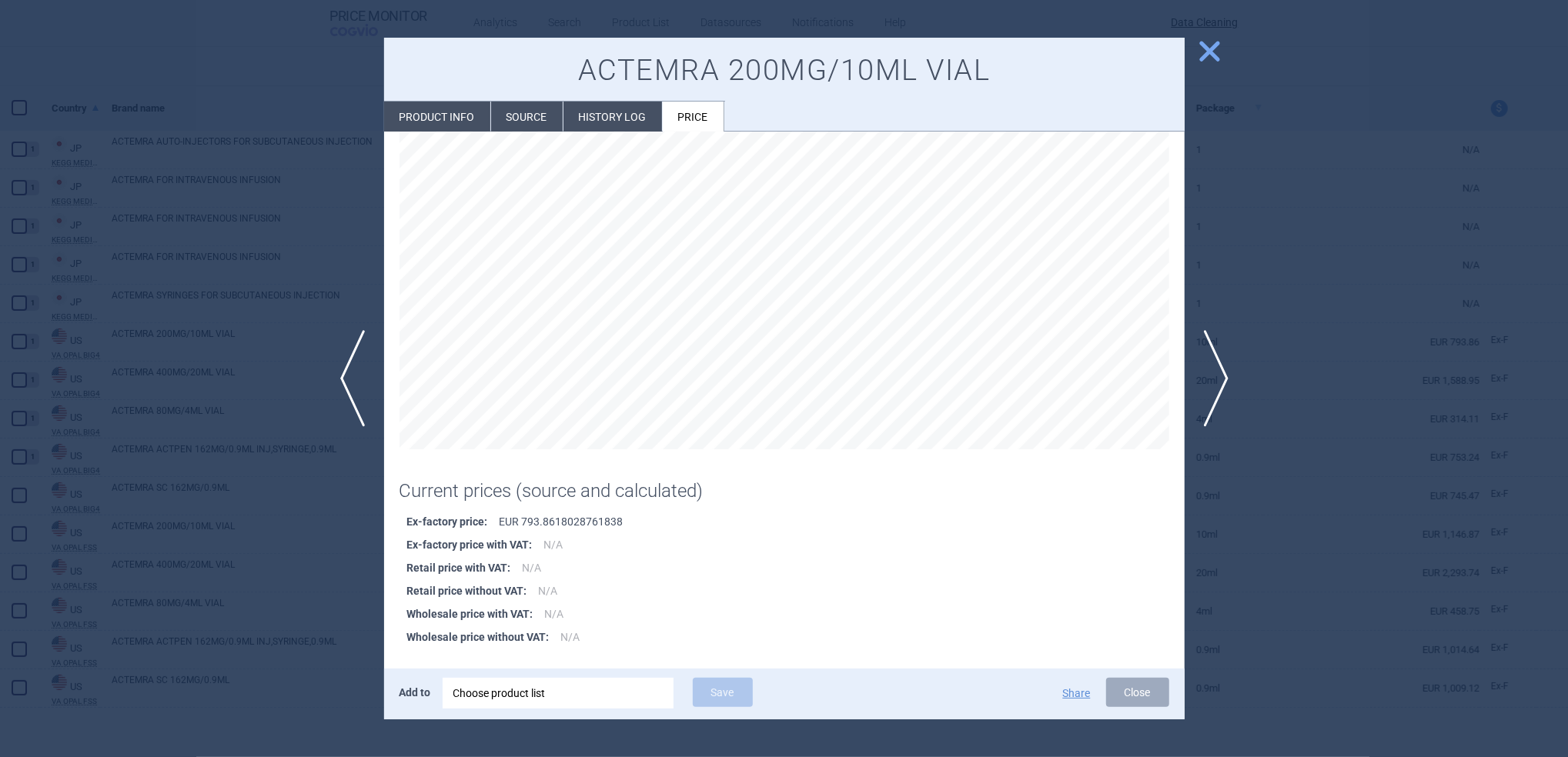 scroll, scrollTop: 0, scrollLeft: 0, axis: both 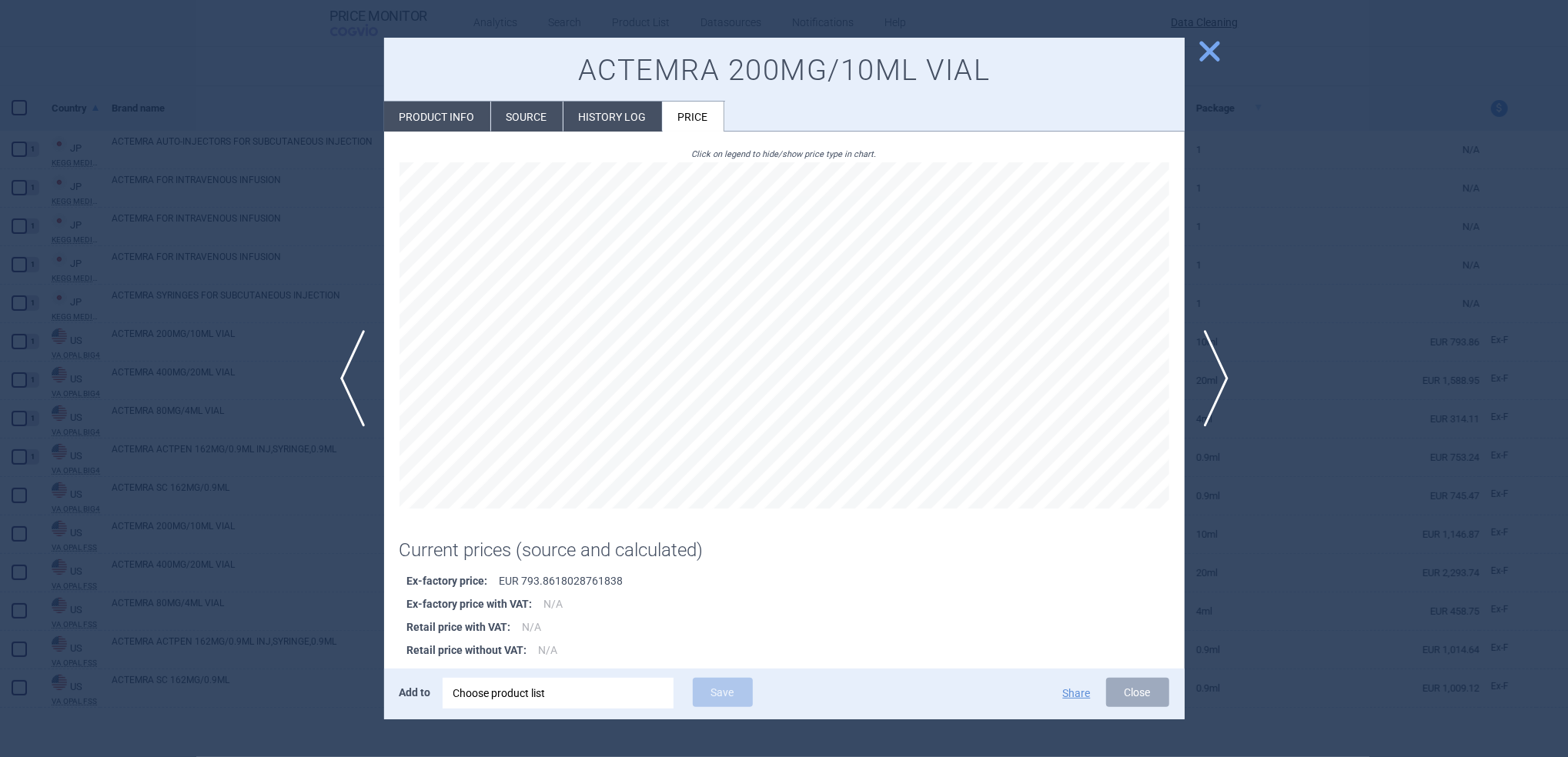 click on "Source" at bounding box center [527, 116] 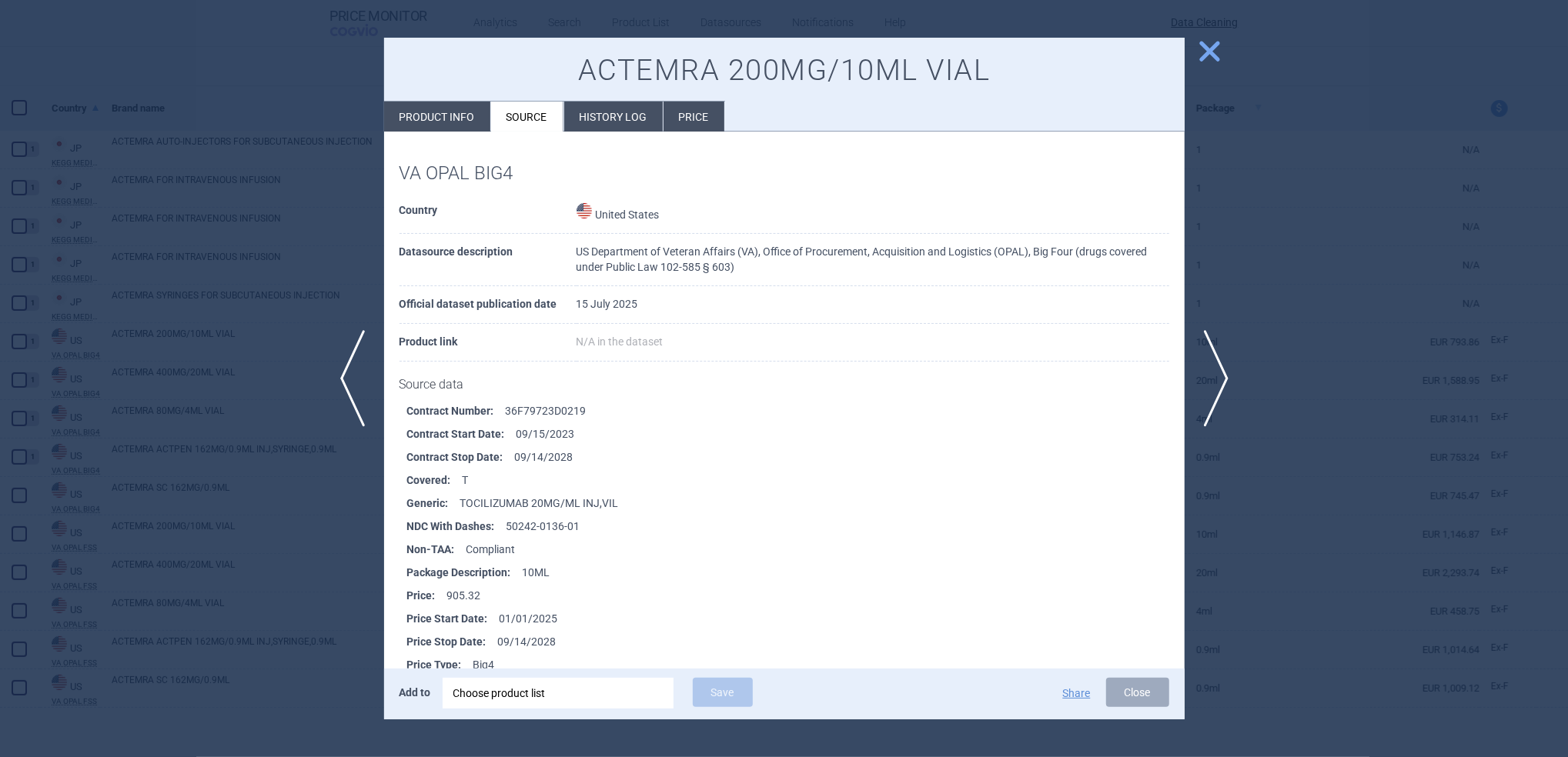 scroll, scrollTop: 1, scrollLeft: 0, axis: vertical 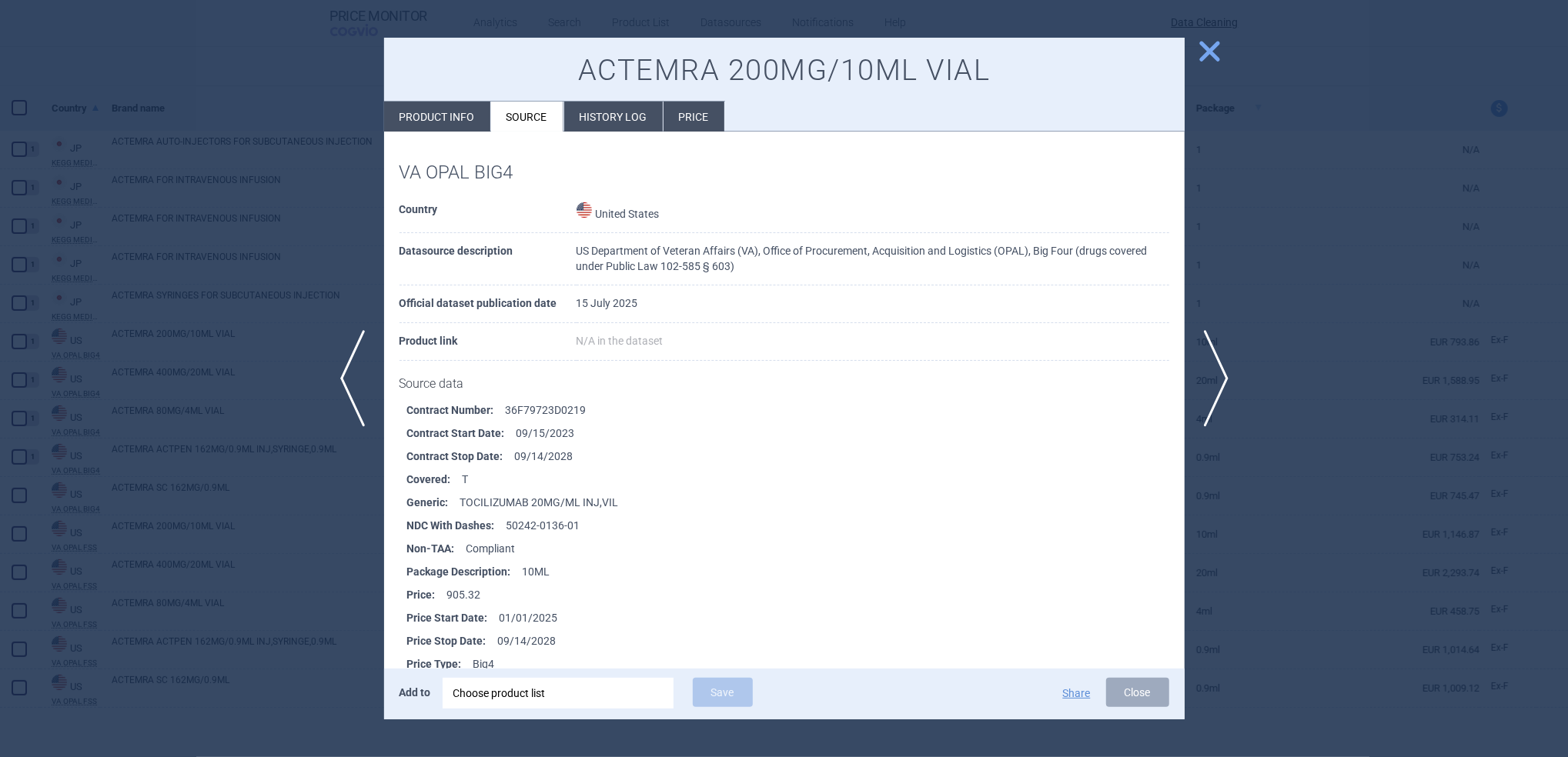 click on "Contract Number : [CONTRACT]" at bounding box center [796, 410] 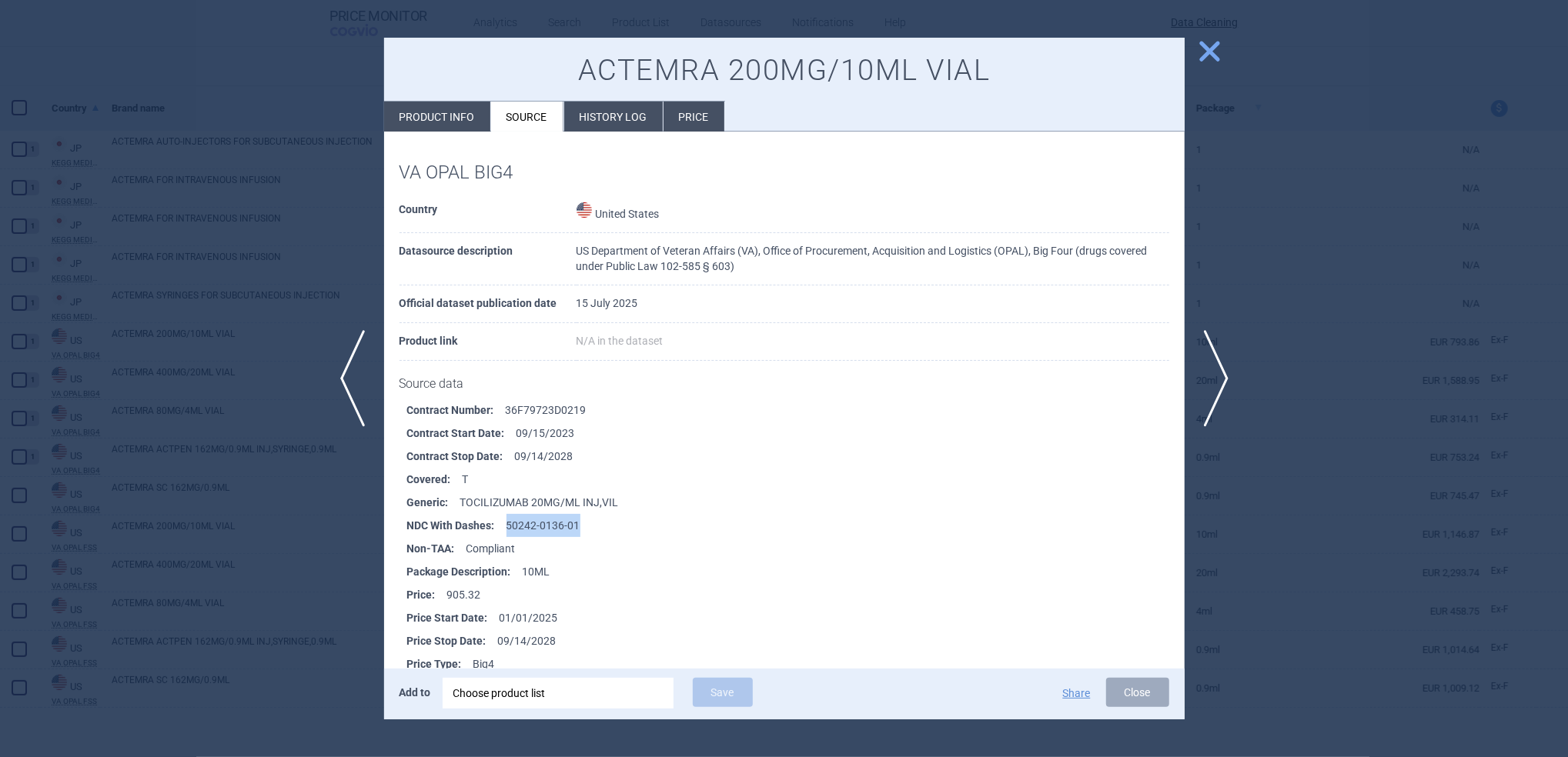 drag, startPoint x: 584, startPoint y: 528, endPoint x: 507, endPoint y: 526, distance: 77.026 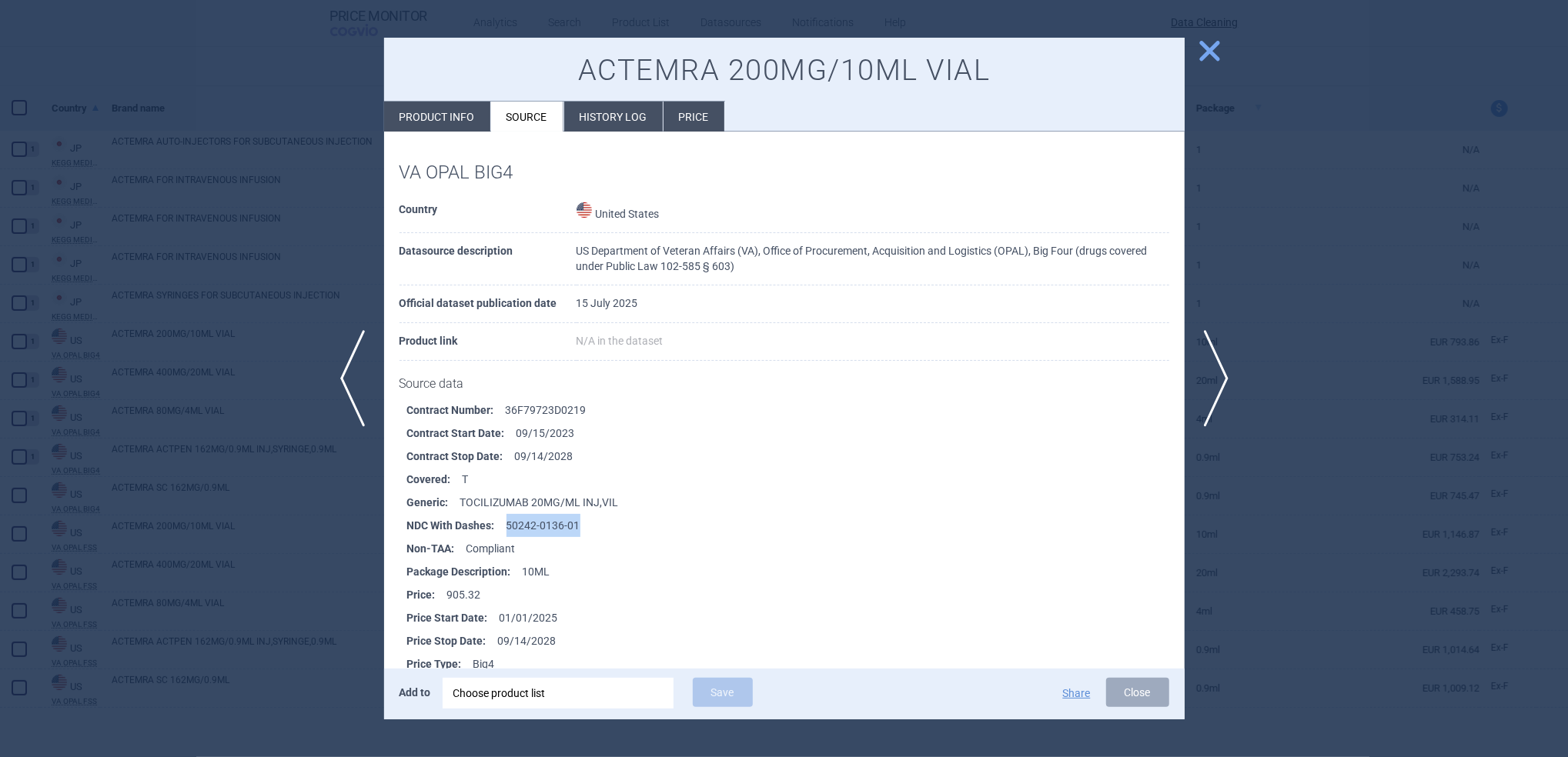 click on "close" at bounding box center [1209, 51] 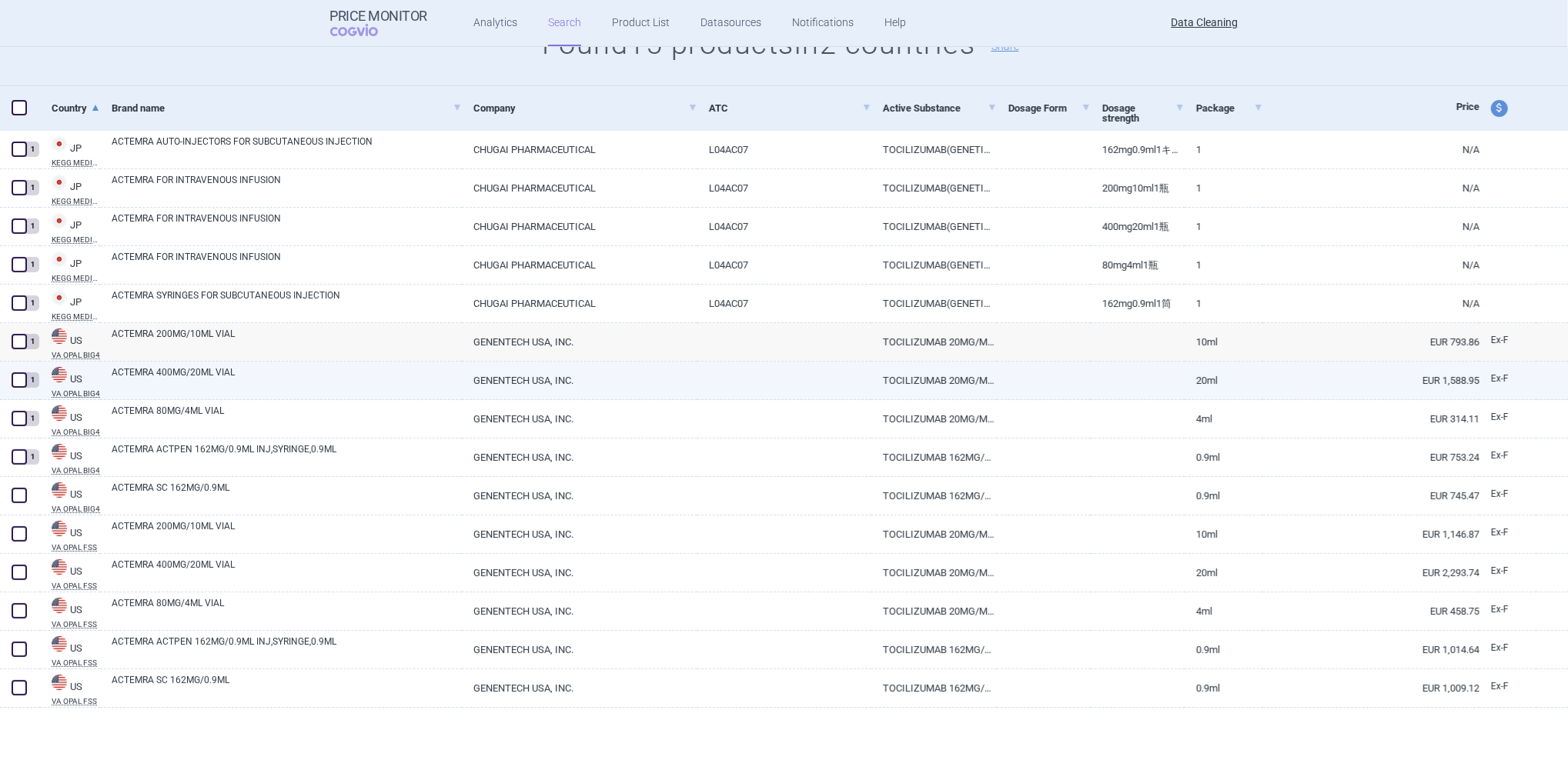click on "ACTEMRA 400MG/20ML VIAL" at bounding box center (286, 379) 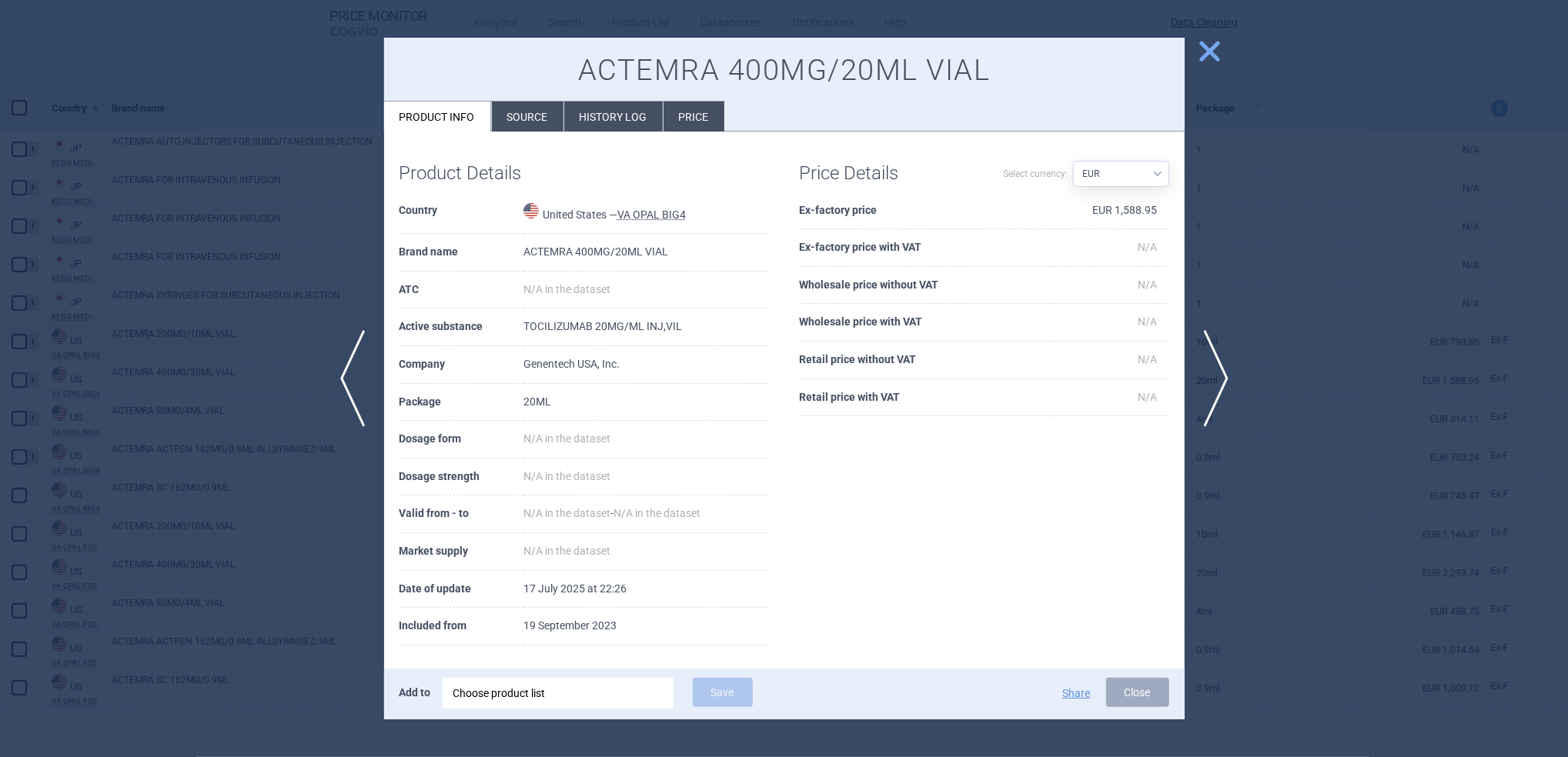 click on "Source" at bounding box center (527, 116) 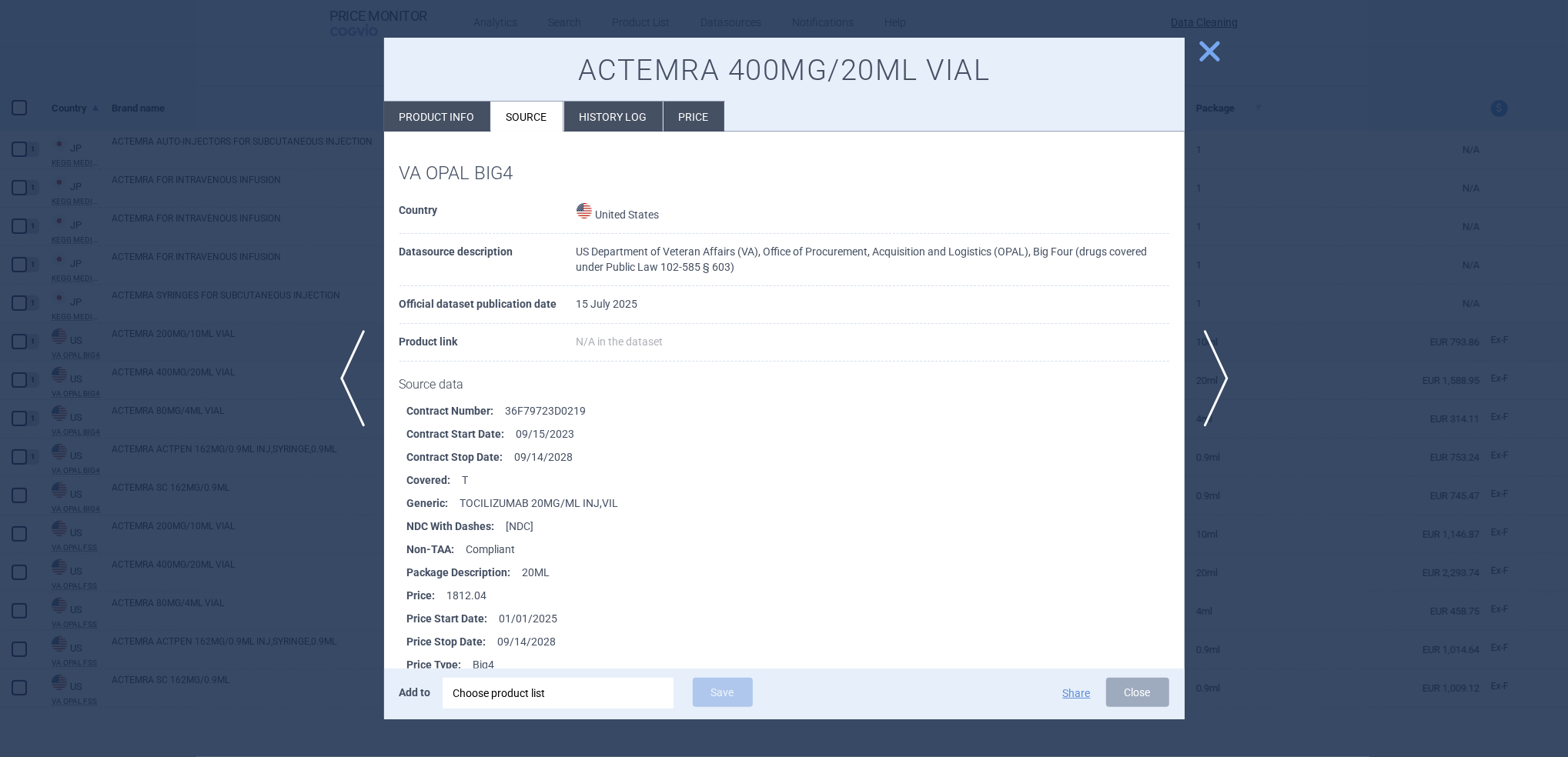 drag, startPoint x: 581, startPoint y: 525, endPoint x: 507, endPoint y: 531, distance: 74.24284 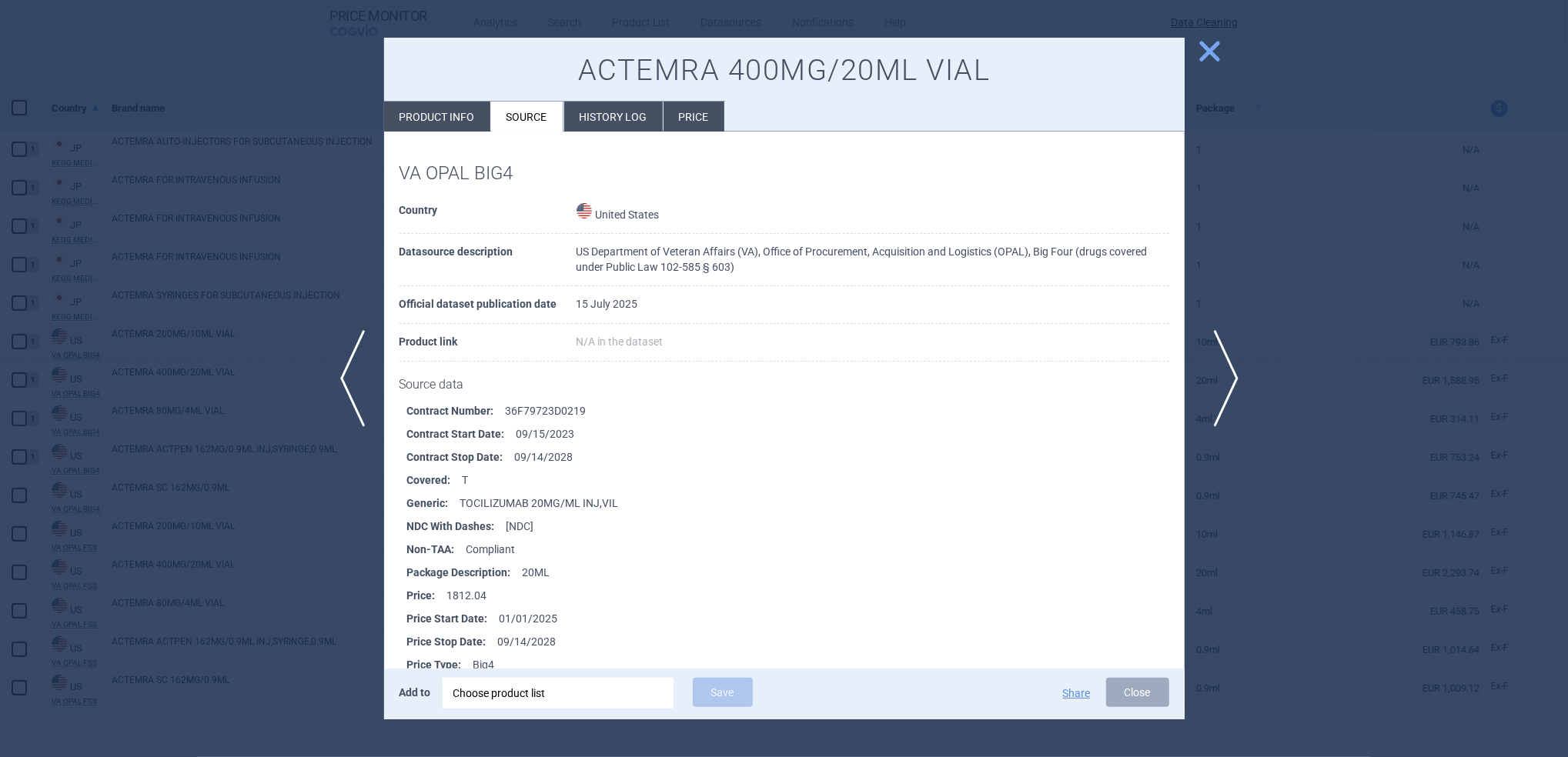 click on "next" at bounding box center [1221, 378] 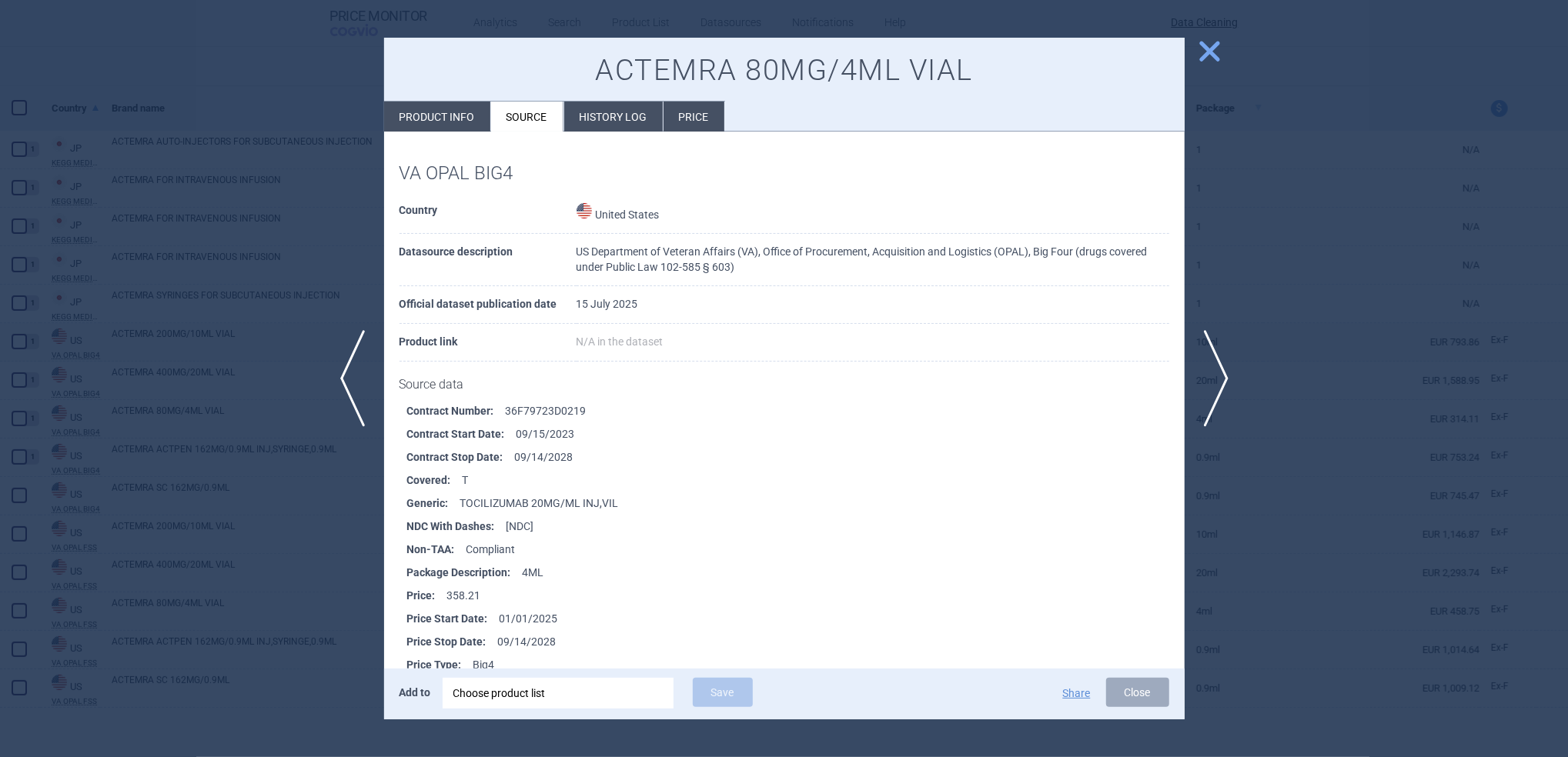 drag, startPoint x: 577, startPoint y: 525, endPoint x: 503, endPoint y: 531, distance: 74.24284 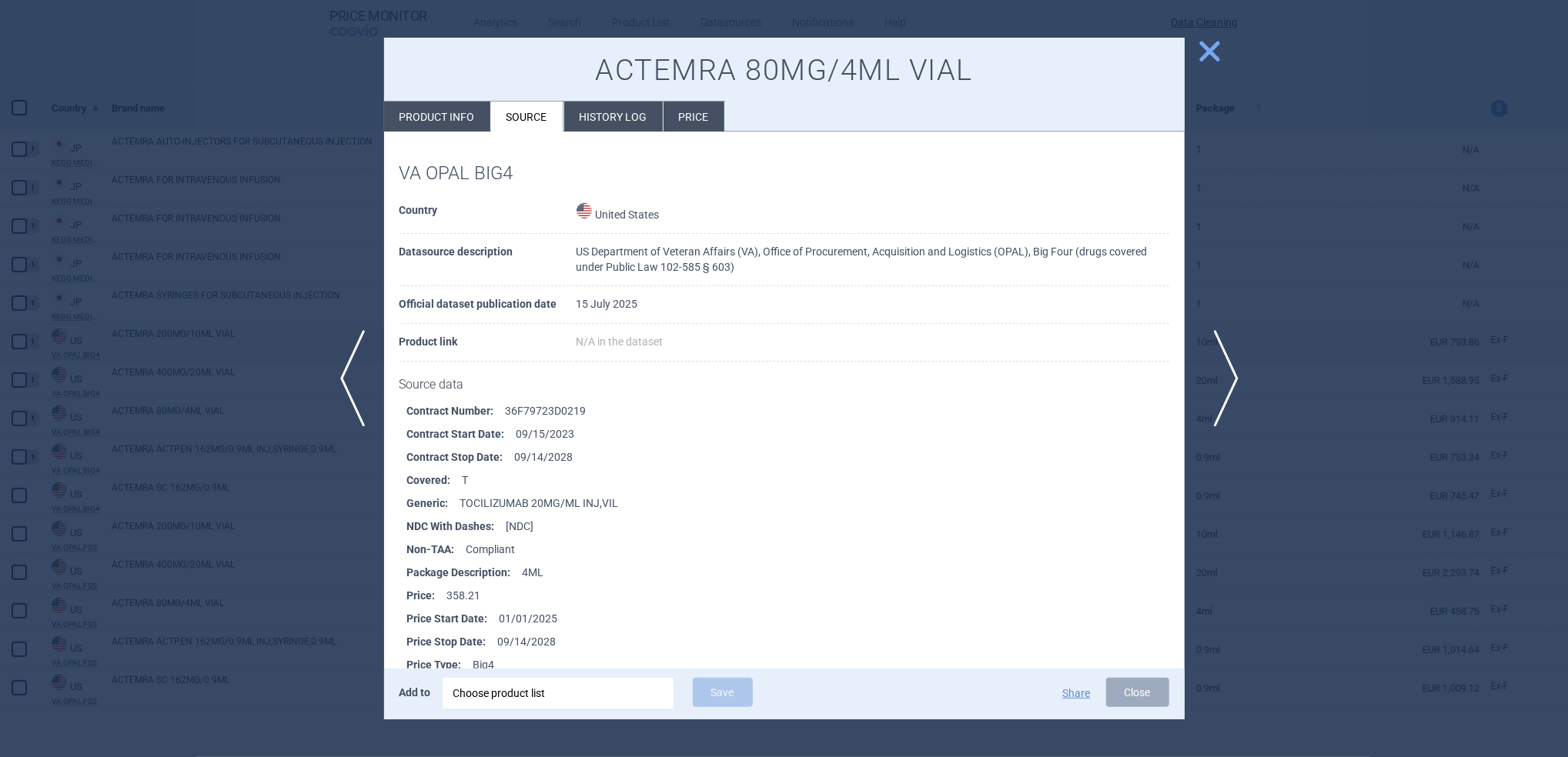 click on "next" at bounding box center (1221, 378) 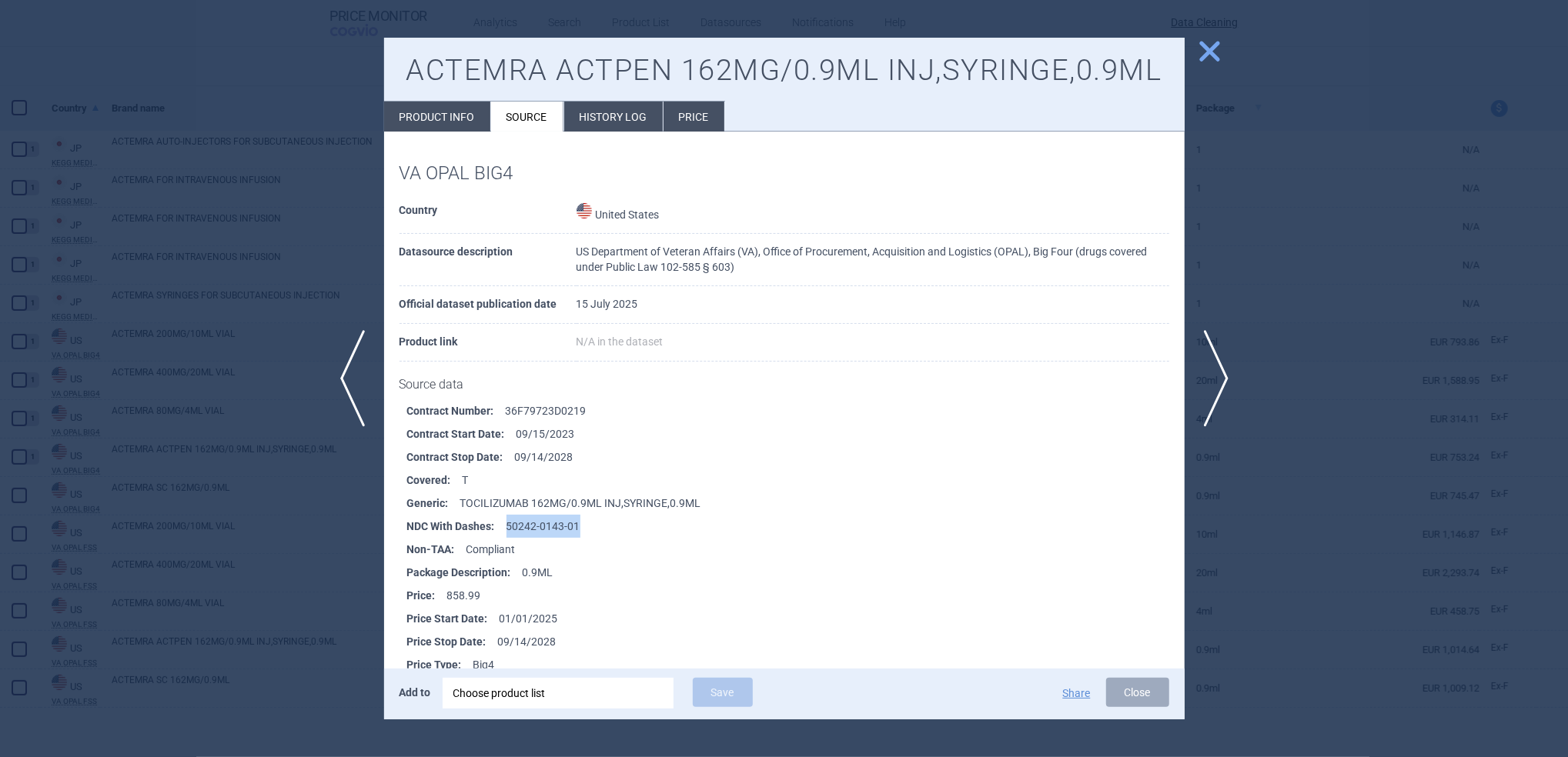 drag, startPoint x: 590, startPoint y: 523, endPoint x: 509, endPoint y: 526, distance: 81.055537 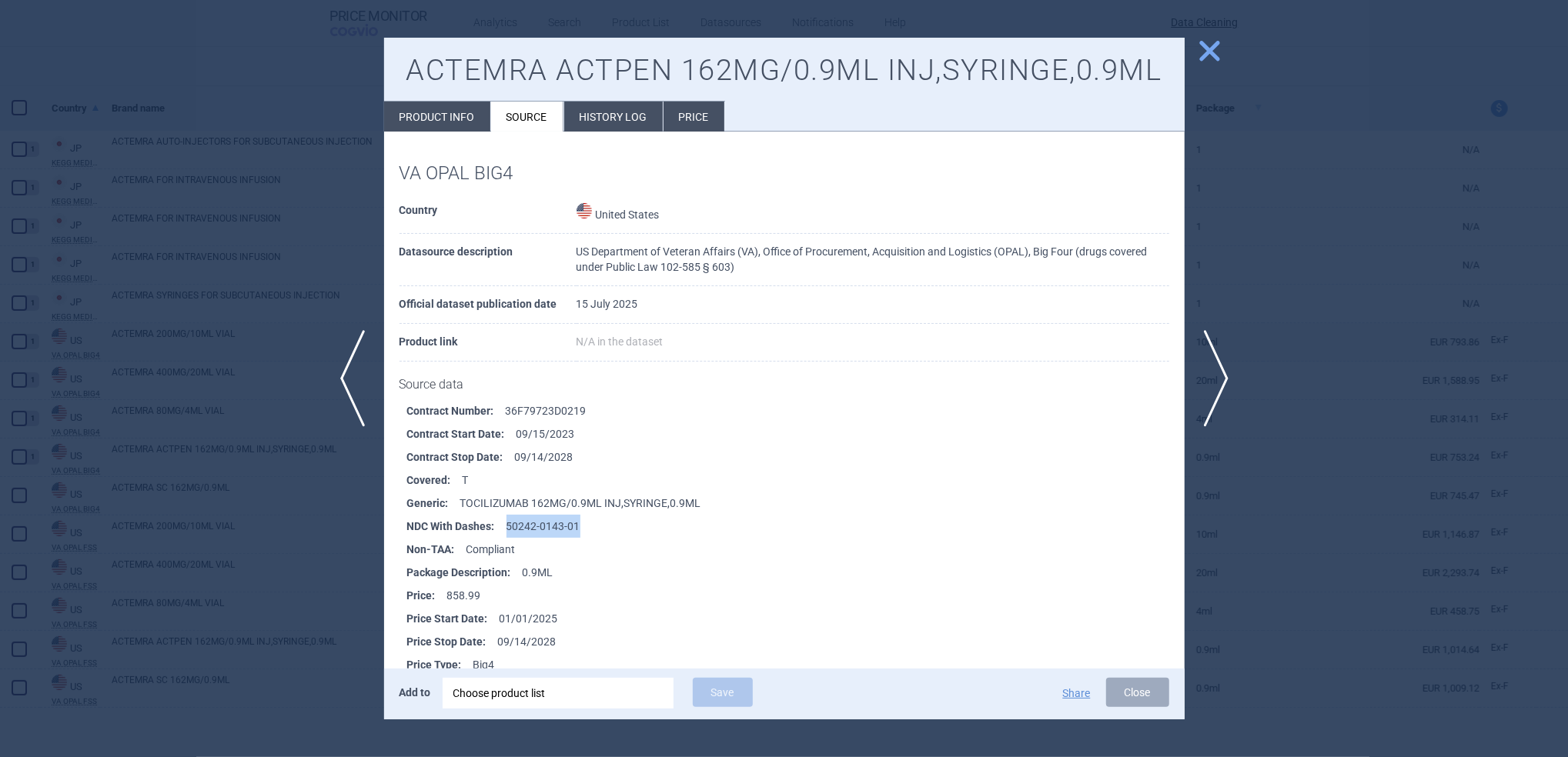 click on "close" at bounding box center (1209, 51) 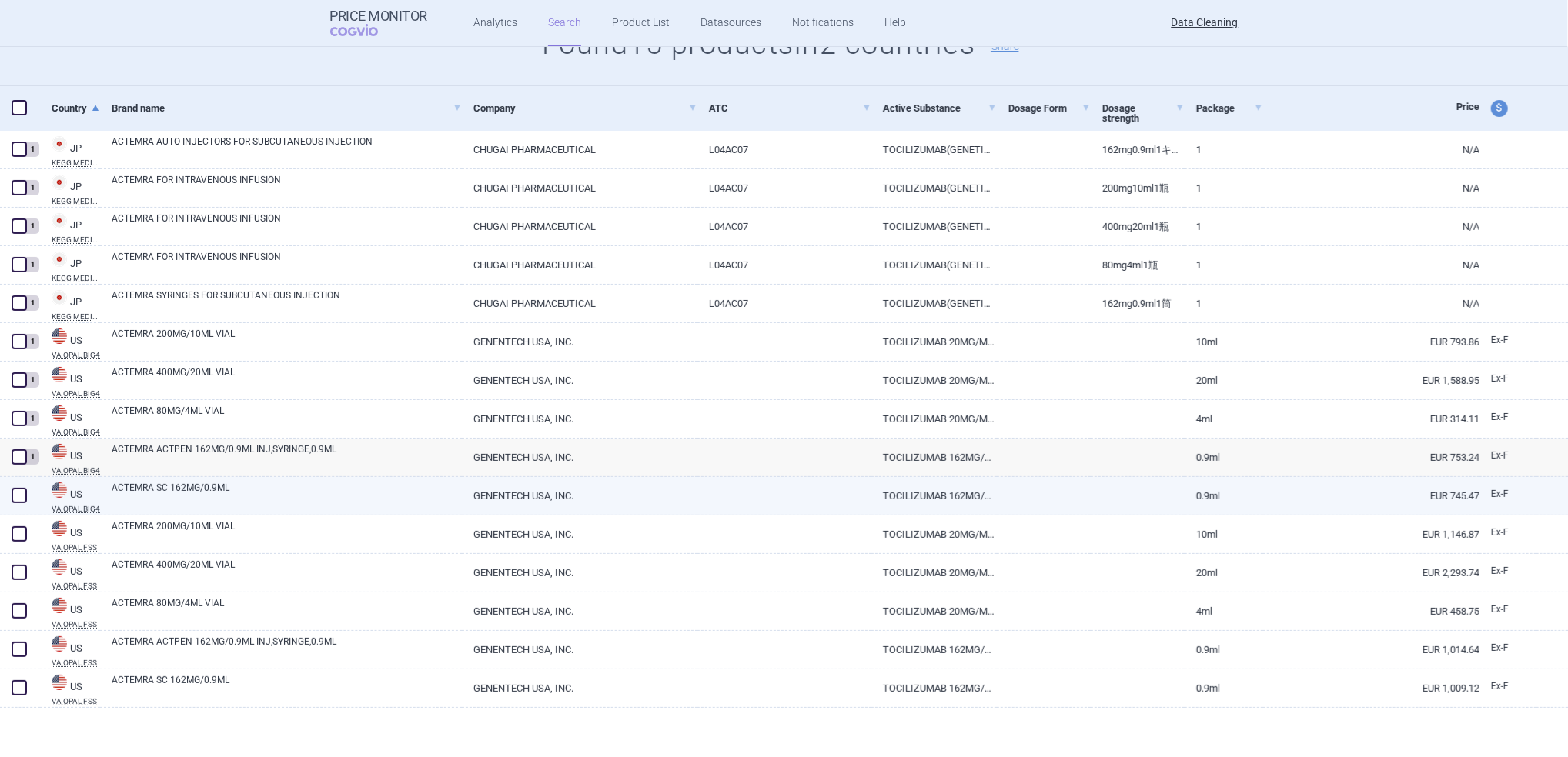 click on "ACTEMRA SC 162MG/0.9ML" at bounding box center (286, 495) 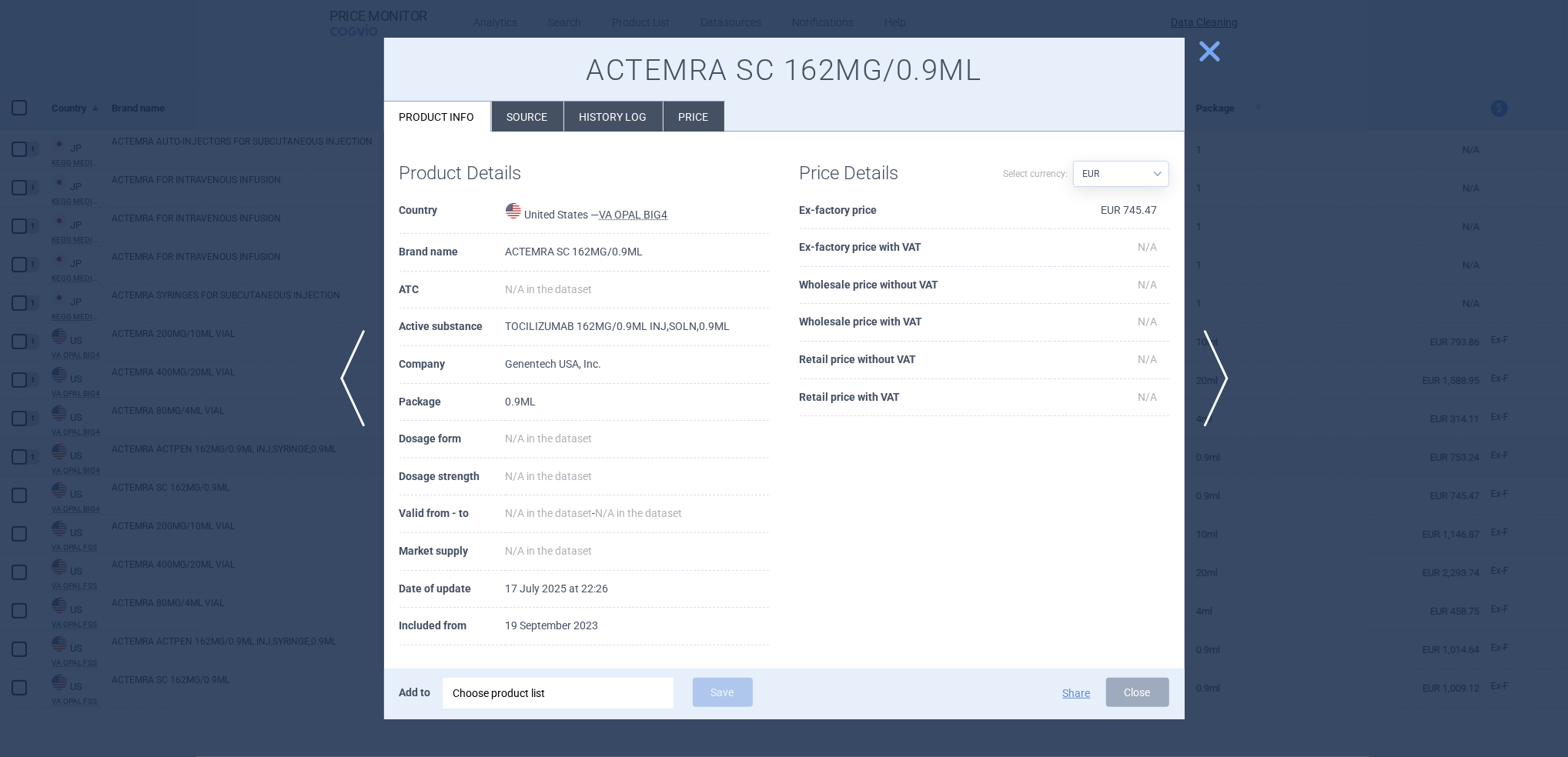 click on "Source" at bounding box center [527, 116] 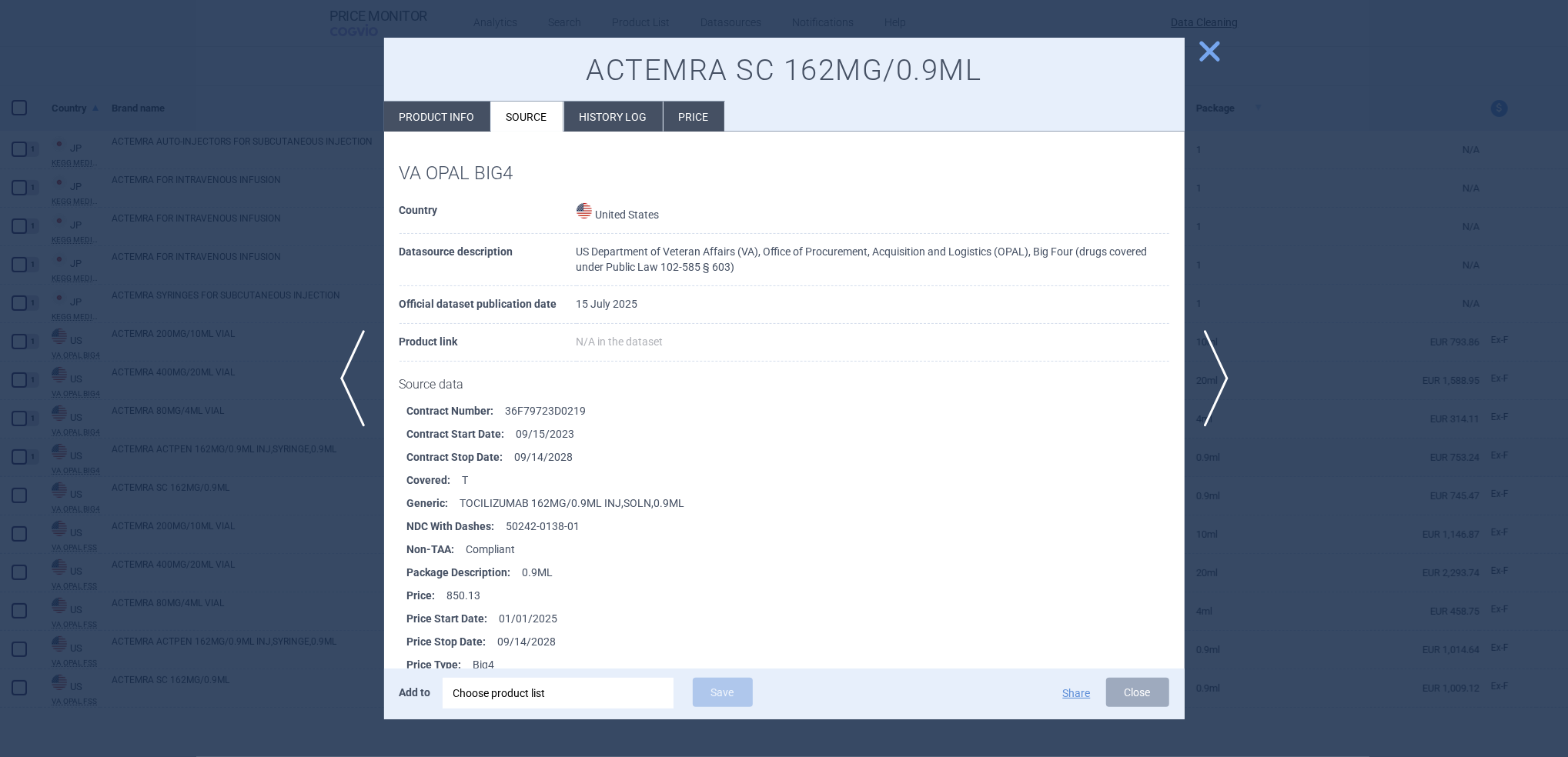 scroll, scrollTop: 144, scrollLeft: 0, axis: vertical 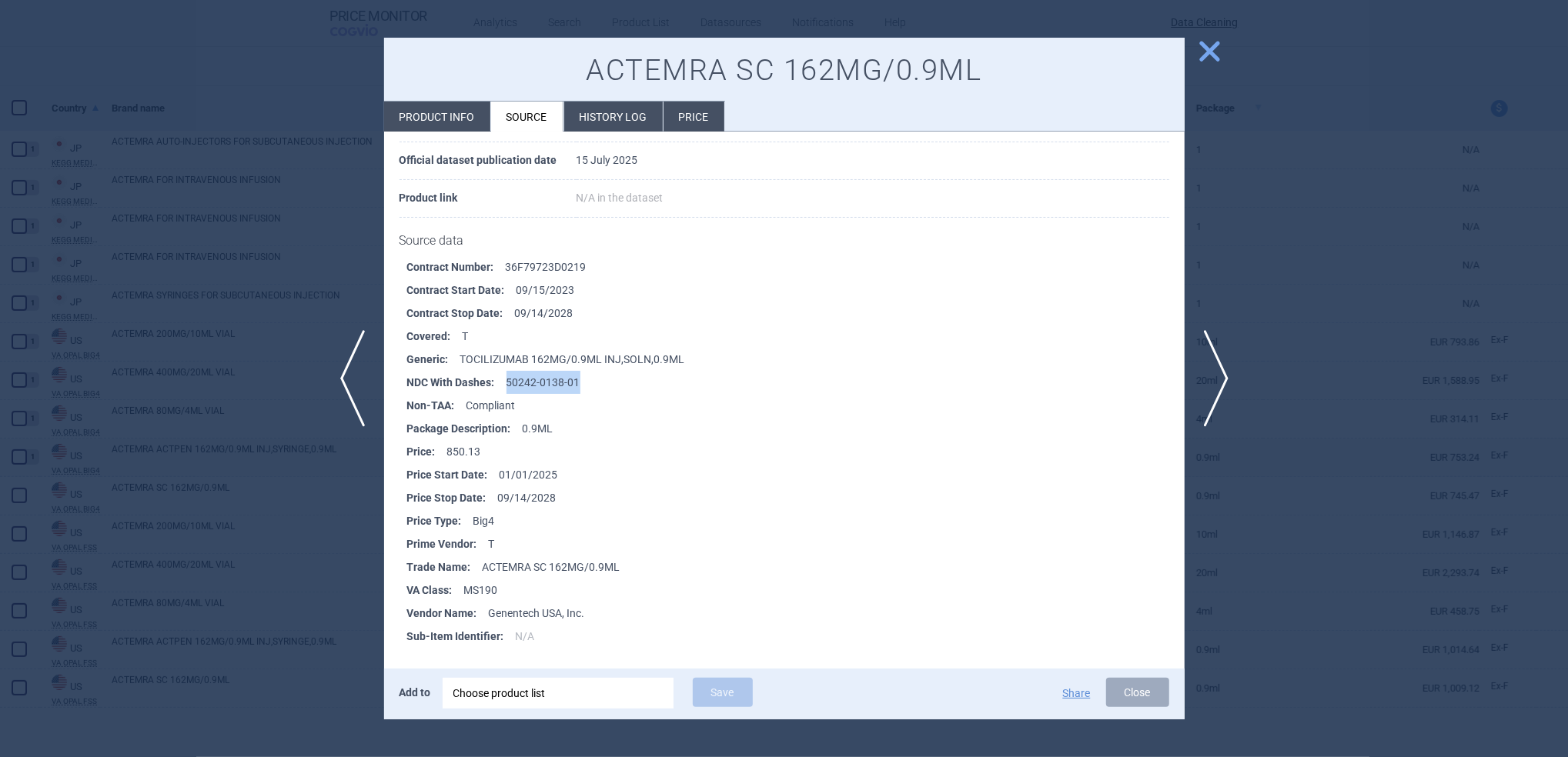 drag, startPoint x: 580, startPoint y: 377, endPoint x: 507, endPoint y: 384, distance: 73.33485 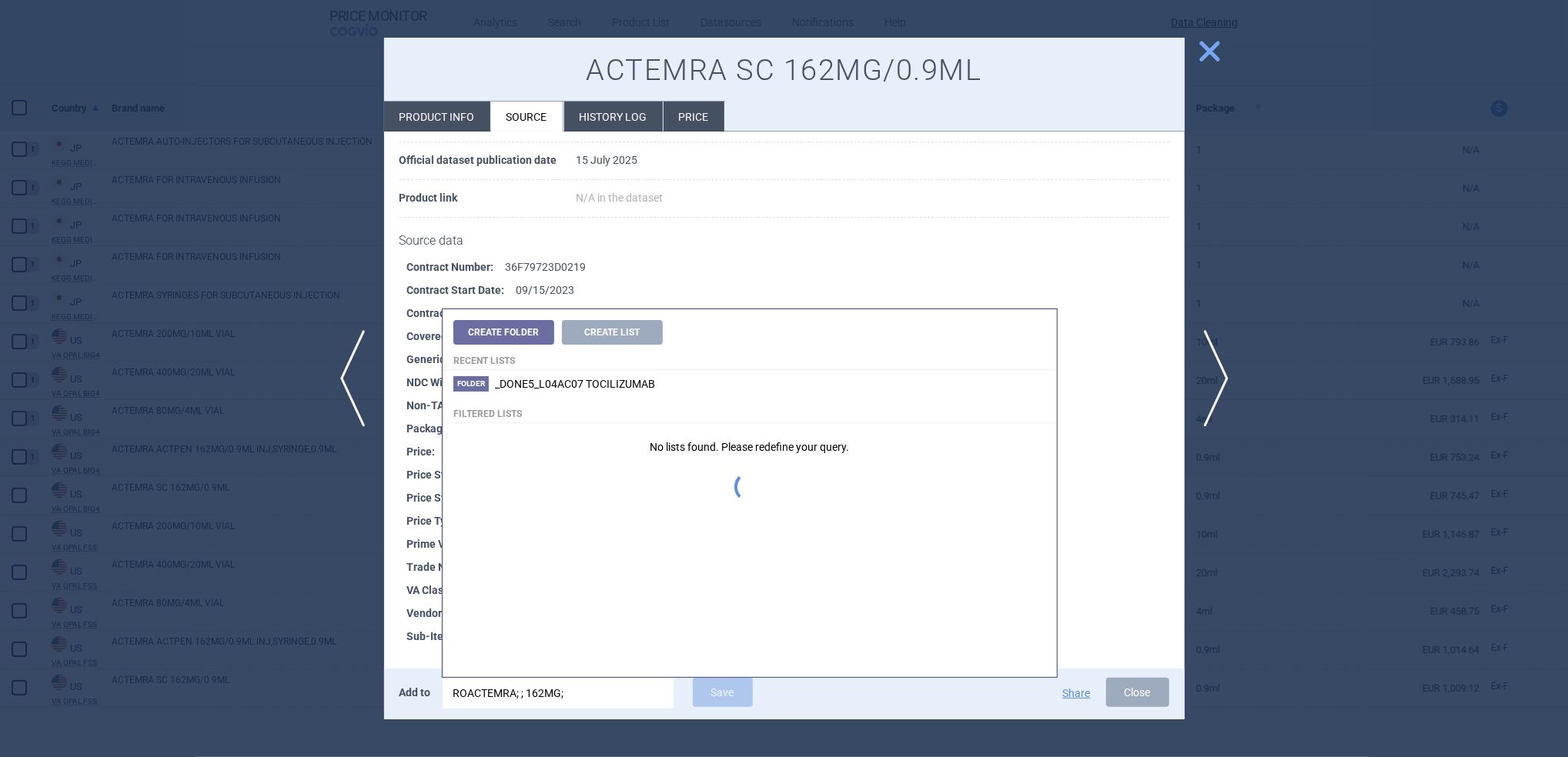 scroll, scrollTop: 0, scrollLeft: 0, axis: both 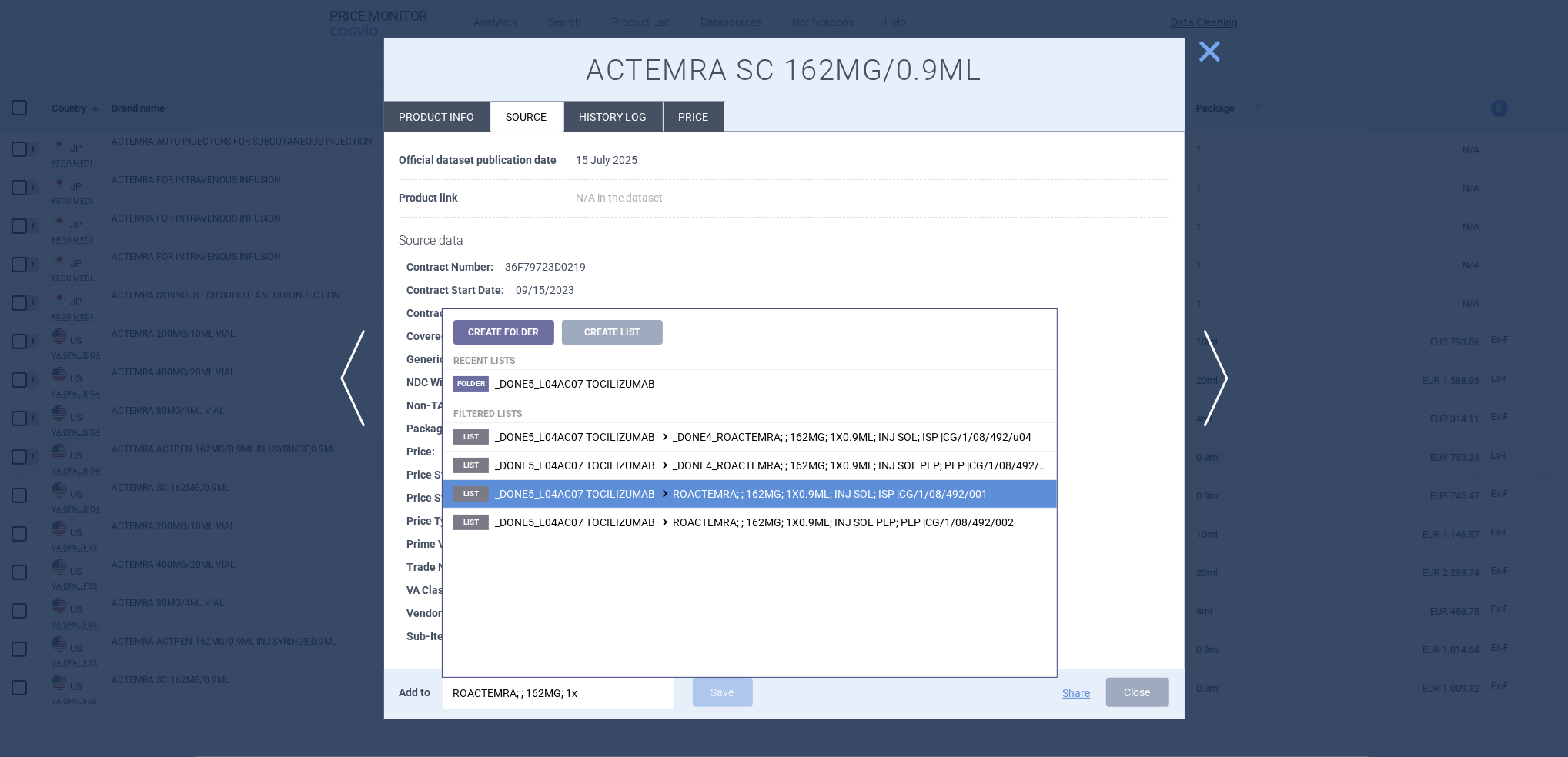 type on "ROACTEMRA; ; 162MG; 1x" 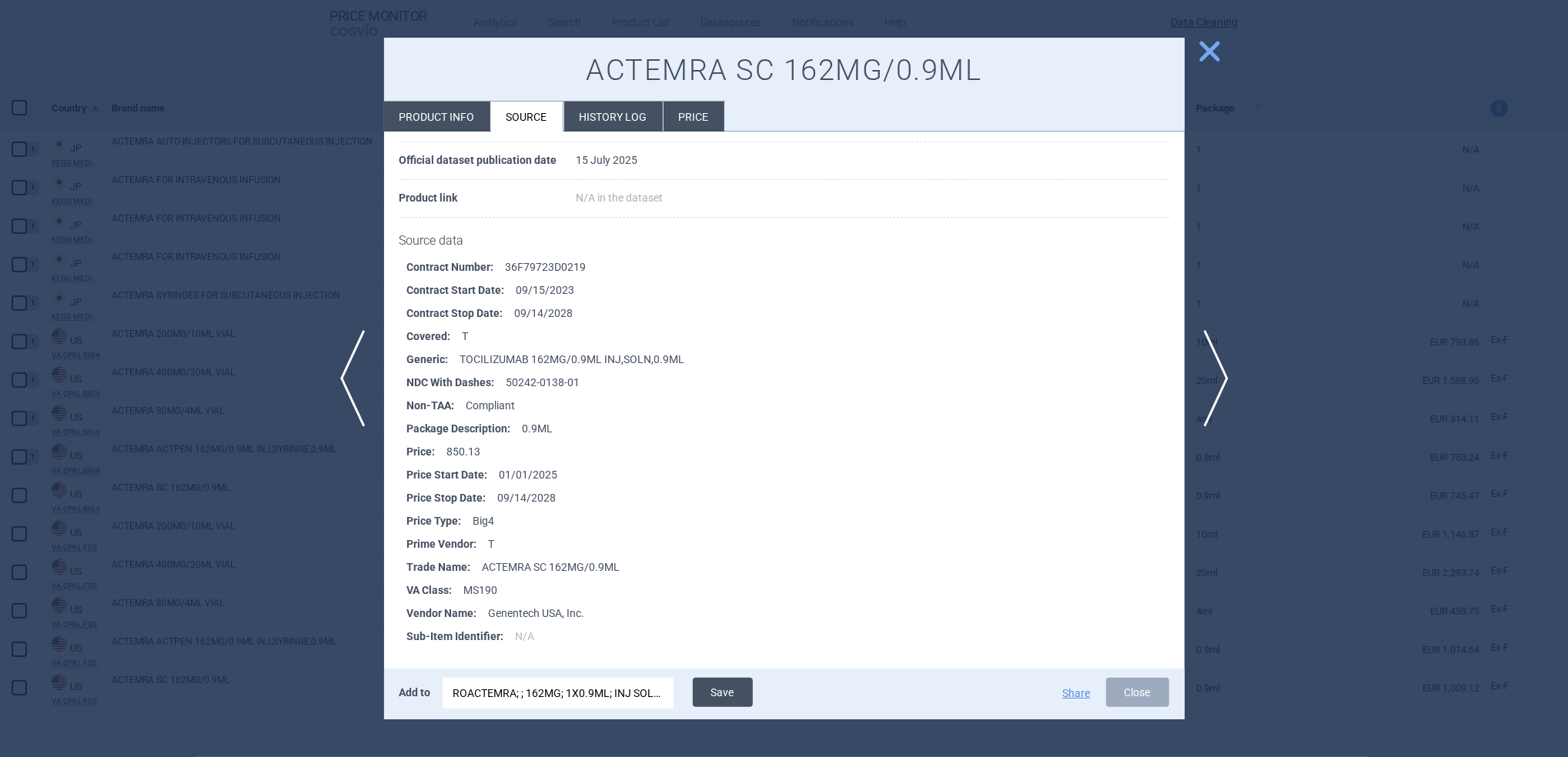 click on "Save" at bounding box center (723, 692) 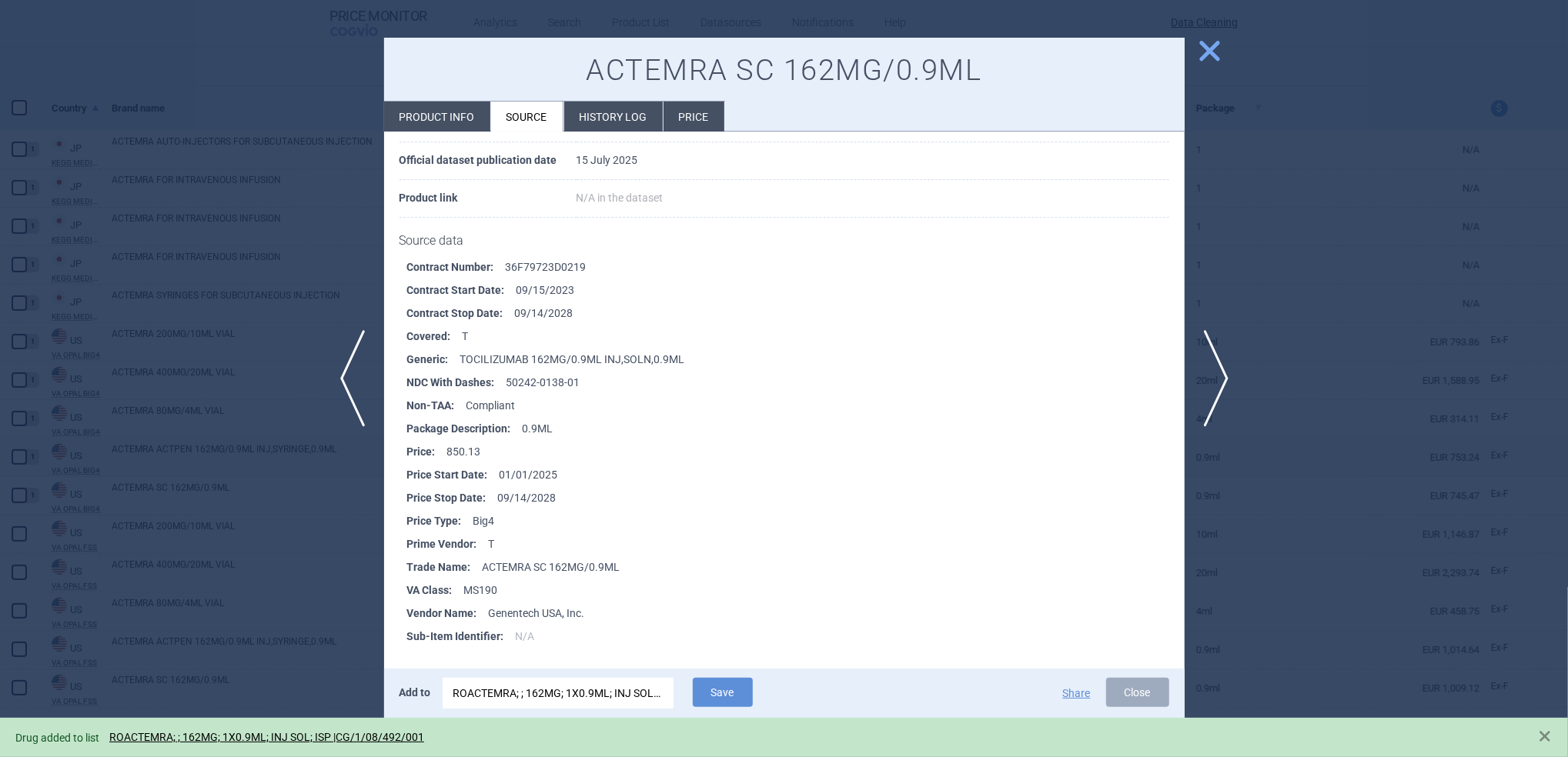 click on "close" at bounding box center (1209, 51) 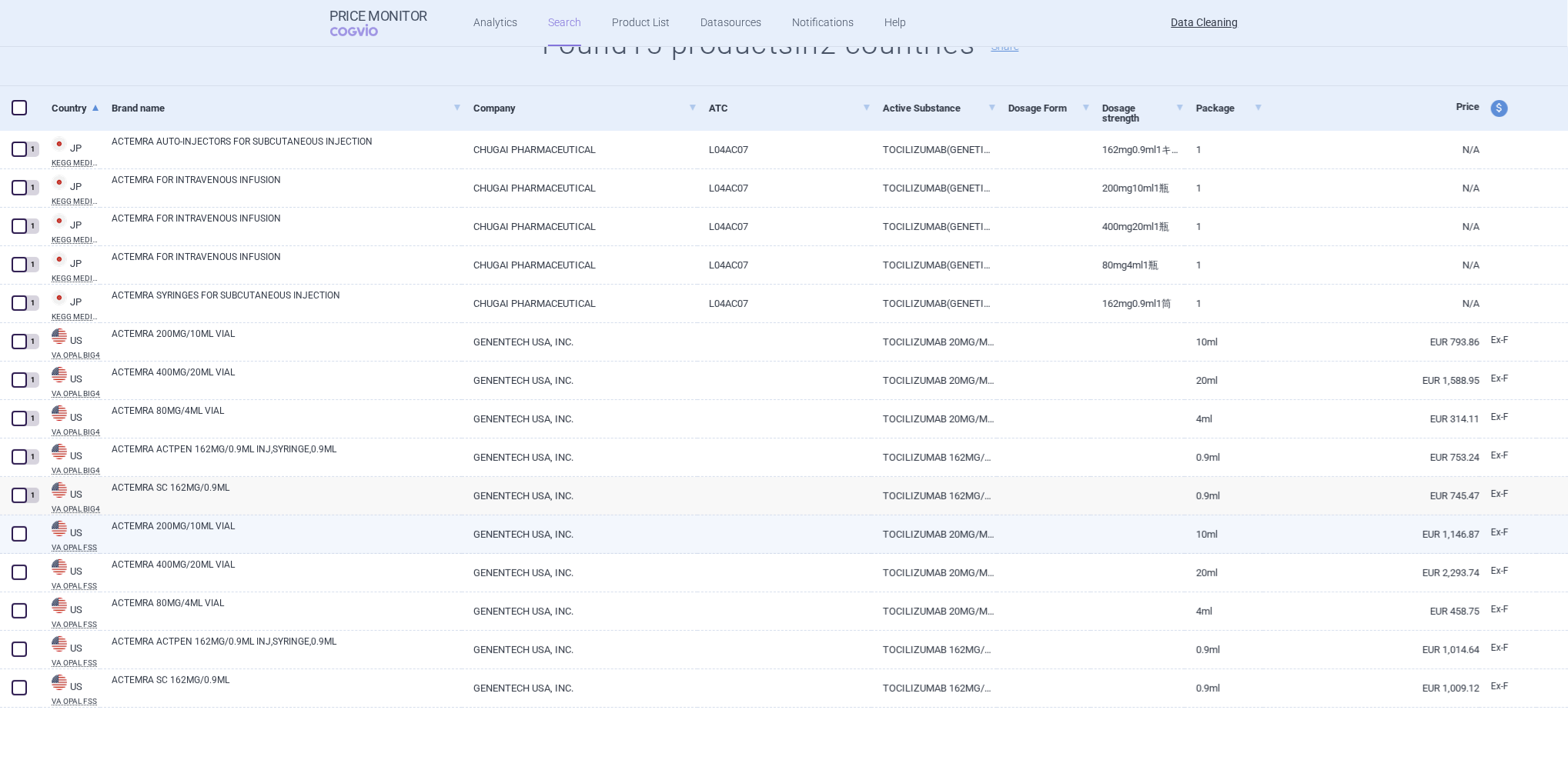 click on "ACTEMRA 200MG/10ML VIAL" at bounding box center [286, 533] 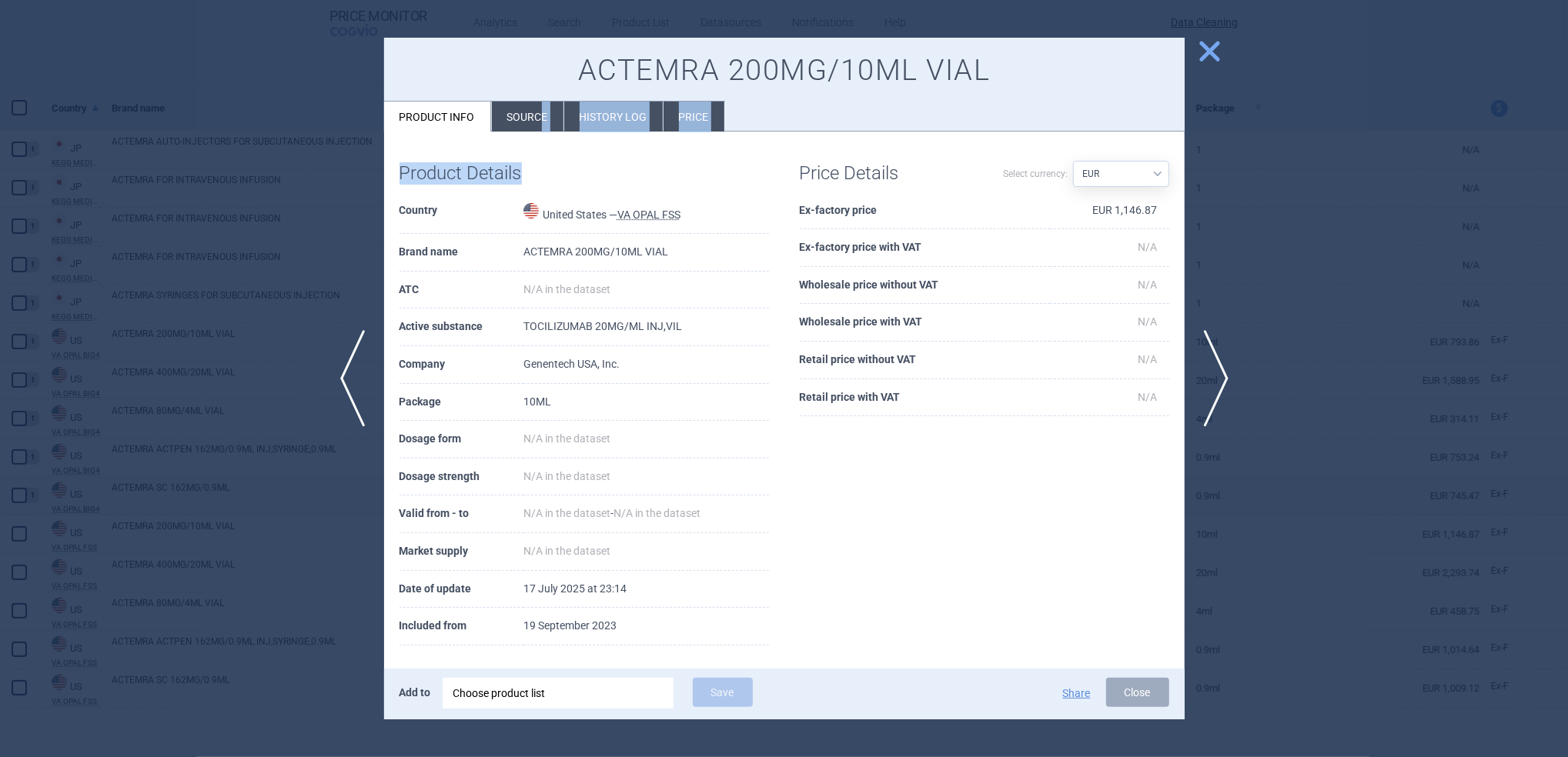 drag, startPoint x: 543, startPoint y: 132, endPoint x: 543, endPoint y: 118, distance: 14 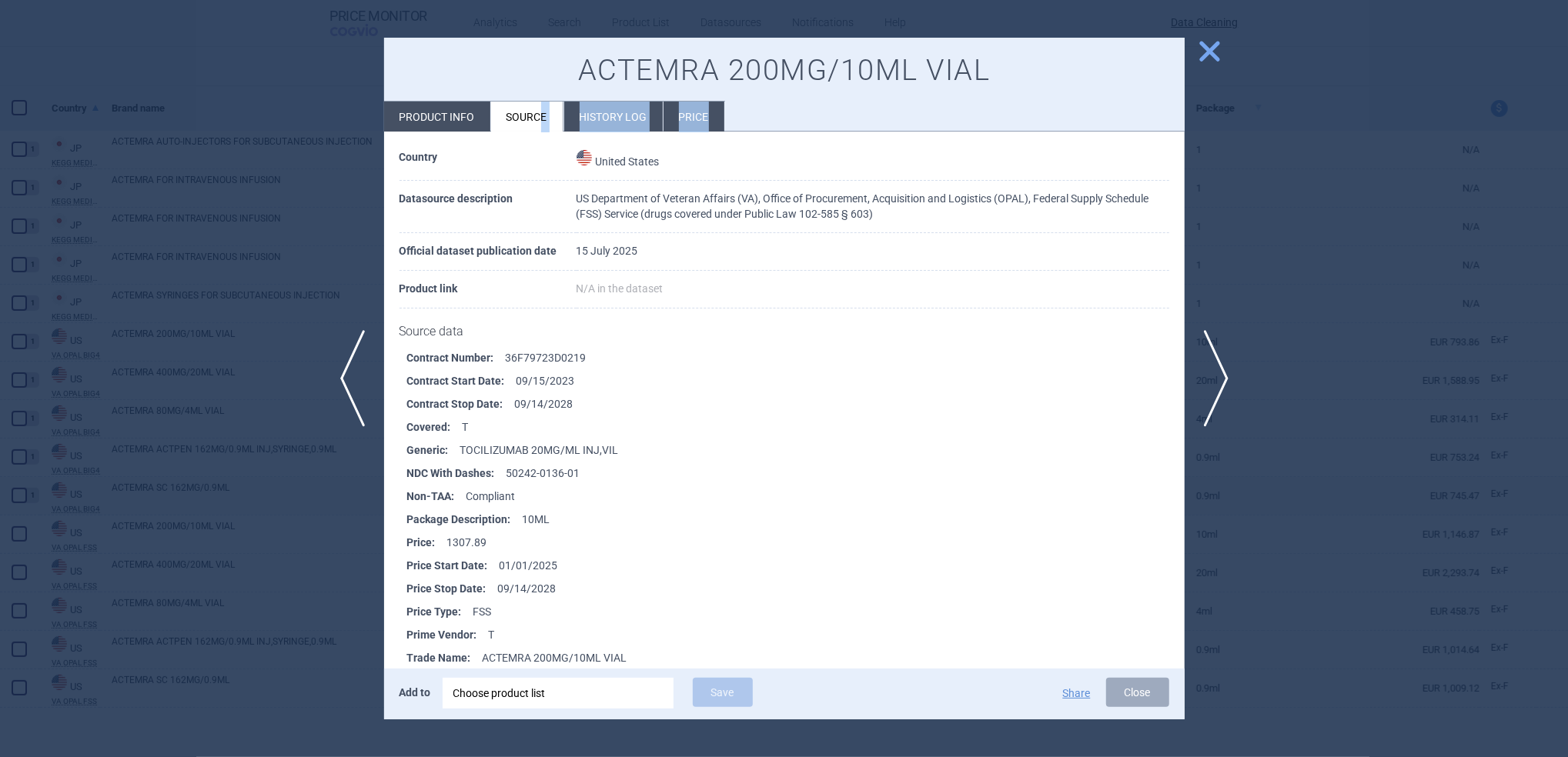 scroll, scrollTop: 108, scrollLeft: 0, axis: vertical 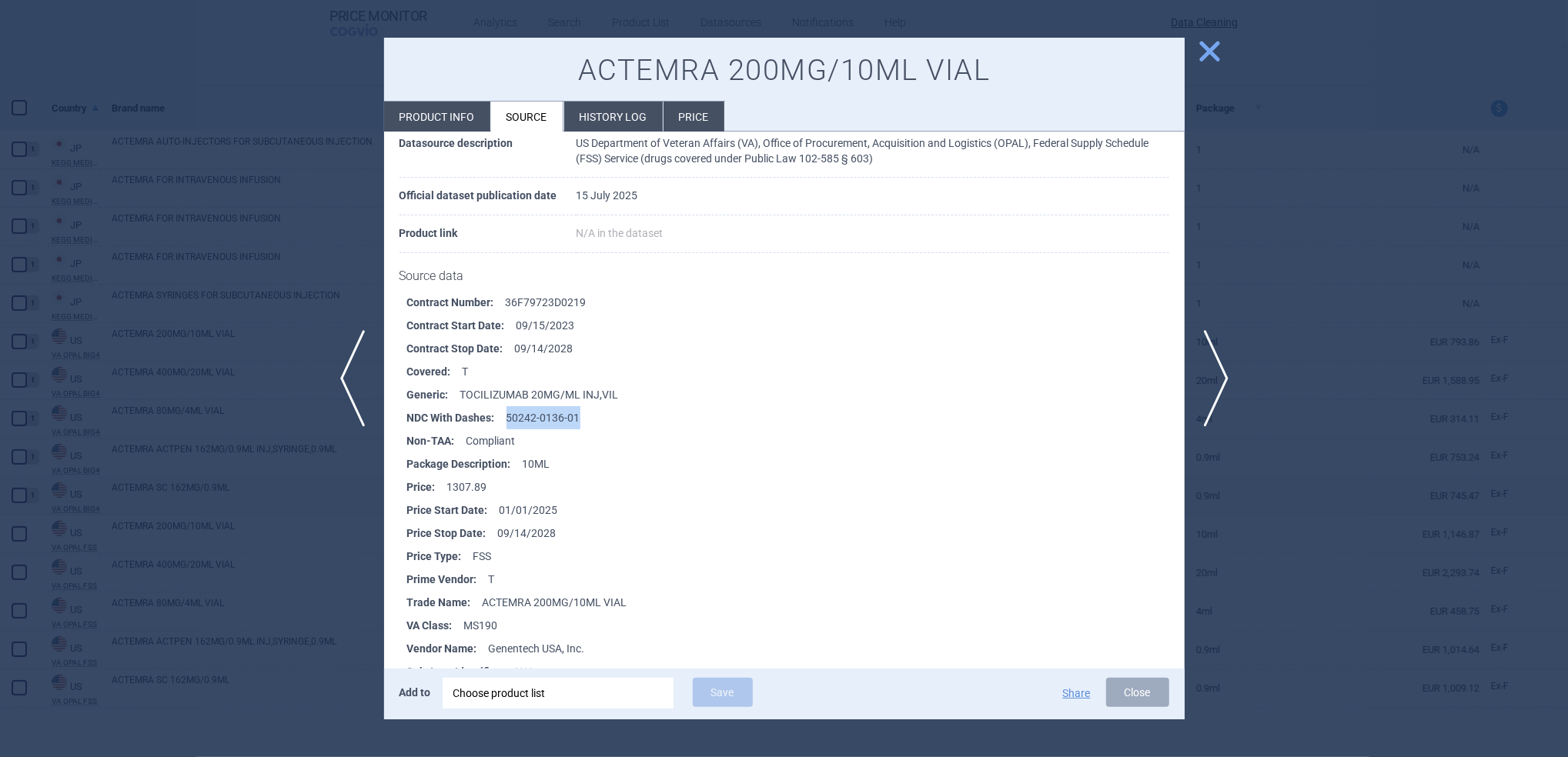 drag, startPoint x: 582, startPoint y: 421, endPoint x: 507, endPoint y: 422, distance: 75.00667 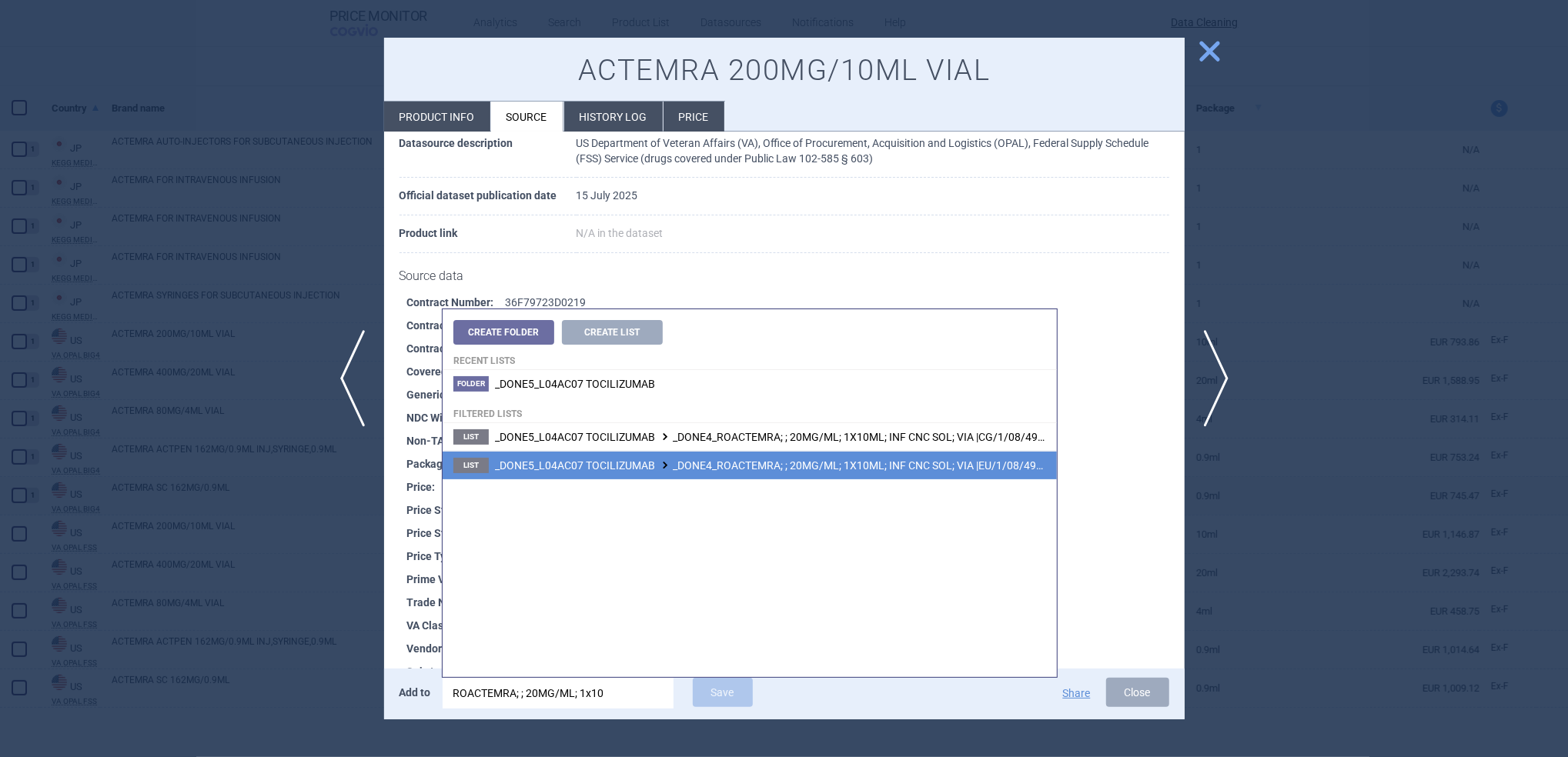 type on "ROACTEMRA; ; 20MG/ML; 1x10" 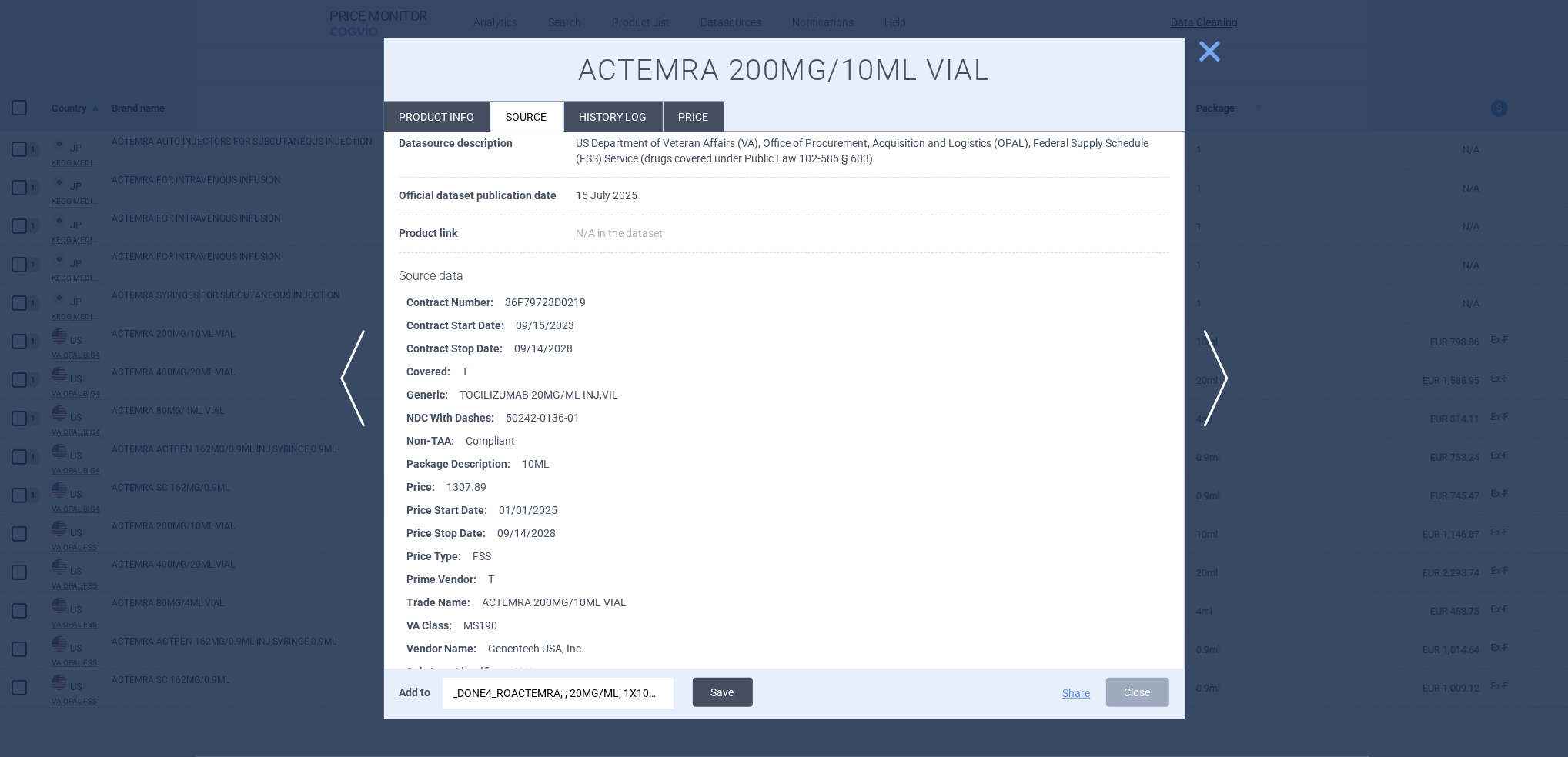 click on "Save" at bounding box center (723, 692) 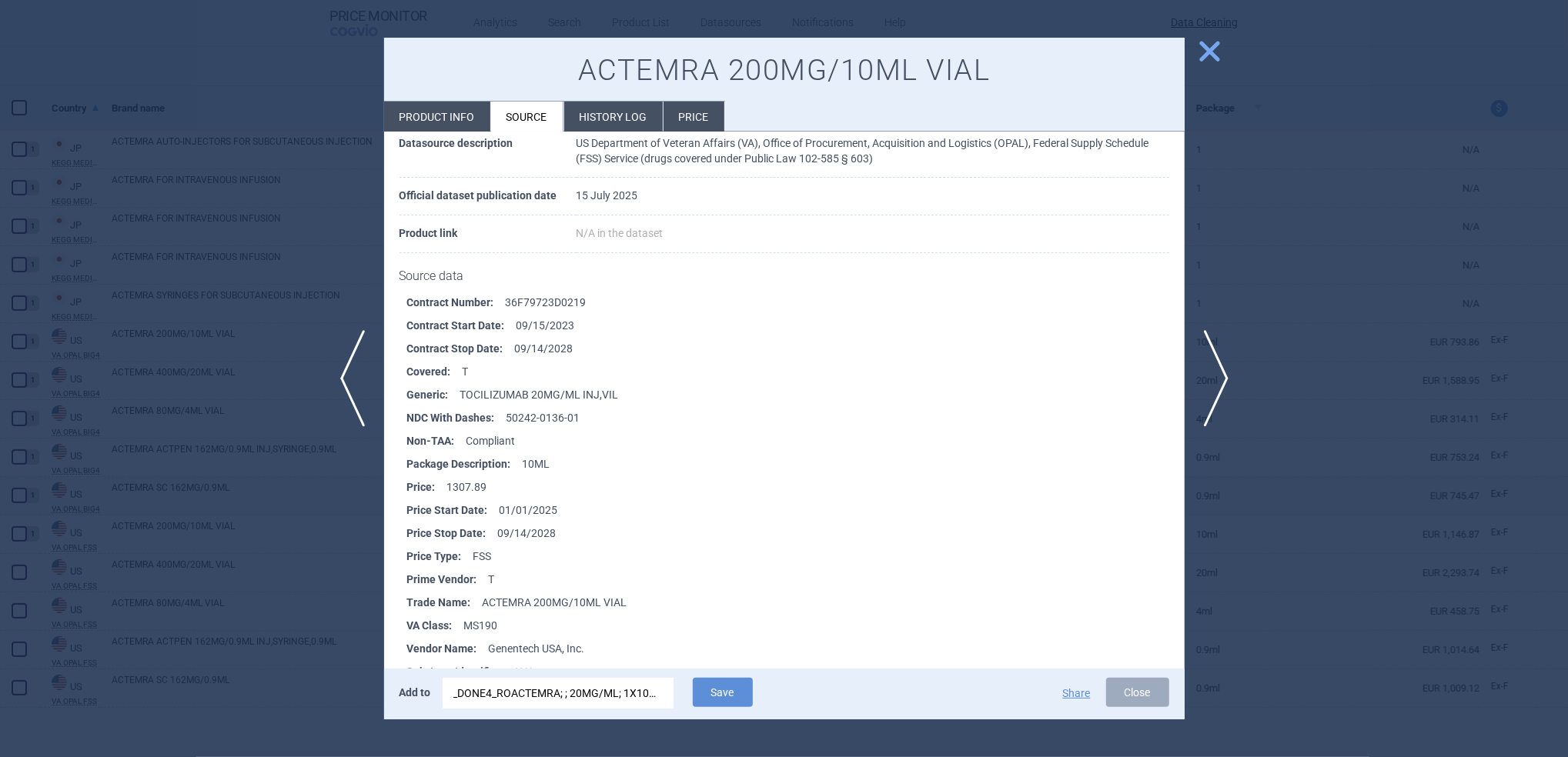 click at bounding box center [784, 378] 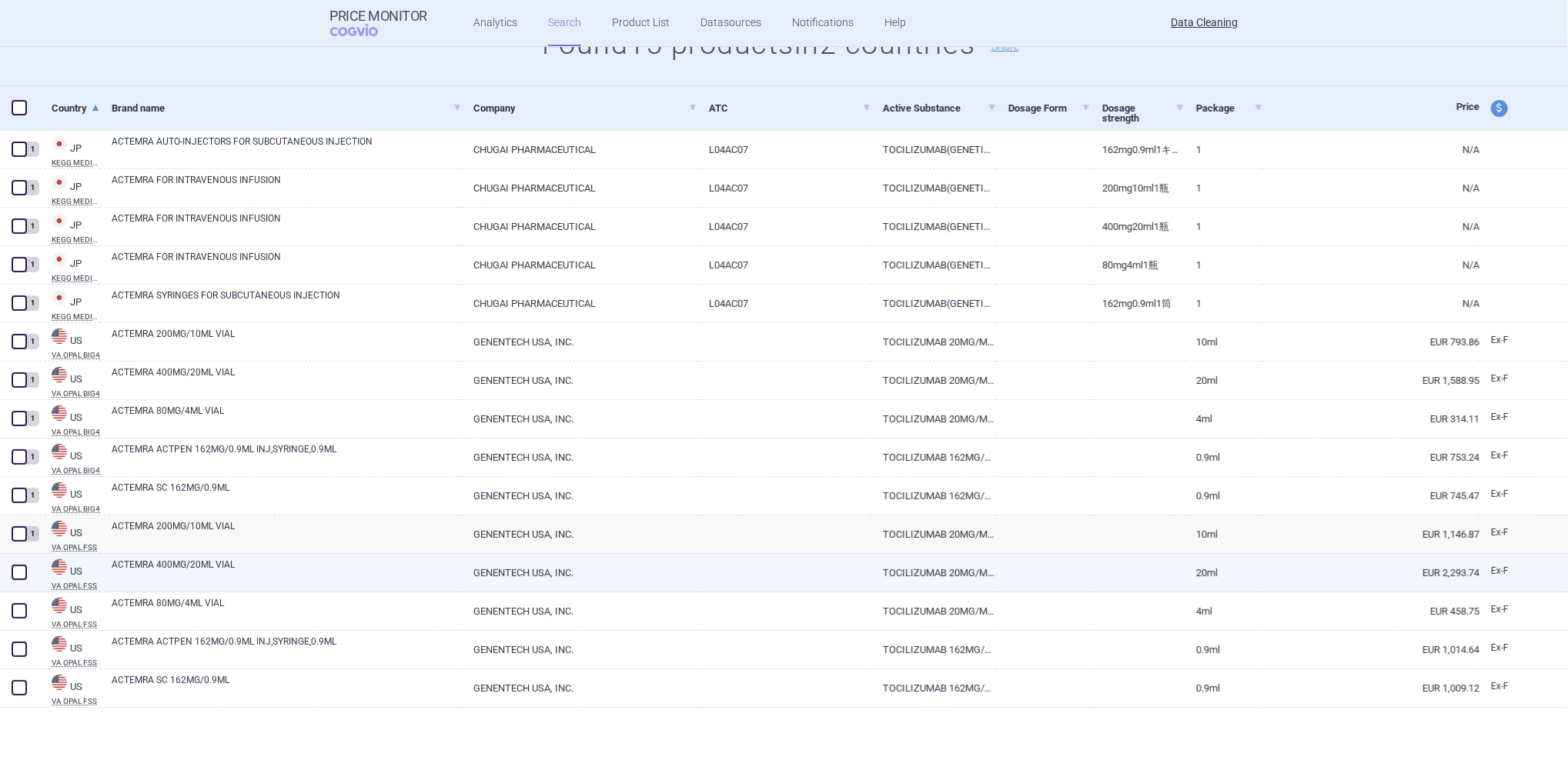 click on "ACTEMRA 400MG/20ML VIAL" at bounding box center (286, 572) 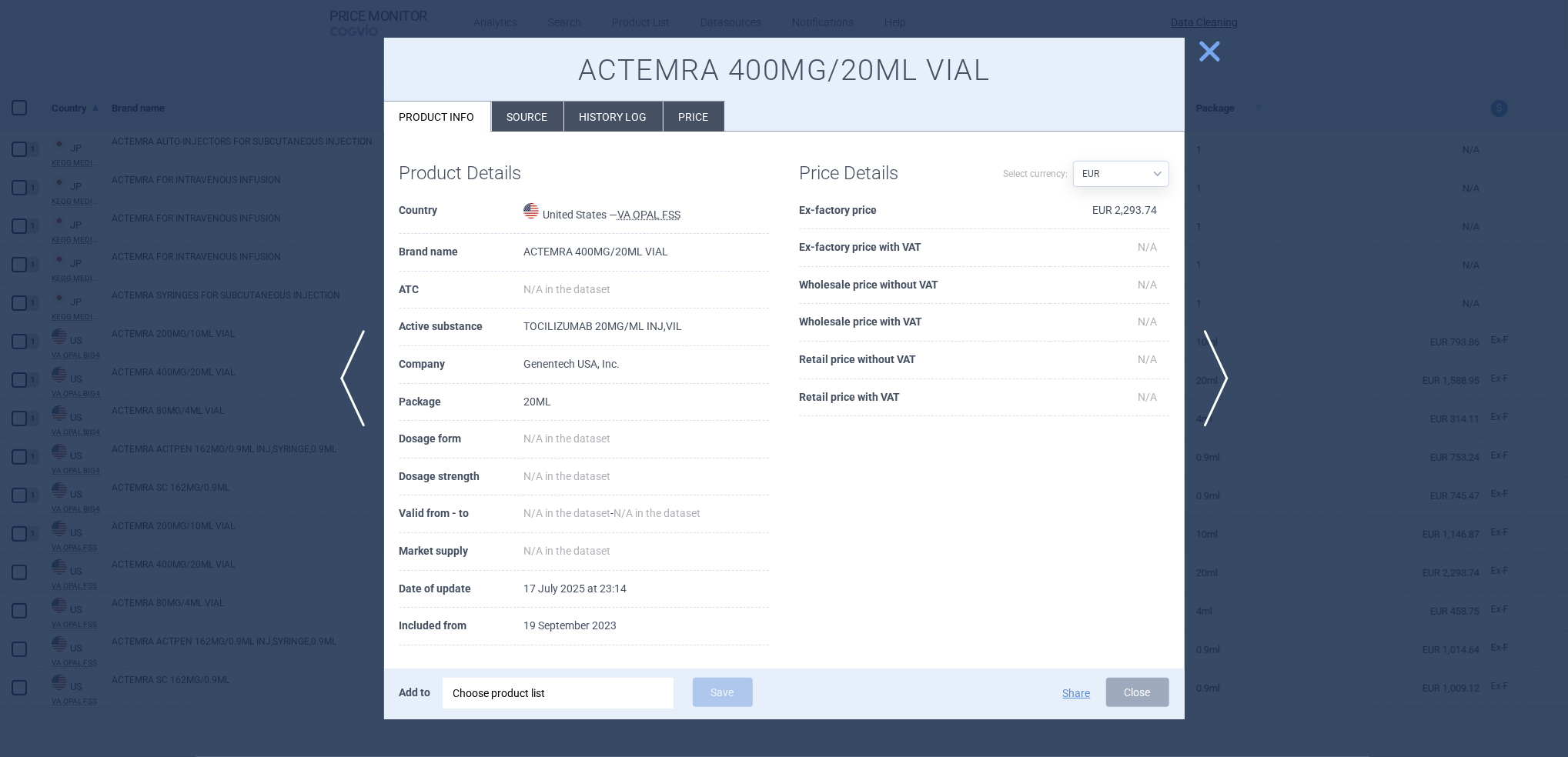 click on "Source" at bounding box center [527, 116] 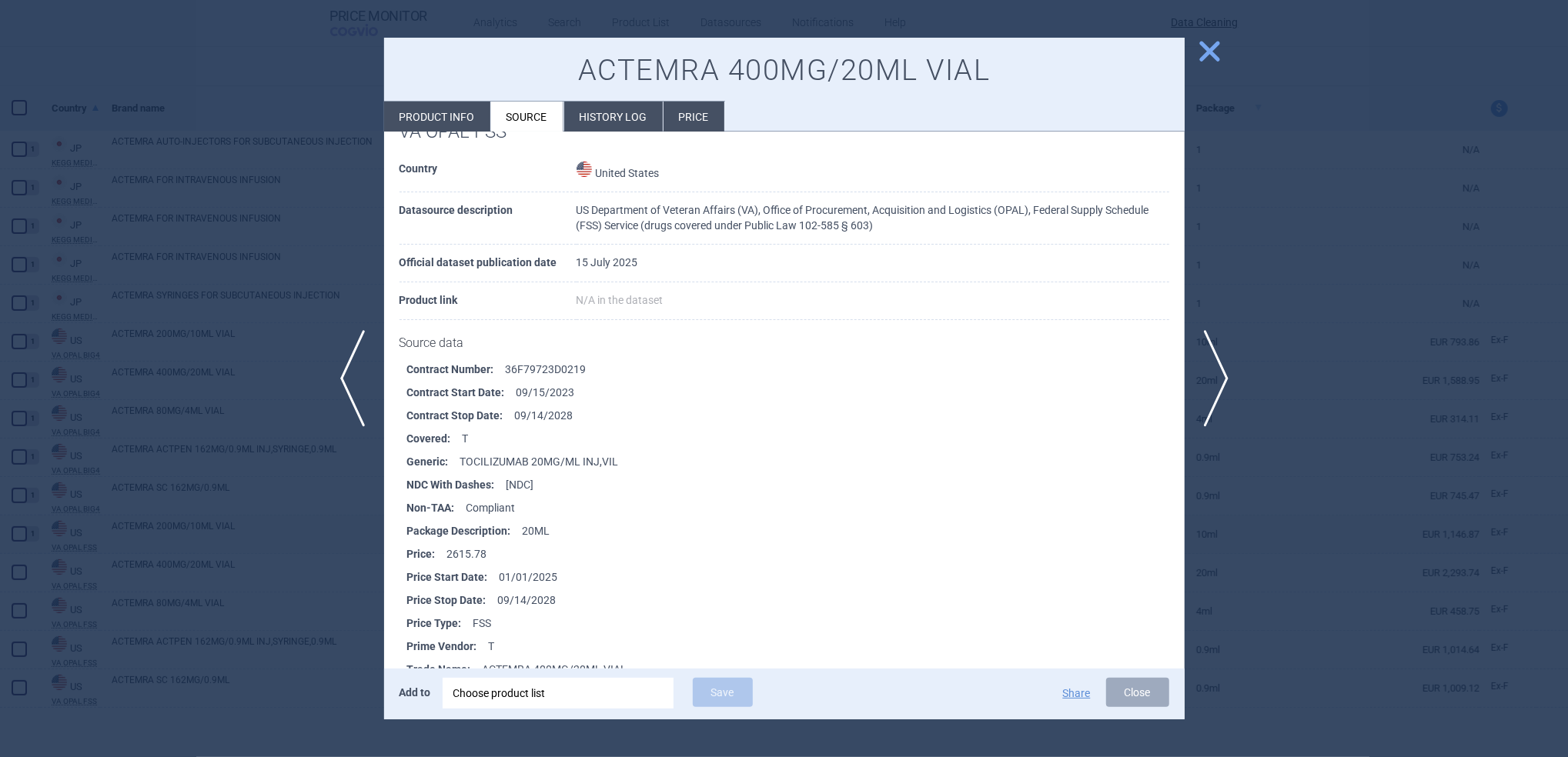 scroll, scrollTop: 52, scrollLeft: 0, axis: vertical 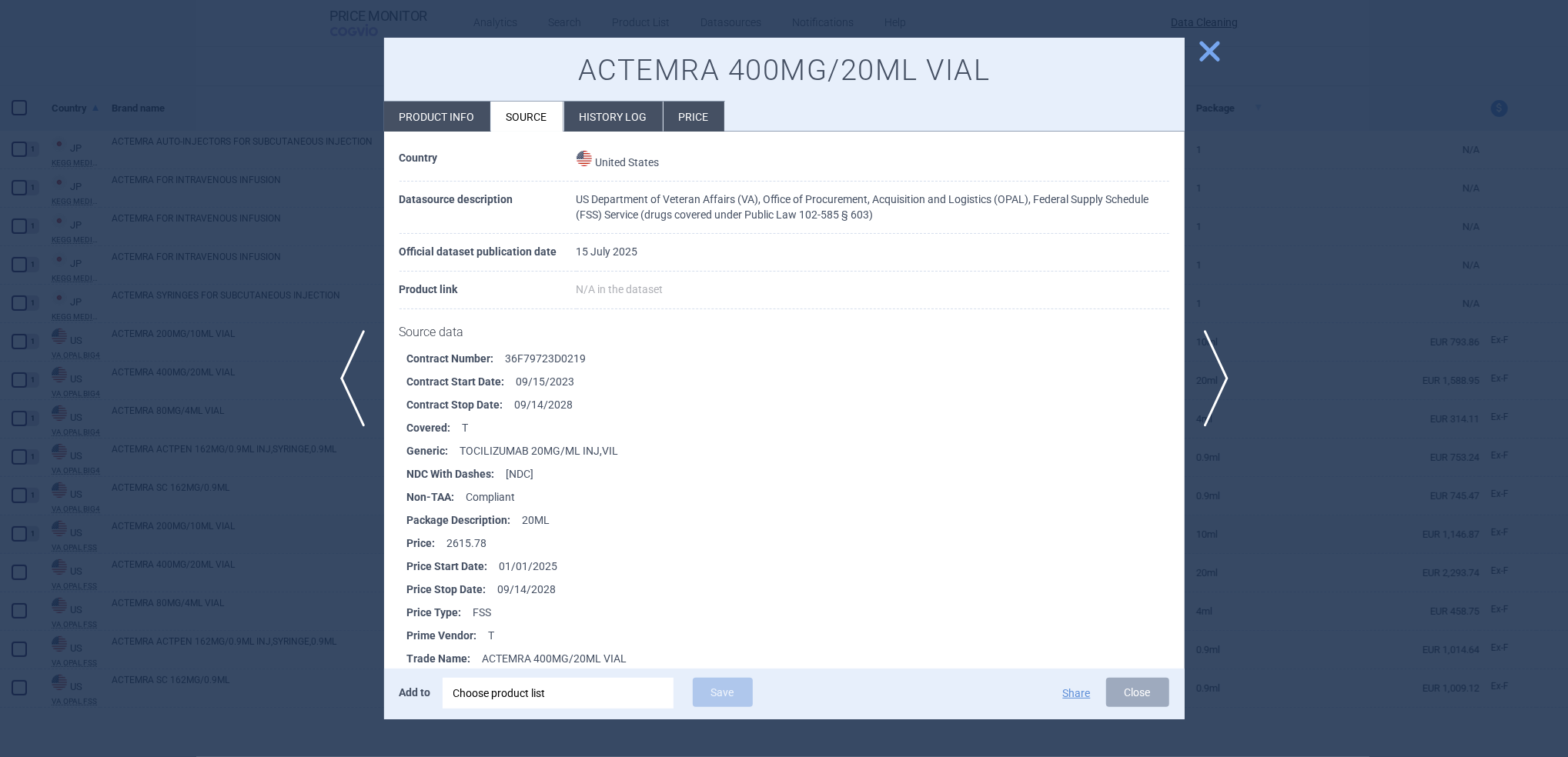 drag, startPoint x: 583, startPoint y: 471, endPoint x: 508, endPoint y: 472, distance: 75.006666 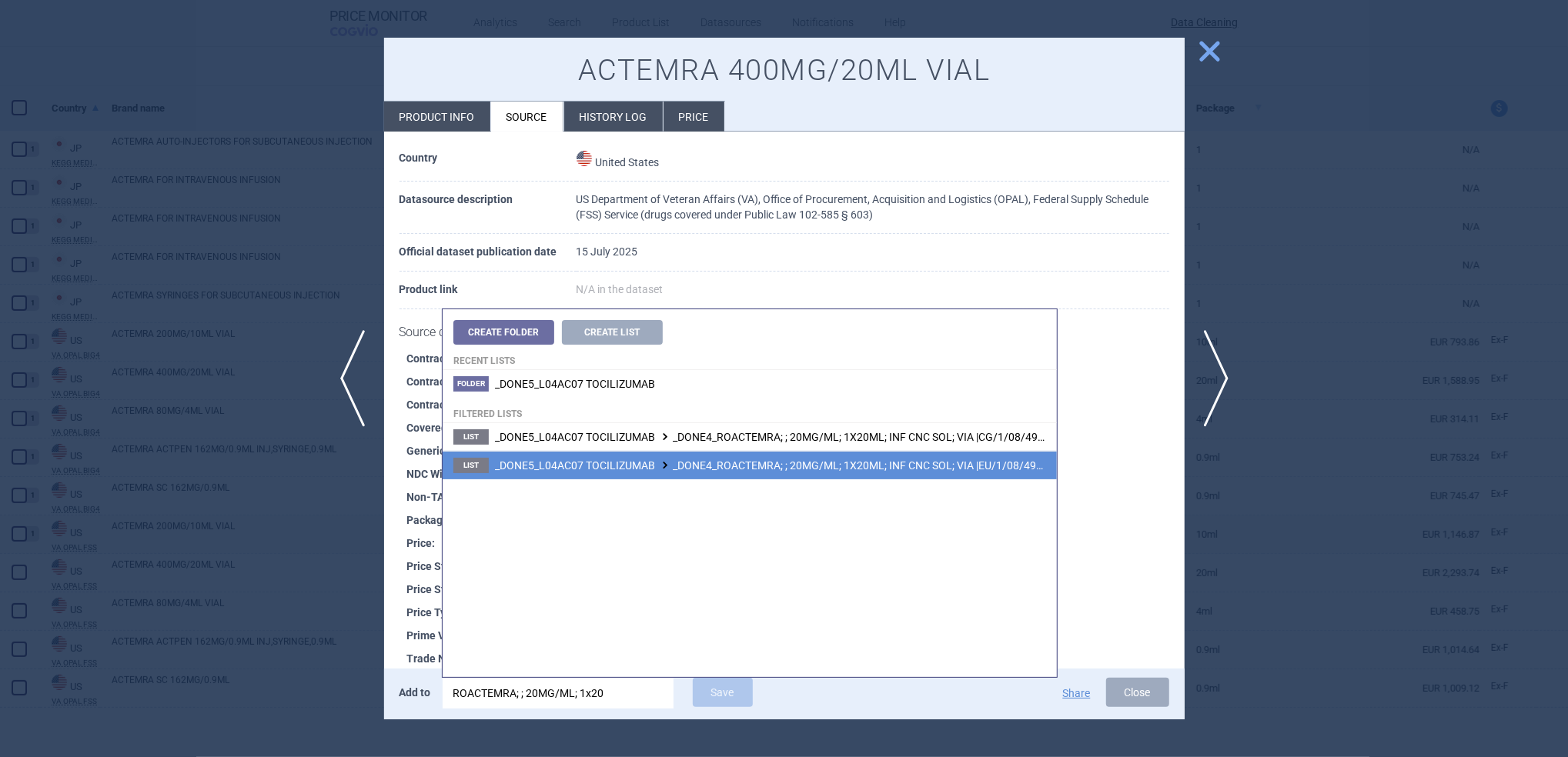 type on "ROACTEMRA; ; 20MG/ML; 1x20" 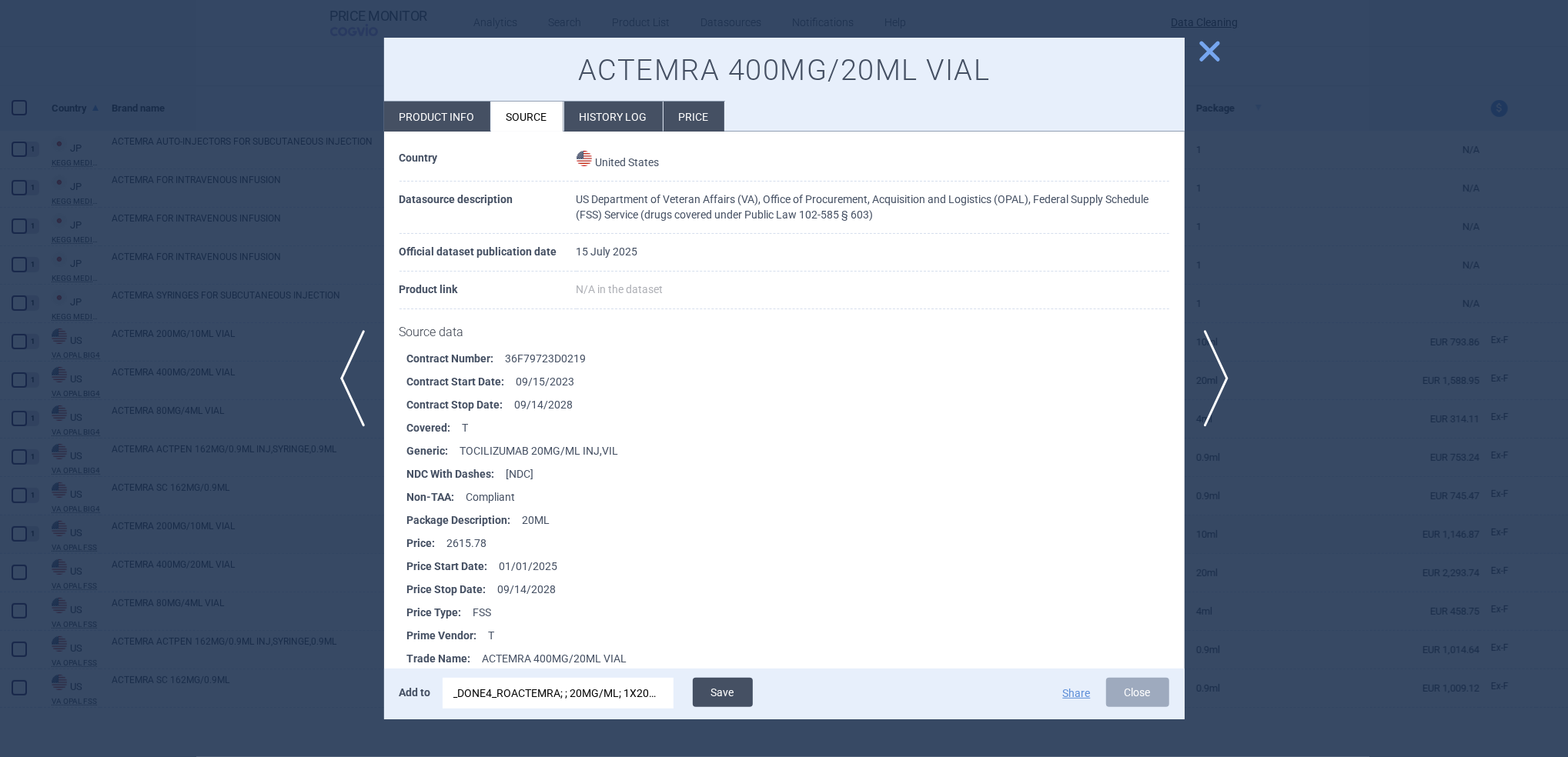 click on "Save" at bounding box center (723, 692) 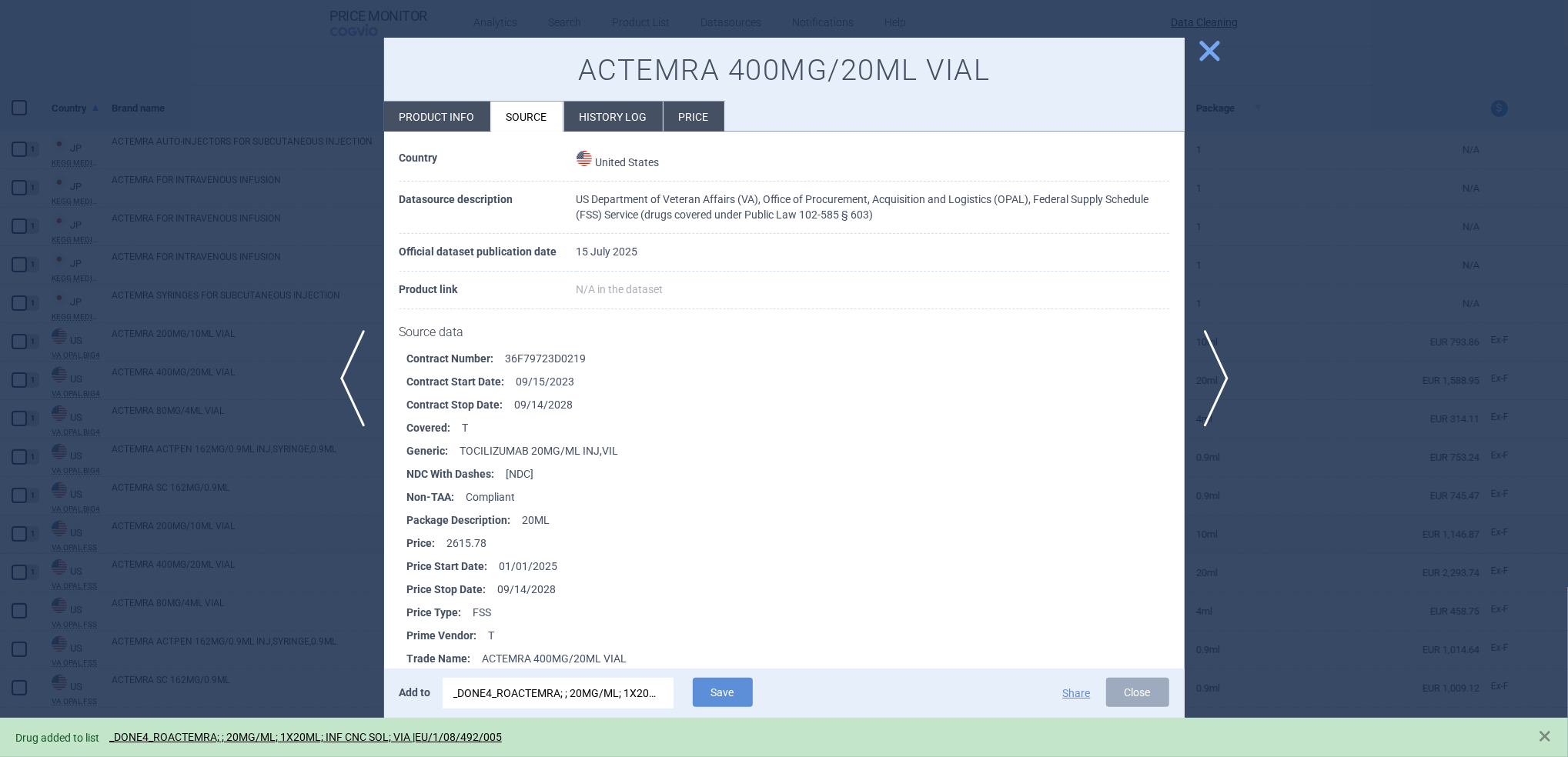 click on "close" at bounding box center [1209, 51] 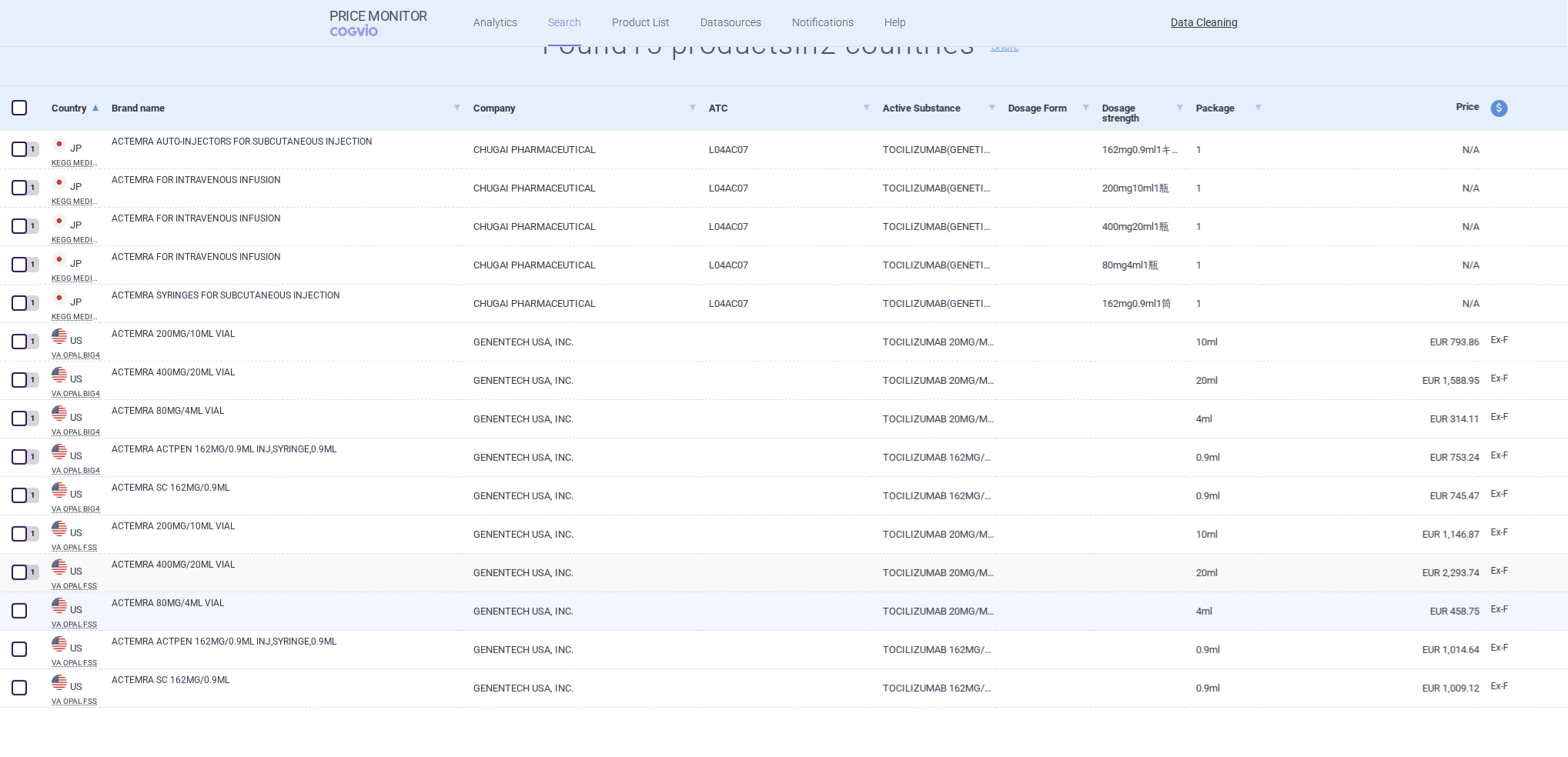 click on "ACTEMRA 80MG/4ML VIAL" at bounding box center (286, 610) 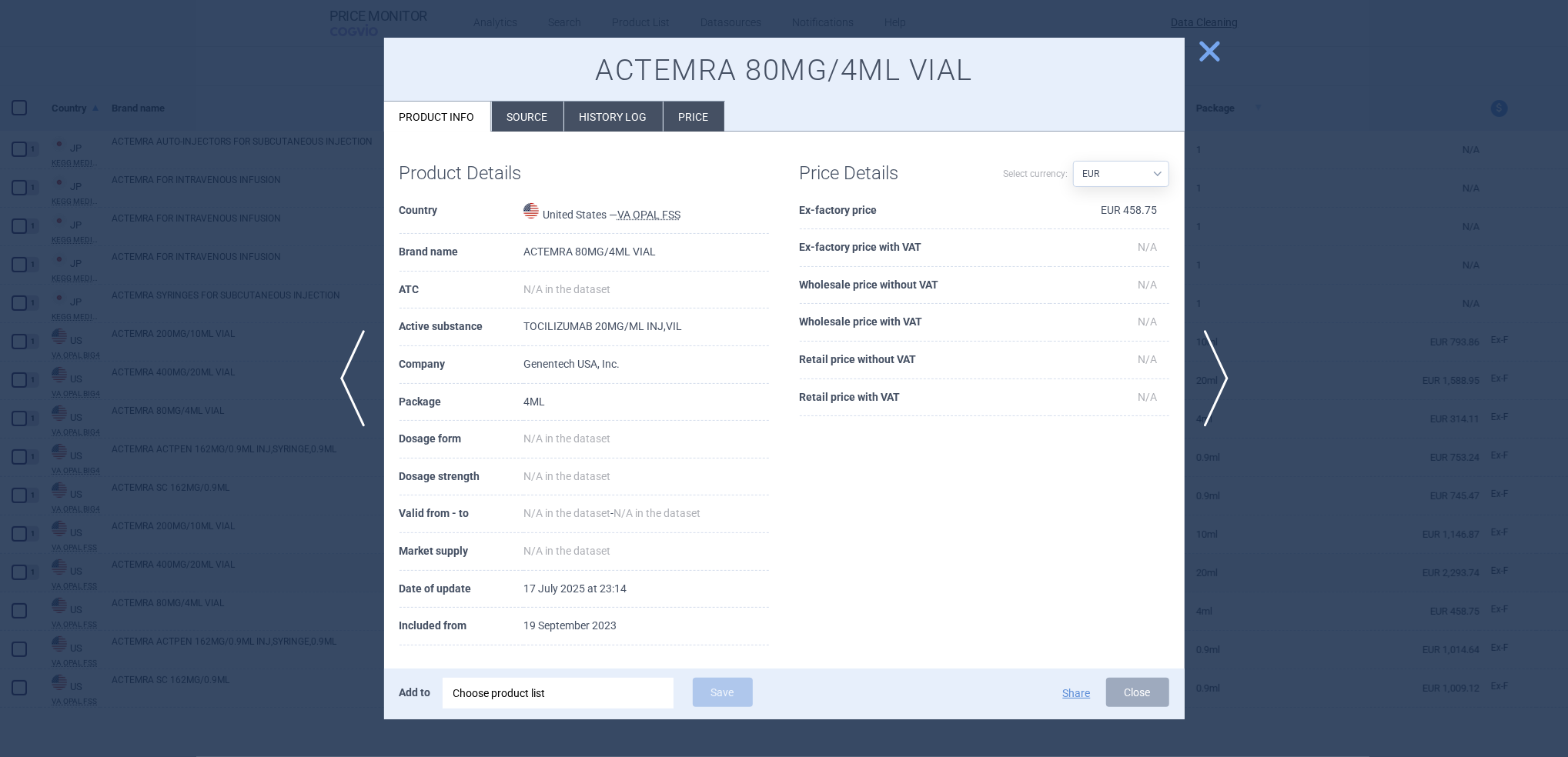 click on "Source" at bounding box center (527, 116) 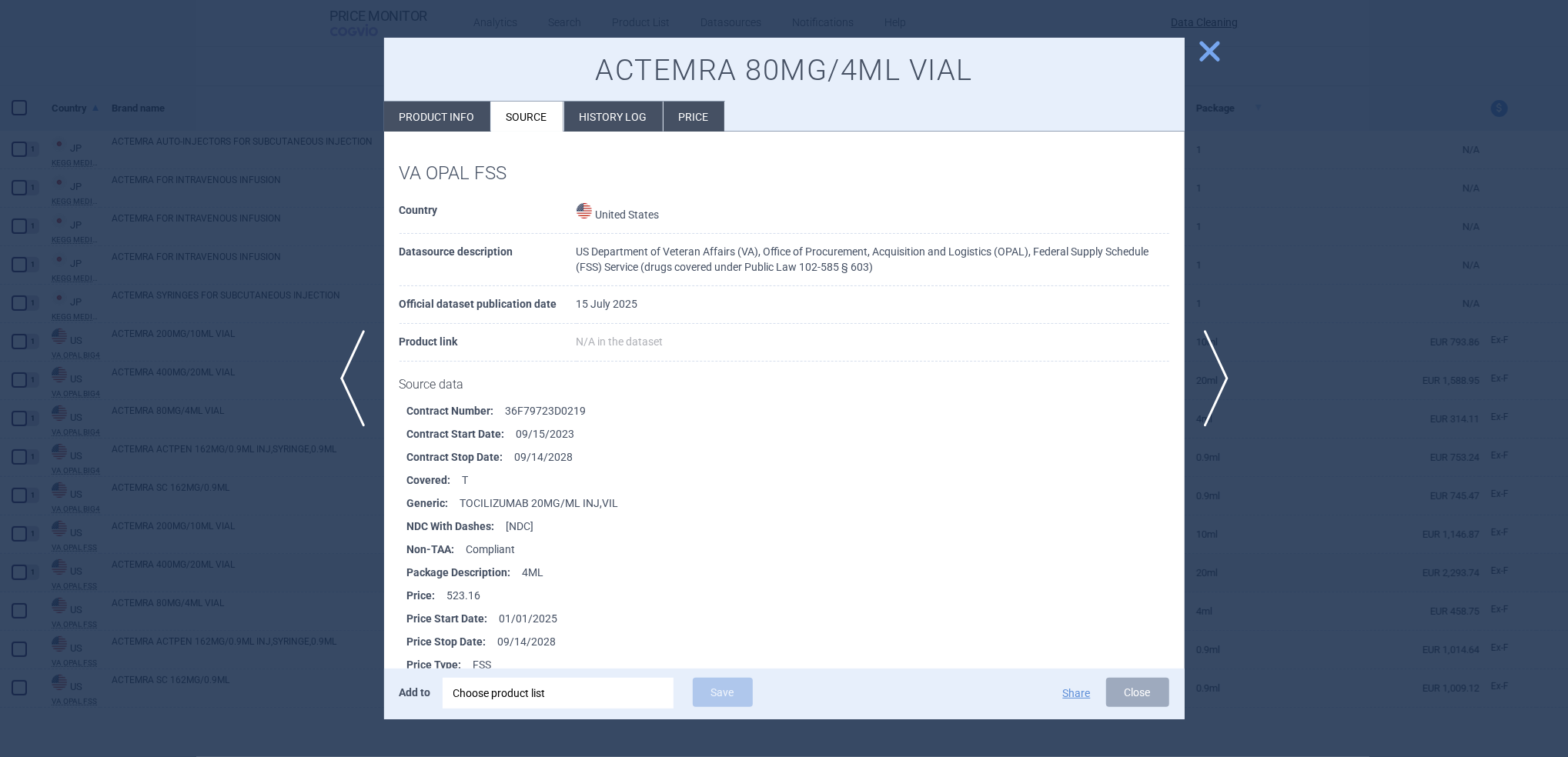 drag, startPoint x: 588, startPoint y: 519, endPoint x: 507, endPoint y: 526, distance: 81.30191 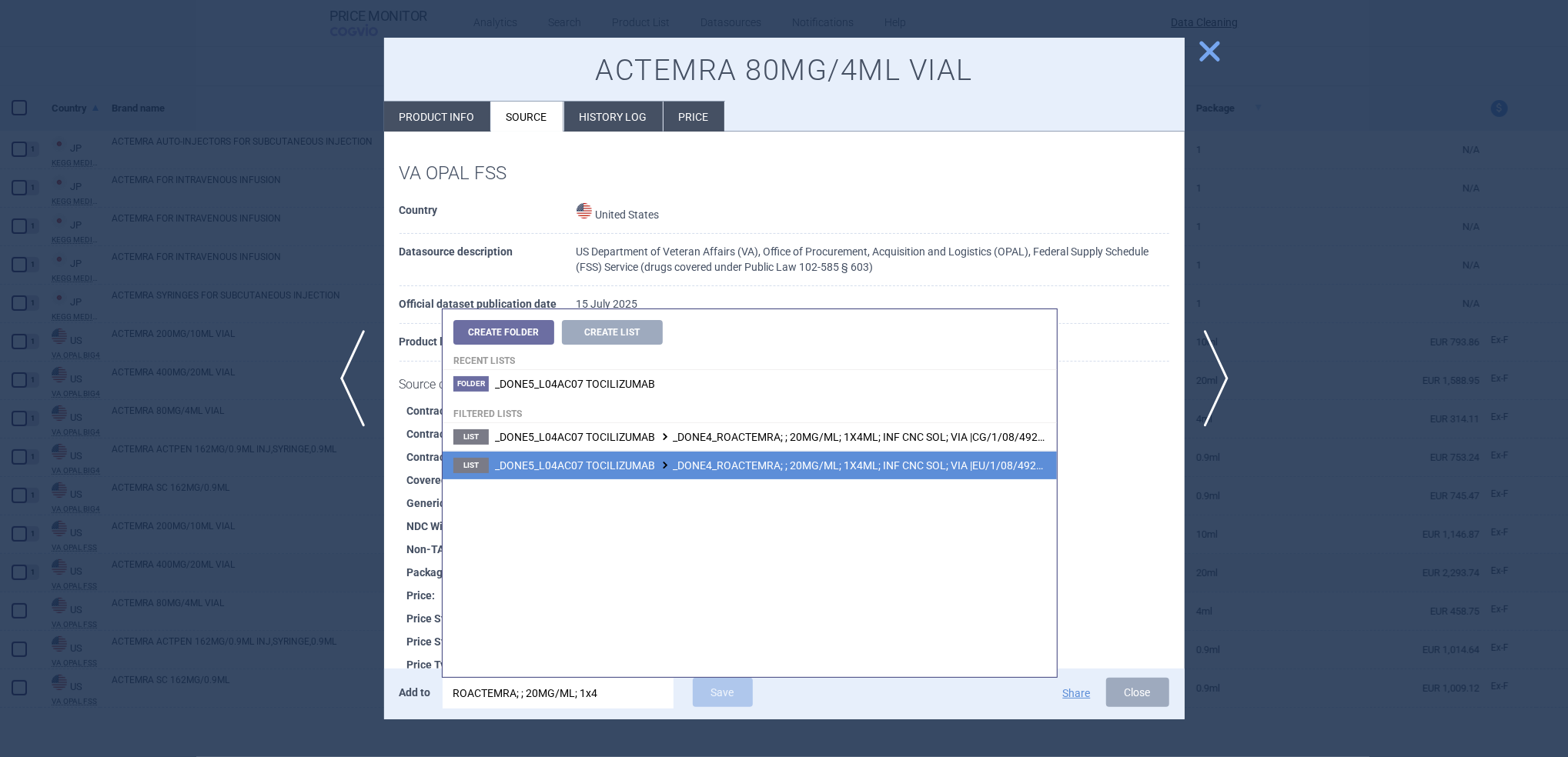 type on "ROACTEMRA; ; 20MG/ML; 1x4" 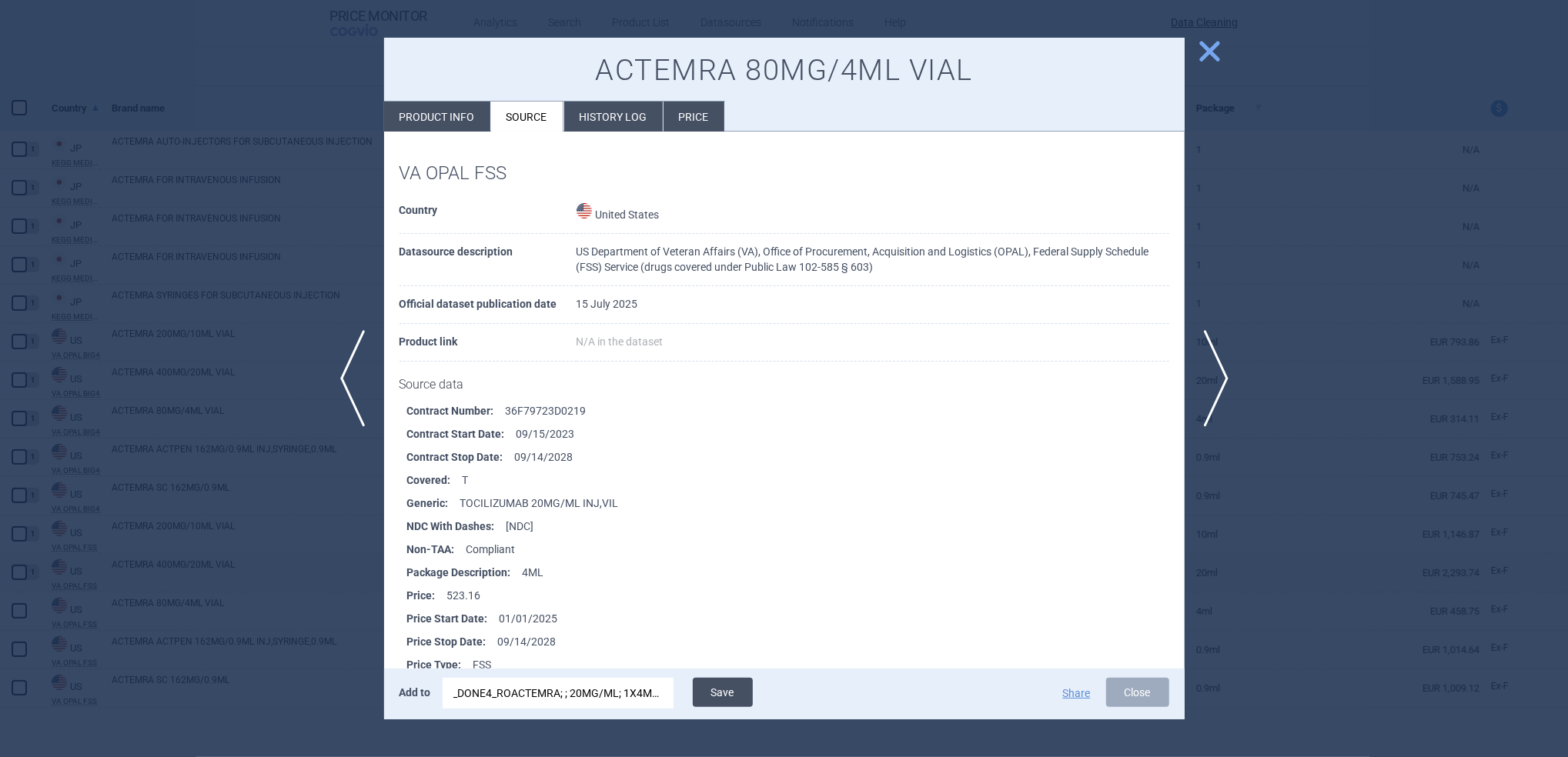 click on "Save" at bounding box center [723, 692] 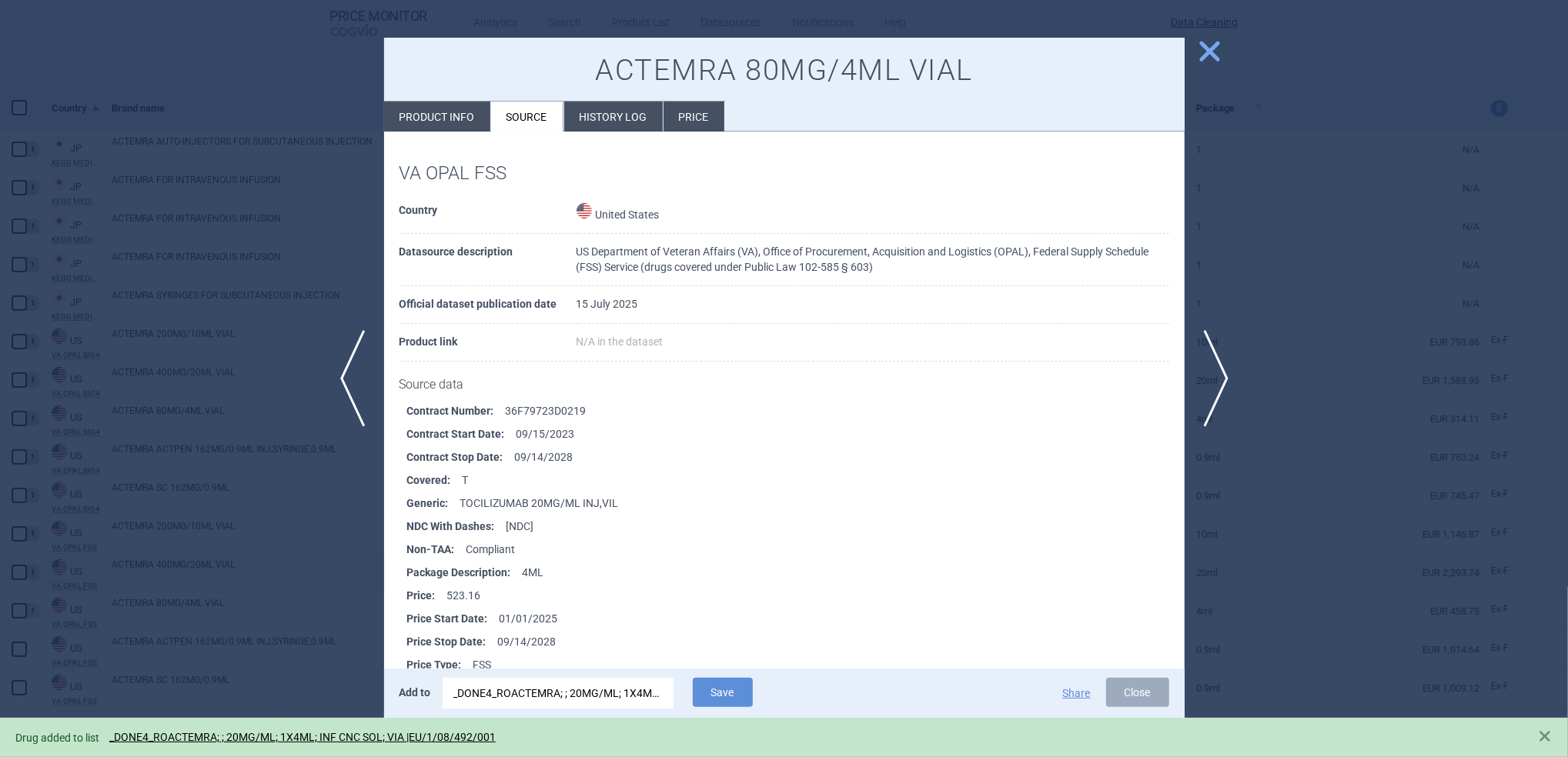 click on "close" at bounding box center [1204, 52] 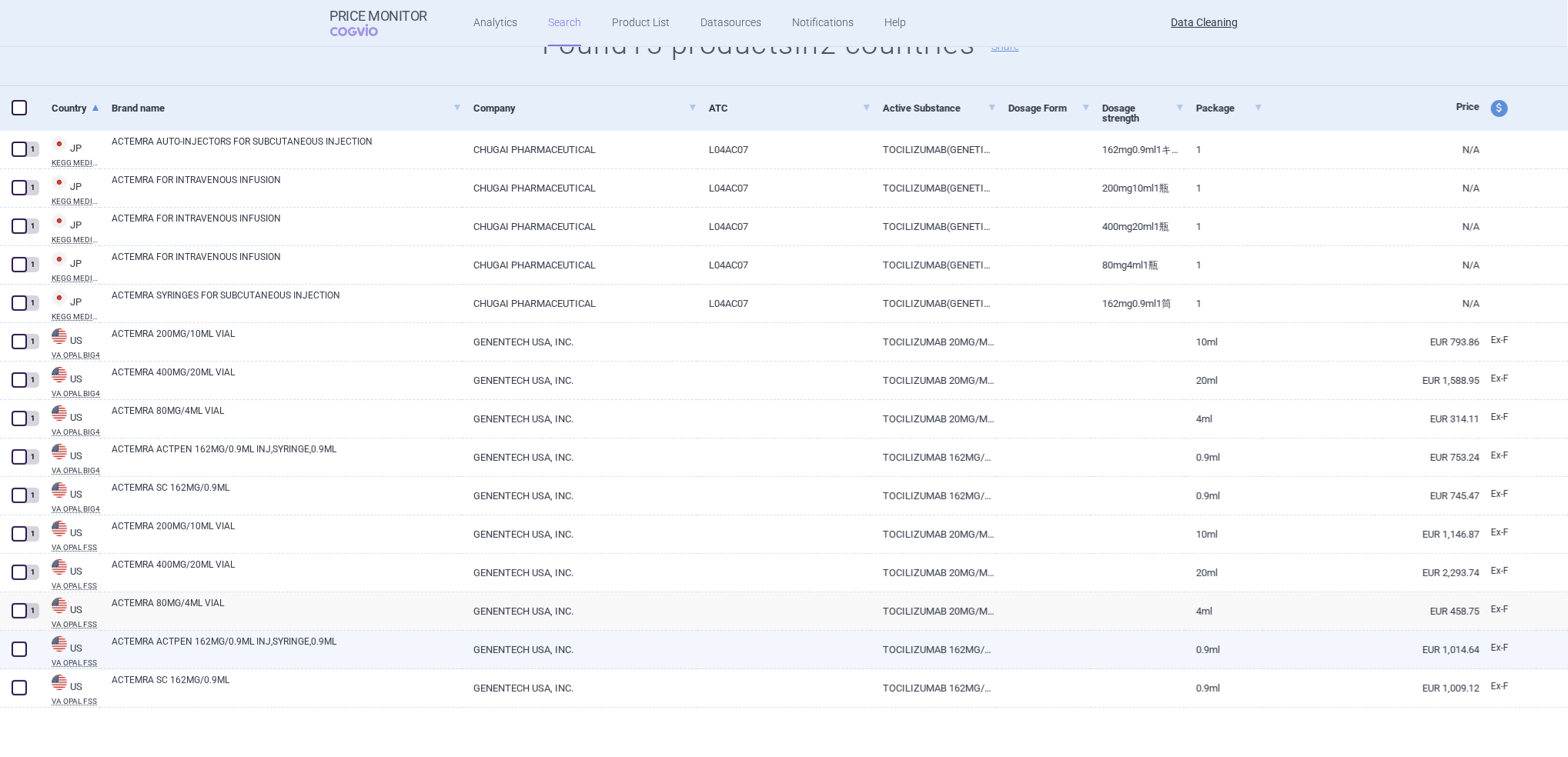 click on "ACTEMRA ACTPEN 162MG/0.9ML INJ,SYRINGE,0.9ML" at bounding box center (286, 649) 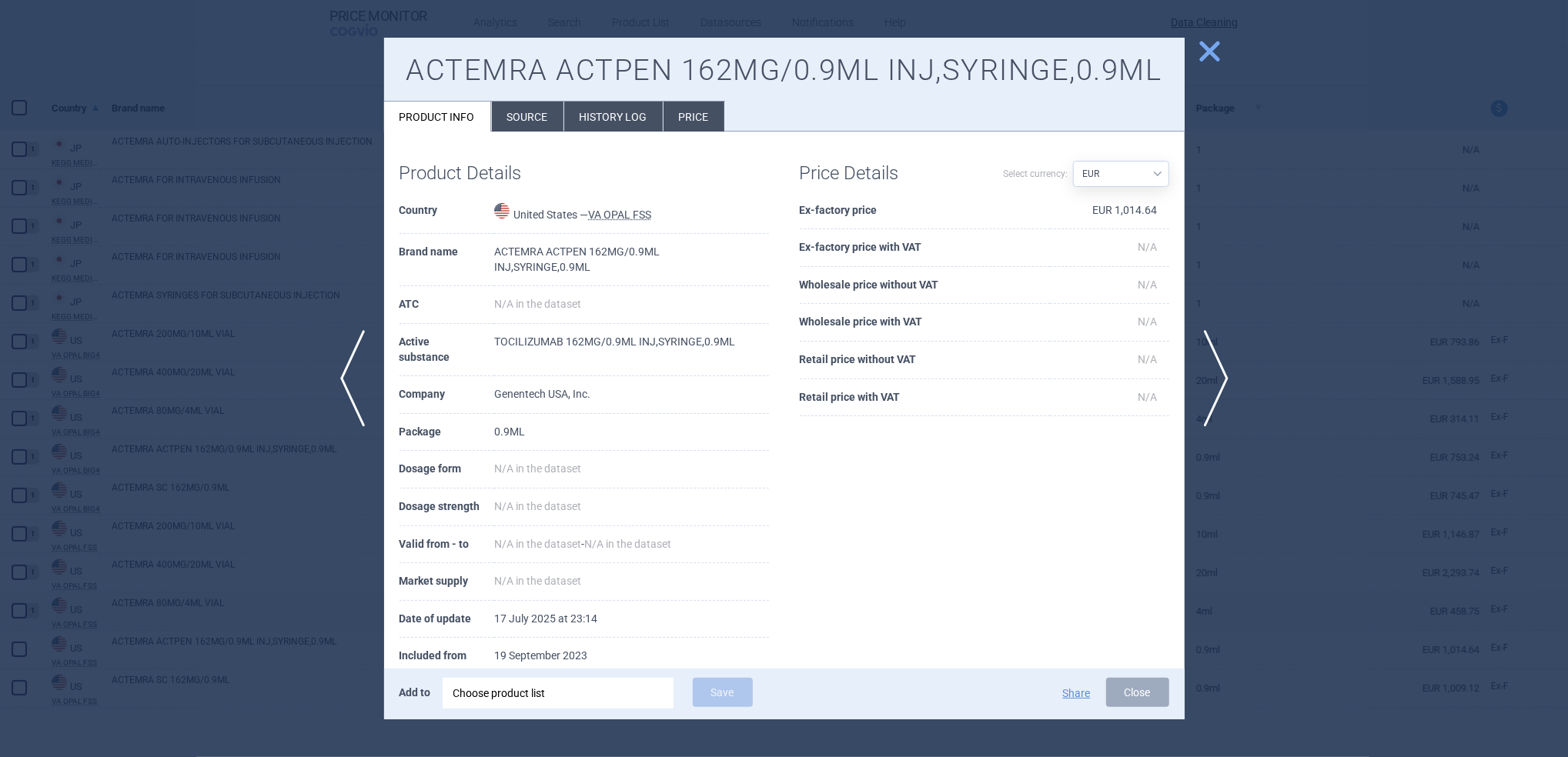 click on "Source" at bounding box center (527, 116) 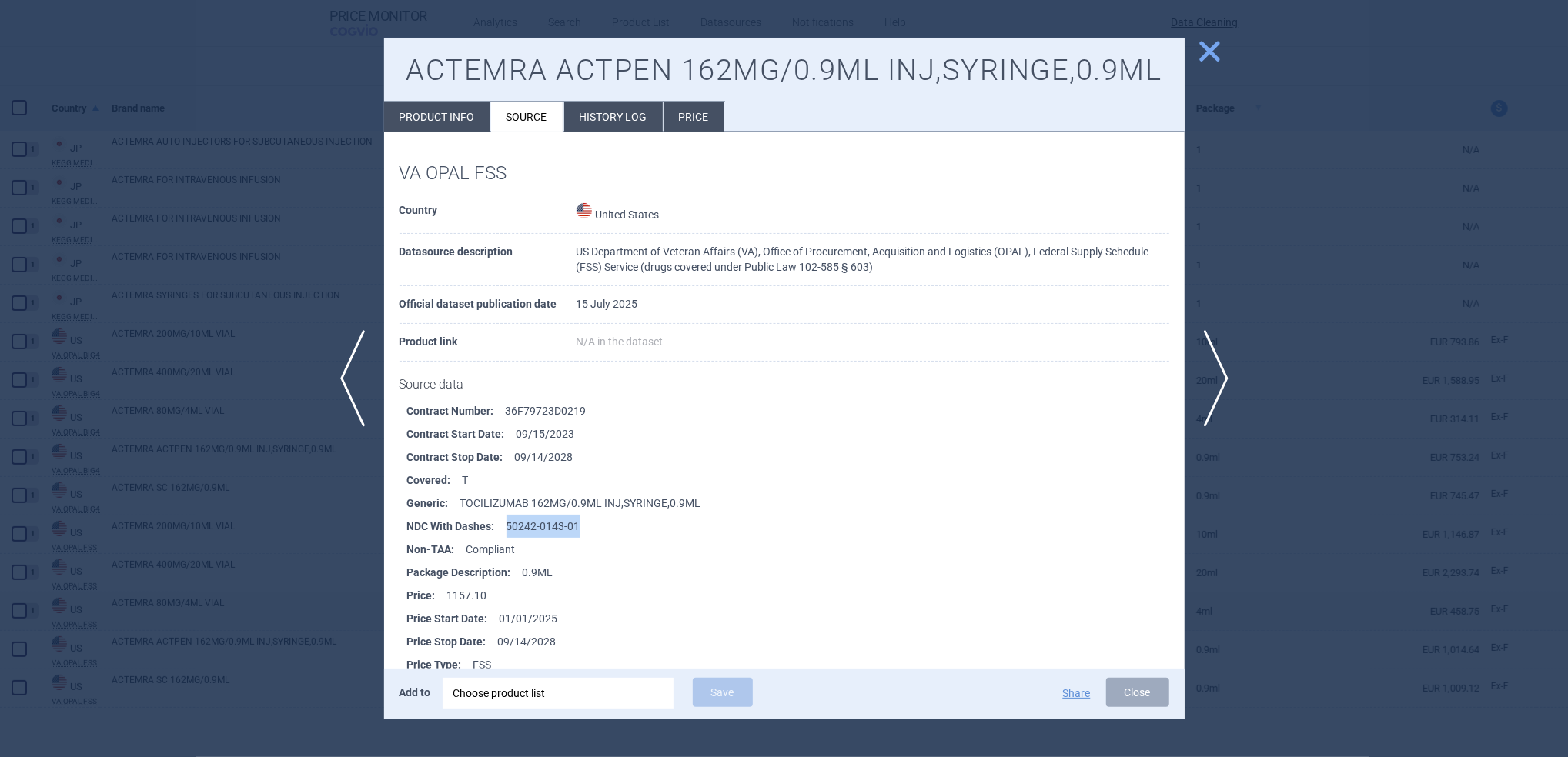 drag, startPoint x: 586, startPoint y: 519, endPoint x: 507, endPoint y: 531, distance: 79.9062 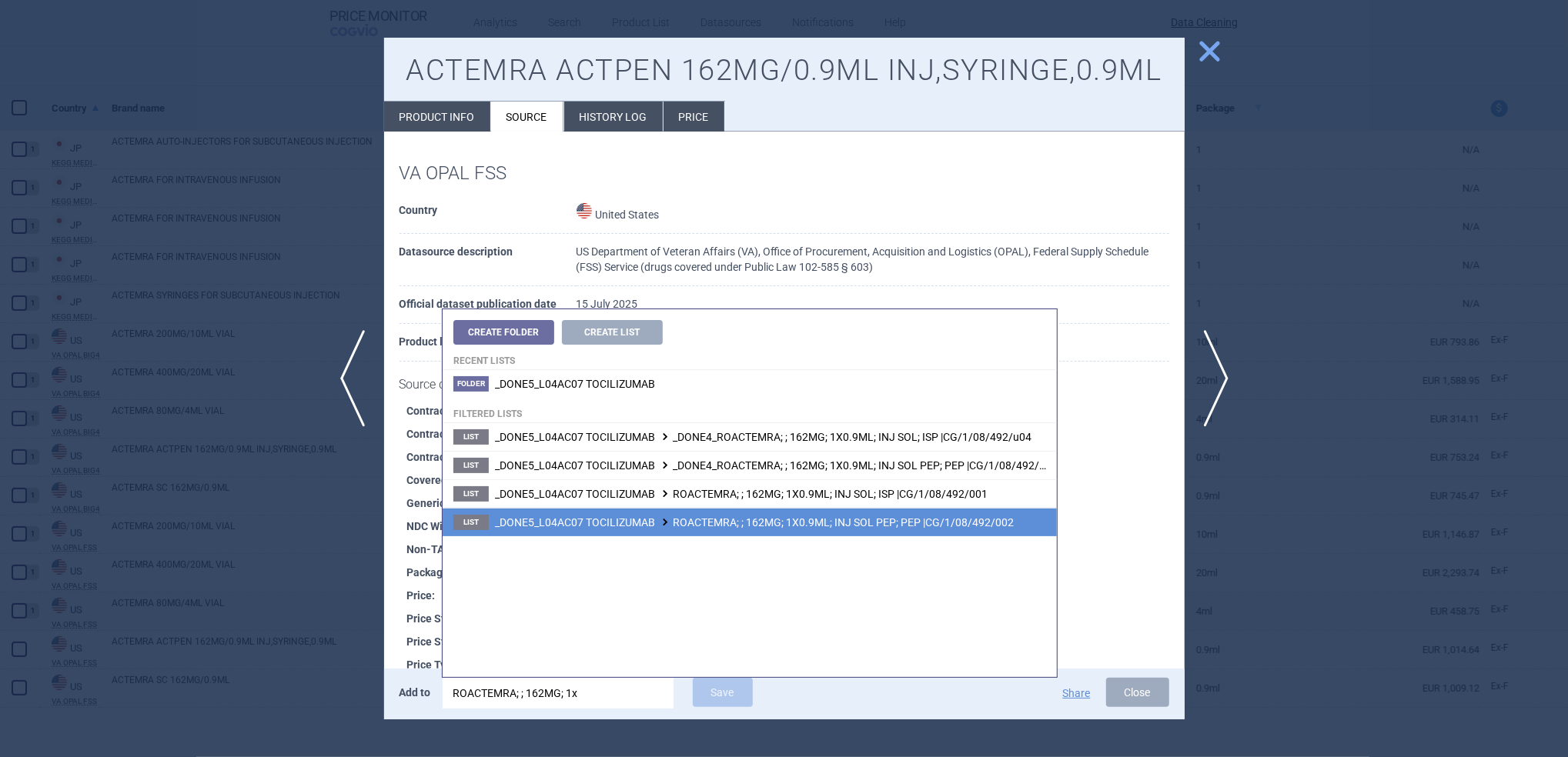 type on "ROACTEMRA; ; 162MG; 1x" 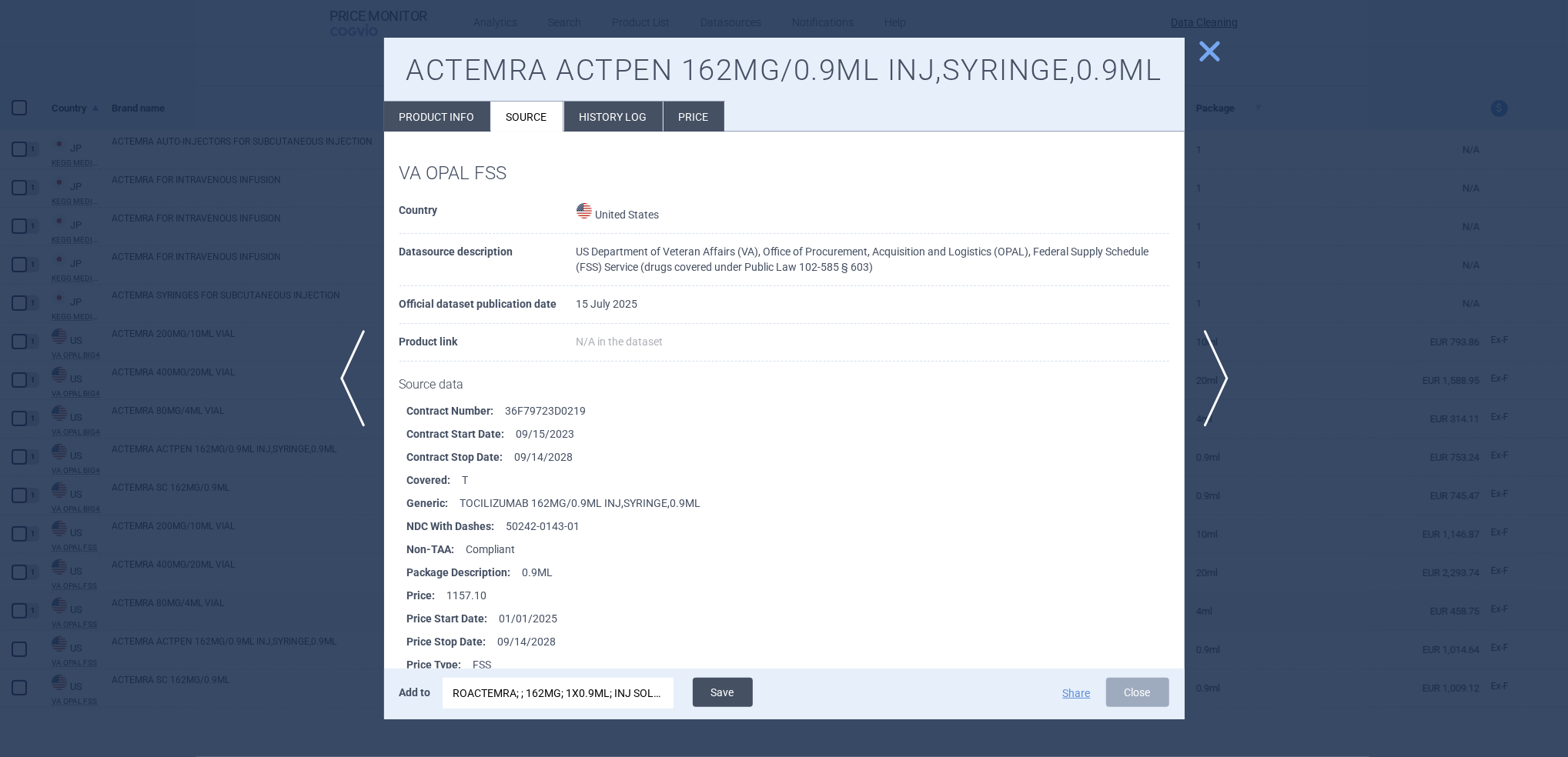 click on "Save" at bounding box center [723, 692] 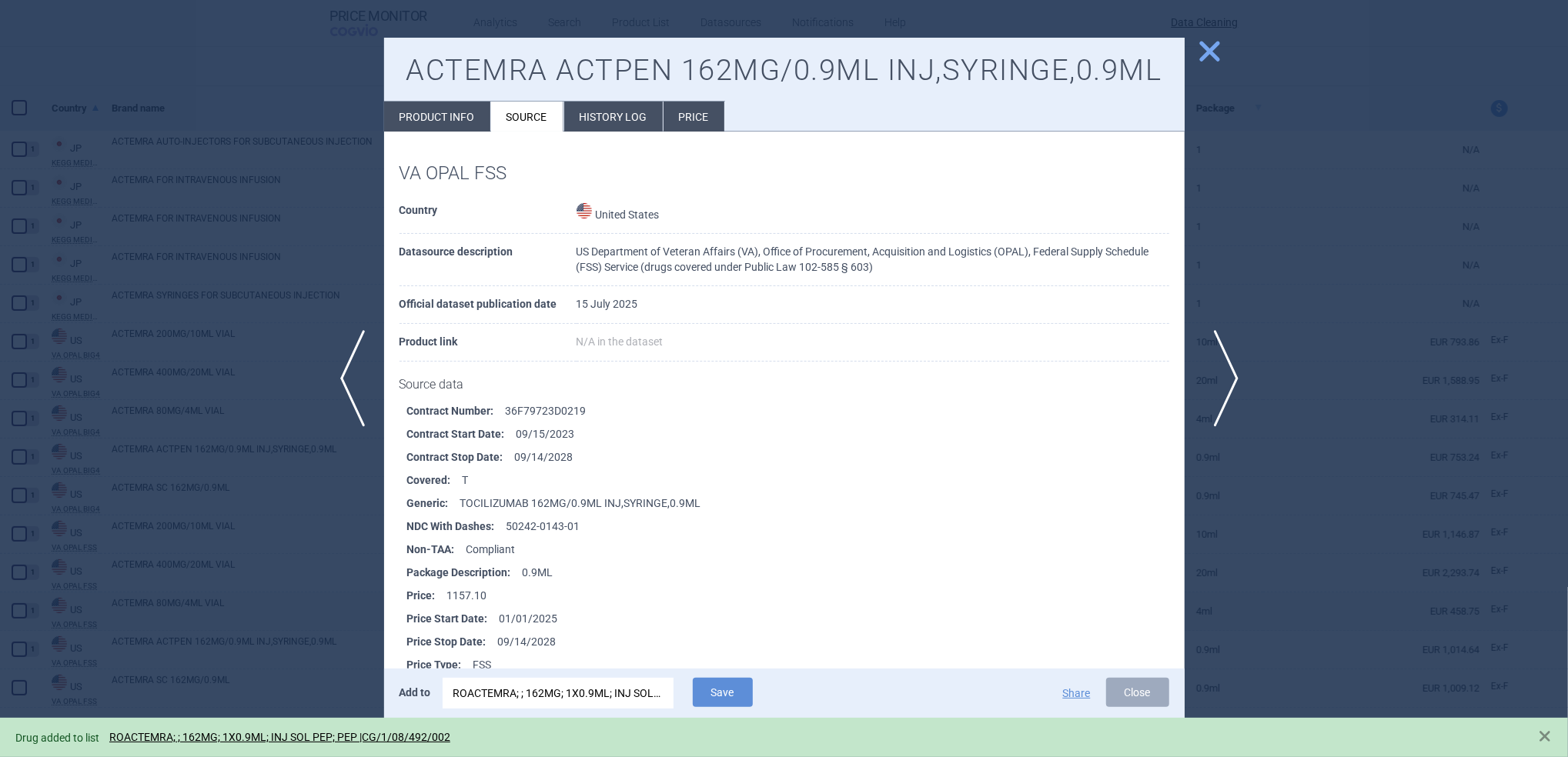 click on "next" at bounding box center [1221, 378] 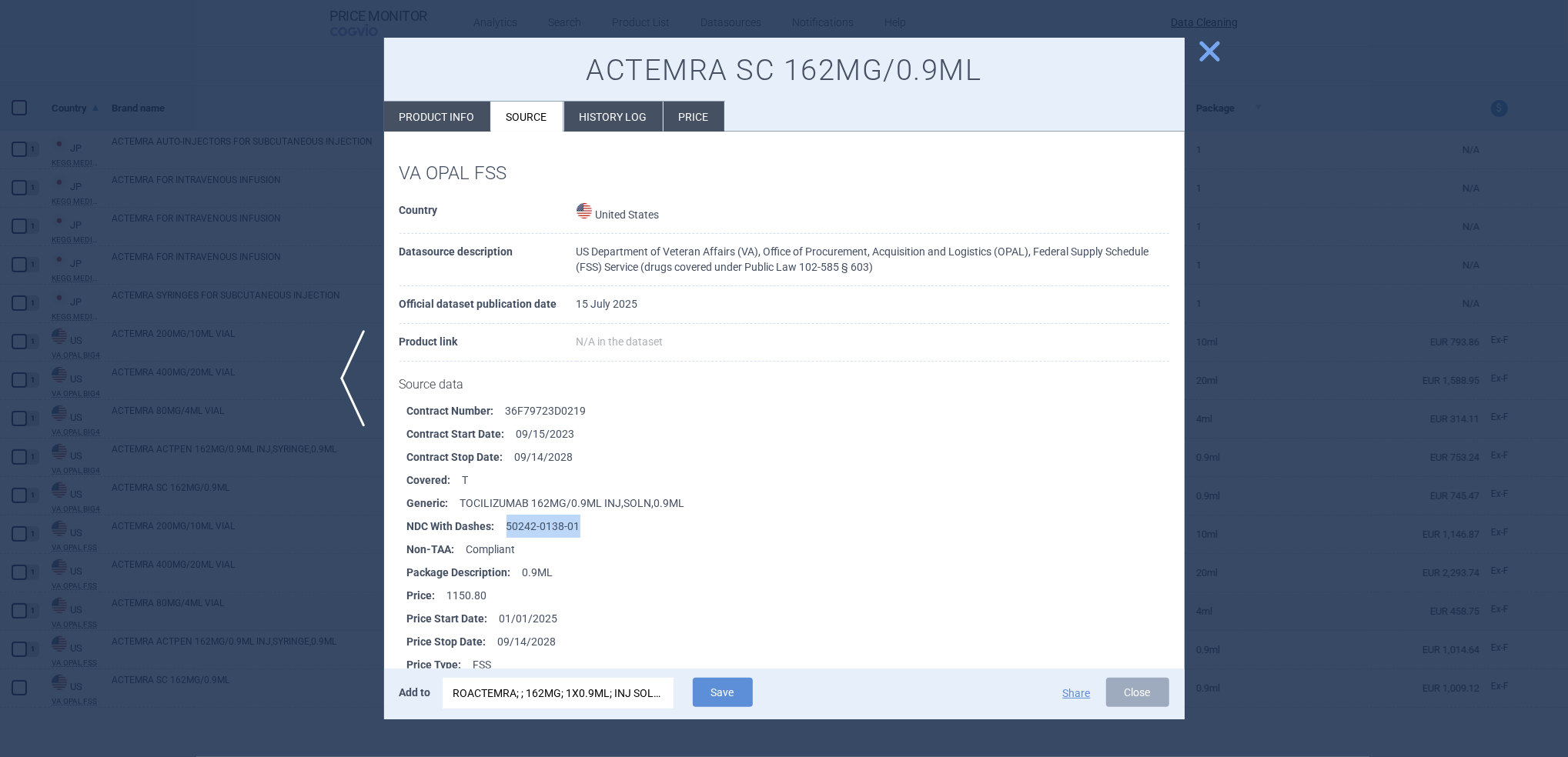 drag, startPoint x: 577, startPoint y: 525, endPoint x: 507, endPoint y: 526, distance: 70.007142 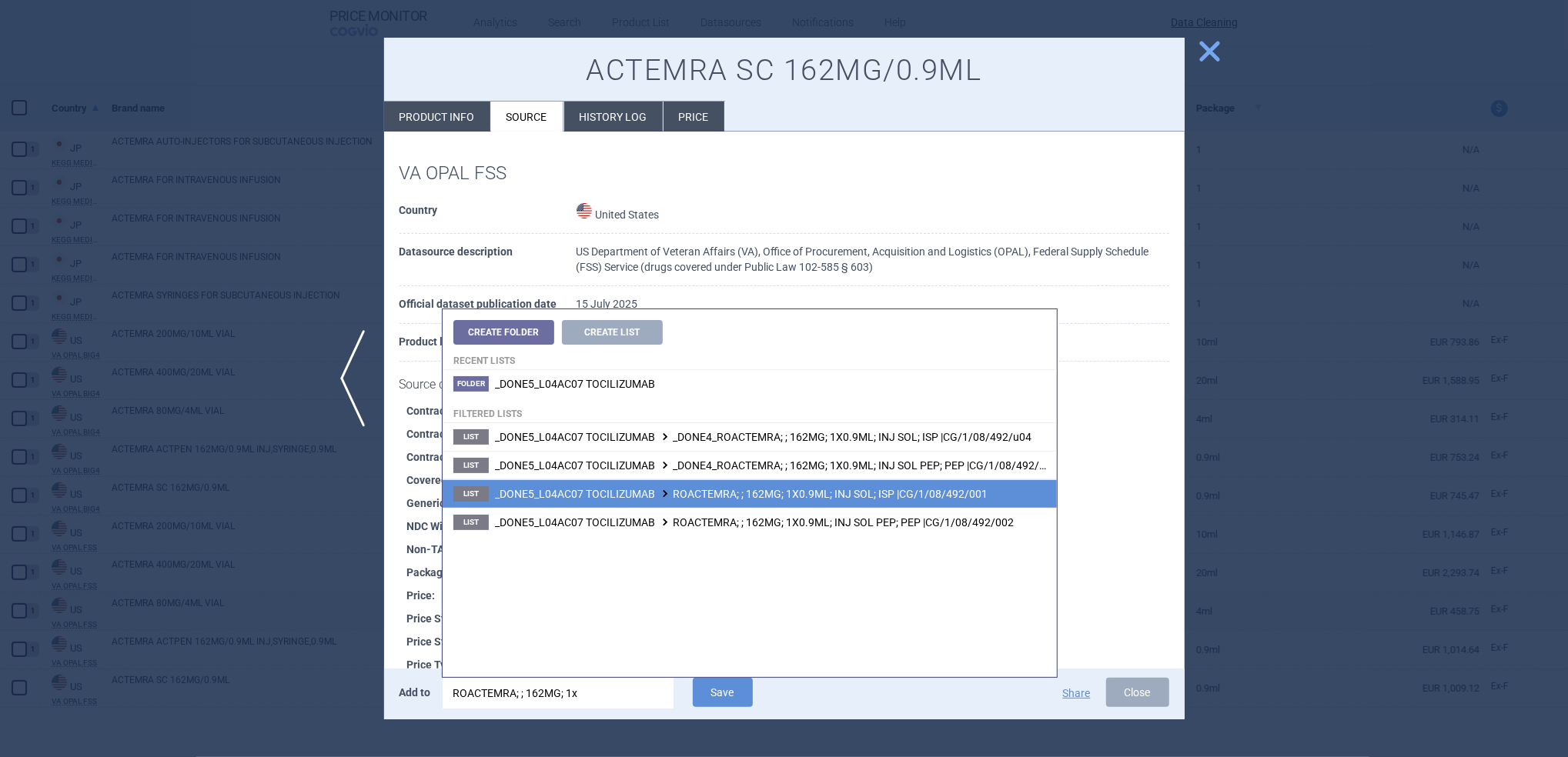 click on "List _DONE5_L04AC07 TOCILIZUMAB   ROACTEMRA; ; 162MG; 1X0.9ML; INJ SOL; ISP |CG/1/08/492/001" at bounding box center [750, 493] 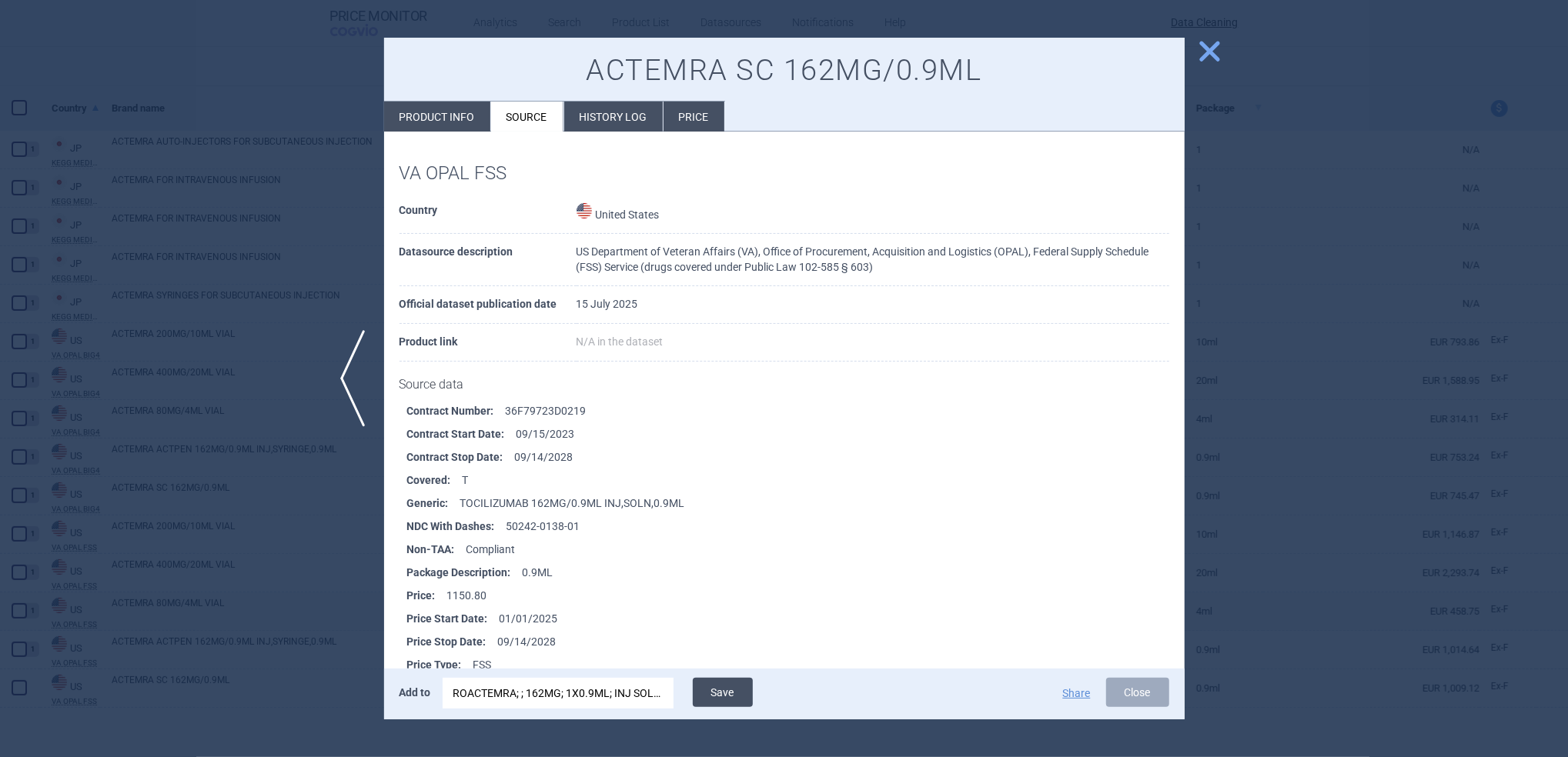 click on "Save" at bounding box center [723, 692] 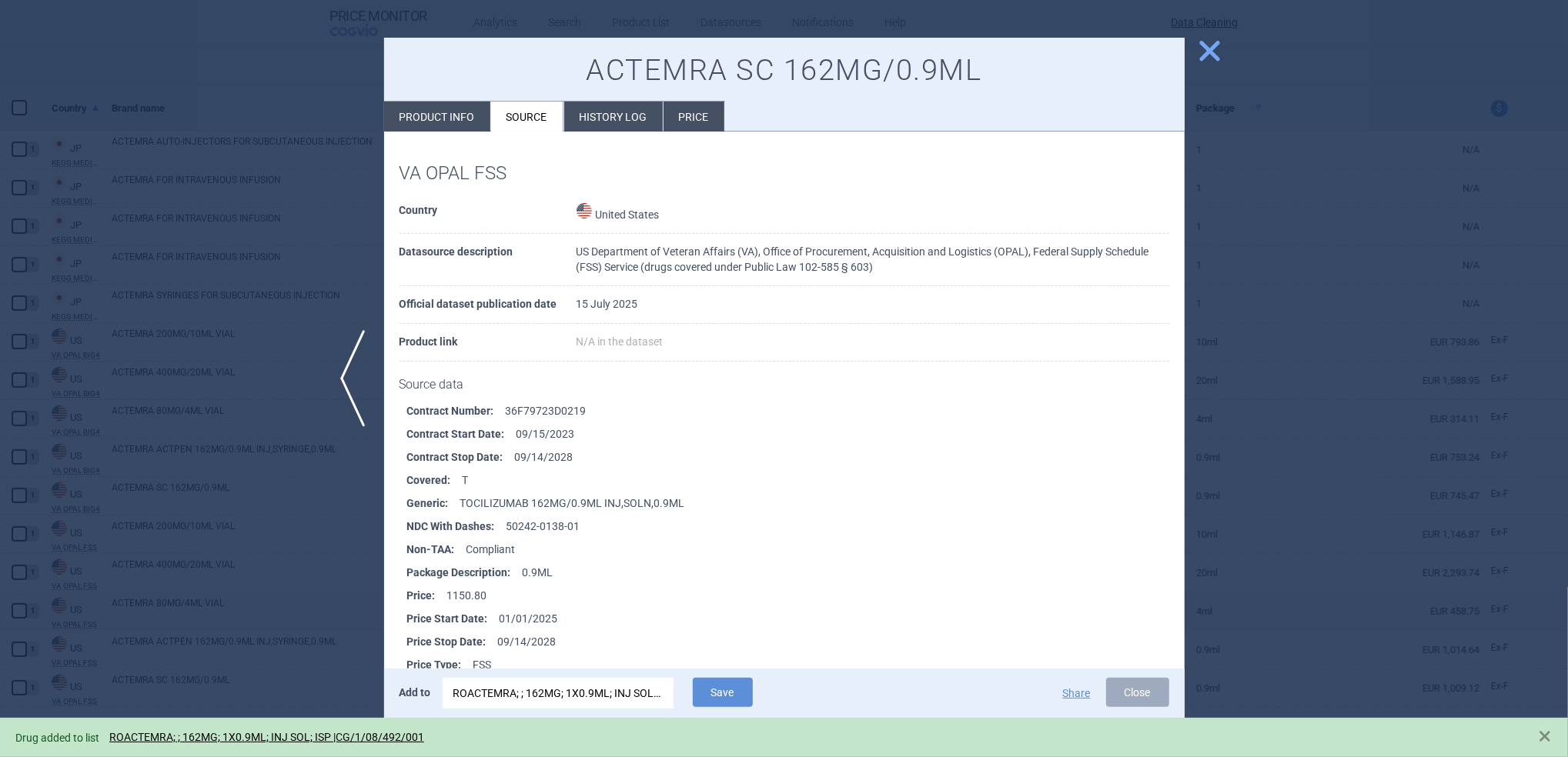 click on "close" at bounding box center [1209, 51] 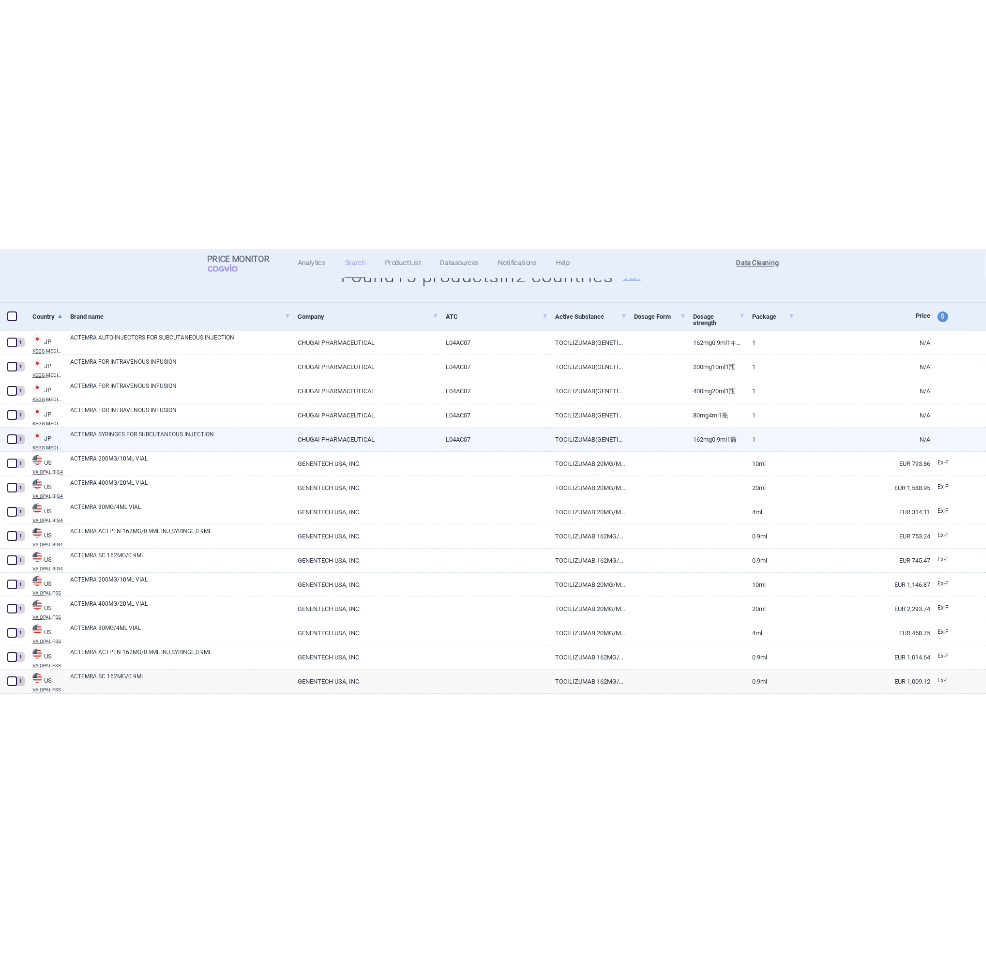 scroll, scrollTop: 0, scrollLeft: 0, axis: both 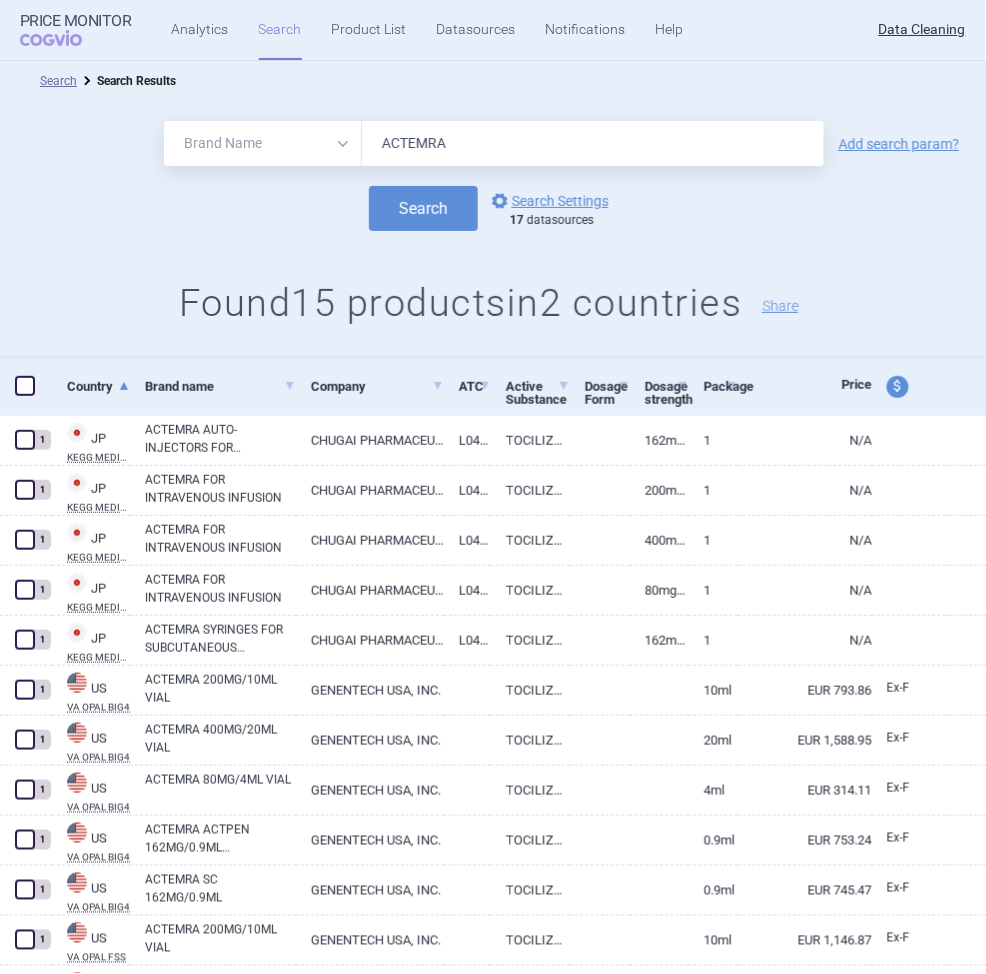 drag, startPoint x: 477, startPoint y: 151, endPoint x: 353, endPoint y: 152, distance: 124.004036 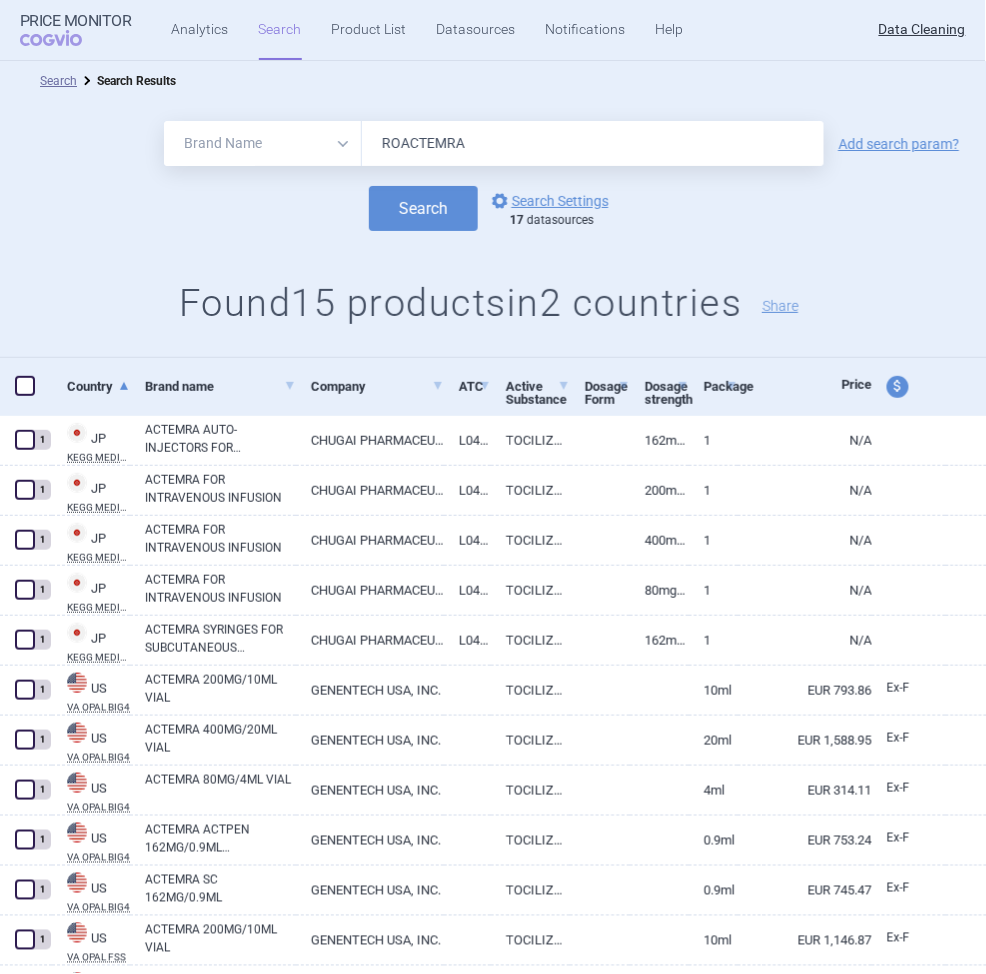 type on "ROACTEMRA" 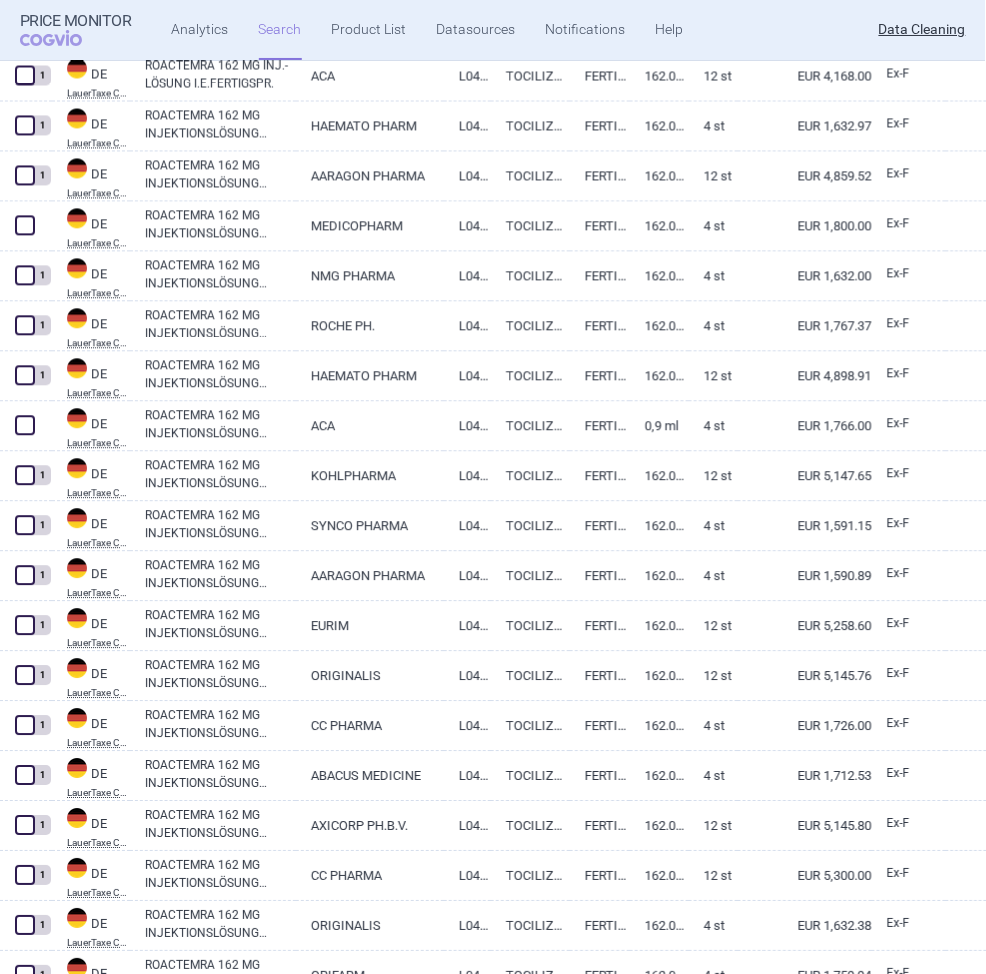 scroll, scrollTop: 2262, scrollLeft: 0, axis: vertical 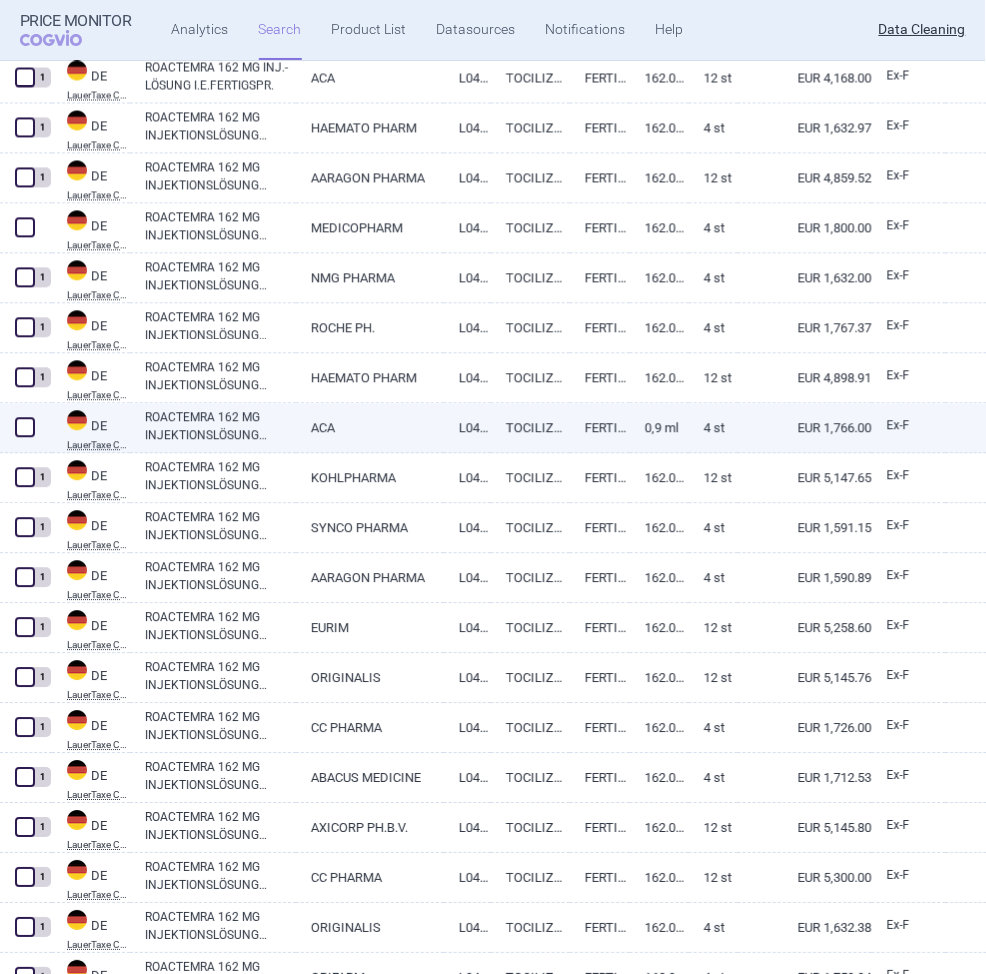 click on "ROACTEMRA 162 MG INJEKTIONSLÖSUNG I.E.FERTIGPEN" at bounding box center (220, 427) 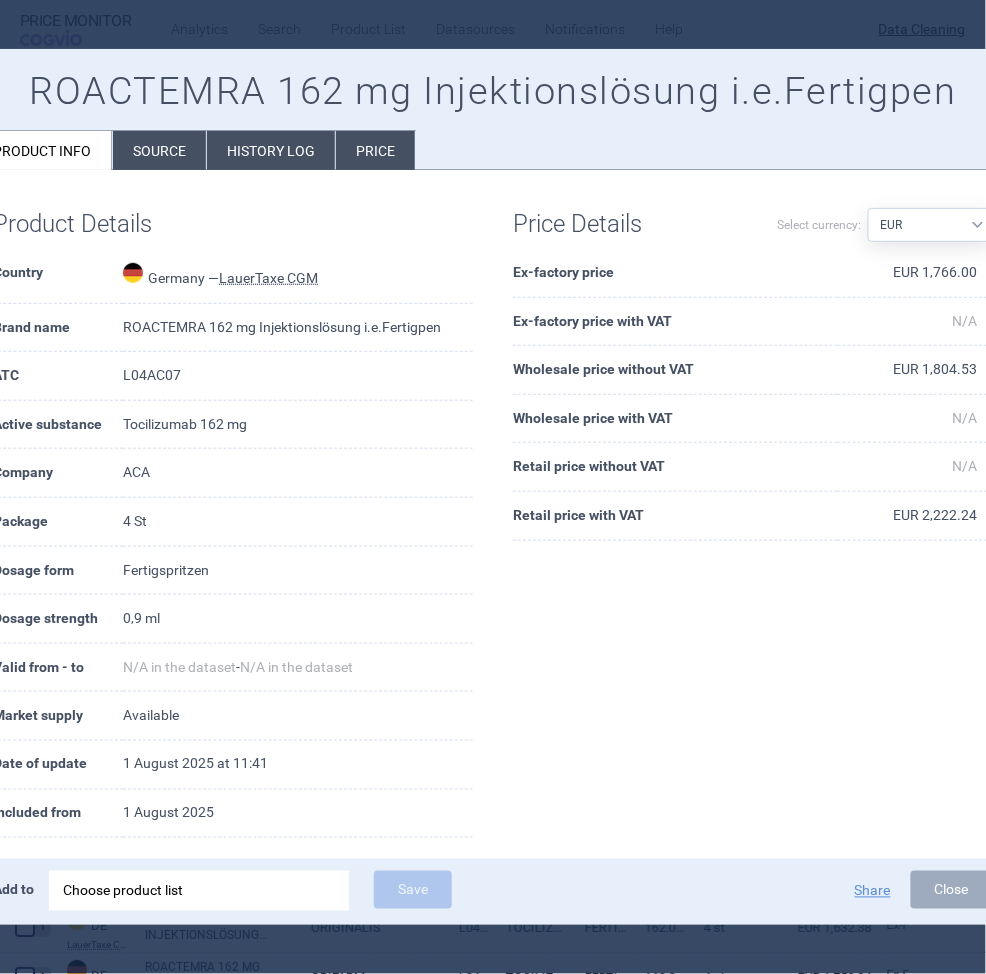 click on "Choose product list" at bounding box center (199, 891) 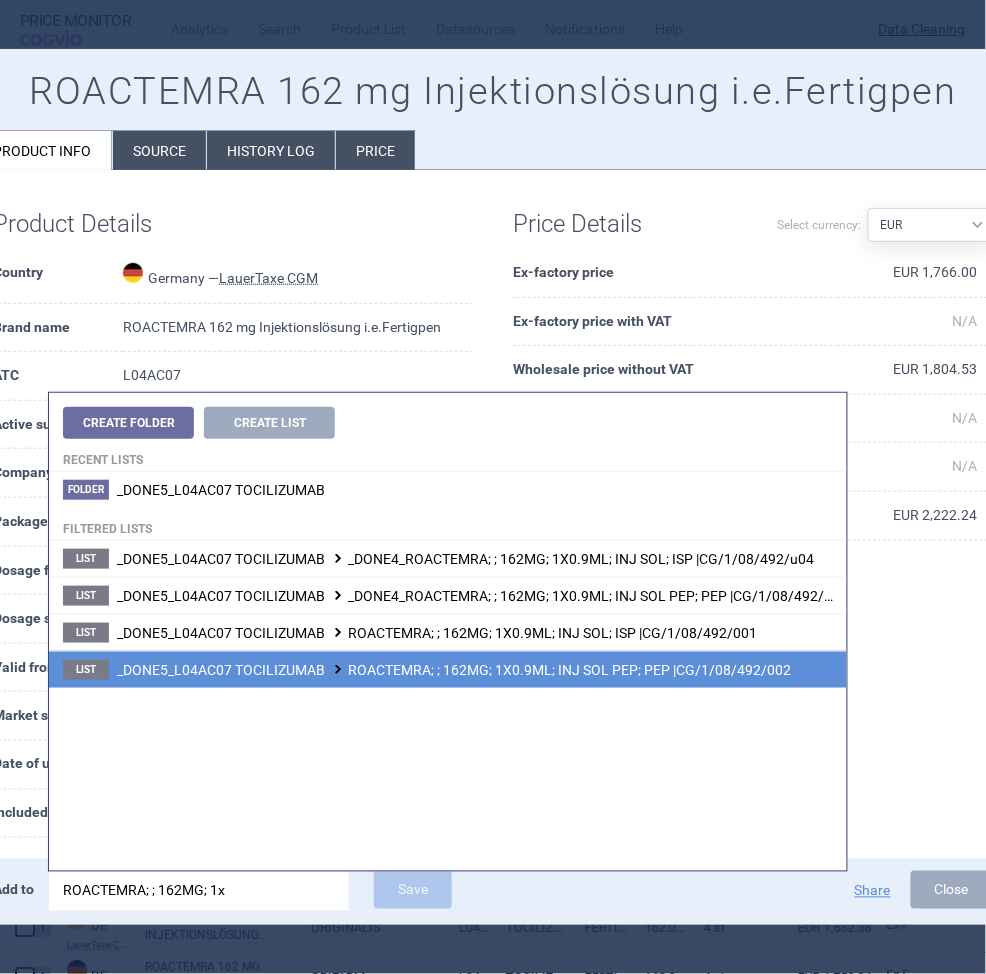 type on "ROACTEMRA; ; 162MG; 1x" 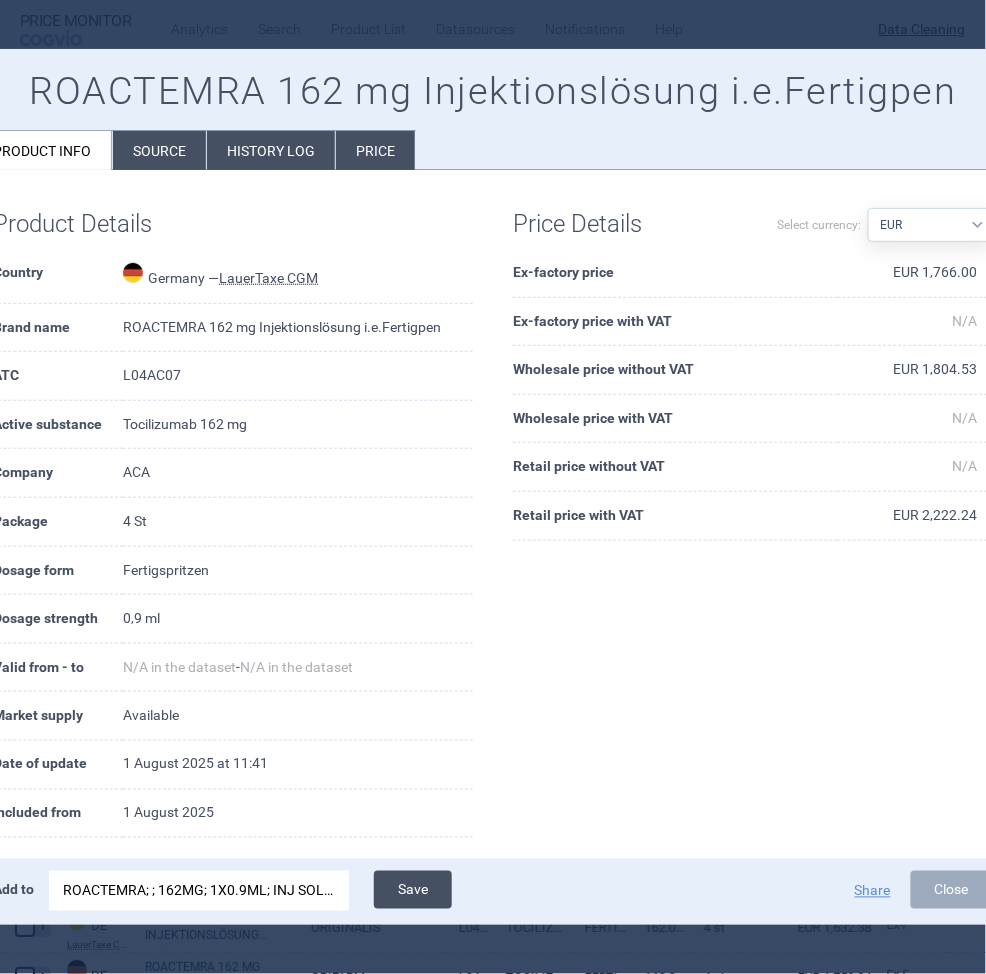 click on "Save" at bounding box center (413, 890) 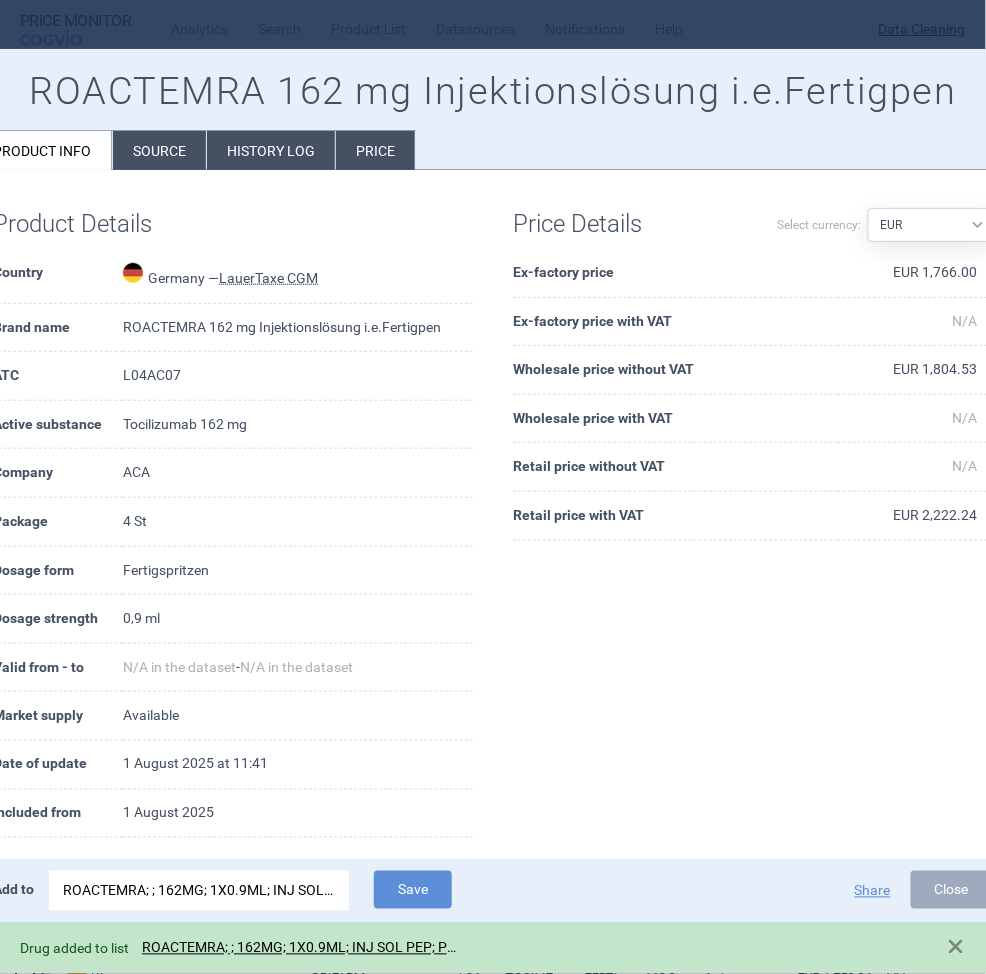 click at bounding box center (493, 487) 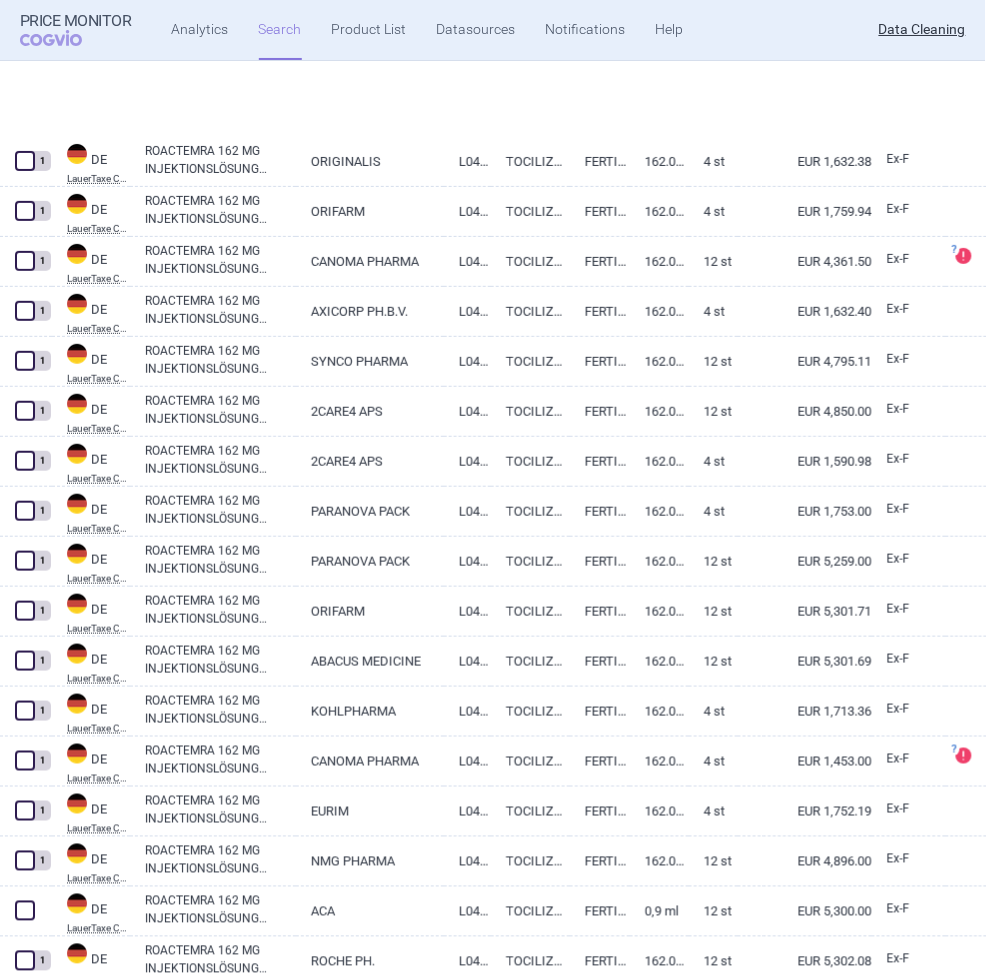 scroll, scrollTop: 3382, scrollLeft: 0, axis: vertical 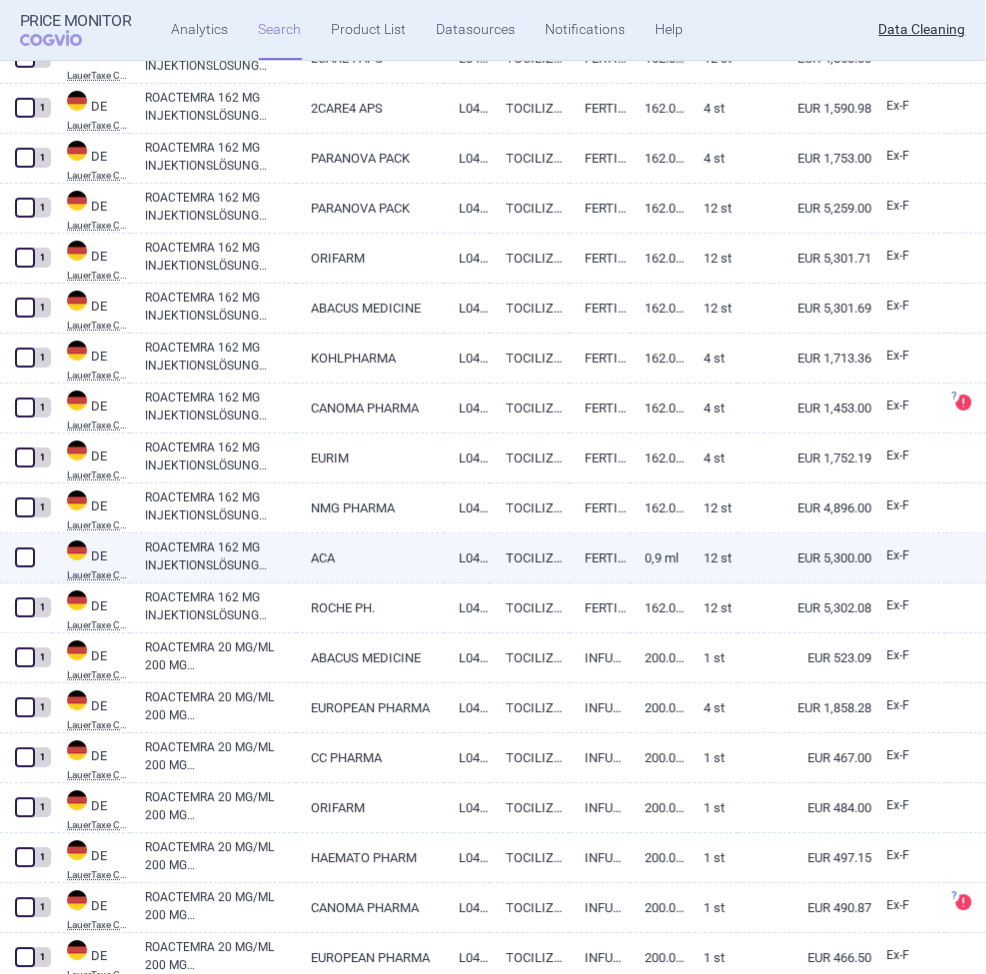 click on "ROACTEMRA 162 MG INJEKTIONSLÖSUNG I.E.FERTIGPEN" at bounding box center (220, 557) 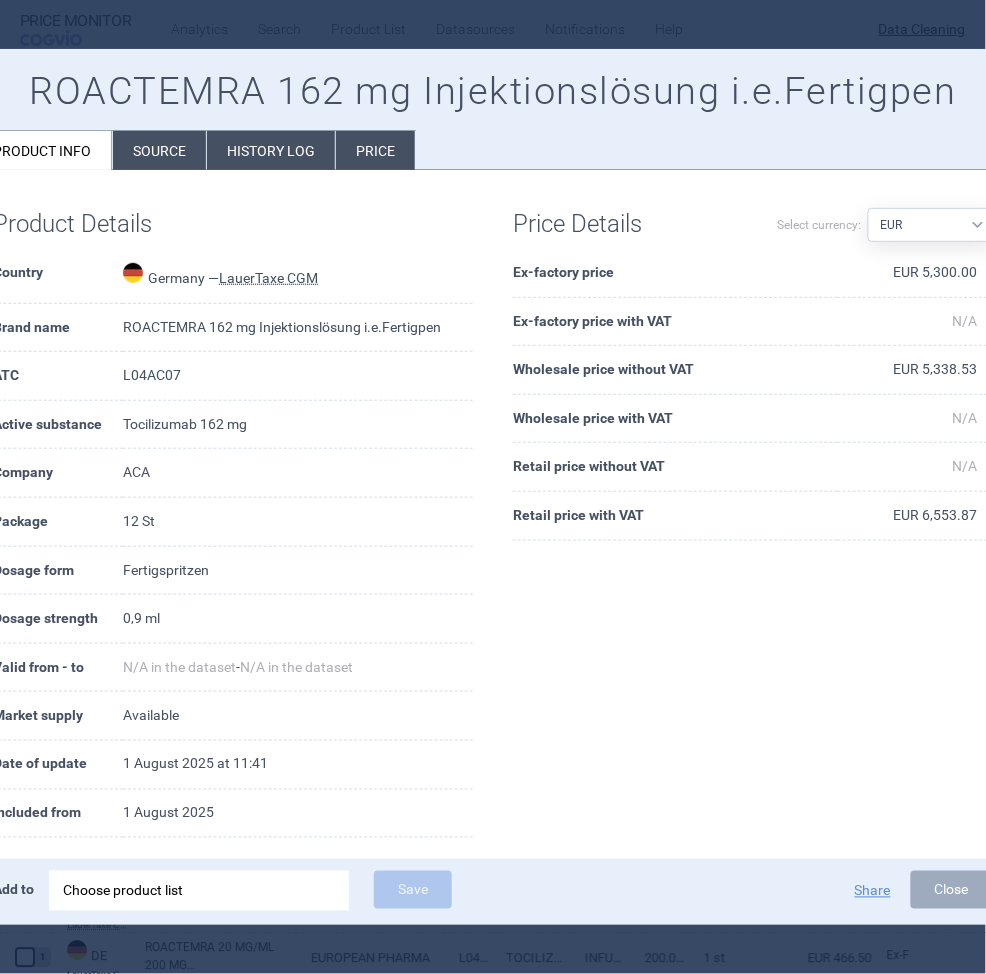 click on "Choose product list" at bounding box center (199, 891) 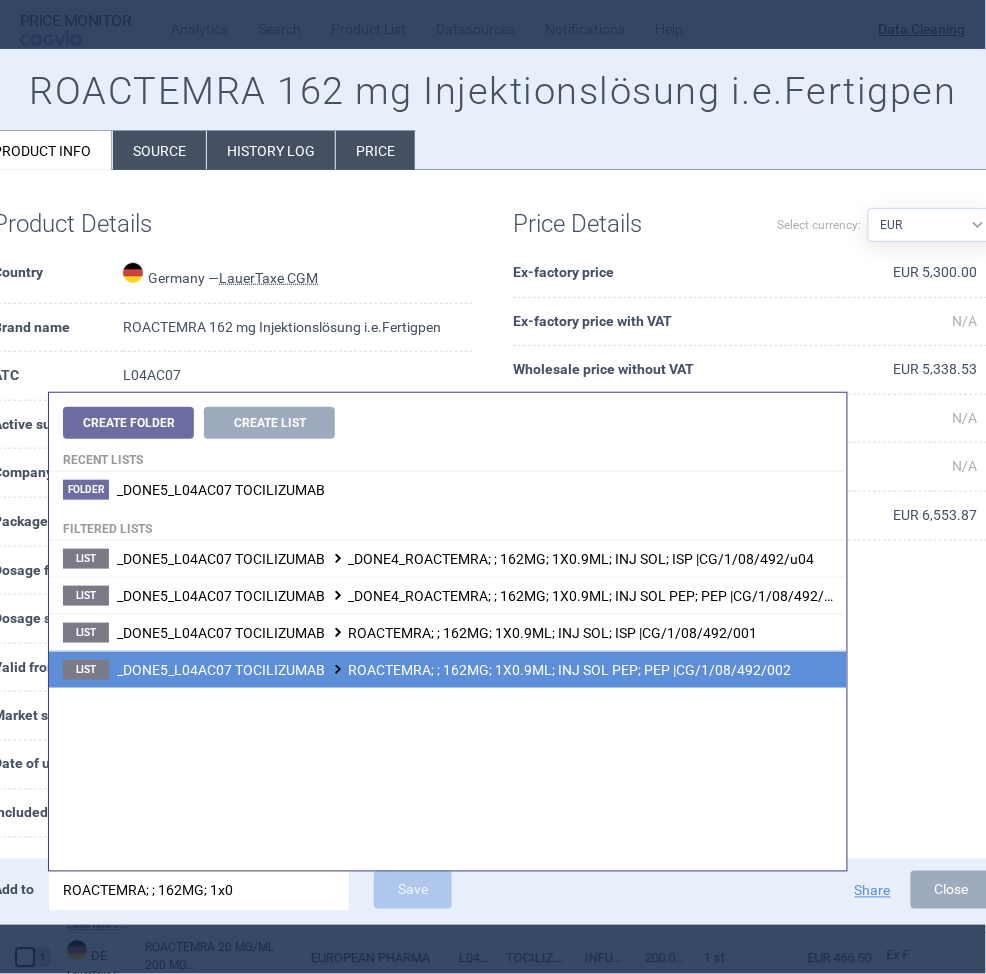 type on "ROACTEMRA; ; 162MG; 1x0" 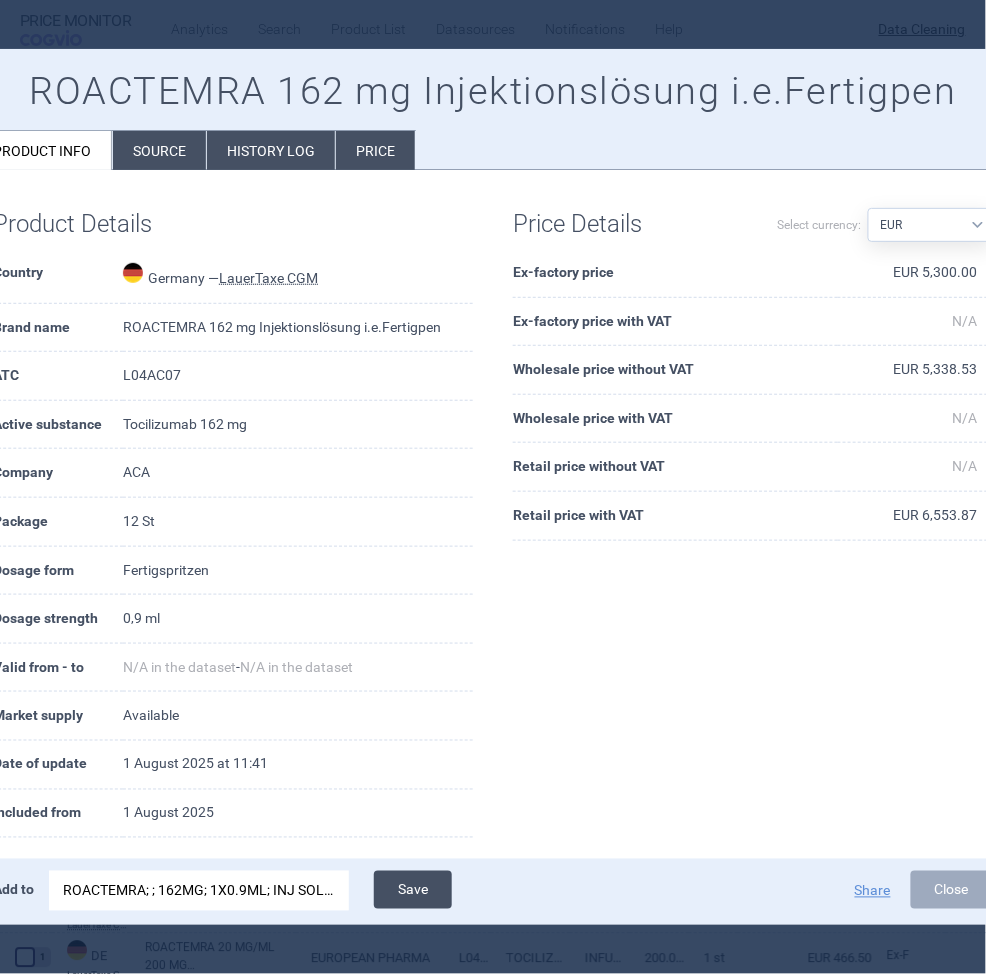 click on "Save" at bounding box center [413, 890] 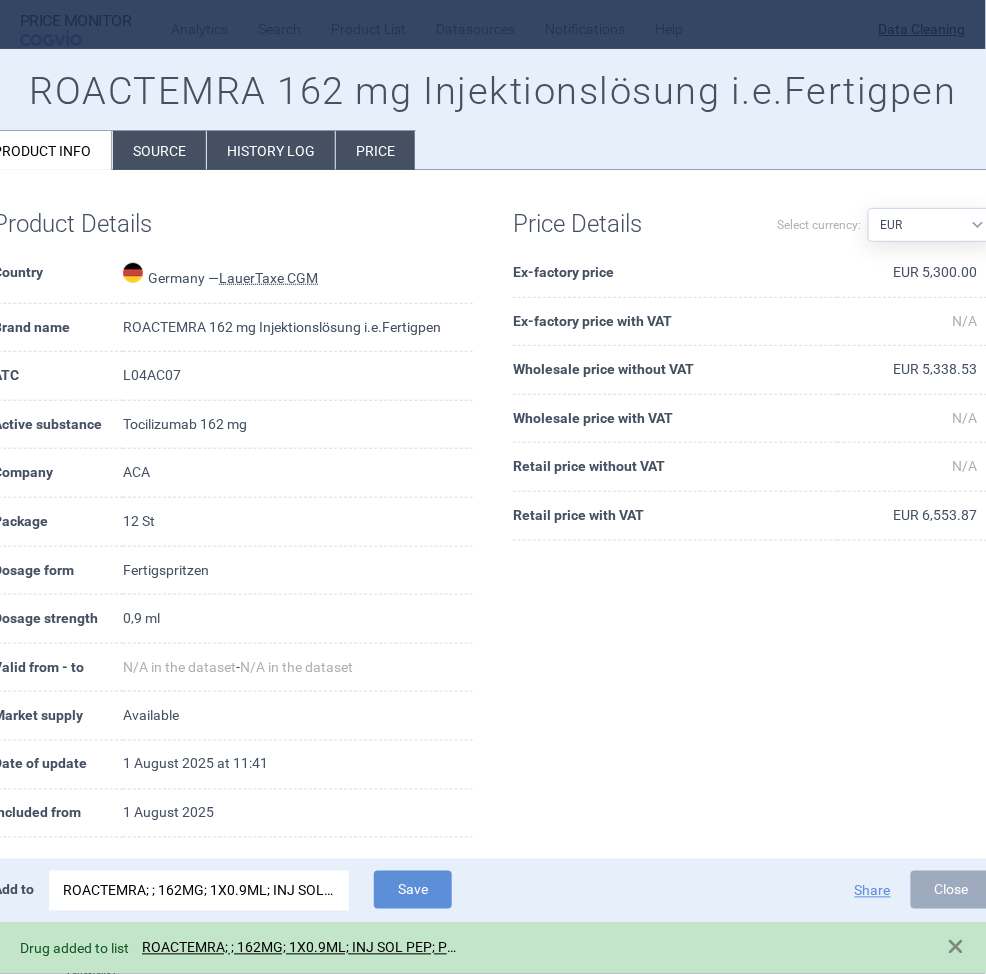 click at bounding box center (493, 487) 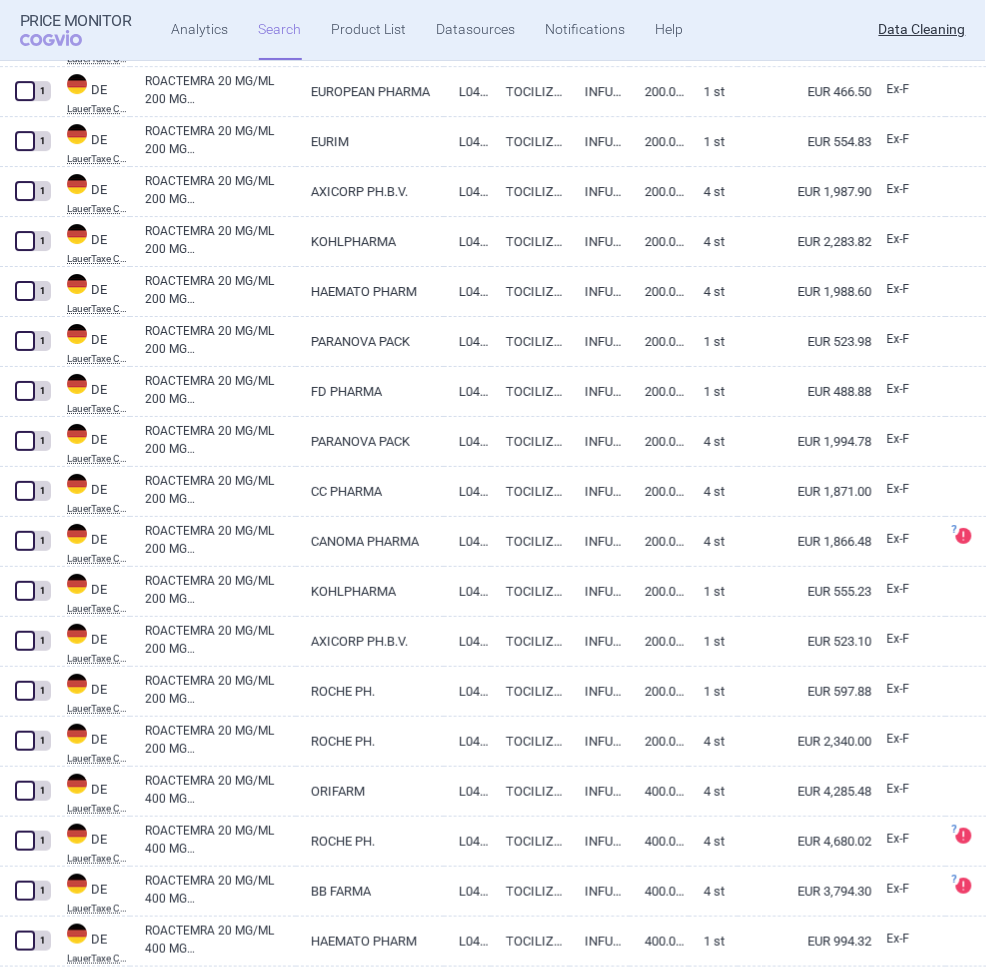 scroll, scrollTop: 4505, scrollLeft: 0, axis: vertical 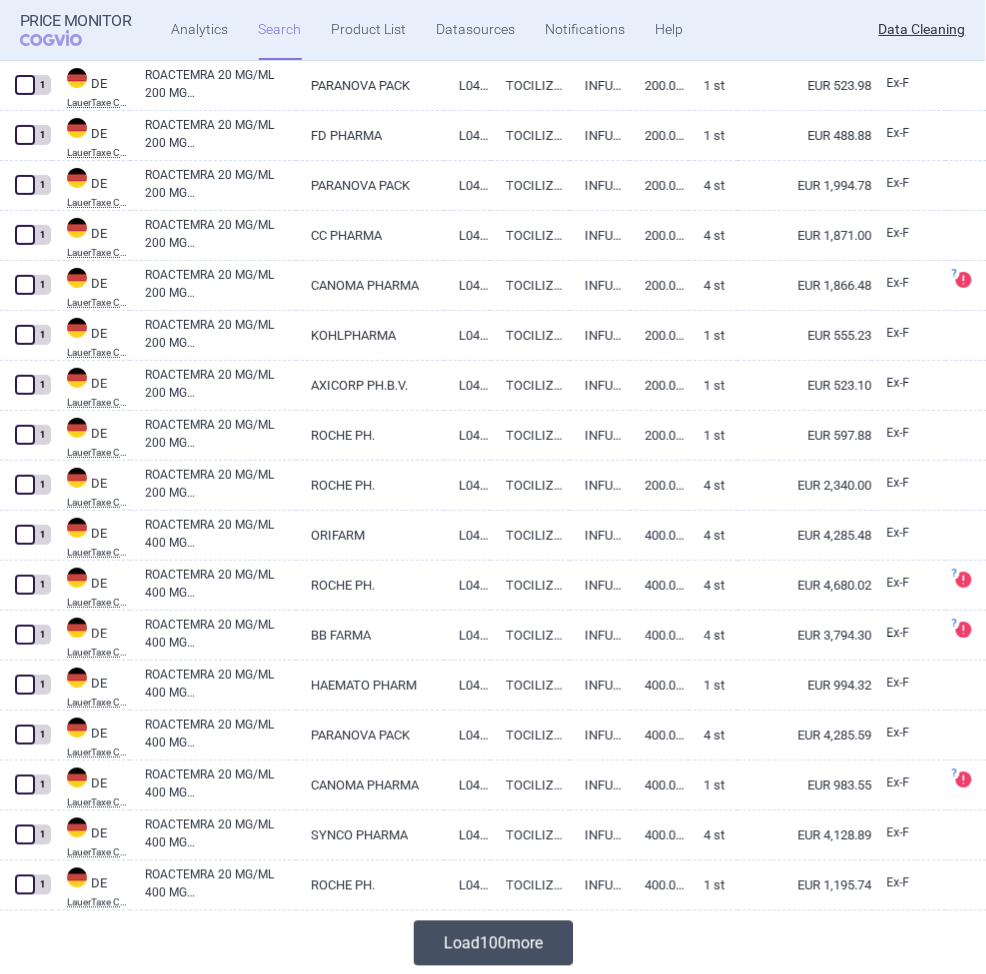 click on "Load  100  more" at bounding box center (493, 943) 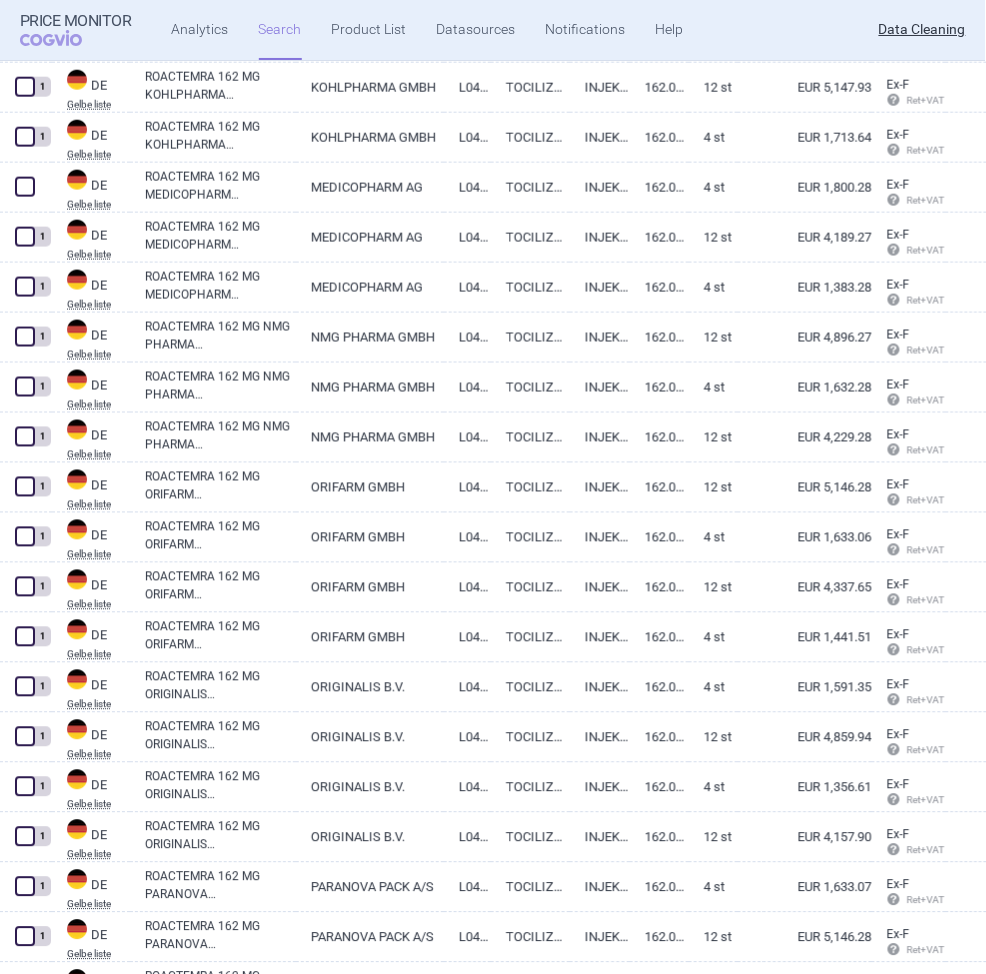 scroll, scrollTop: 9505, scrollLeft: 0, axis: vertical 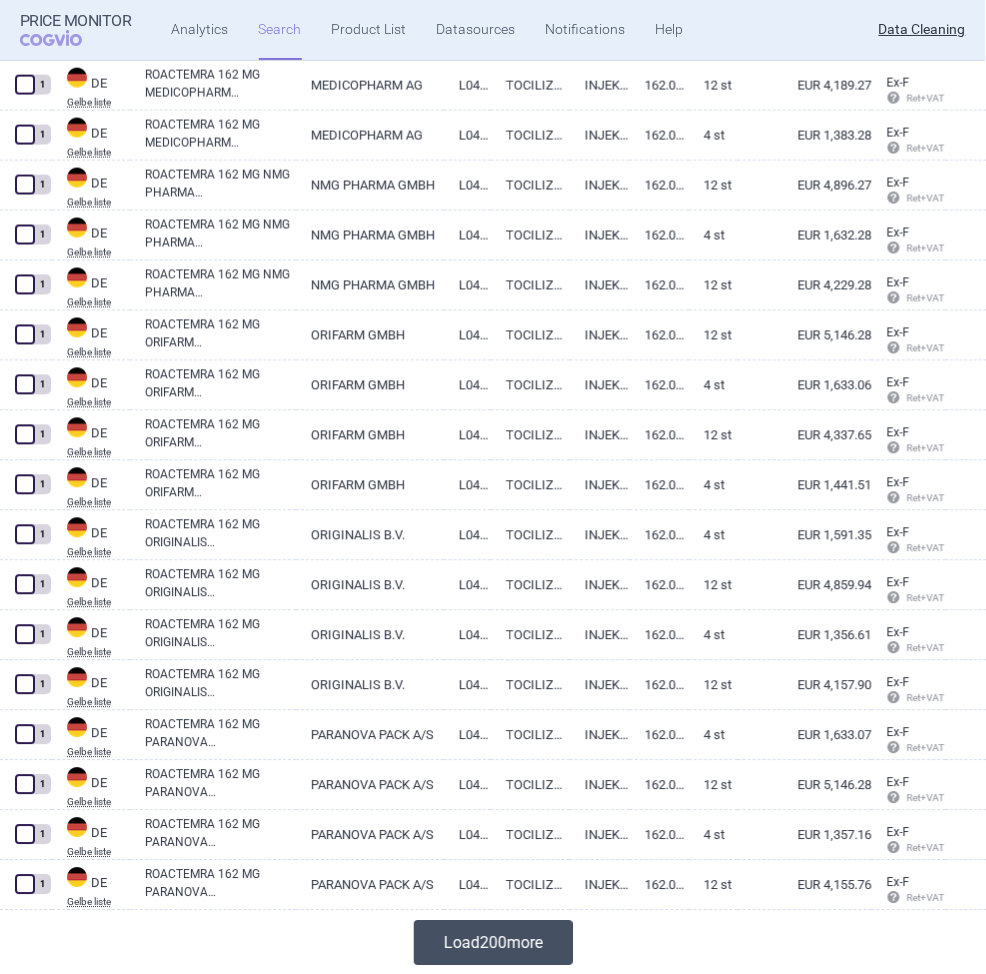 click on "Load  200  more" at bounding box center (493, 943) 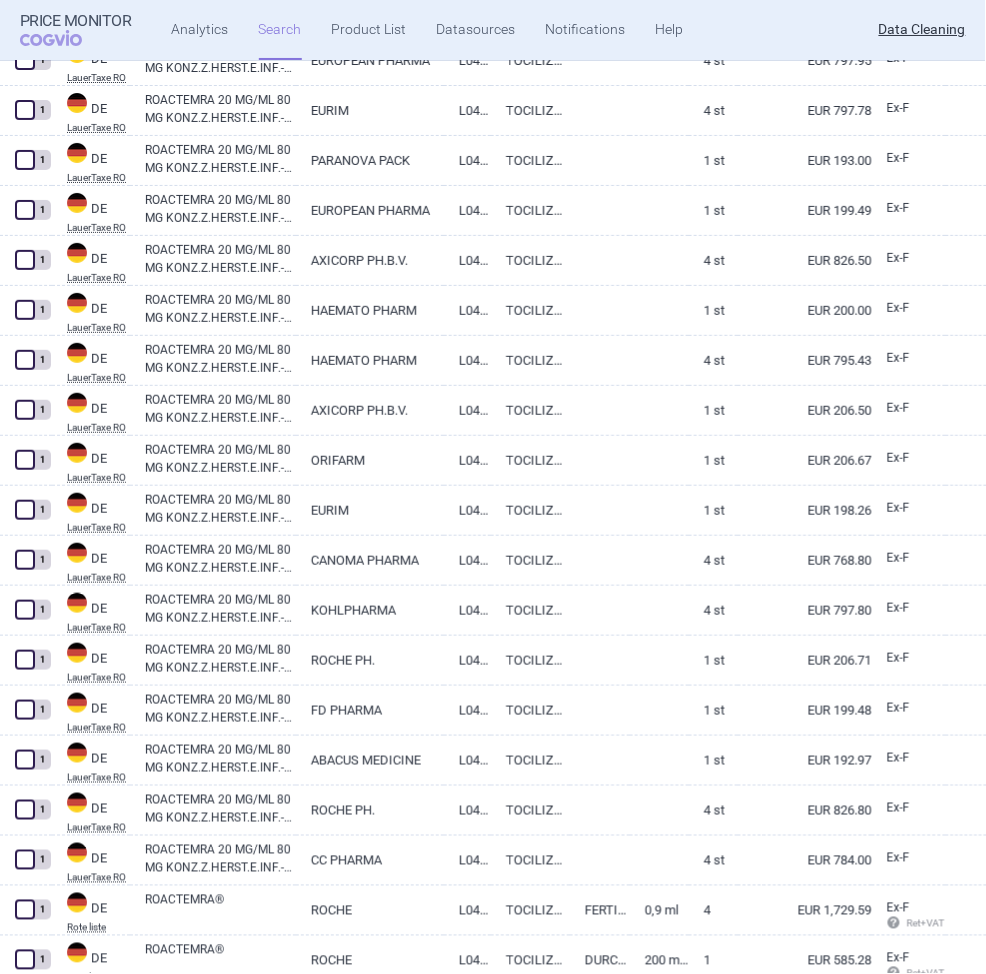 scroll, scrollTop: 19505, scrollLeft: 0, axis: vertical 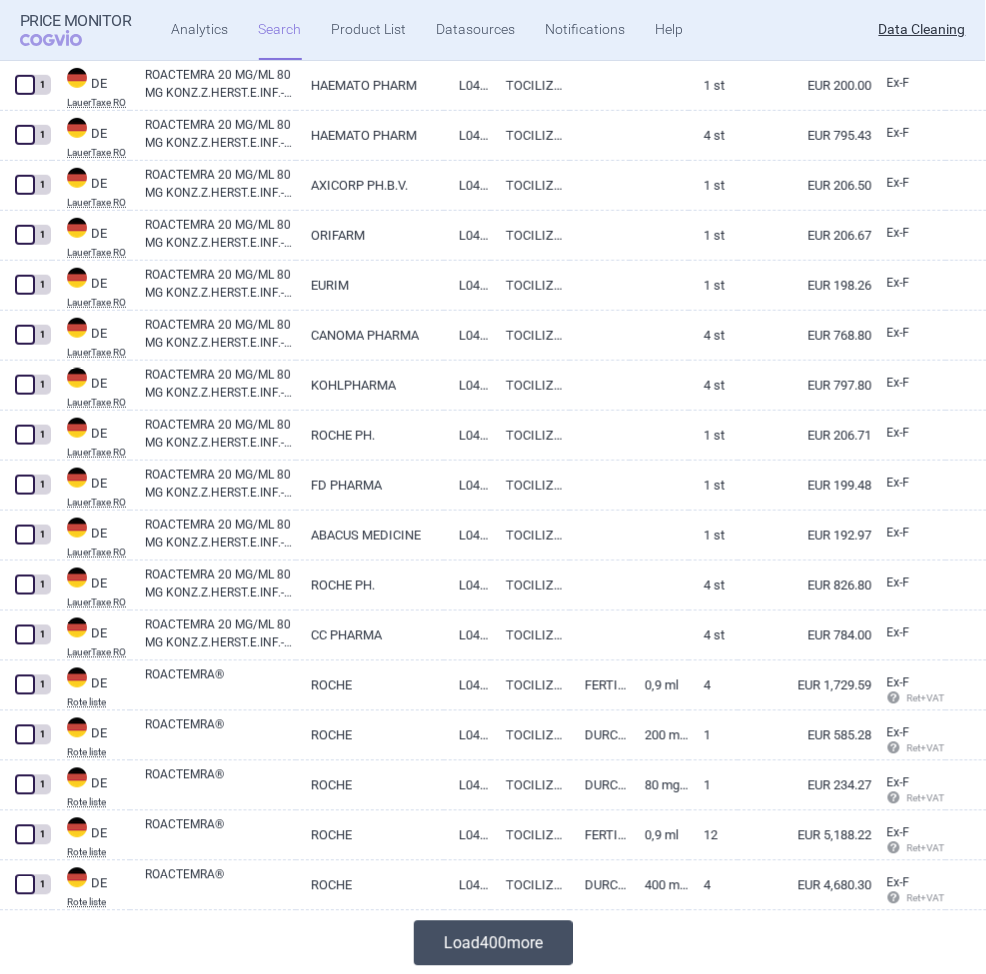 click on "Load  400  more" at bounding box center [493, 943] 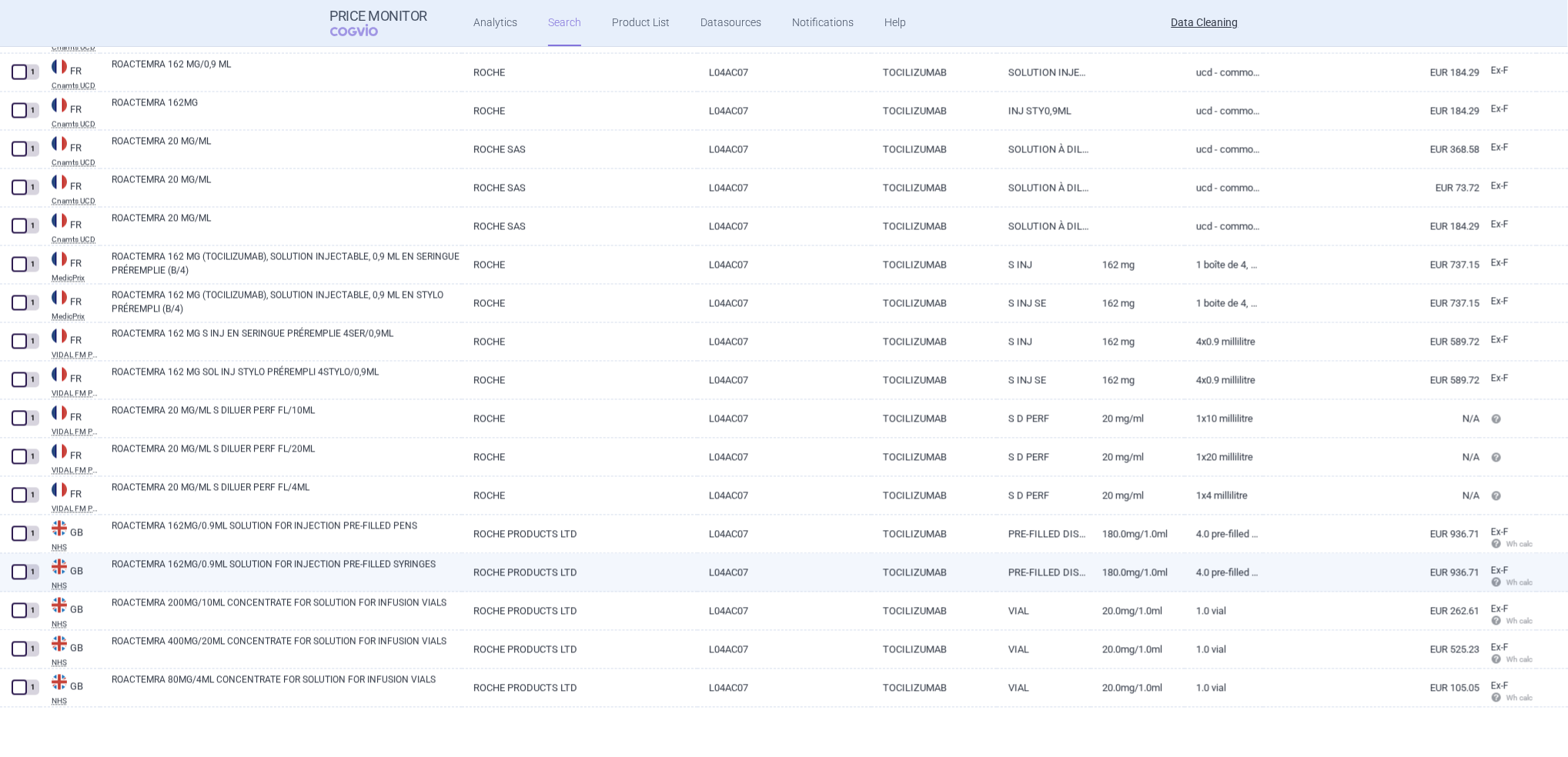 scroll, scrollTop: 16422, scrollLeft: 0, axis: vertical 